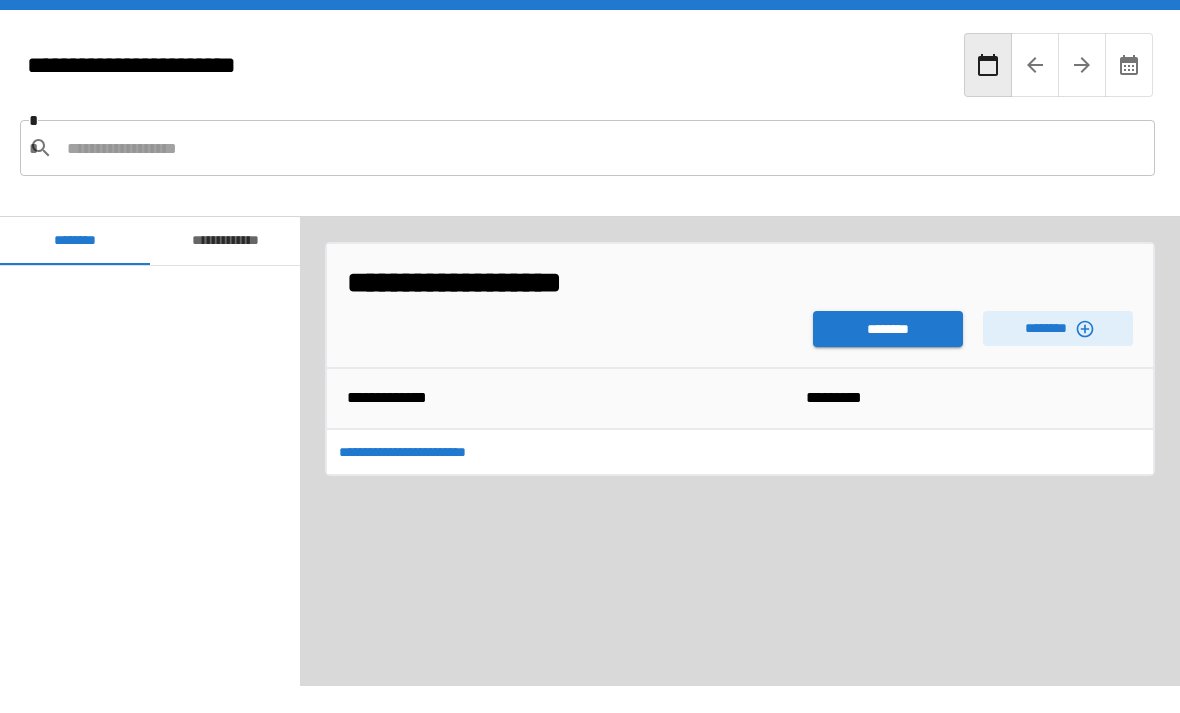 scroll, scrollTop: 64, scrollLeft: 0, axis: vertical 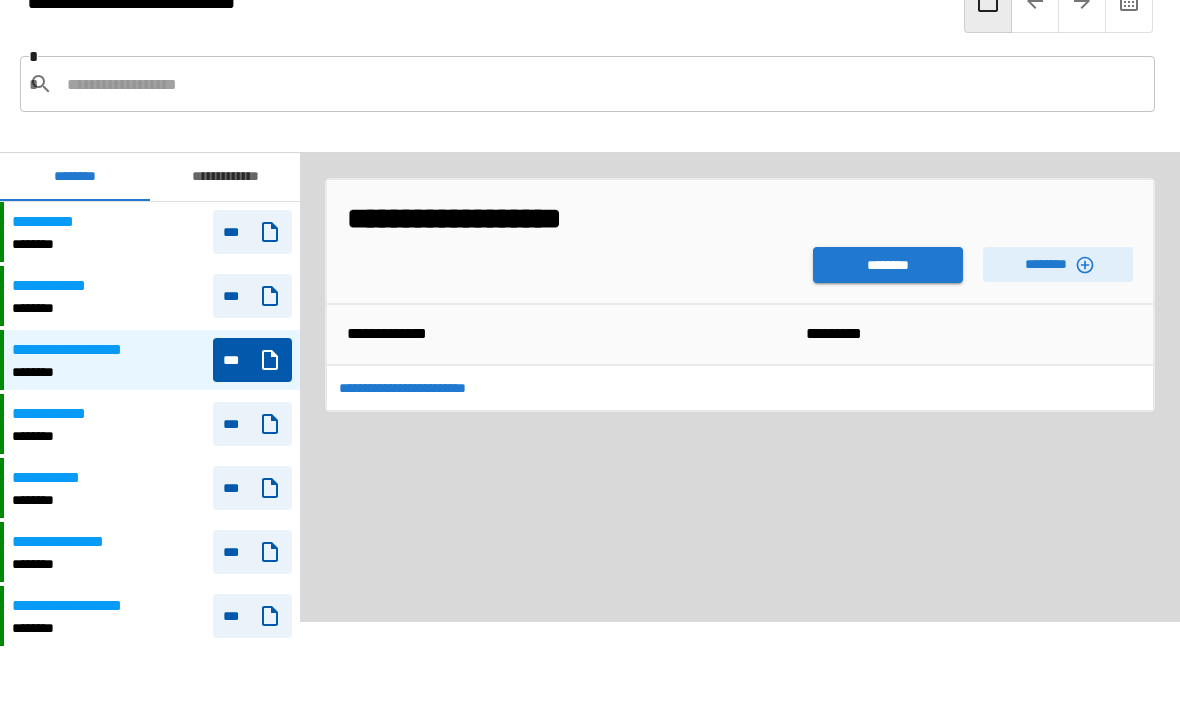 click on "********" at bounding box center [888, 265] 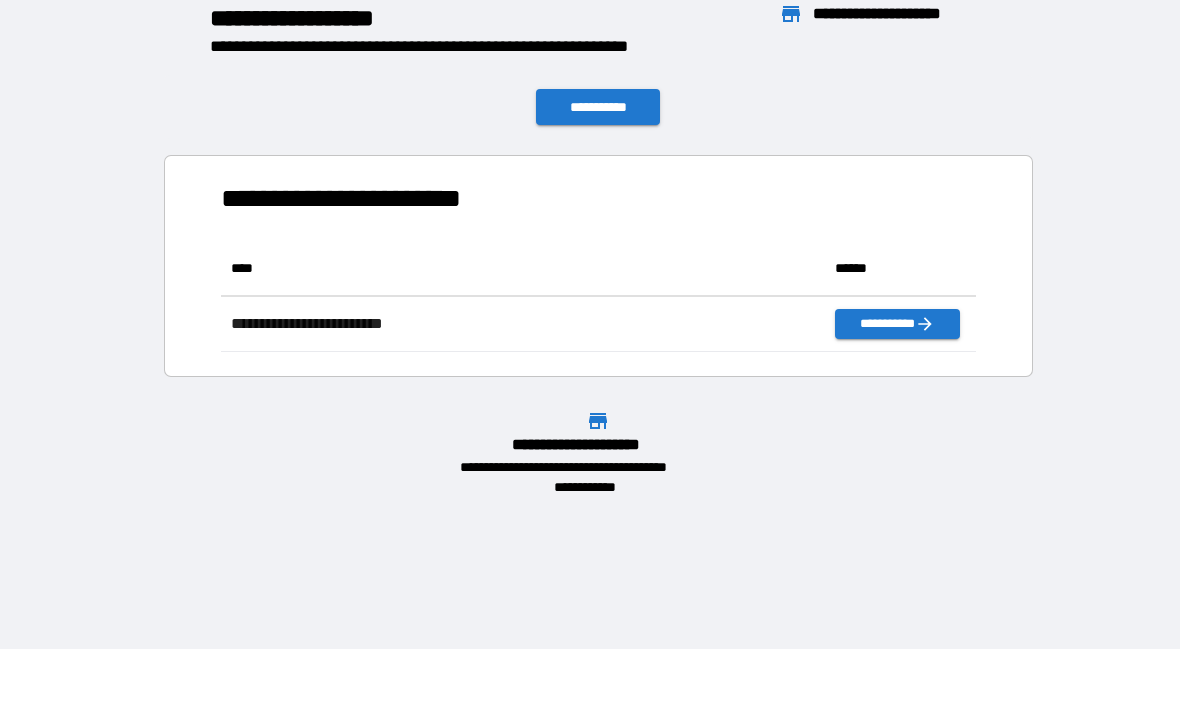 scroll, scrollTop: 1, scrollLeft: 1, axis: both 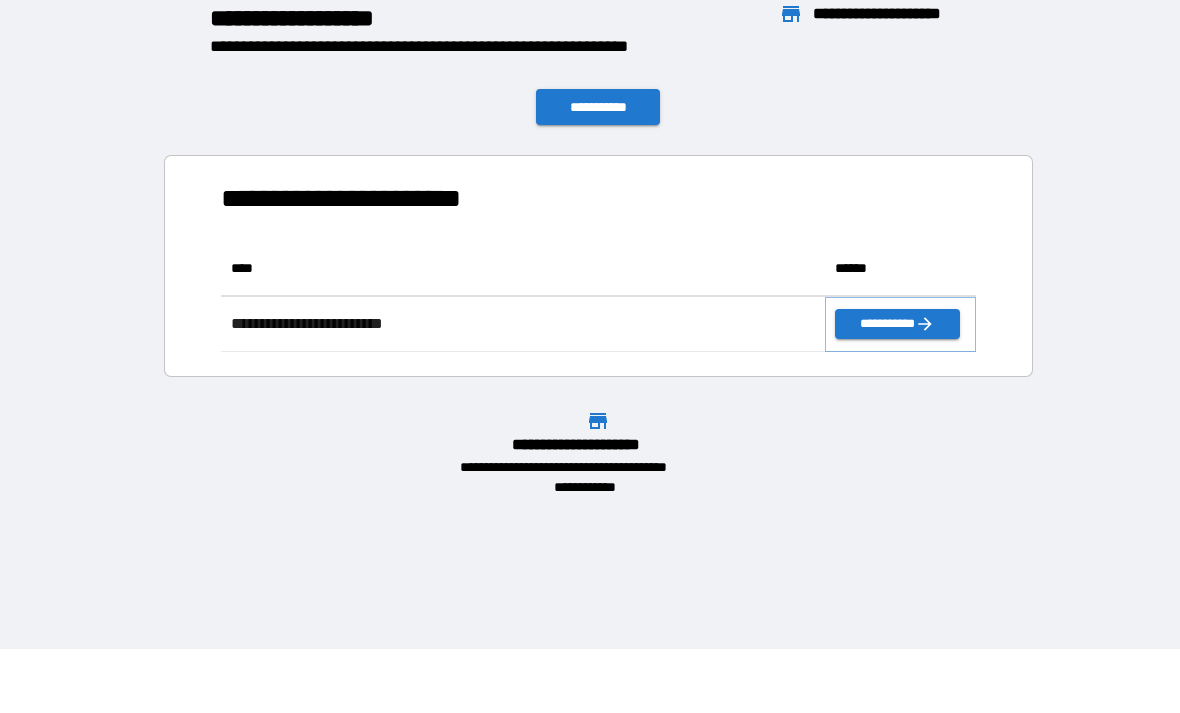 click 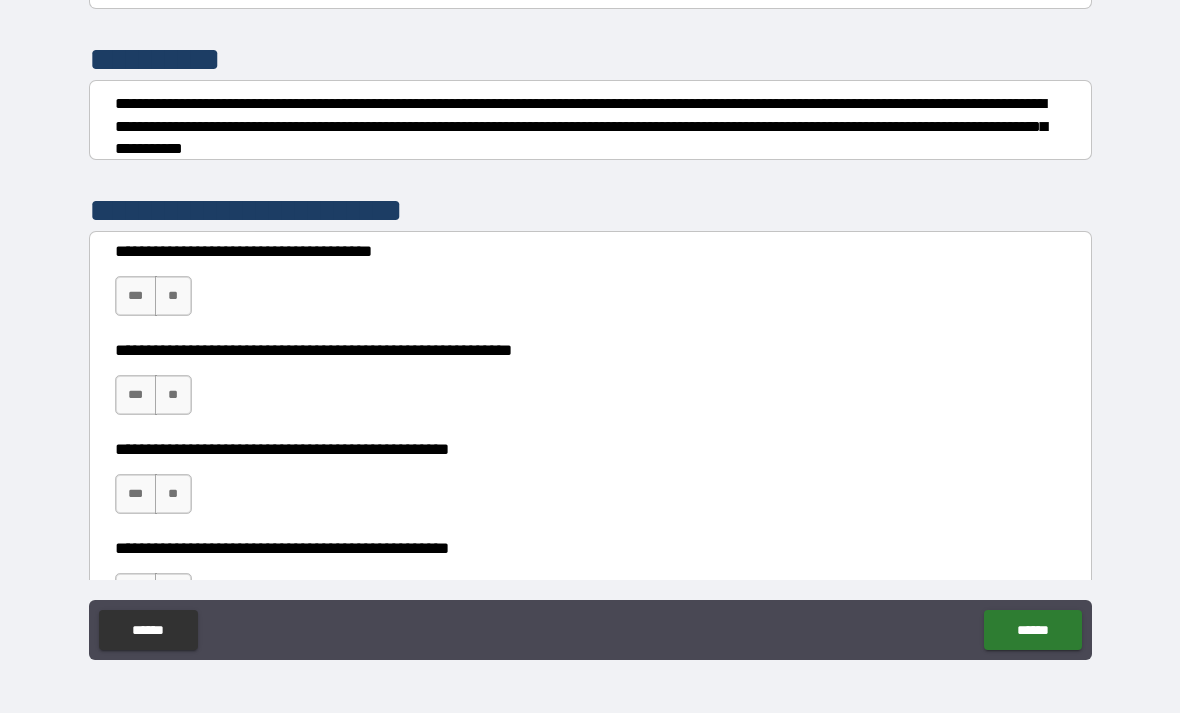 scroll, scrollTop: 224, scrollLeft: 0, axis: vertical 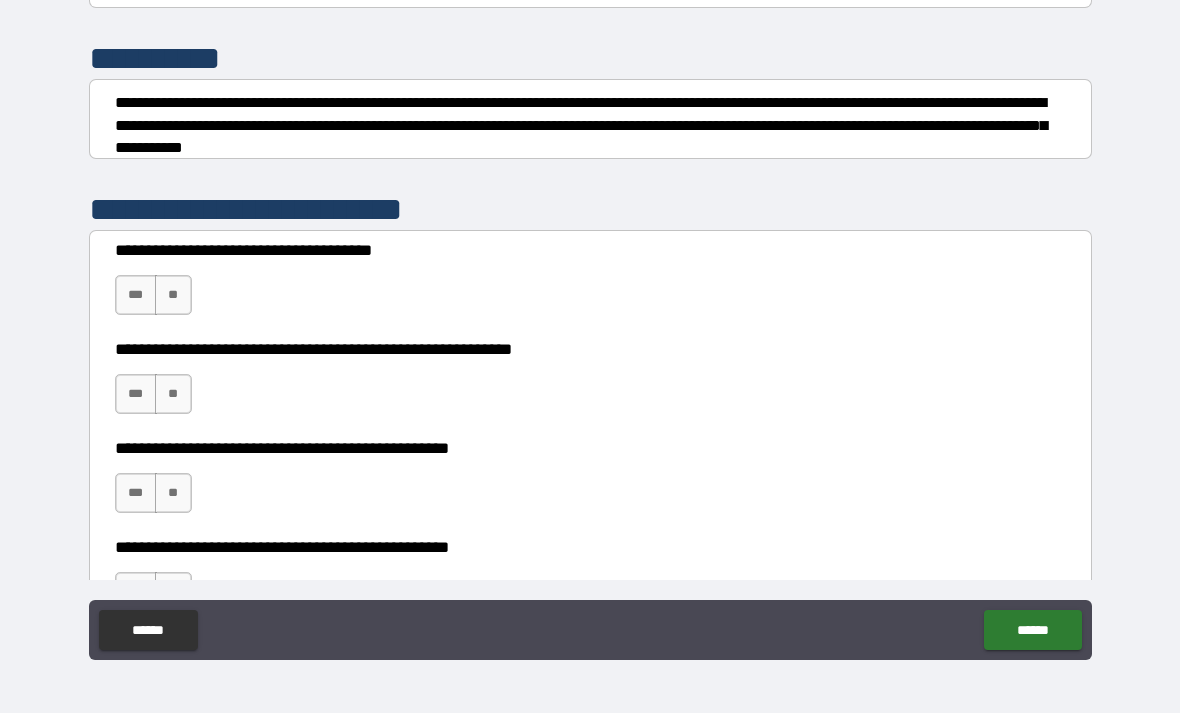 click on "**" at bounding box center (173, 295) 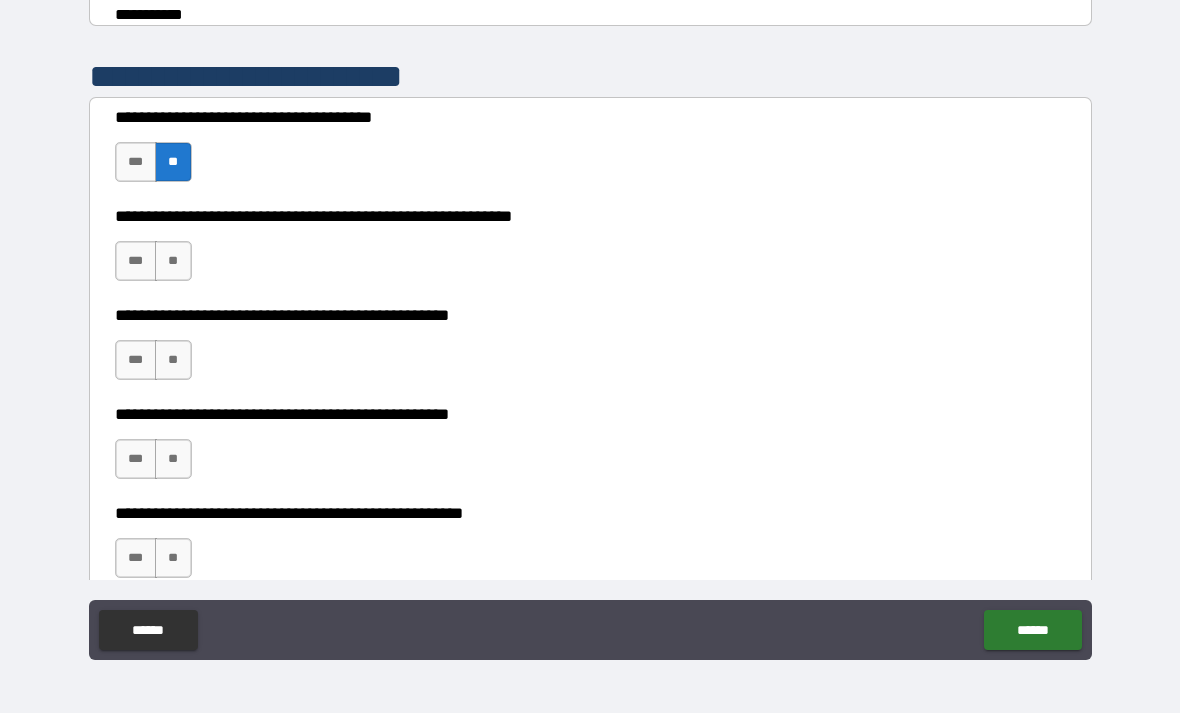 scroll, scrollTop: 364, scrollLeft: 0, axis: vertical 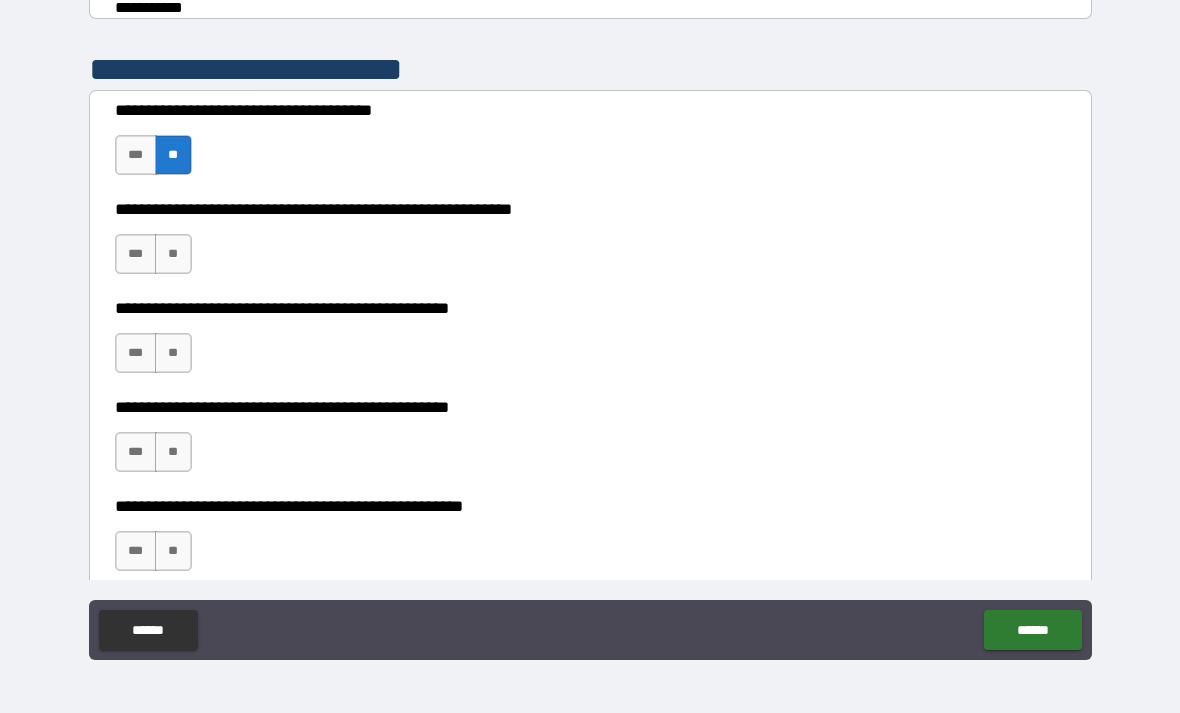 click on "**" at bounding box center [173, 254] 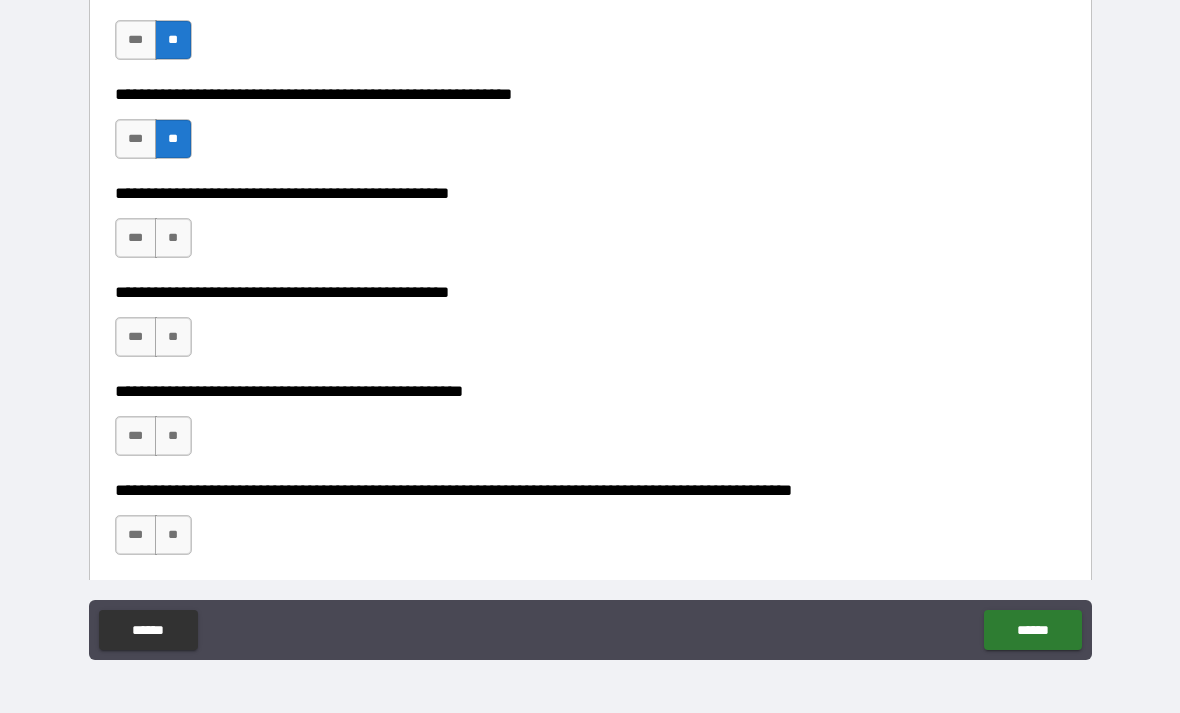 scroll, scrollTop: 486, scrollLeft: 0, axis: vertical 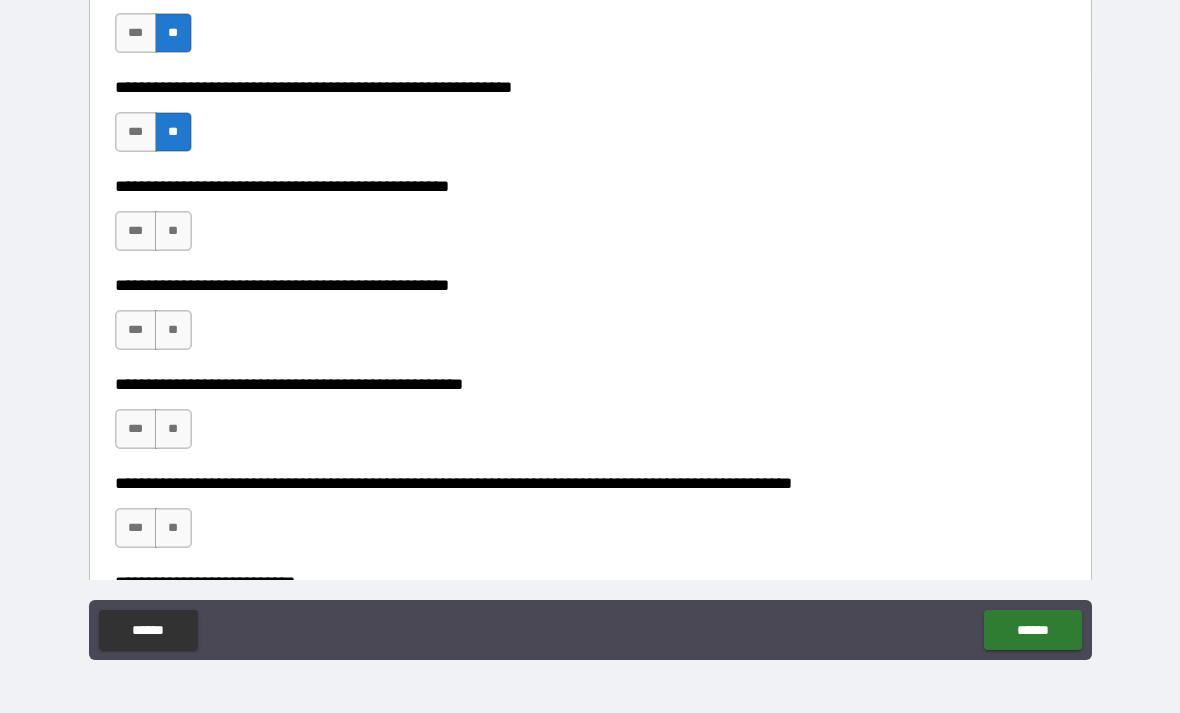 click on "**" at bounding box center [173, 231] 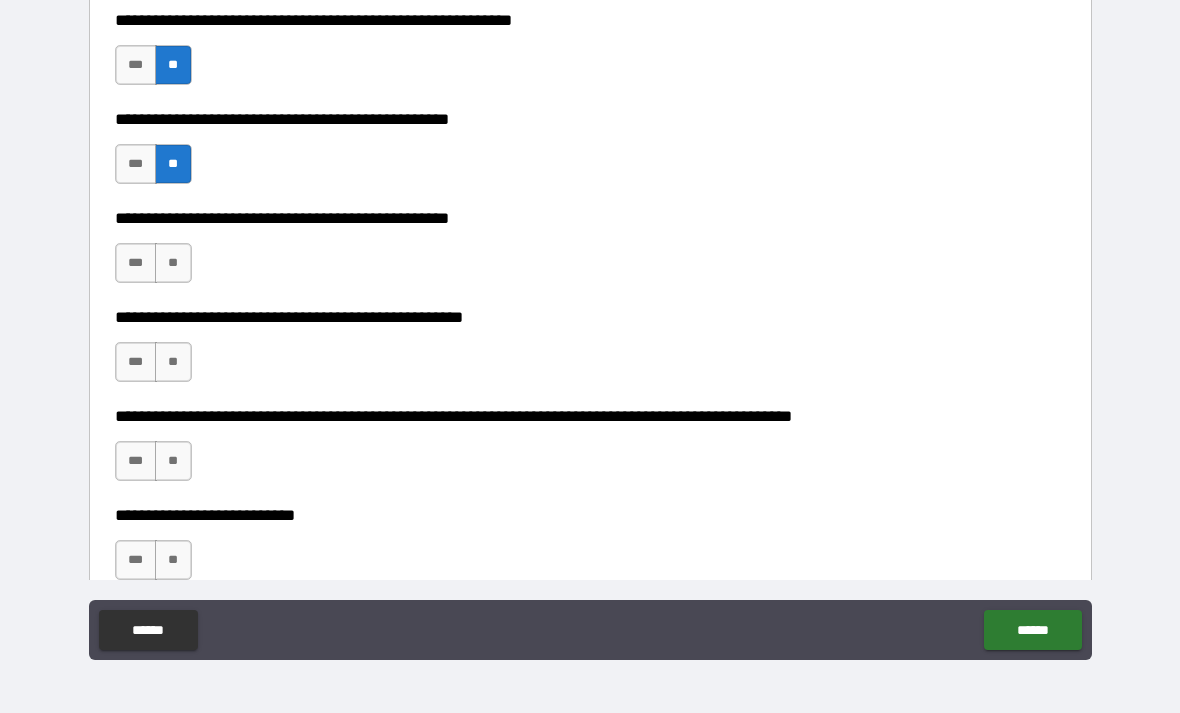 scroll, scrollTop: 594, scrollLeft: 0, axis: vertical 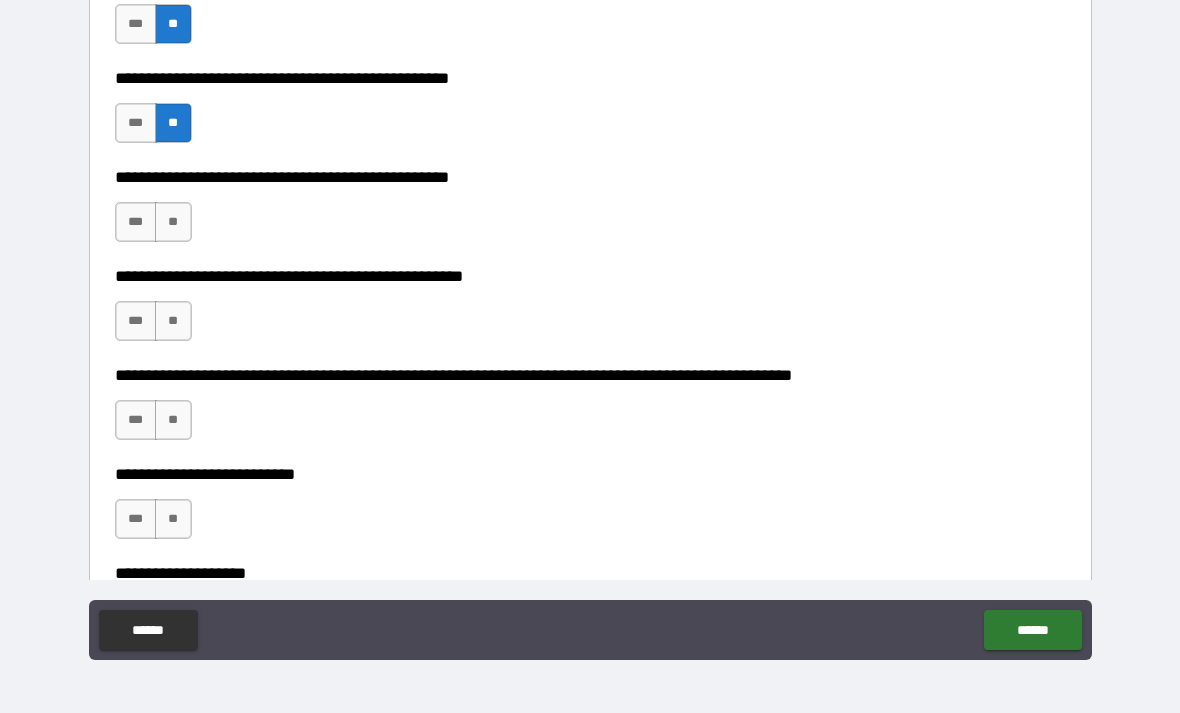 click on "**" at bounding box center (173, 222) 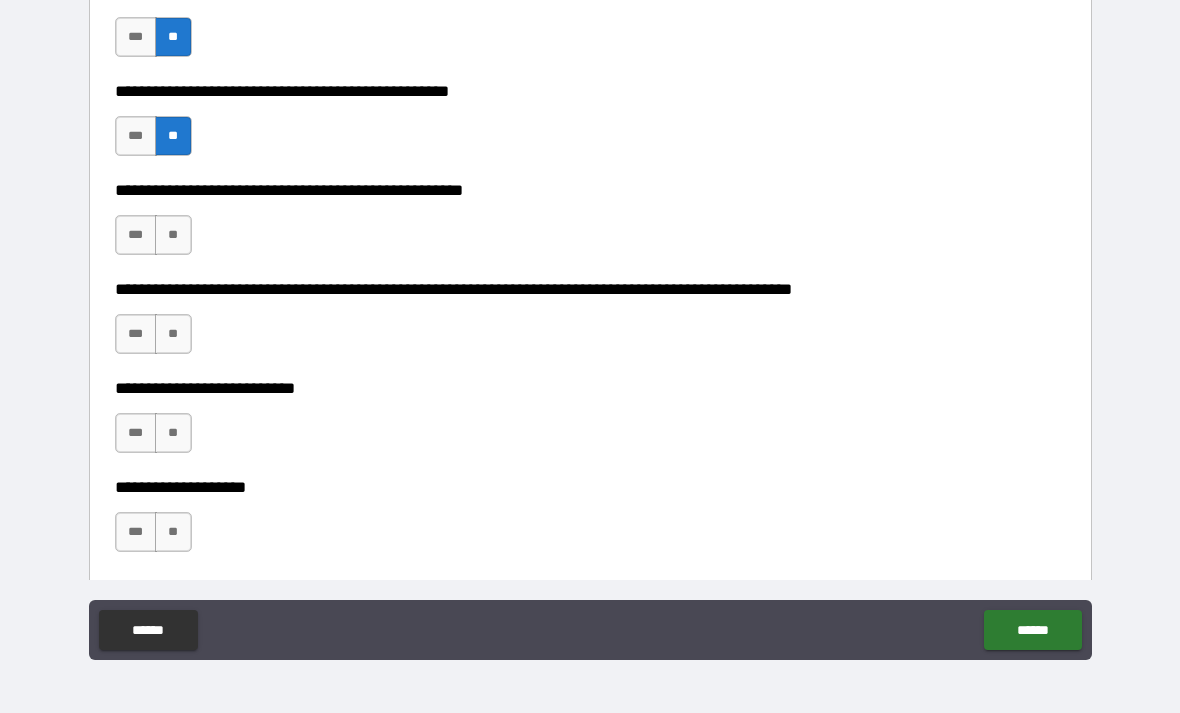 scroll, scrollTop: 684, scrollLeft: 0, axis: vertical 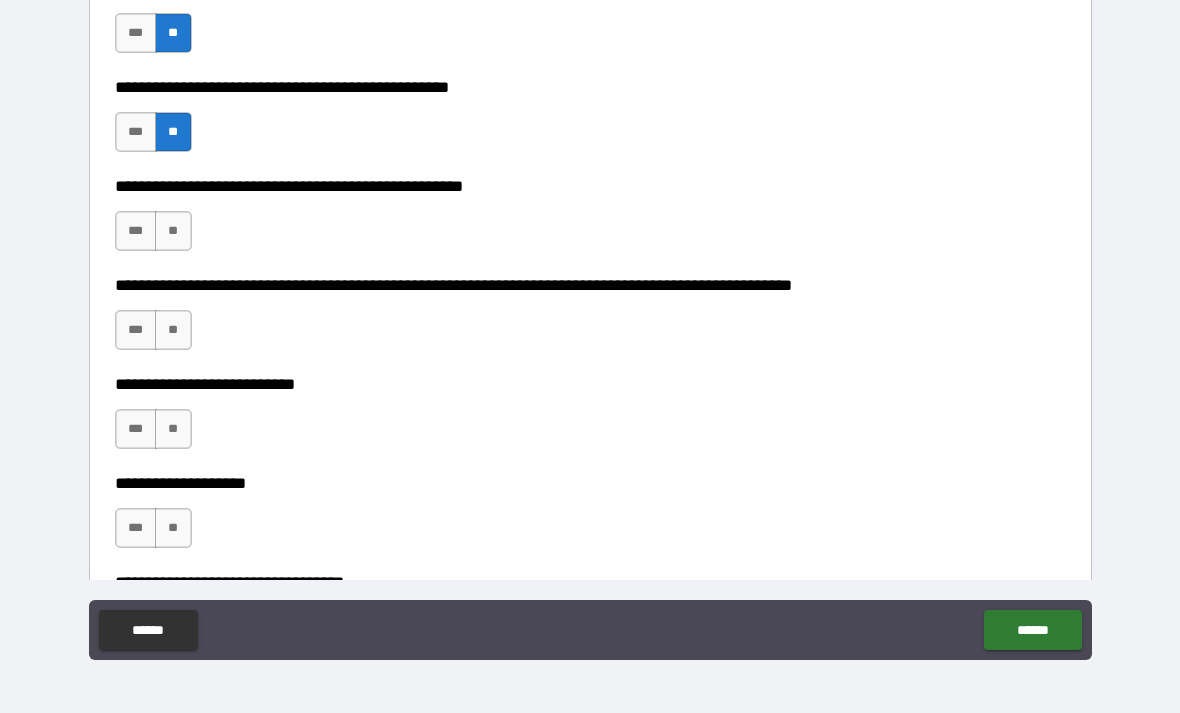 click on "**" at bounding box center [173, 231] 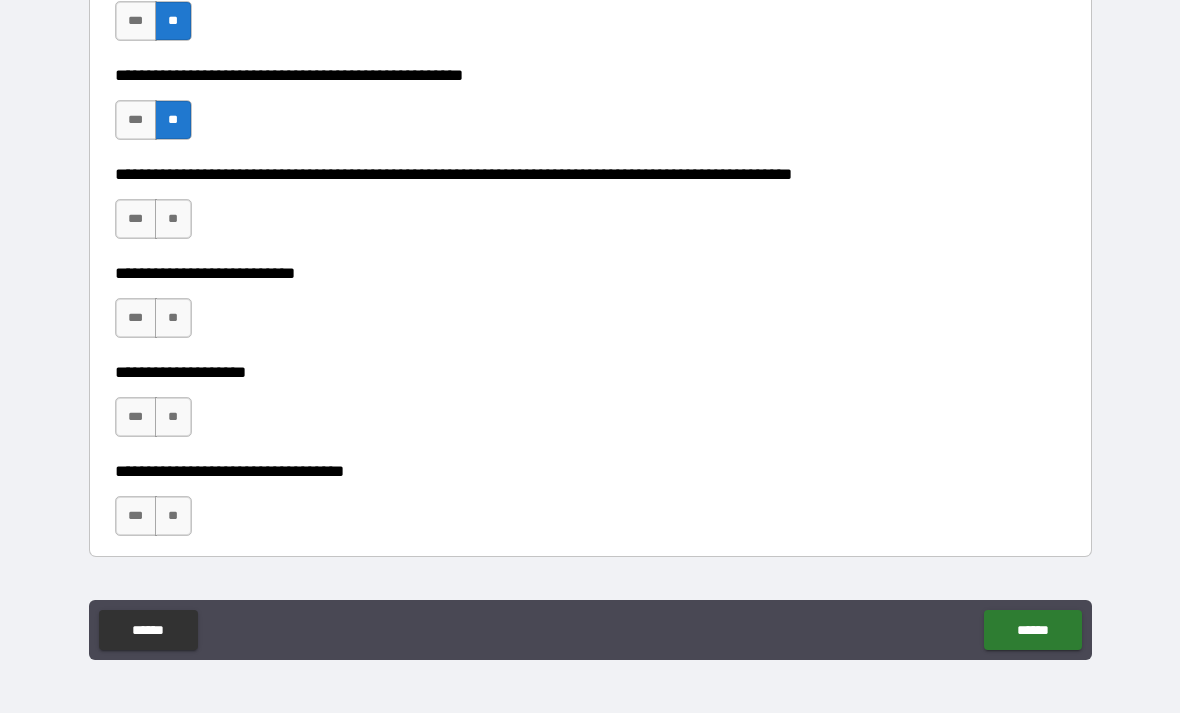 scroll, scrollTop: 811, scrollLeft: 0, axis: vertical 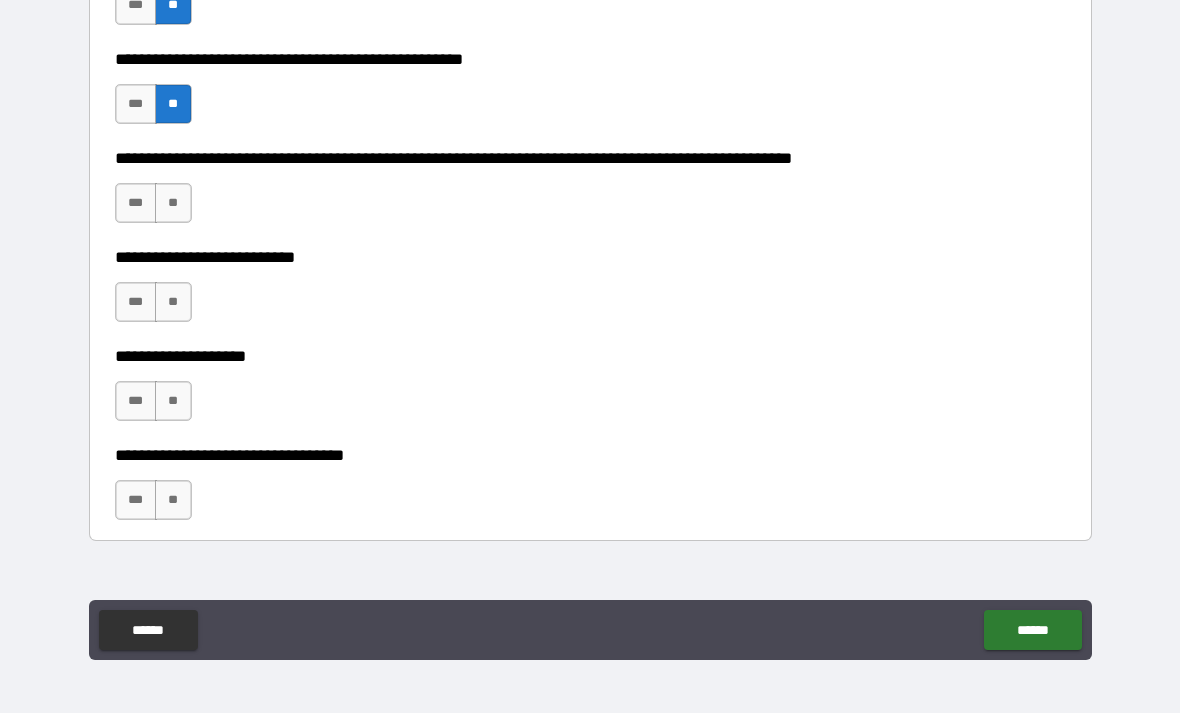 click on "**" at bounding box center (173, 203) 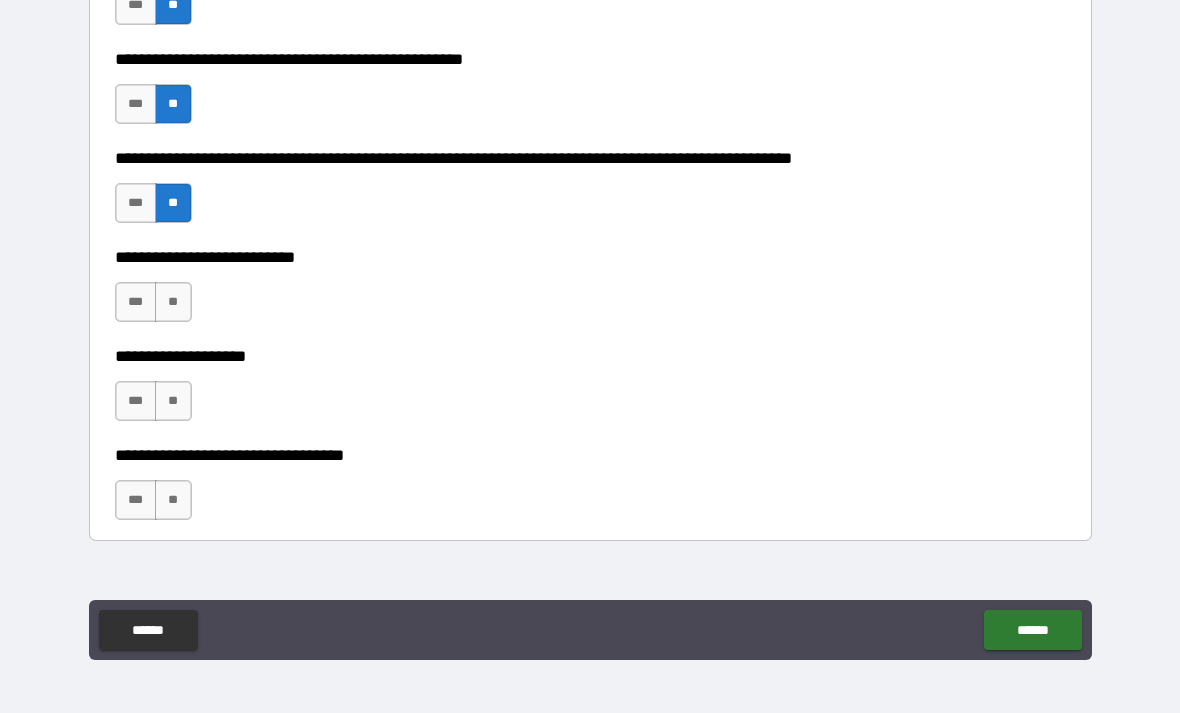 click on "**" at bounding box center (173, 302) 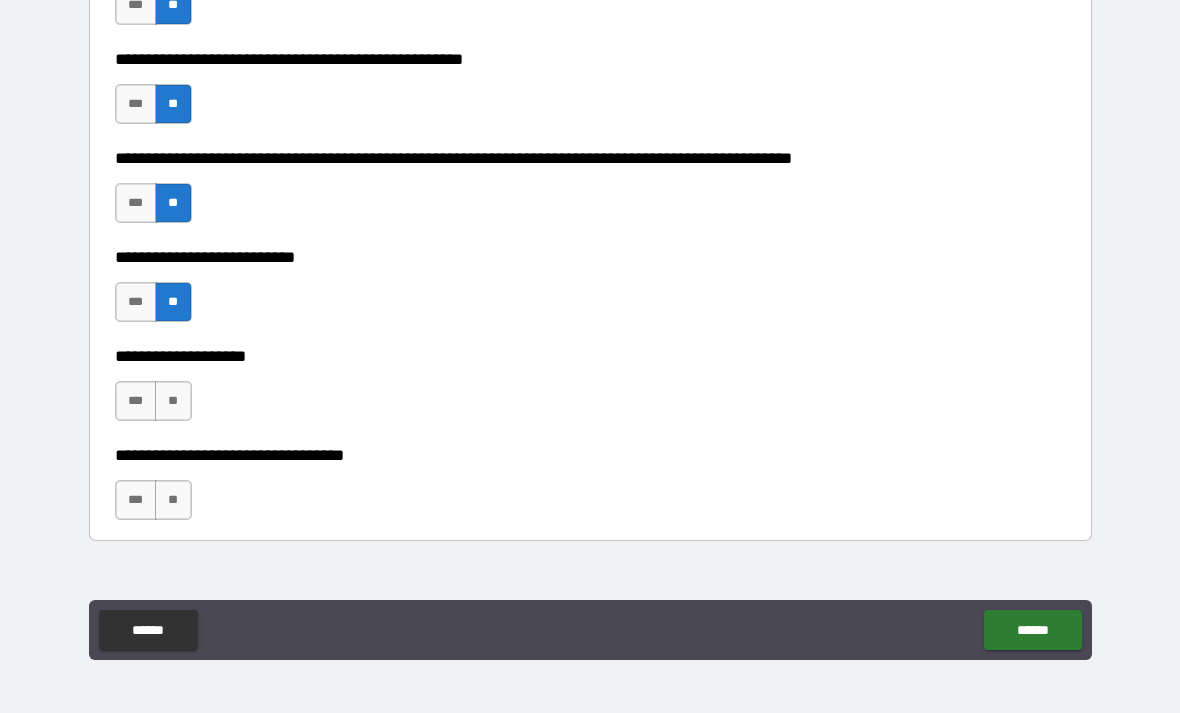 click on "**" at bounding box center [173, 401] 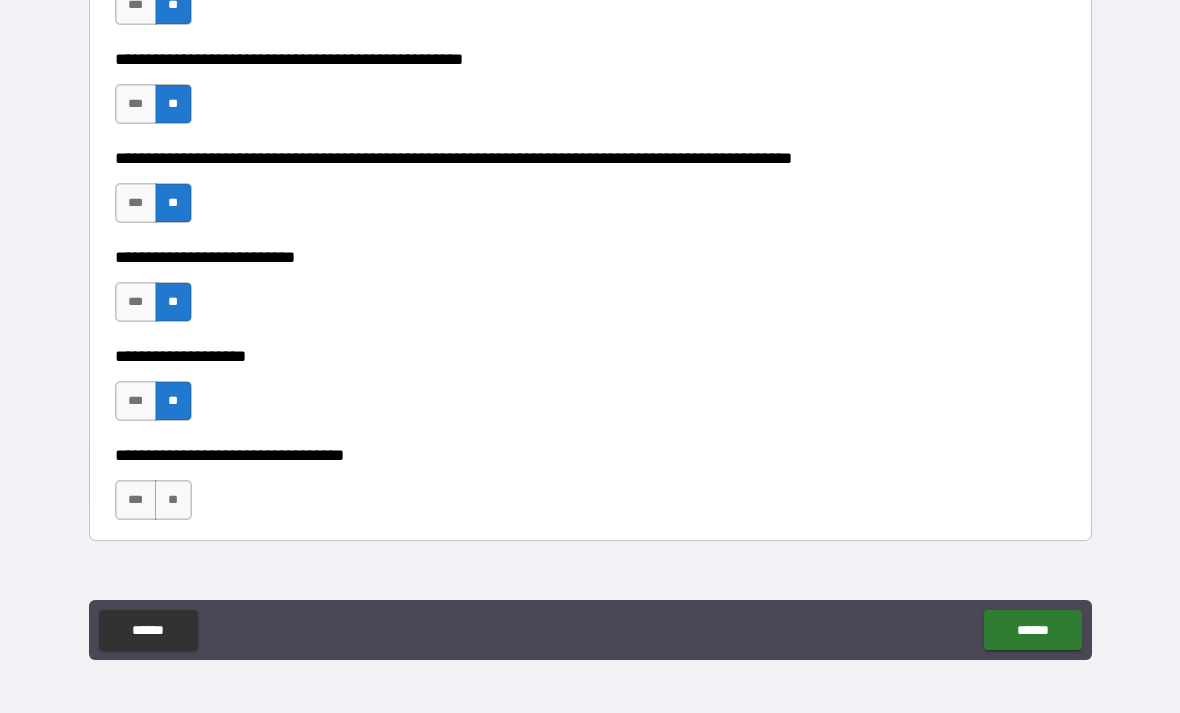 click on "**" at bounding box center (173, 500) 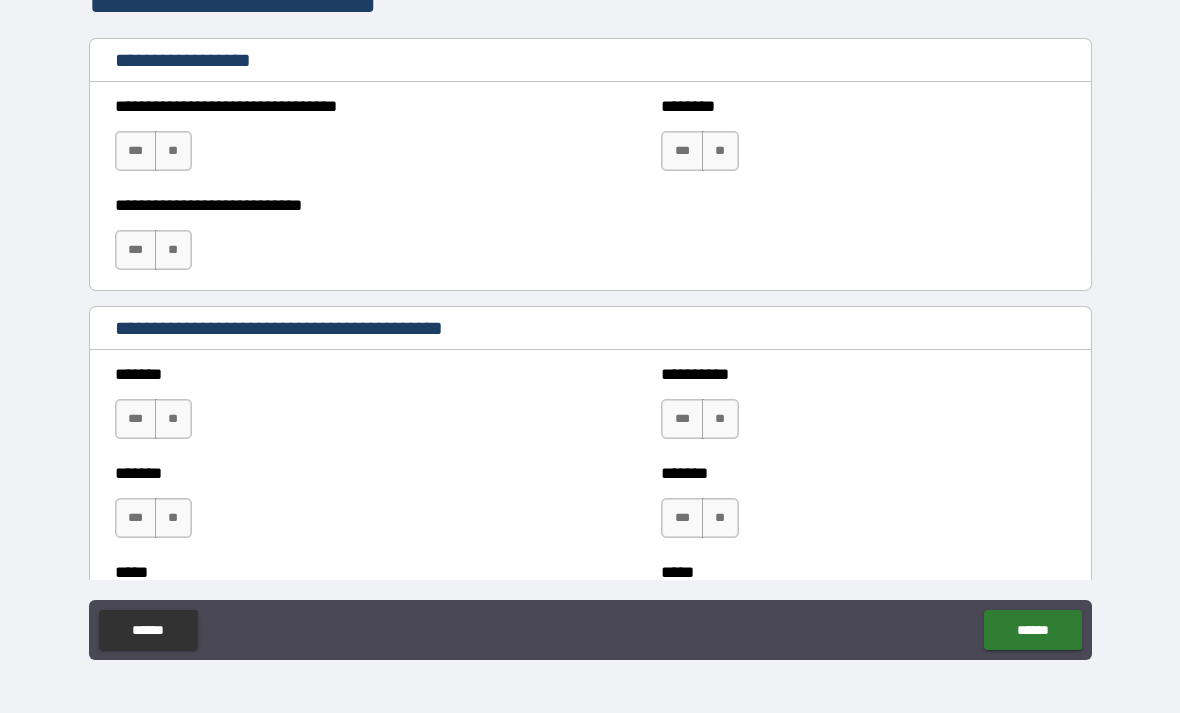 scroll, scrollTop: 1401, scrollLeft: 0, axis: vertical 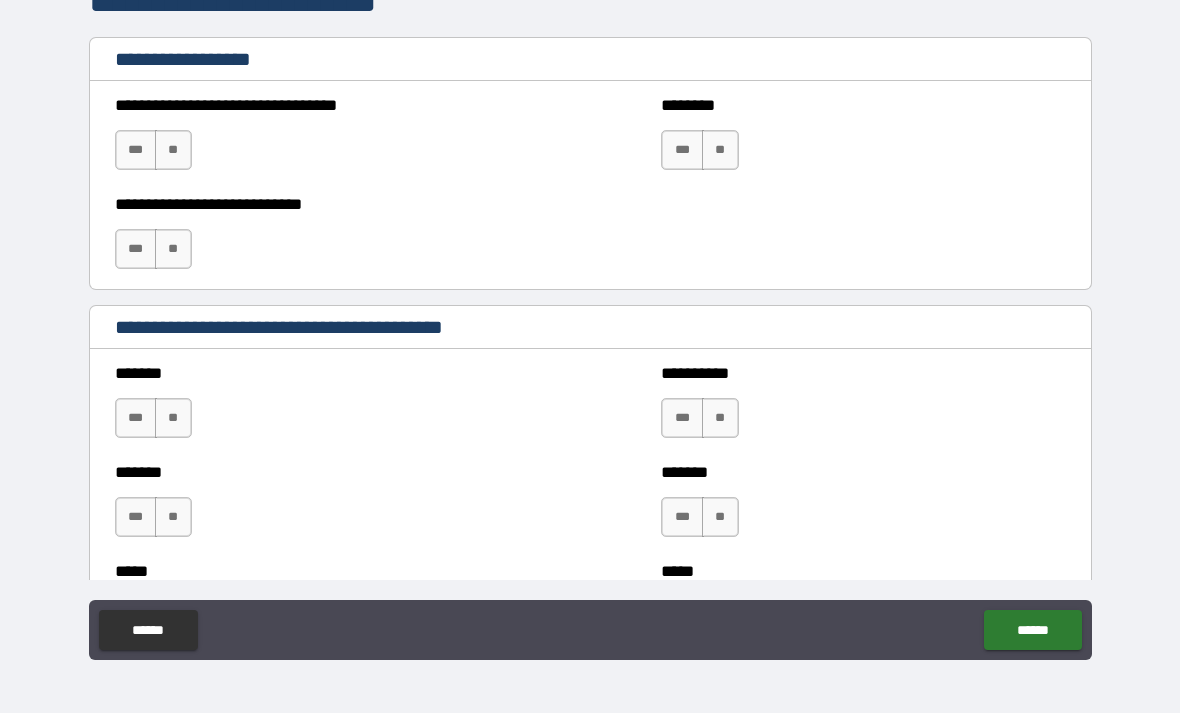 click on "**" at bounding box center (173, 150) 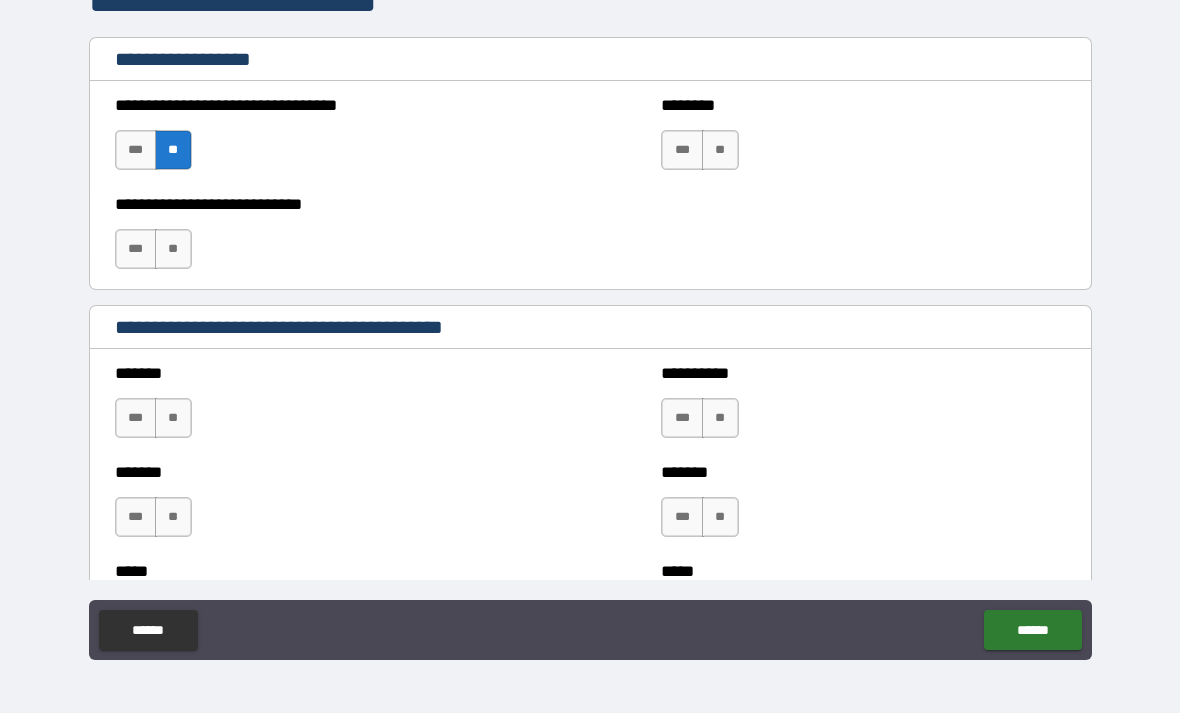 click on "**" at bounding box center [173, 249] 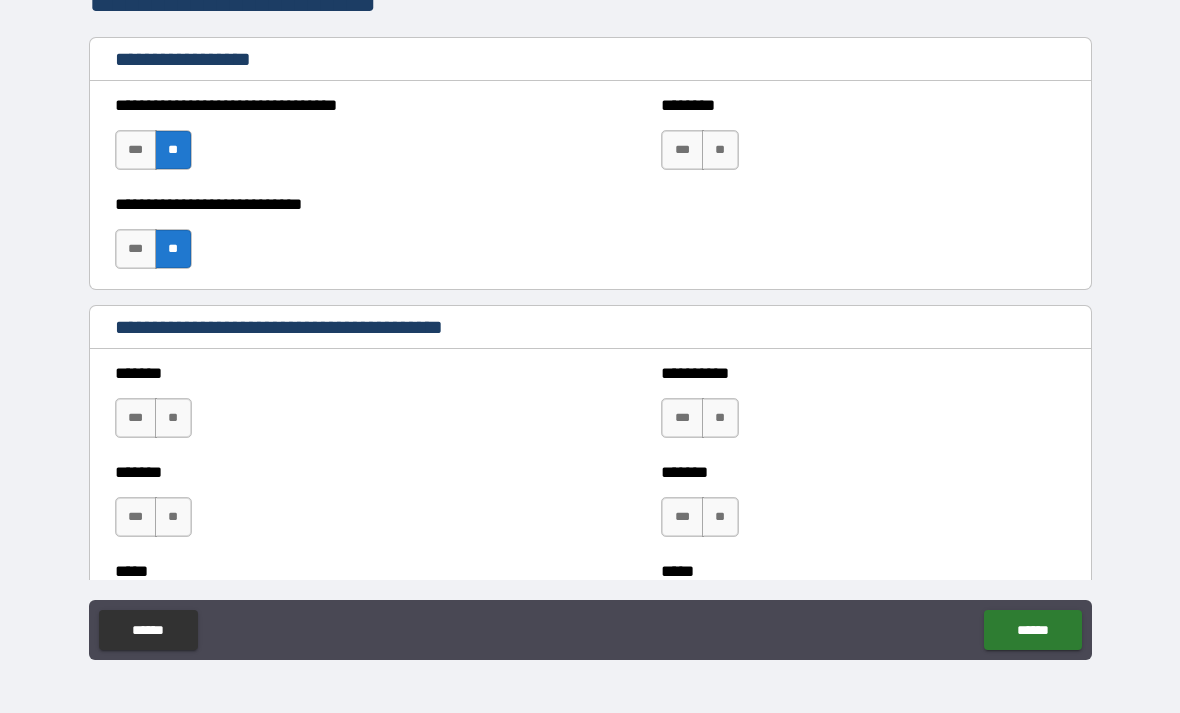 click on "**" at bounding box center (720, 150) 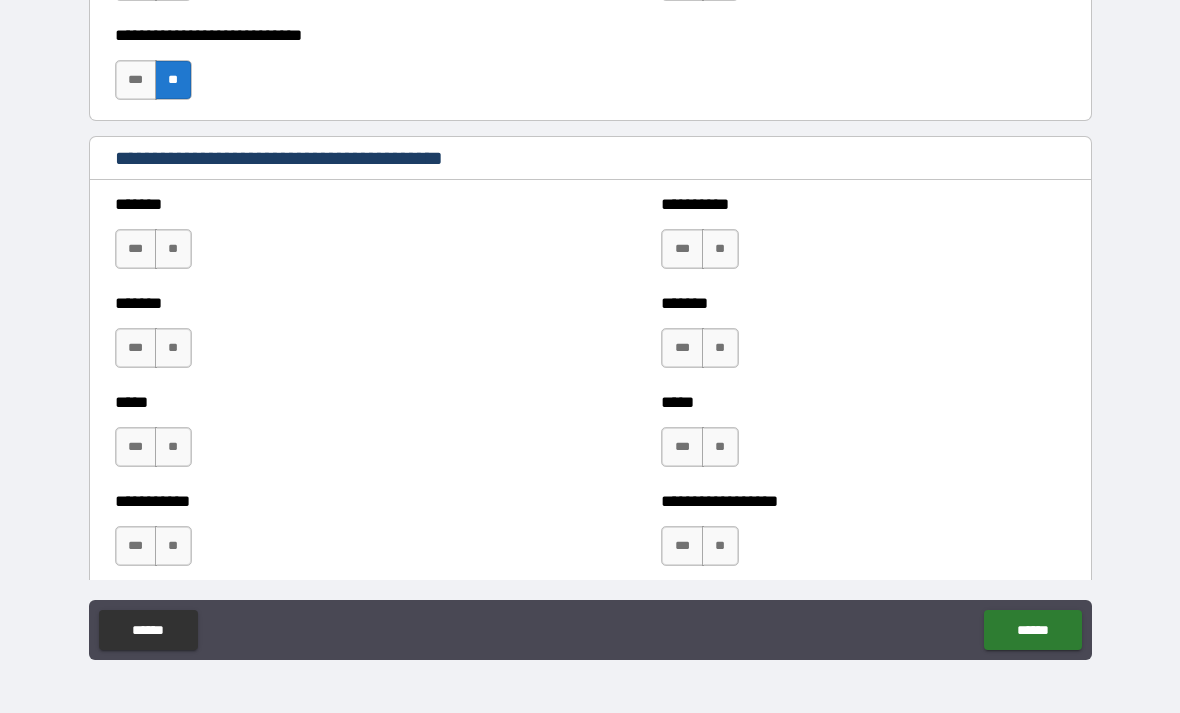 scroll, scrollTop: 1651, scrollLeft: 0, axis: vertical 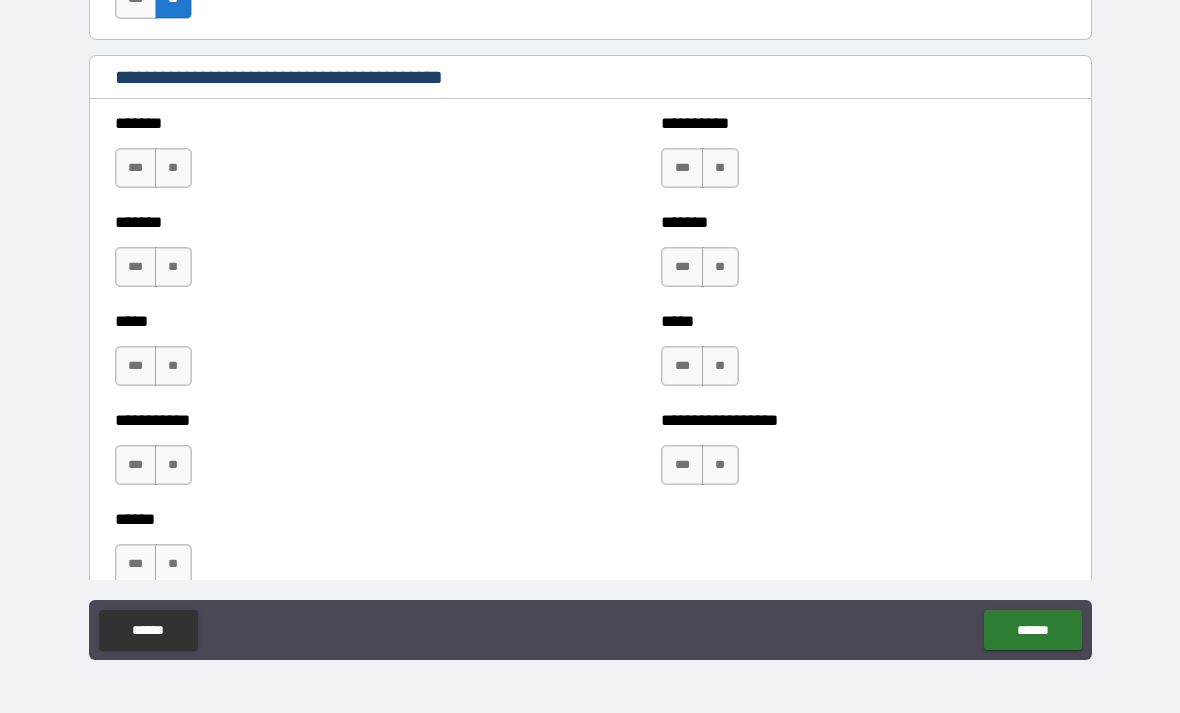 click on "**" at bounding box center (720, 168) 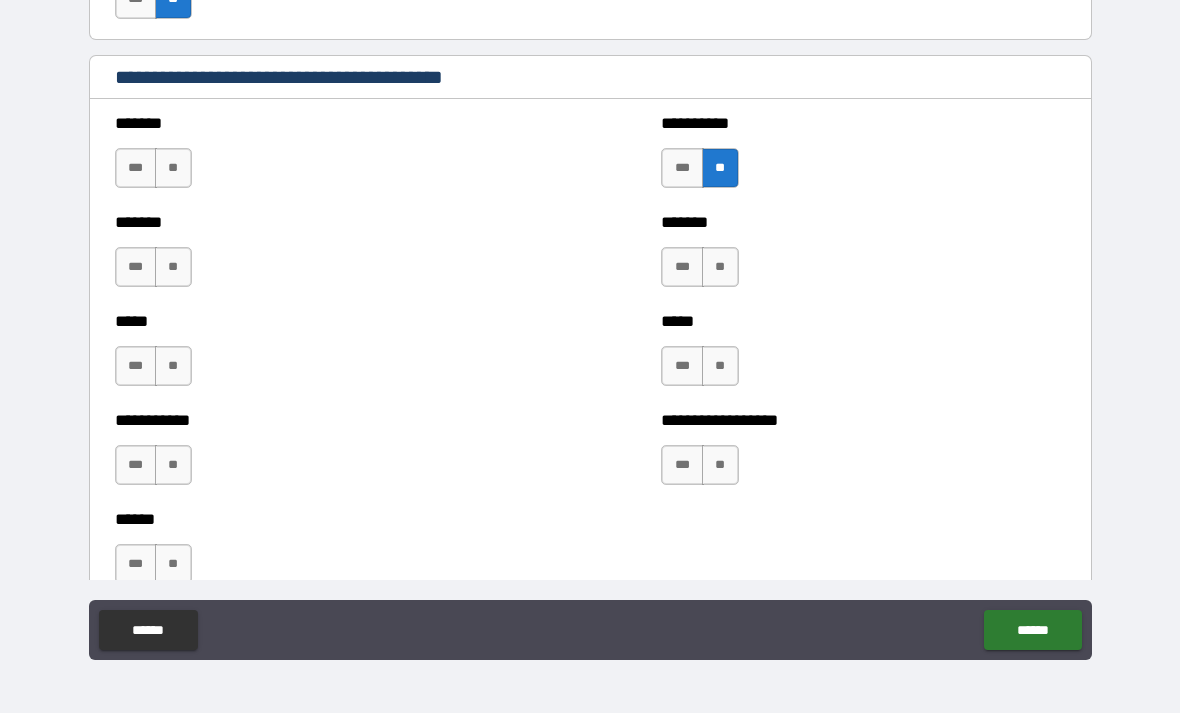 click on "**" at bounding box center [173, 168] 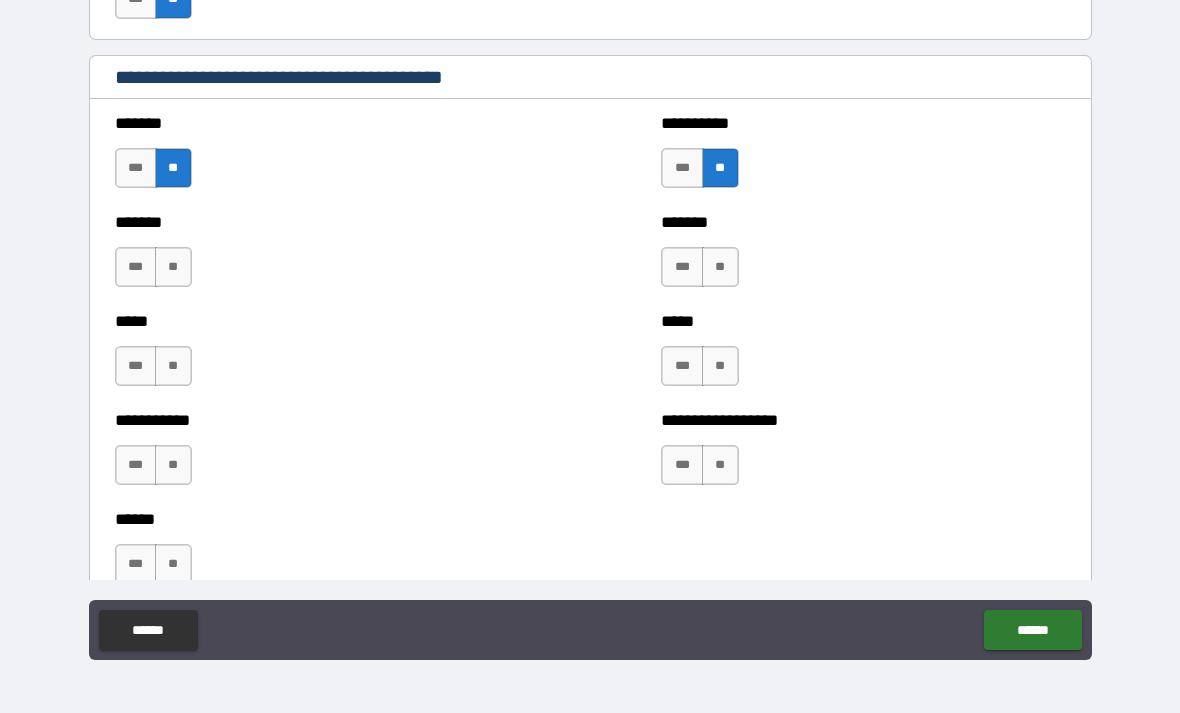 click on "**" at bounding box center (173, 267) 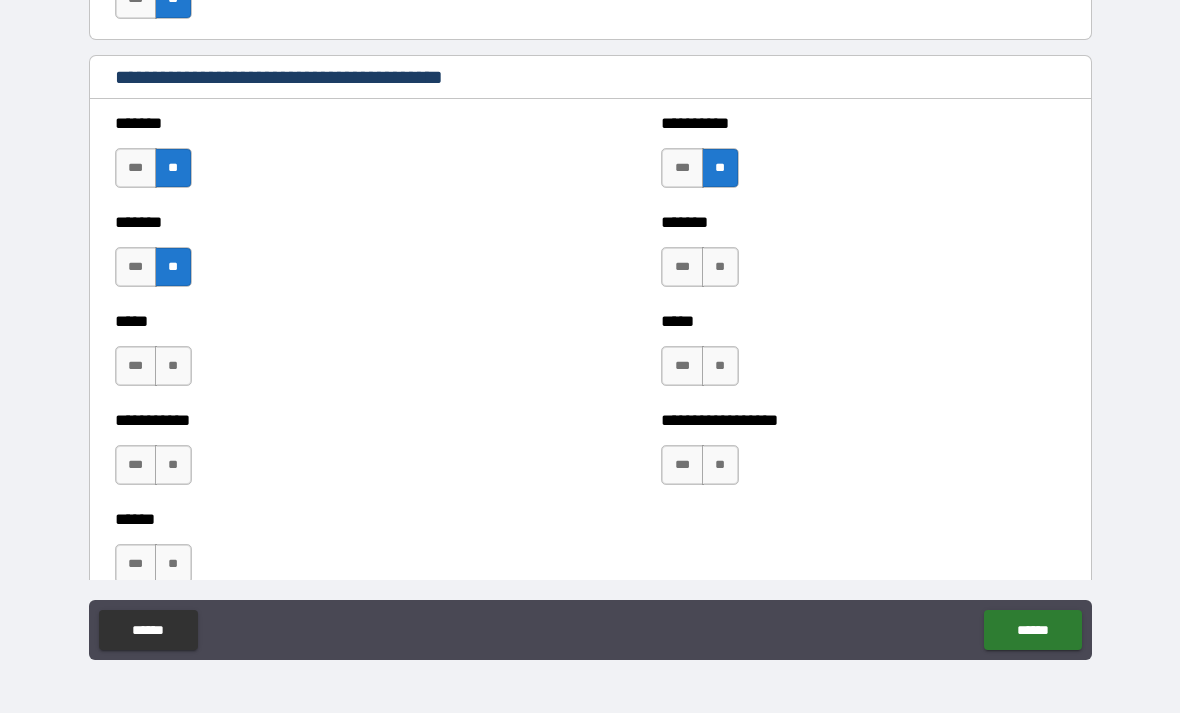click on "**" at bounding box center (720, 267) 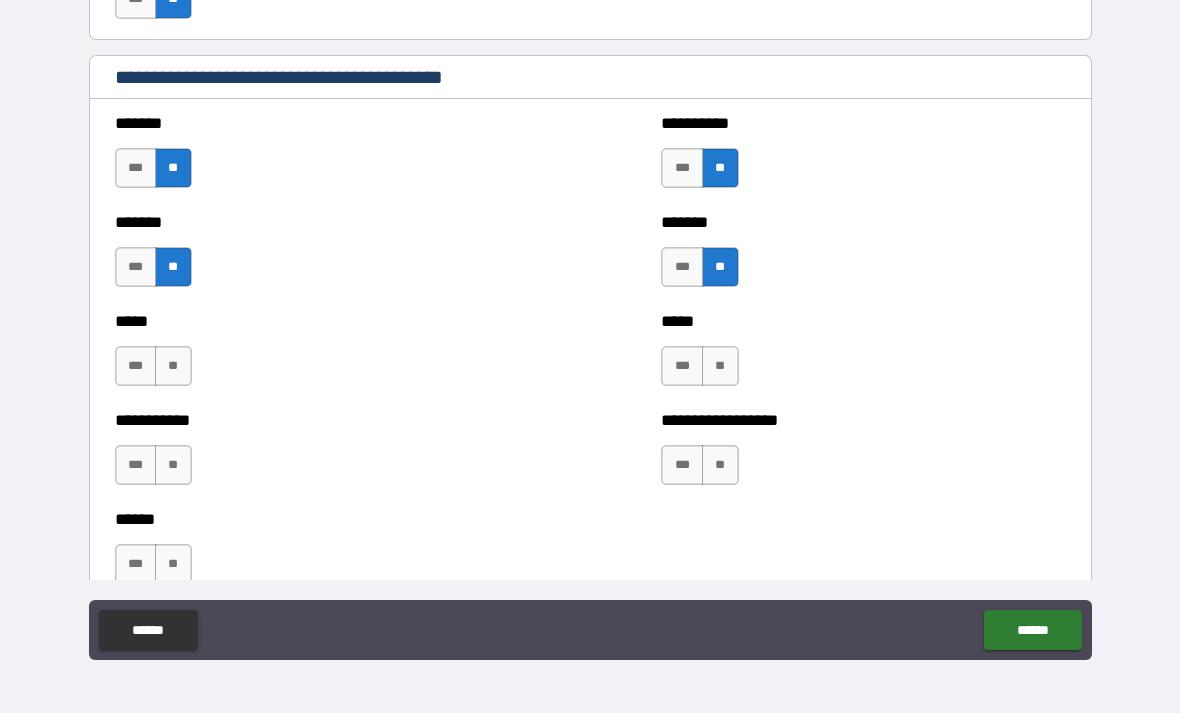 click on "**" at bounding box center [720, 366] 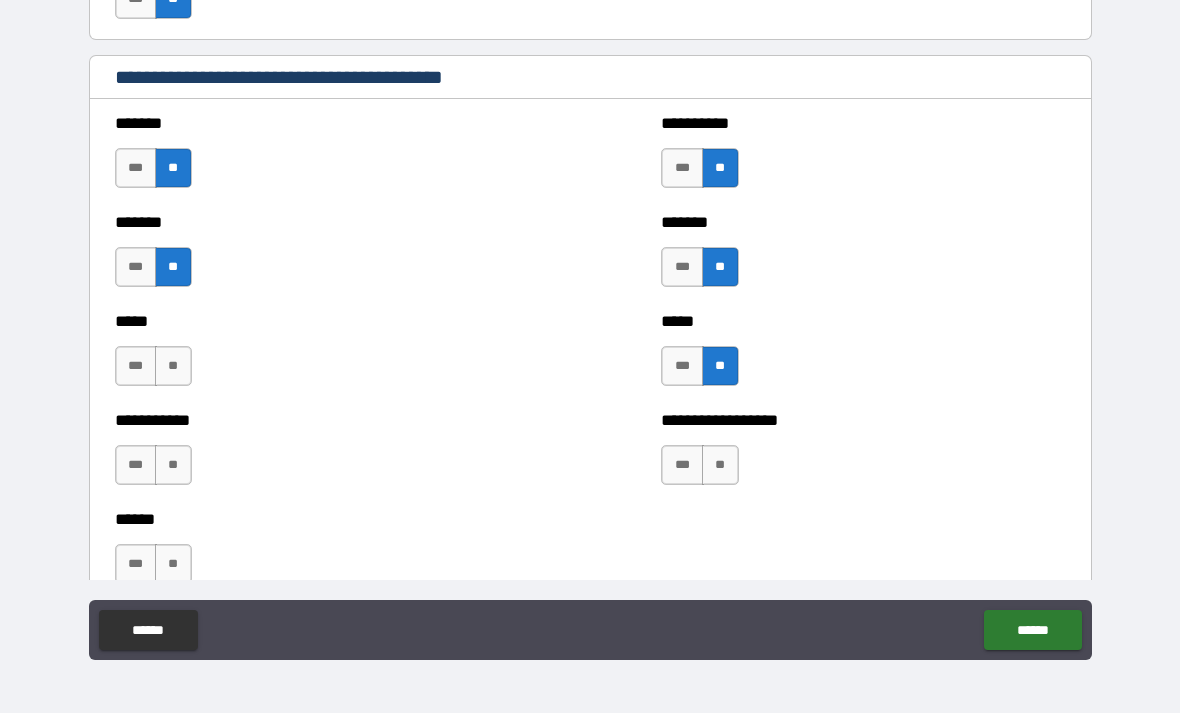 click on "**" at bounding box center [720, 465] 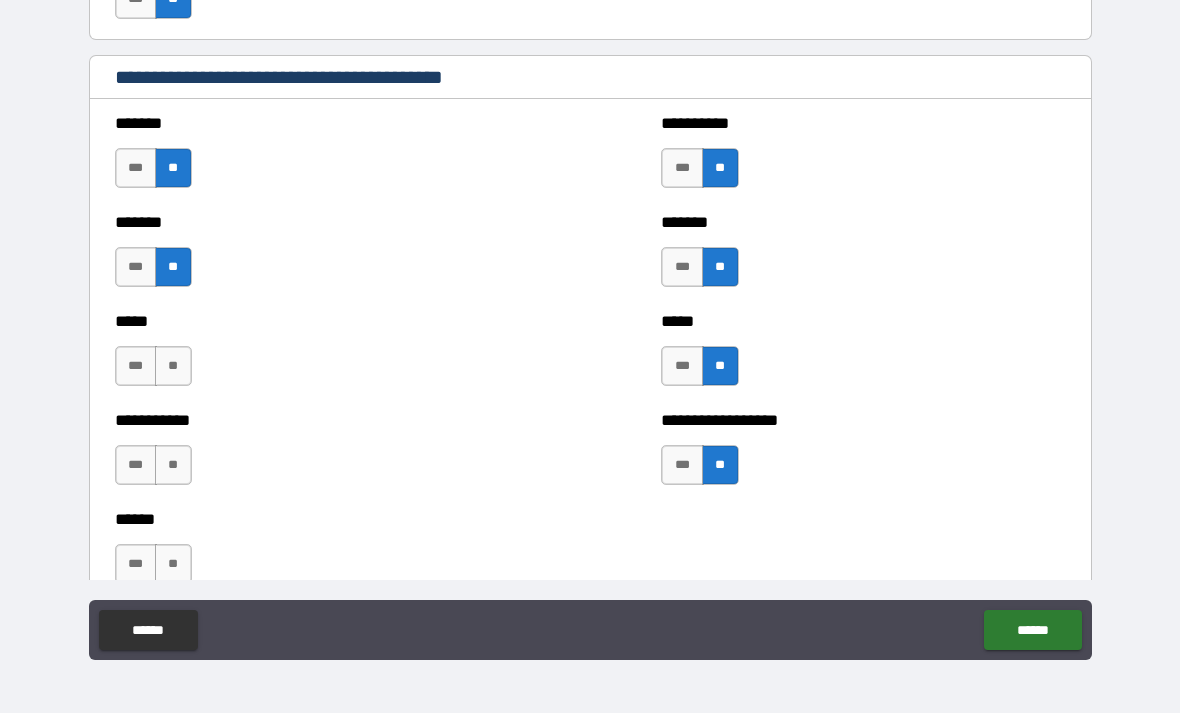 click on "***** *** **" at bounding box center [317, 356] 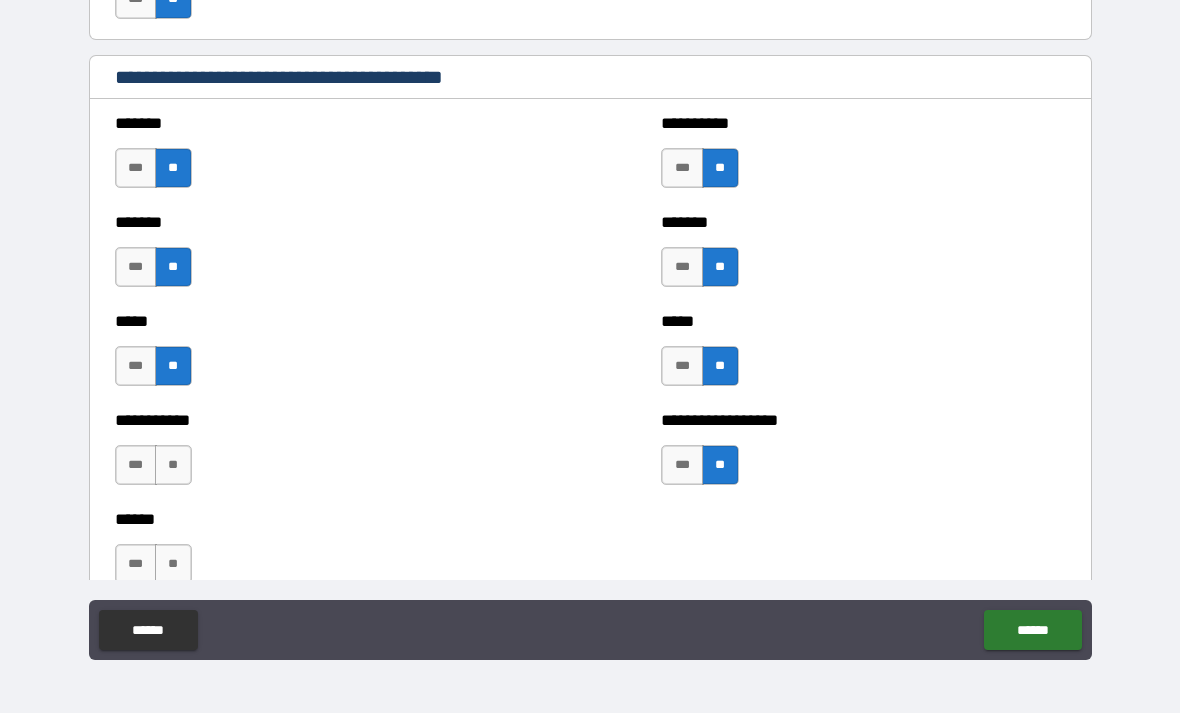 click on "**" at bounding box center [173, 465] 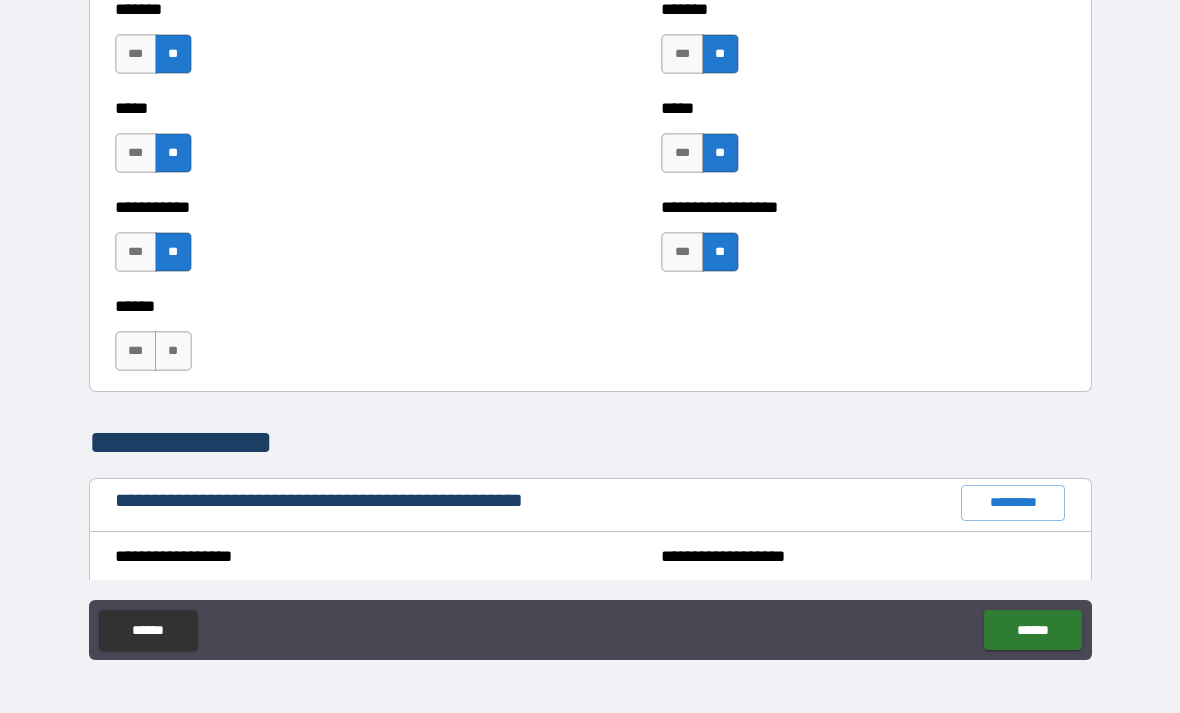scroll, scrollTop: 1884, scrollLeft: 0, axis: vertical 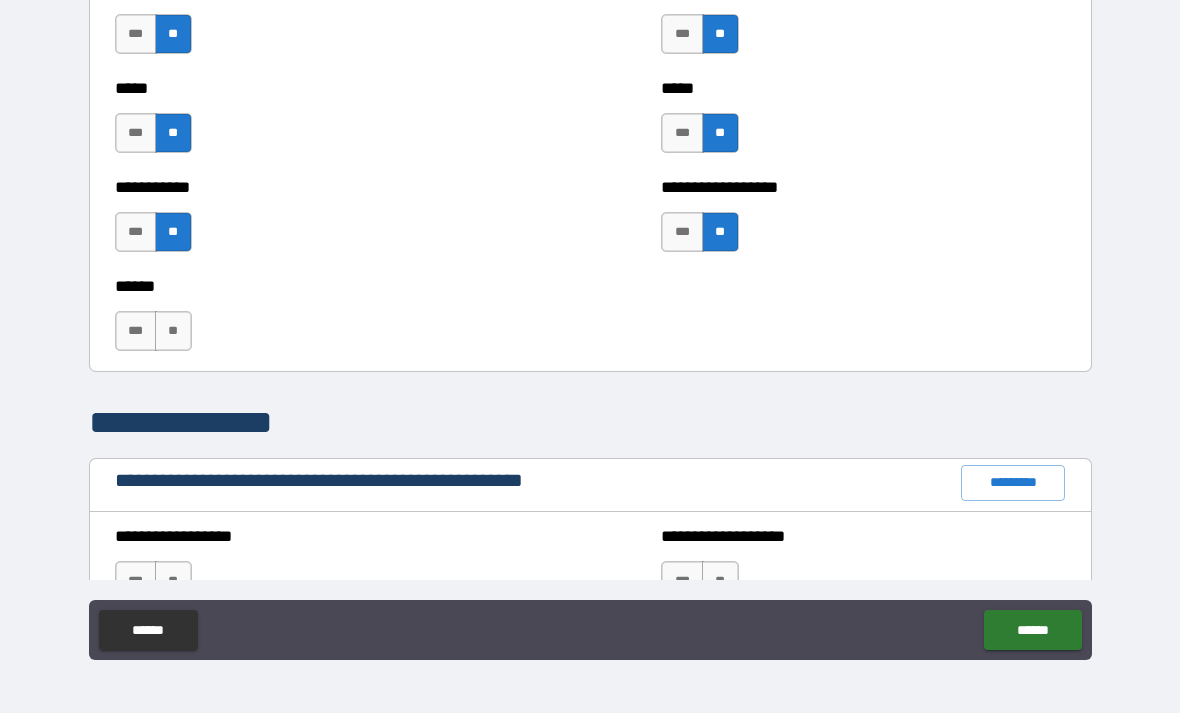 click on "**" at bounding box center [173, 331] 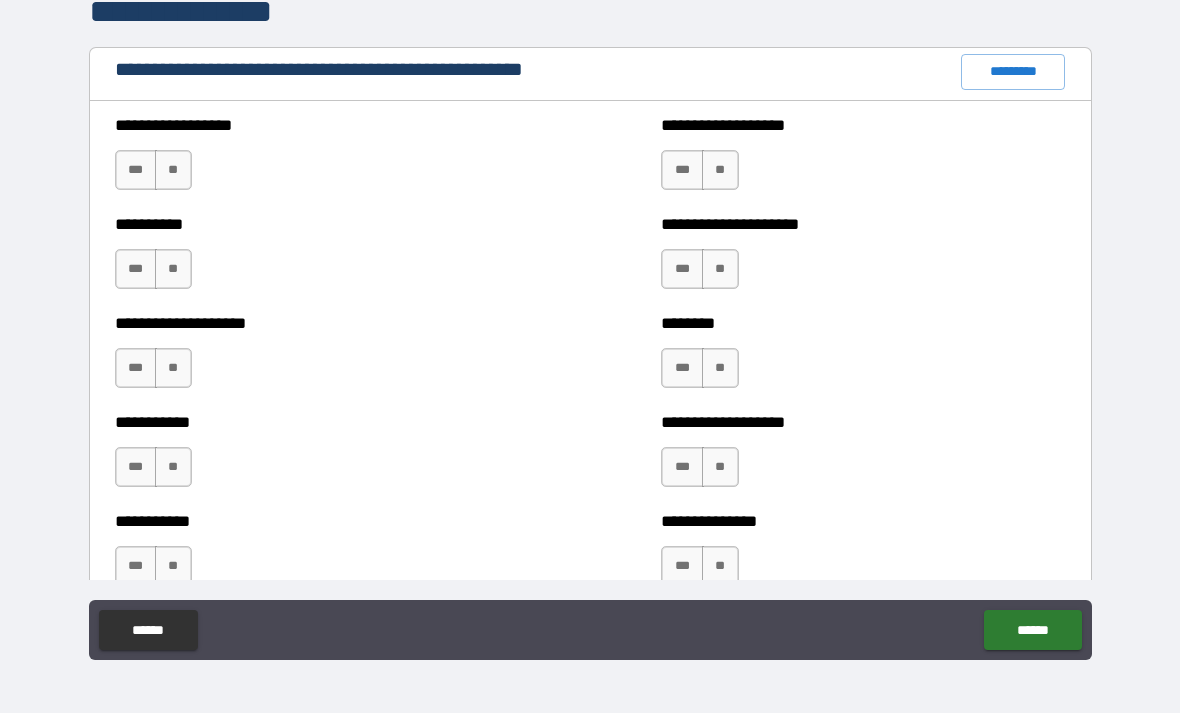 scroll, scrollTop: 2348, scrollLeft: 0, axis: vertical 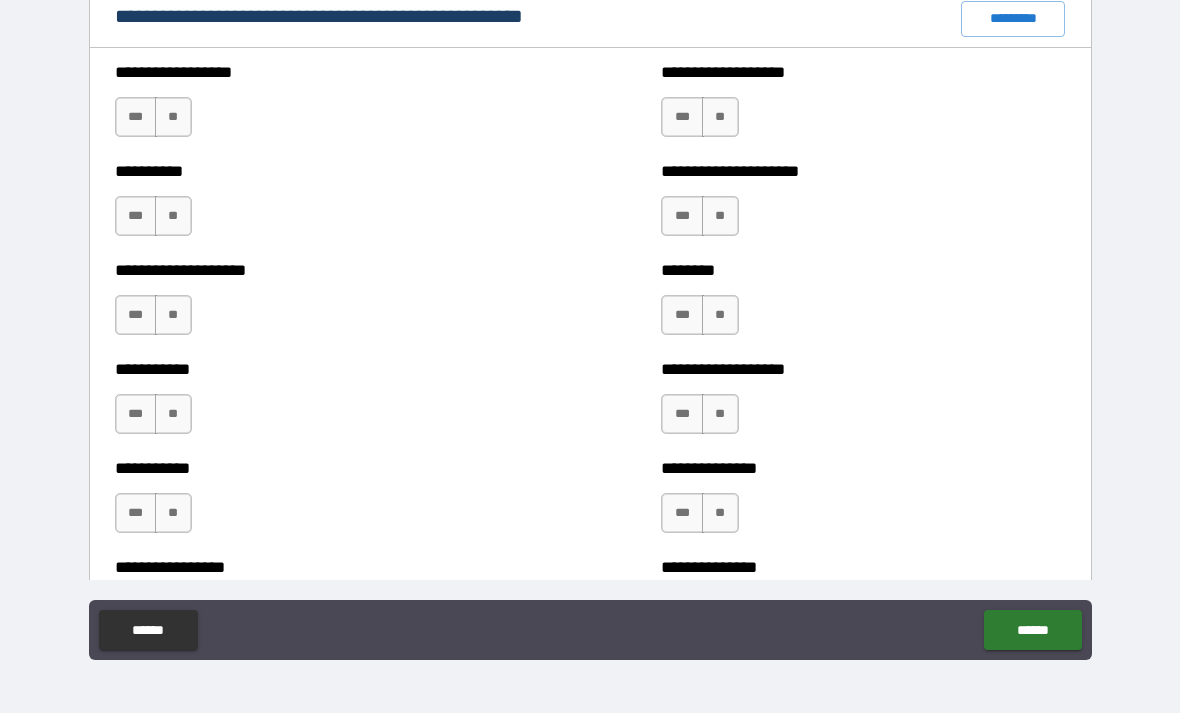click on "**" at bounding box center (720, 117) 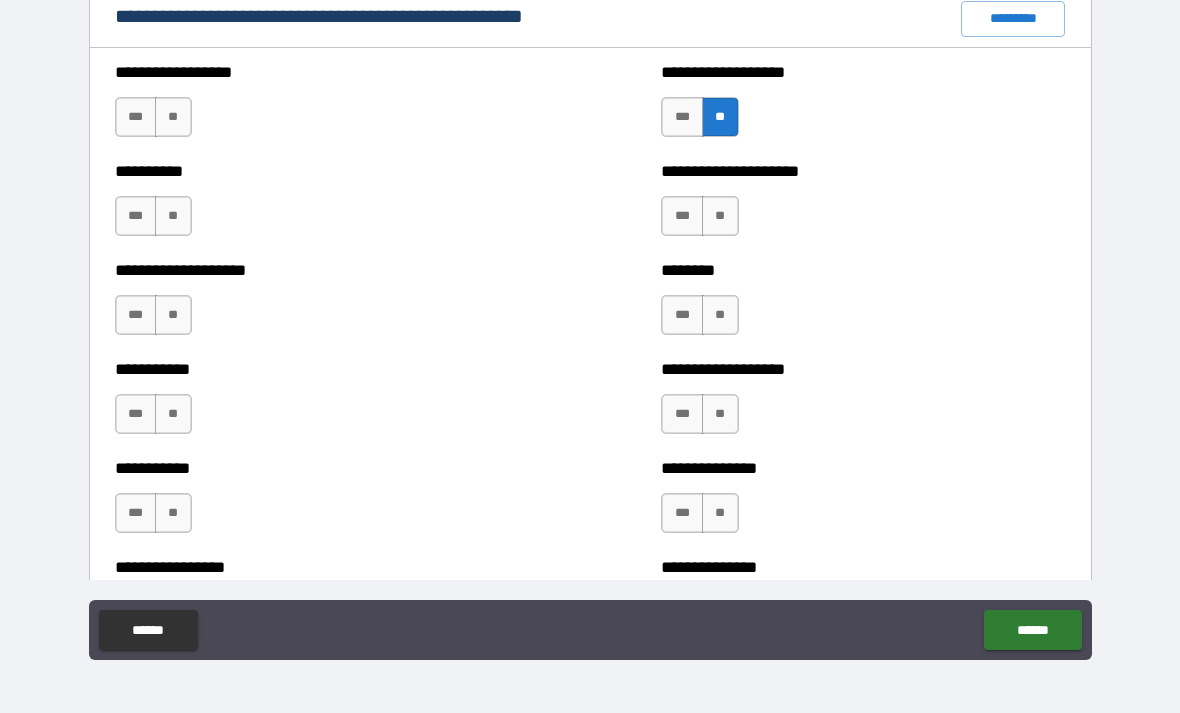 click on "**" at bounding box center (720, 216) 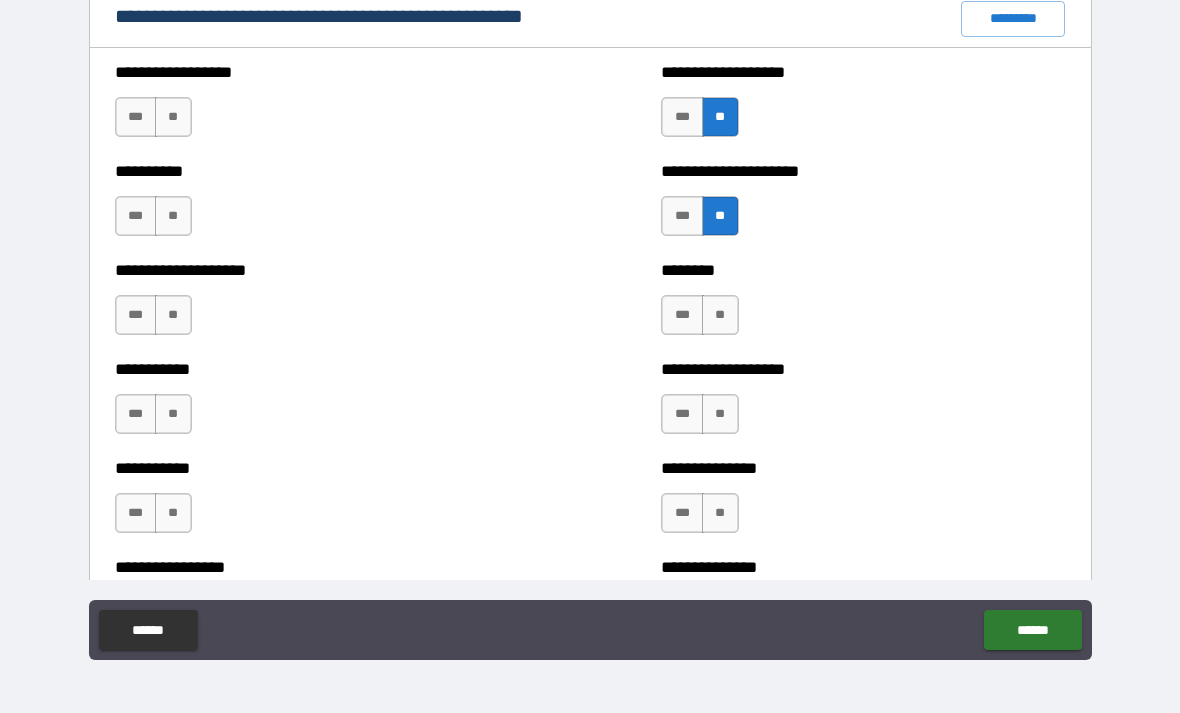 click on "**" at bounding box center [173, 117] 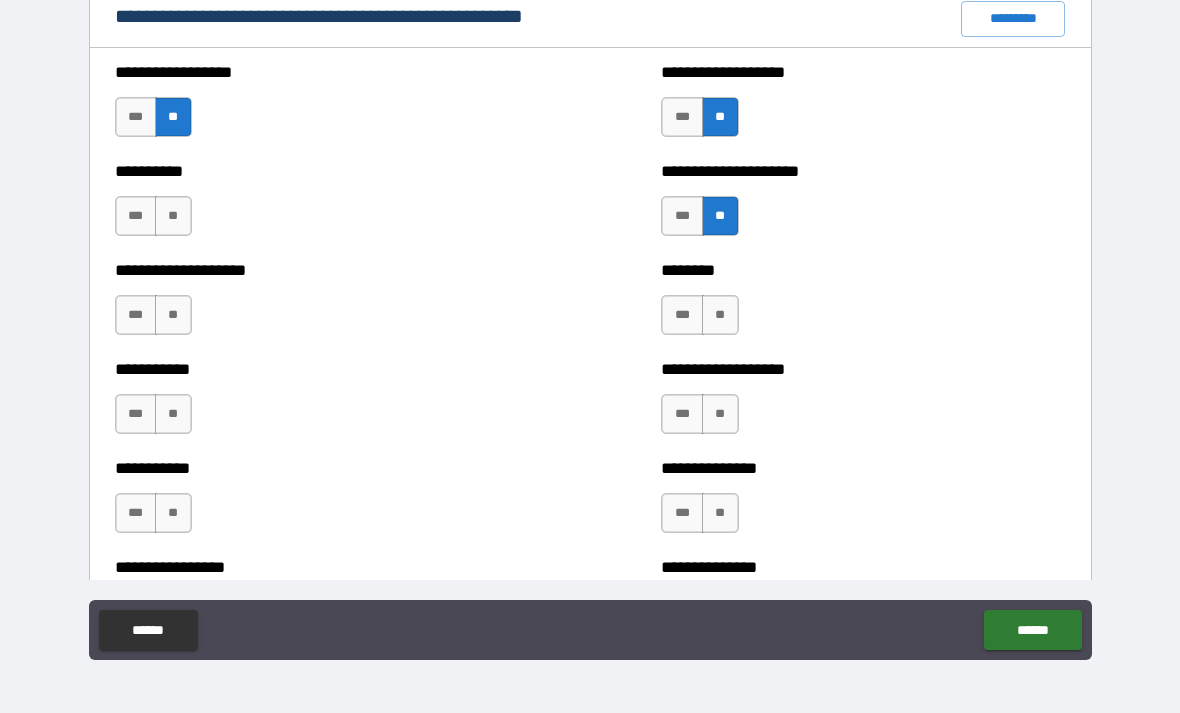 click on "**" at bounding box center (173, 216) 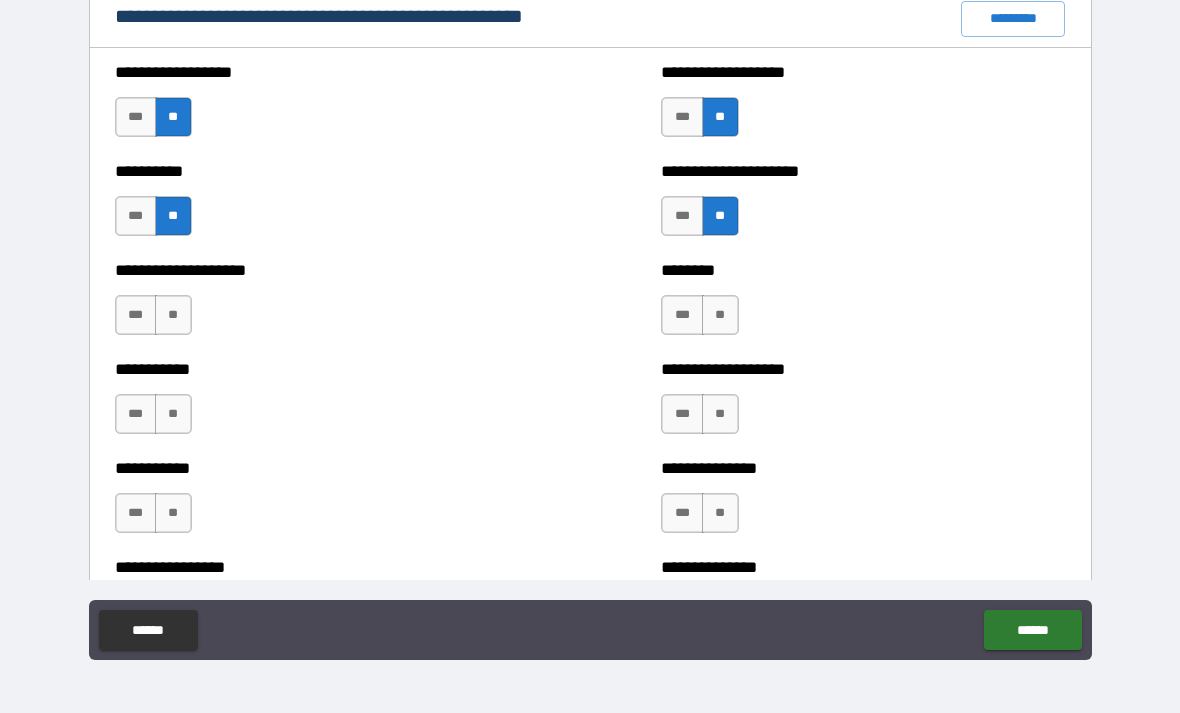 click on "**" at bounding box center [720, 315] 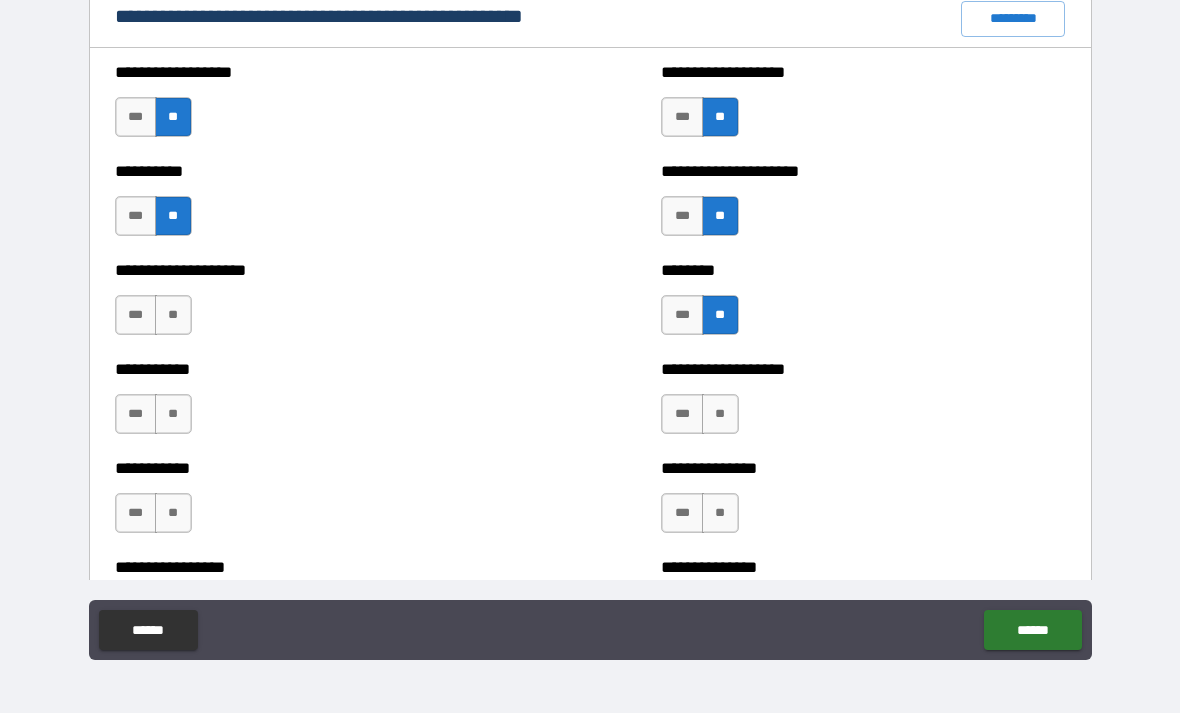 click on "**" at bounding box center [720, 414] 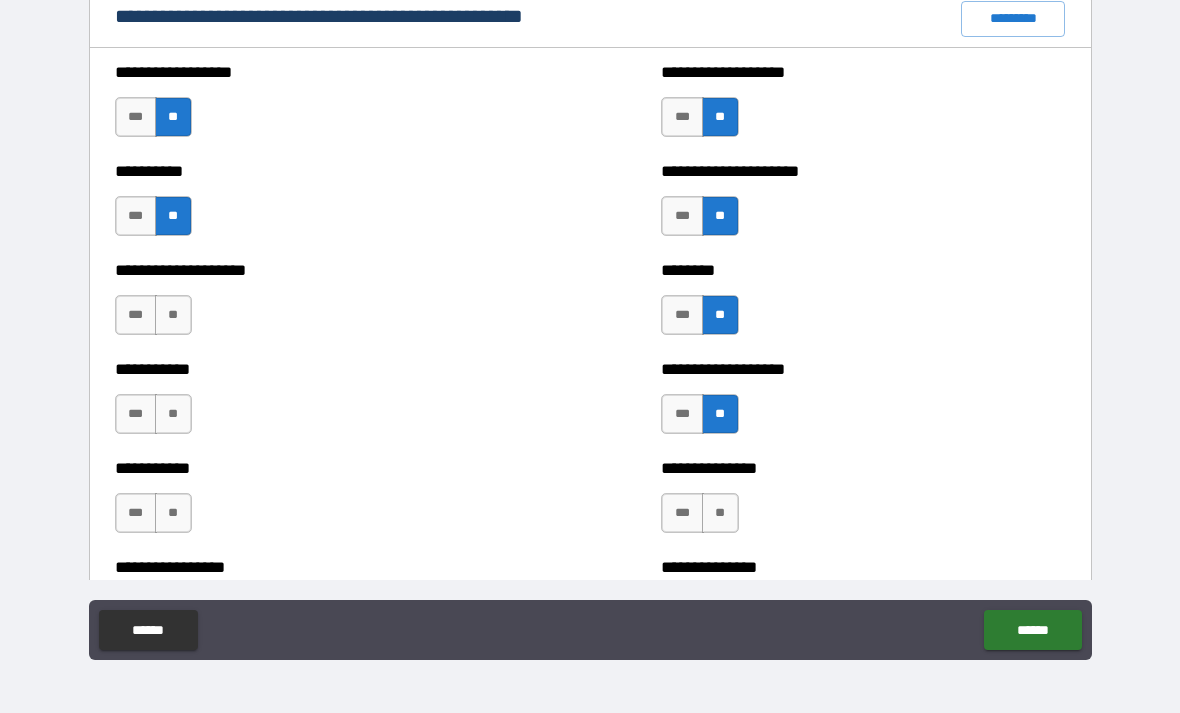 click on "**" at bounding box center (173, 315) 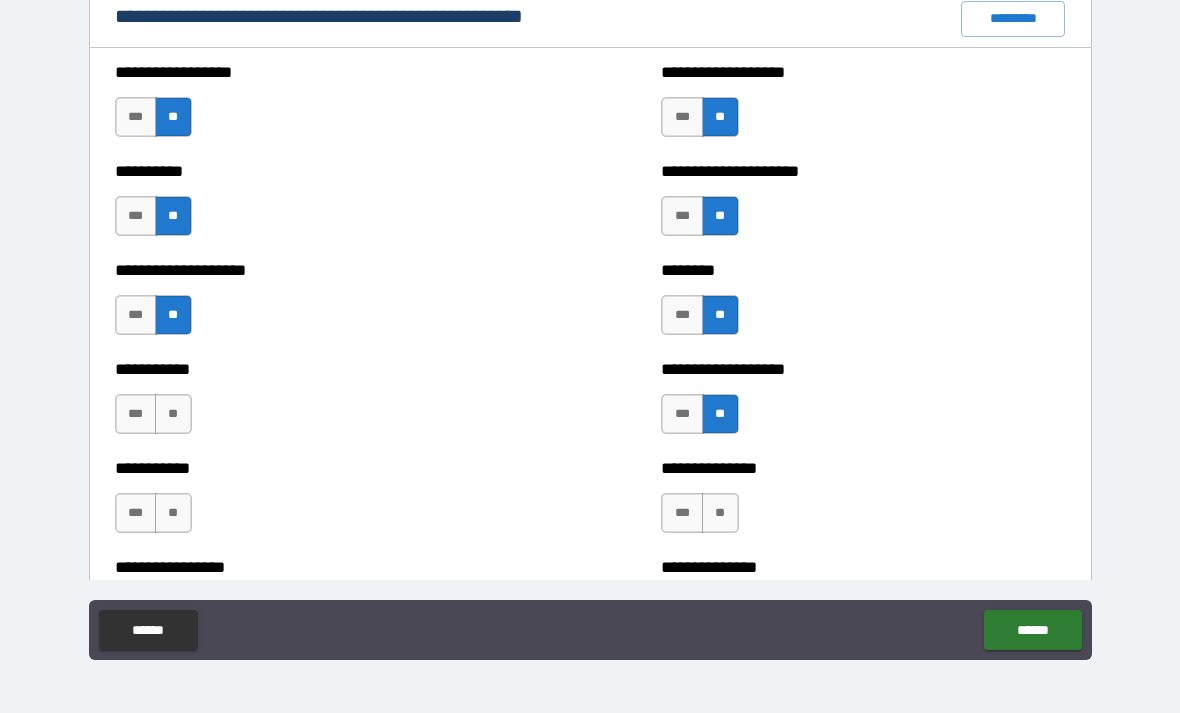 click on "**" at bounding box center (173, 414) 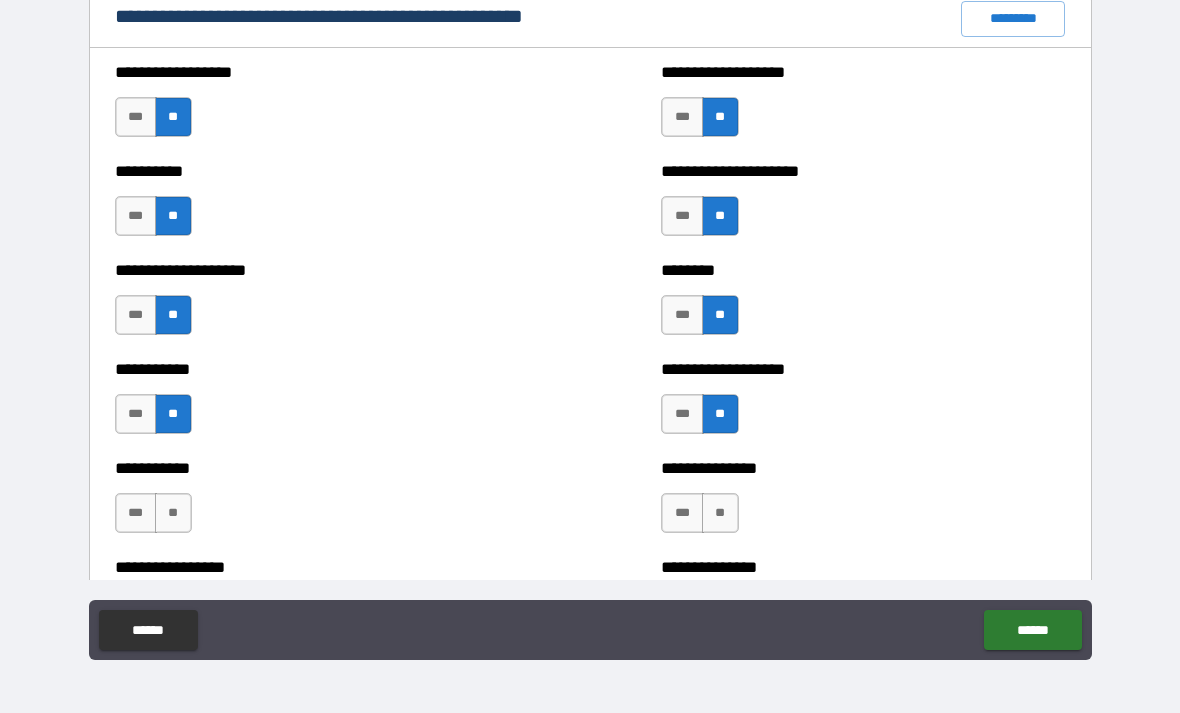 click on "**" at bounding box center (720, 513) 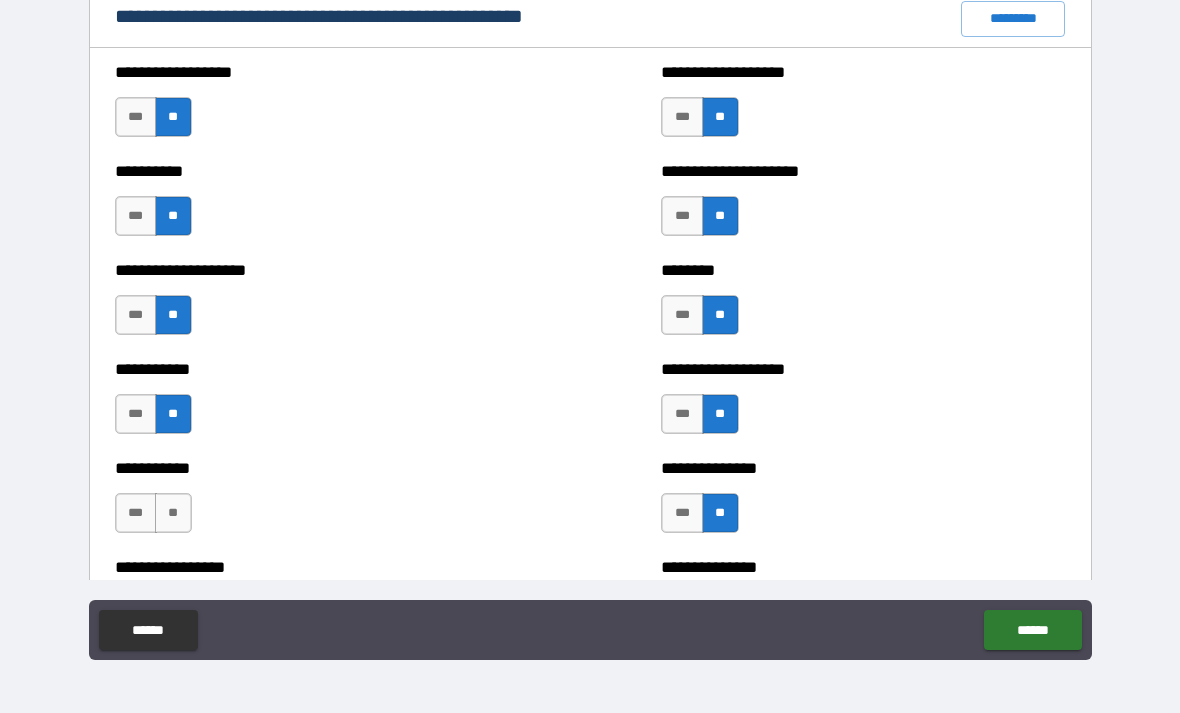 click on "**" at bounding box center [173, 513] 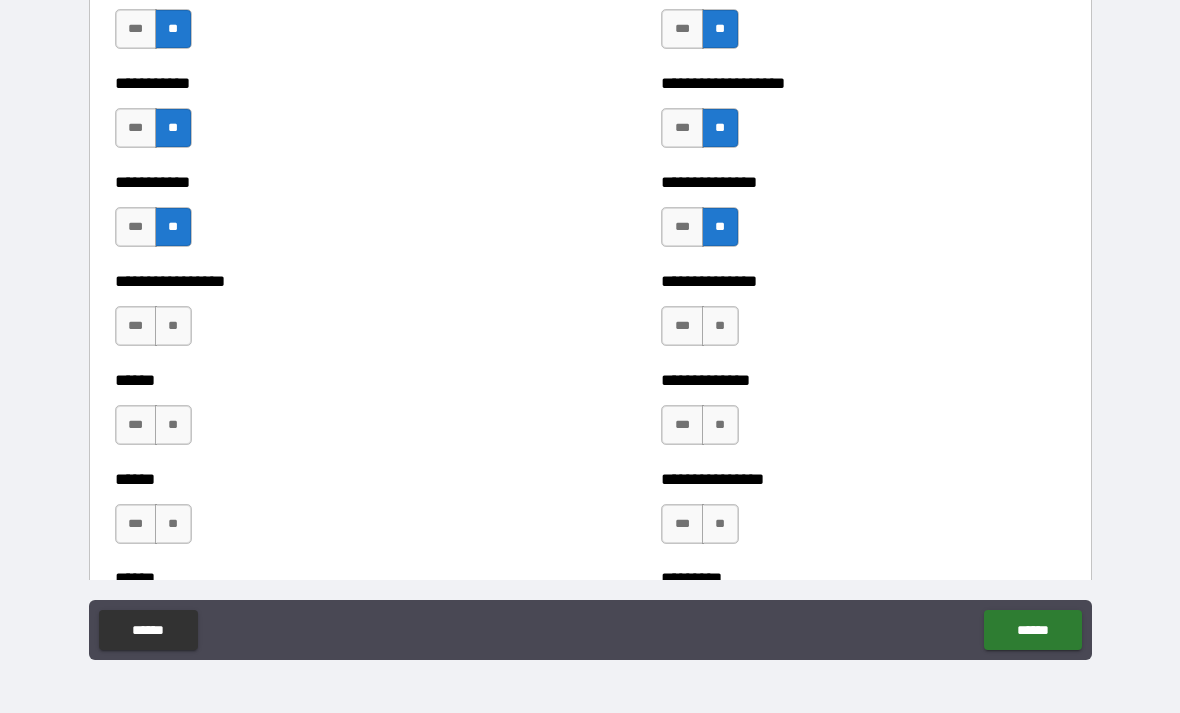 scroll, scrollTop: 2657, scrollLeft: 0, axis: vertical 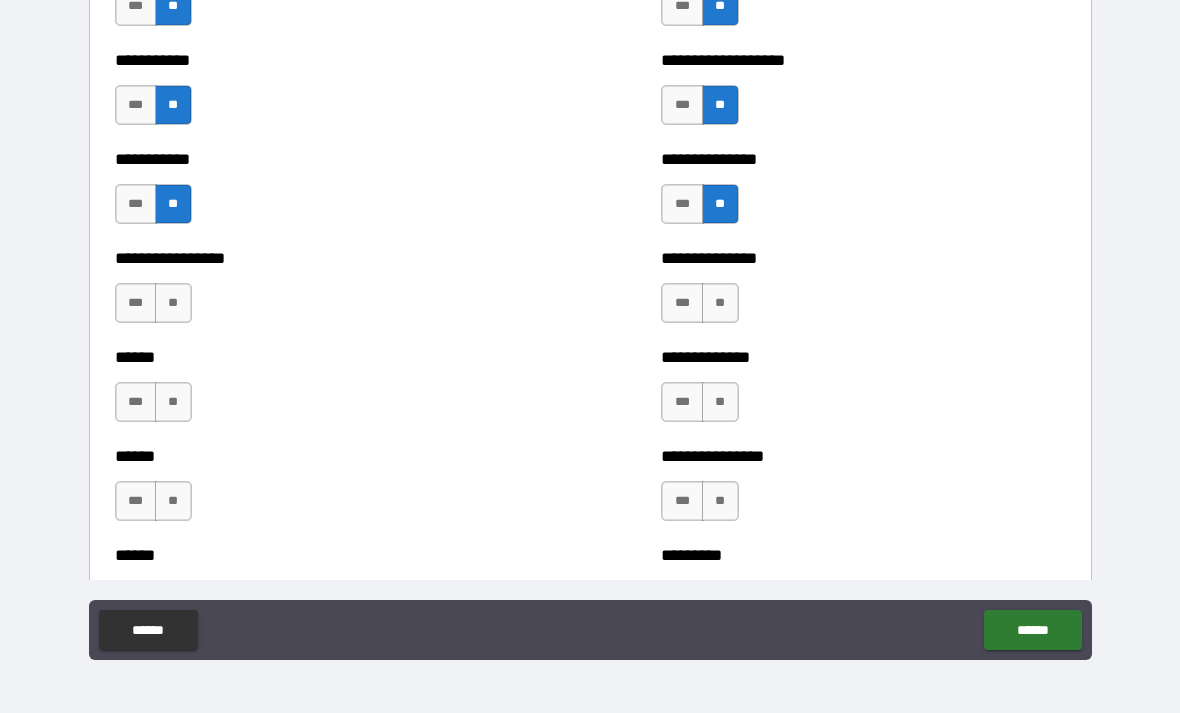 click on "**" at bounding box center (720, 303) 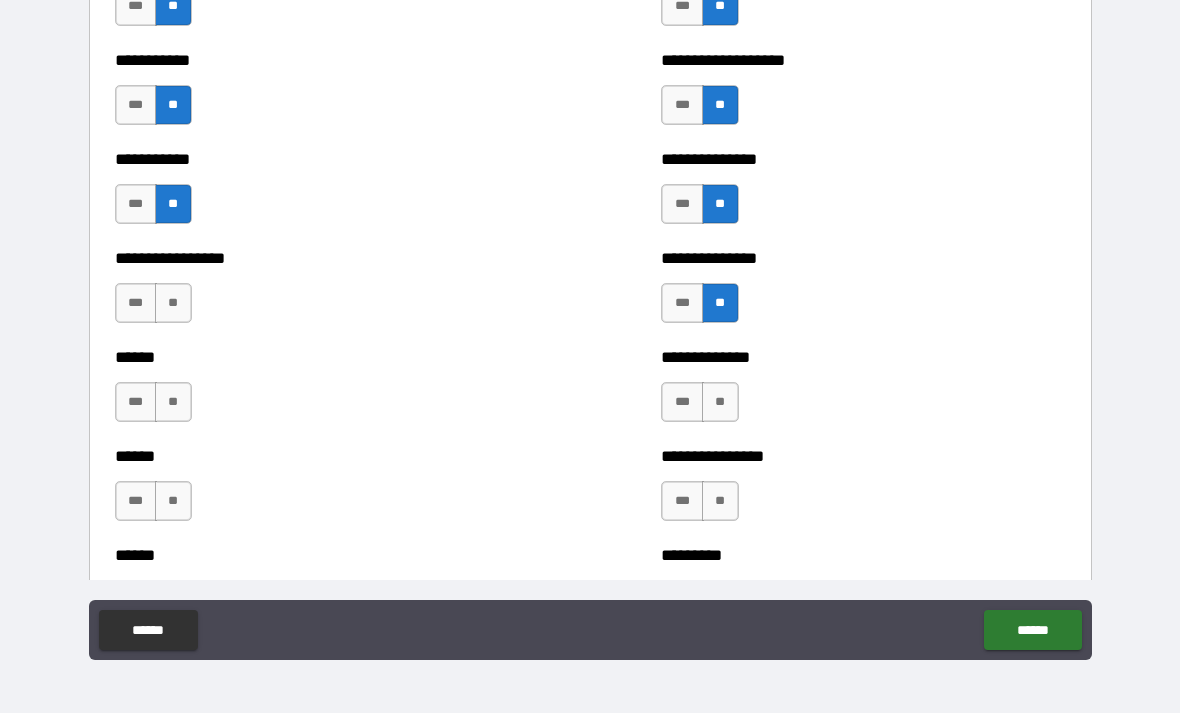 click on "**" at bounding box center [173, 303] 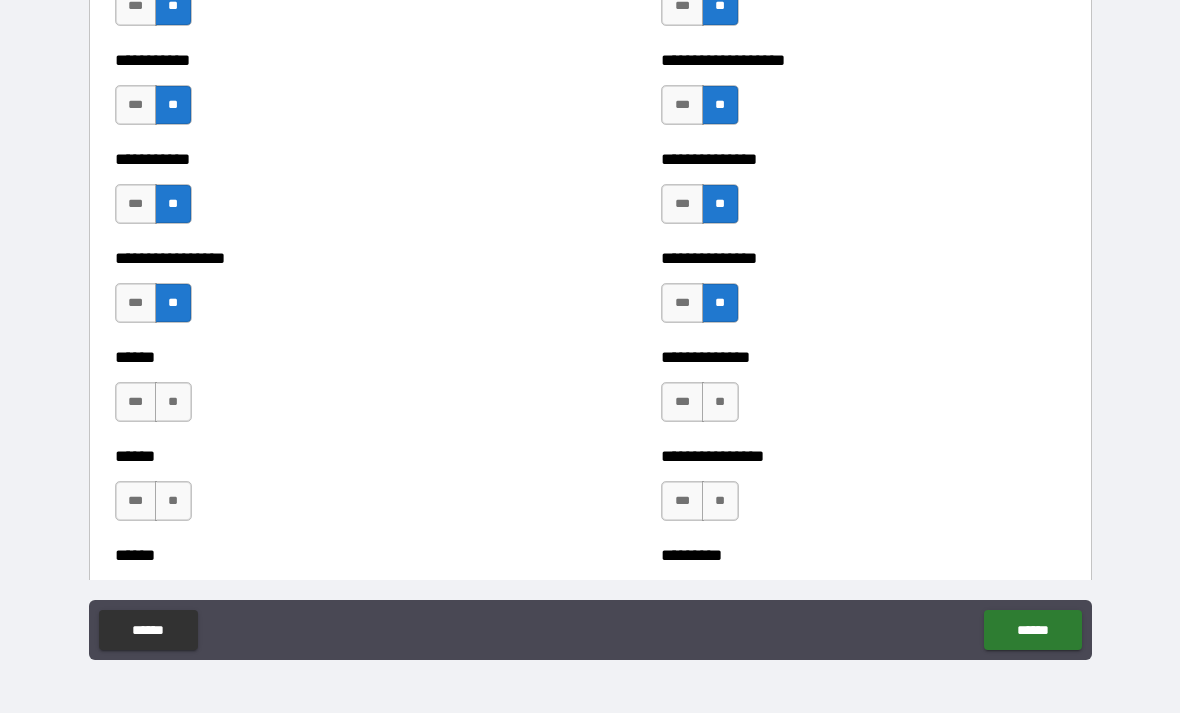 click on "**" at bounding box center [173, 402] 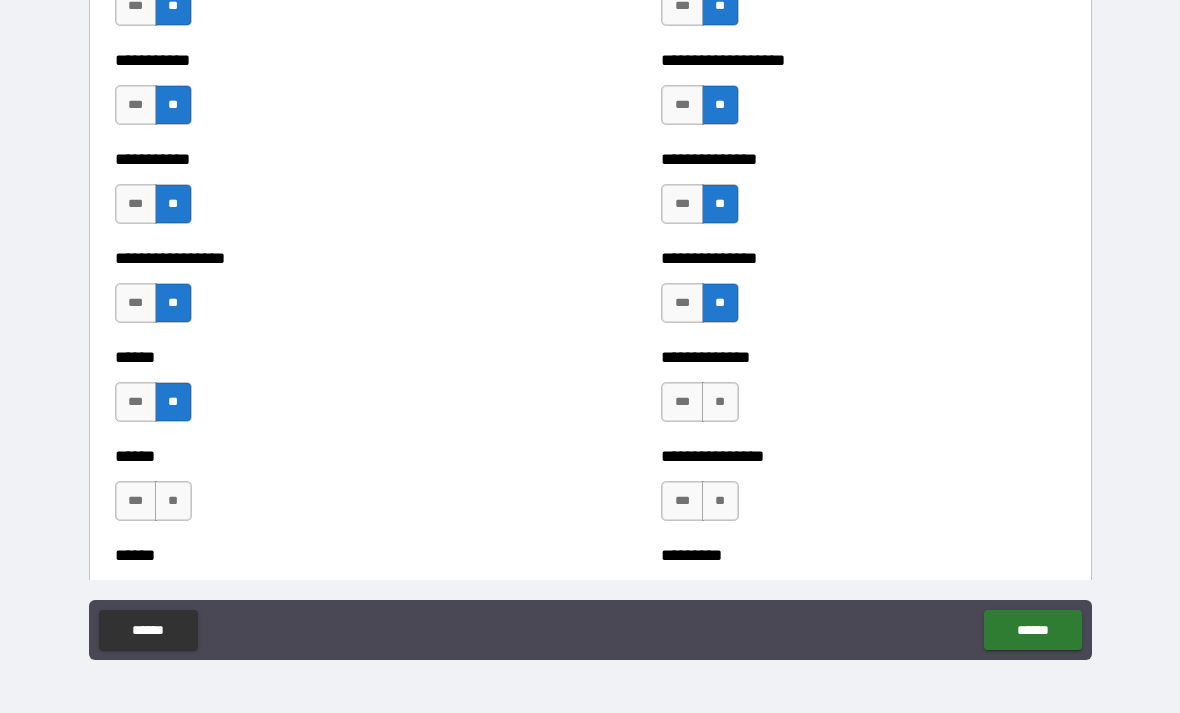 click on "**" at bounding box center [720, 402] 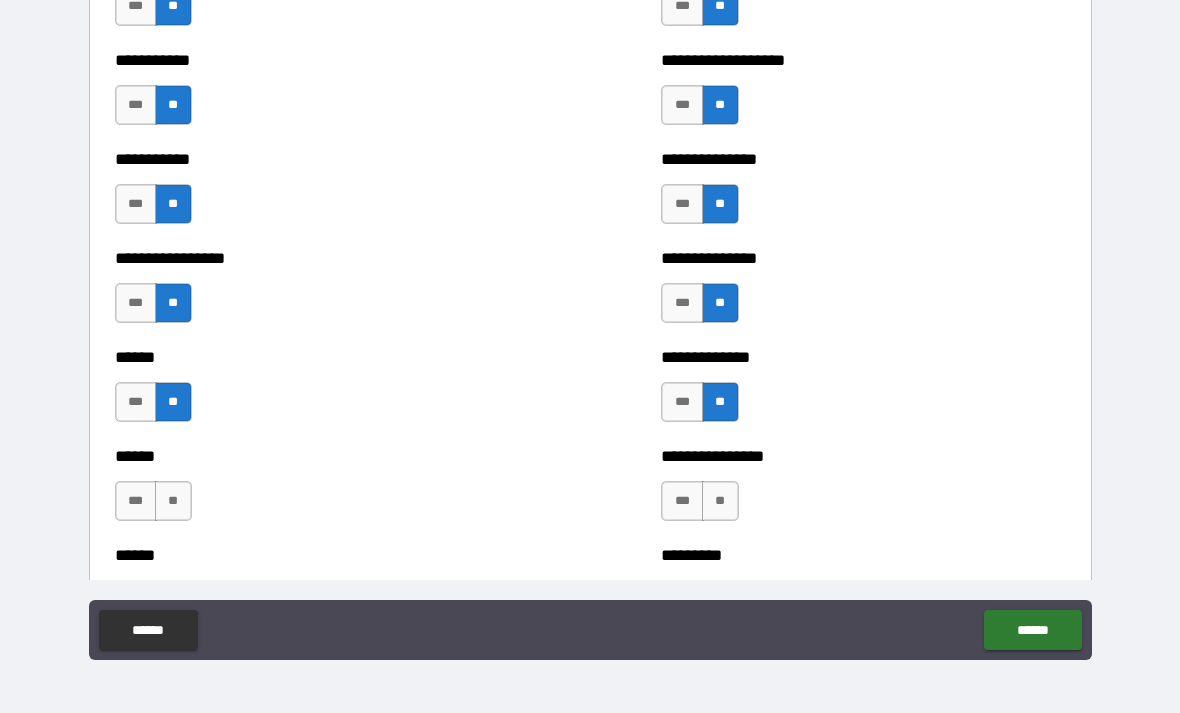 click on "**" at bounding box center (720, 501) 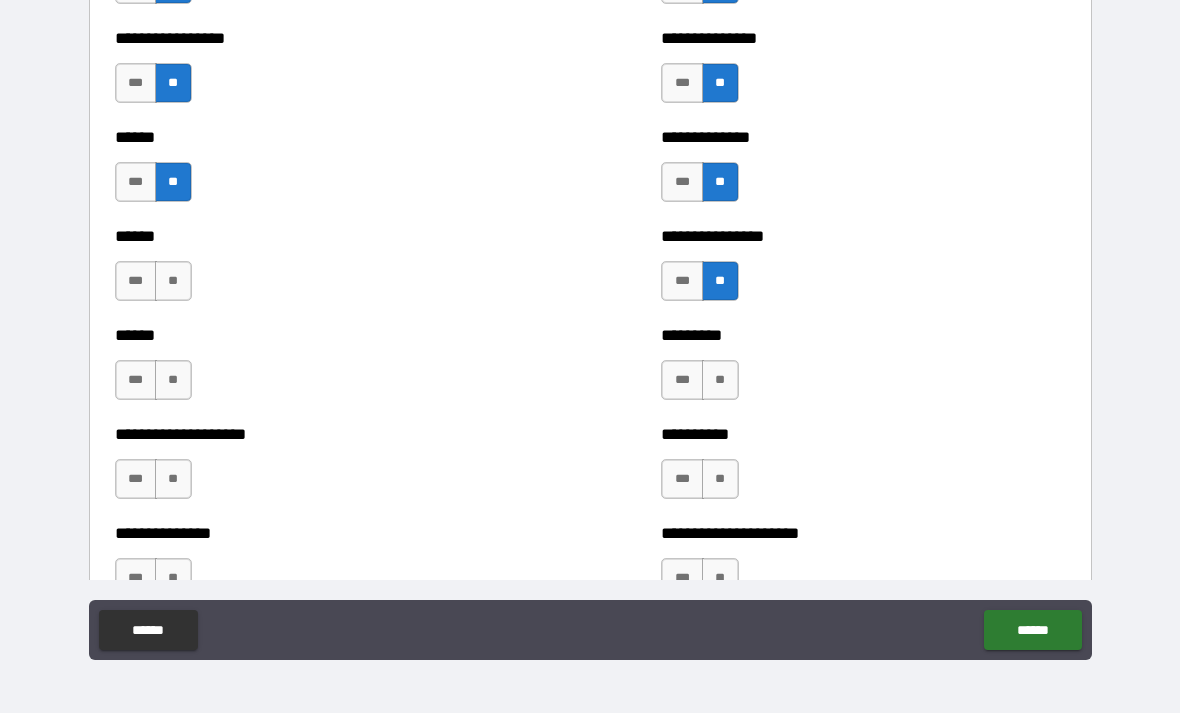 scroll, scrollTop: 2929, scrollLeft: 0, axis: vertical 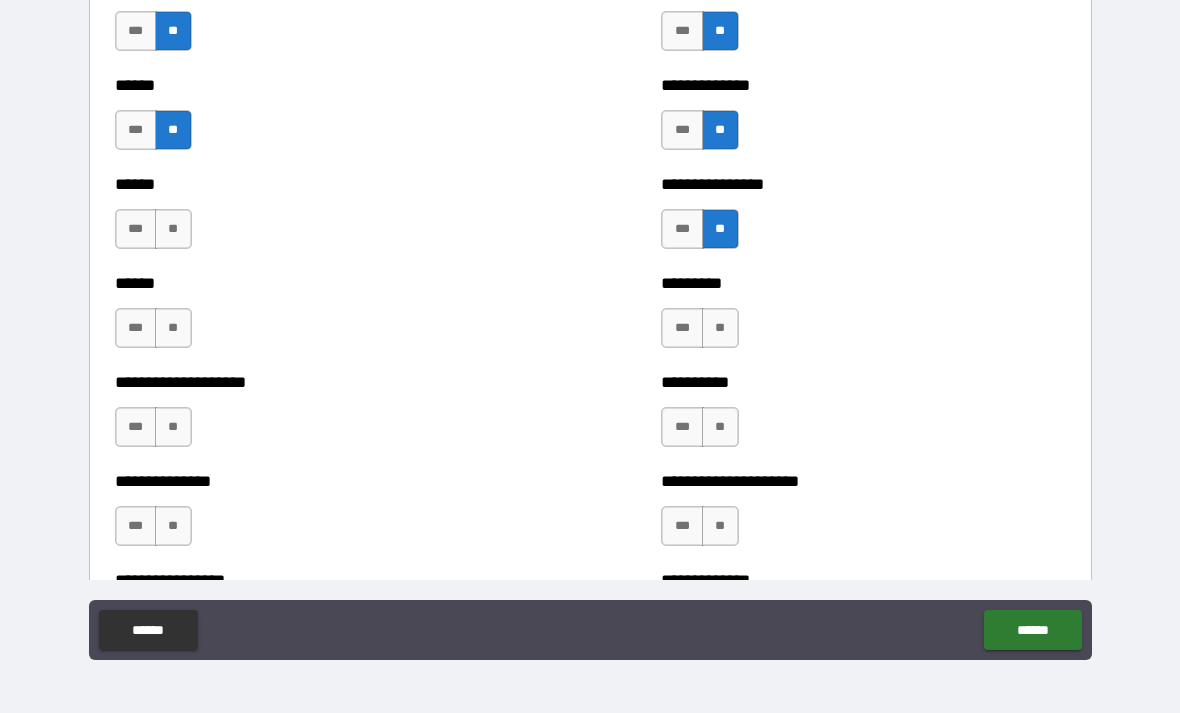 click on "**" at bounding box center [173, 229] 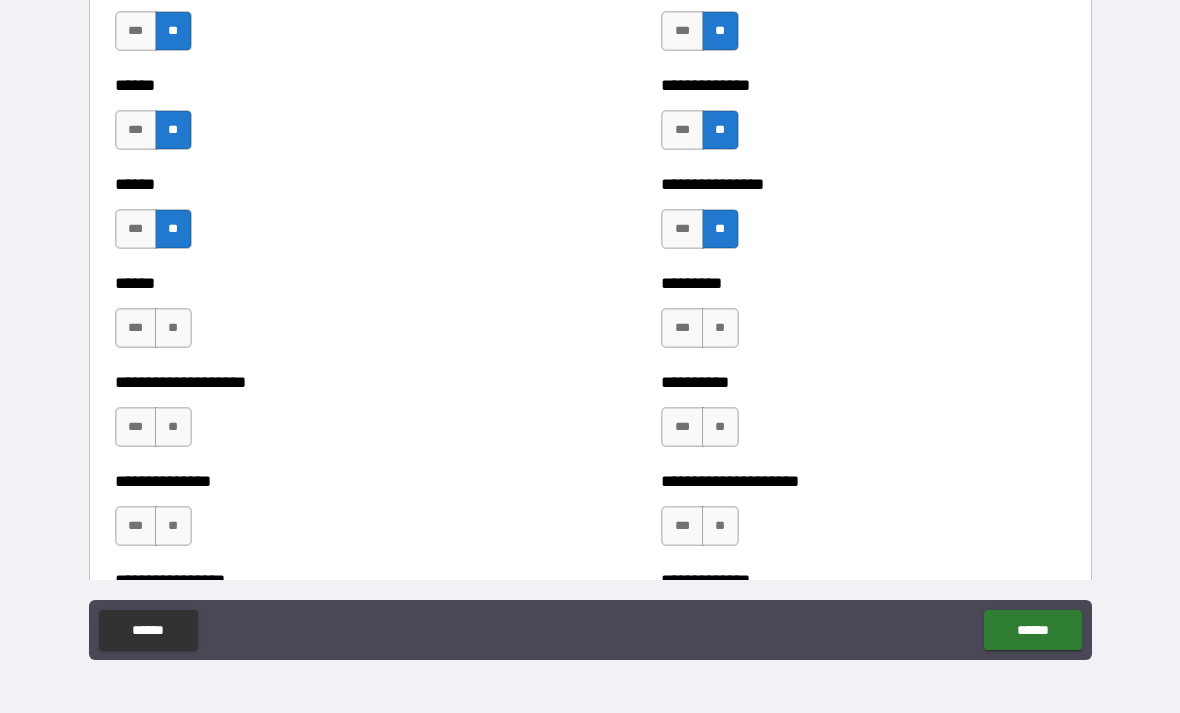 click on "**" at bounding box center (173, 328) 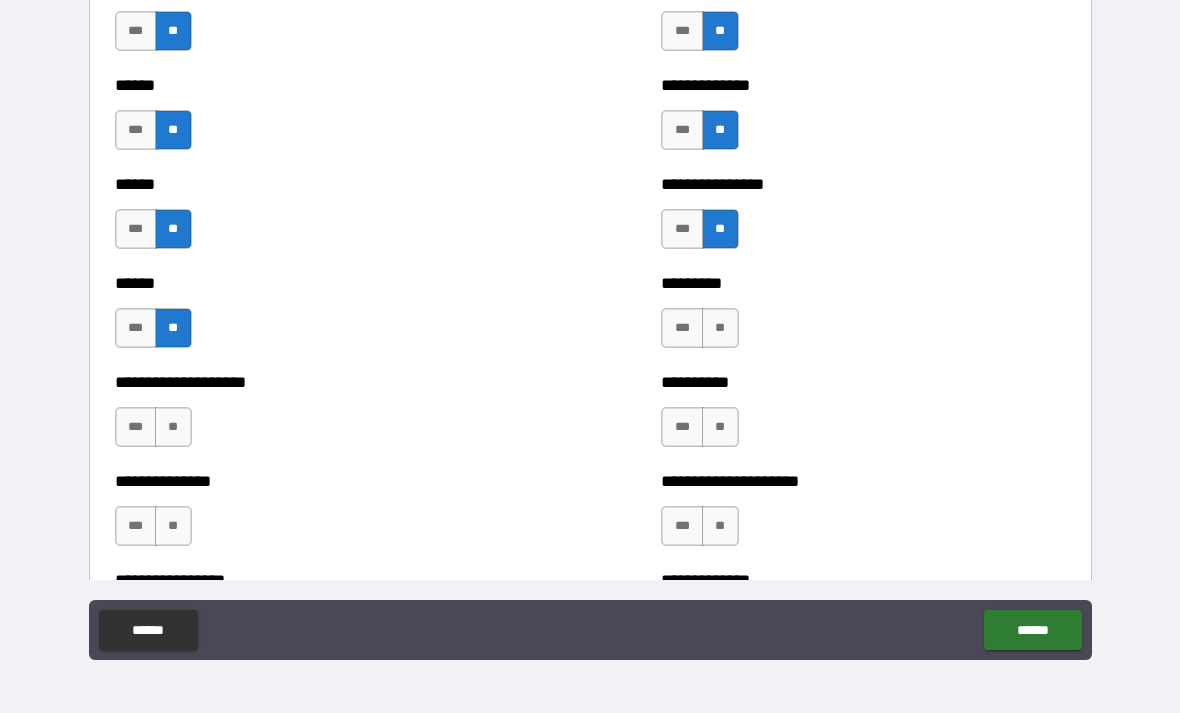 click on "**" at bounding box center (720, 328) 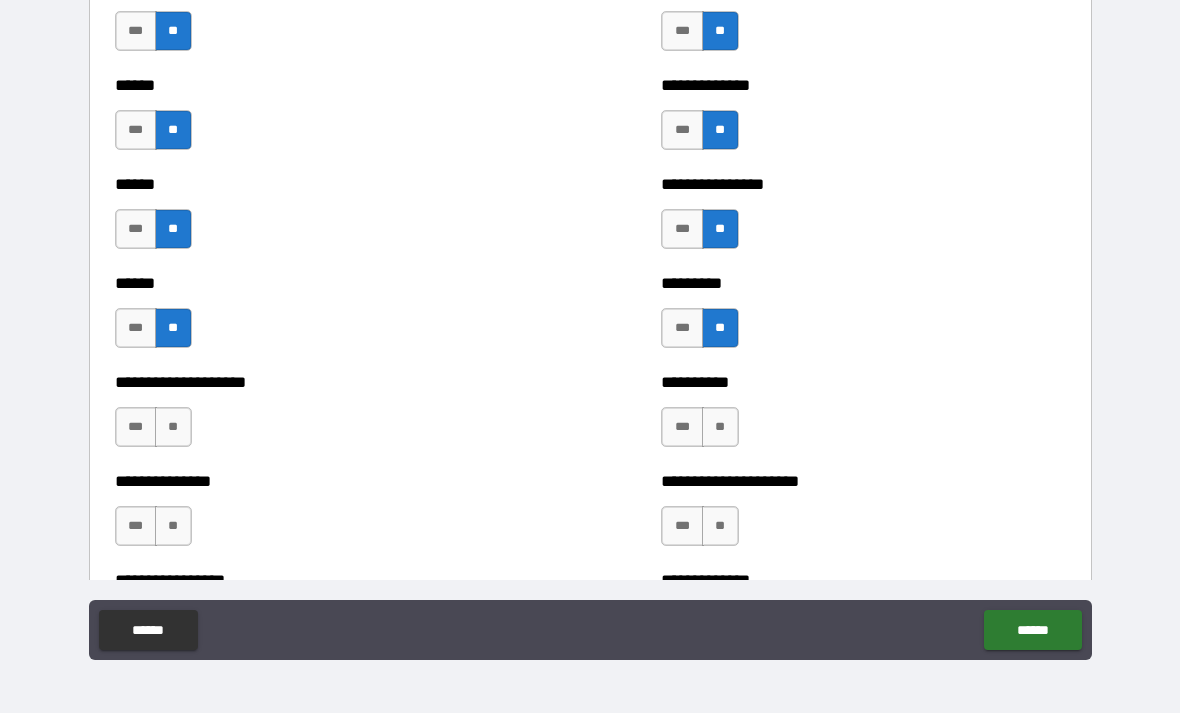 click on "**" at bounding box center (720, 427) 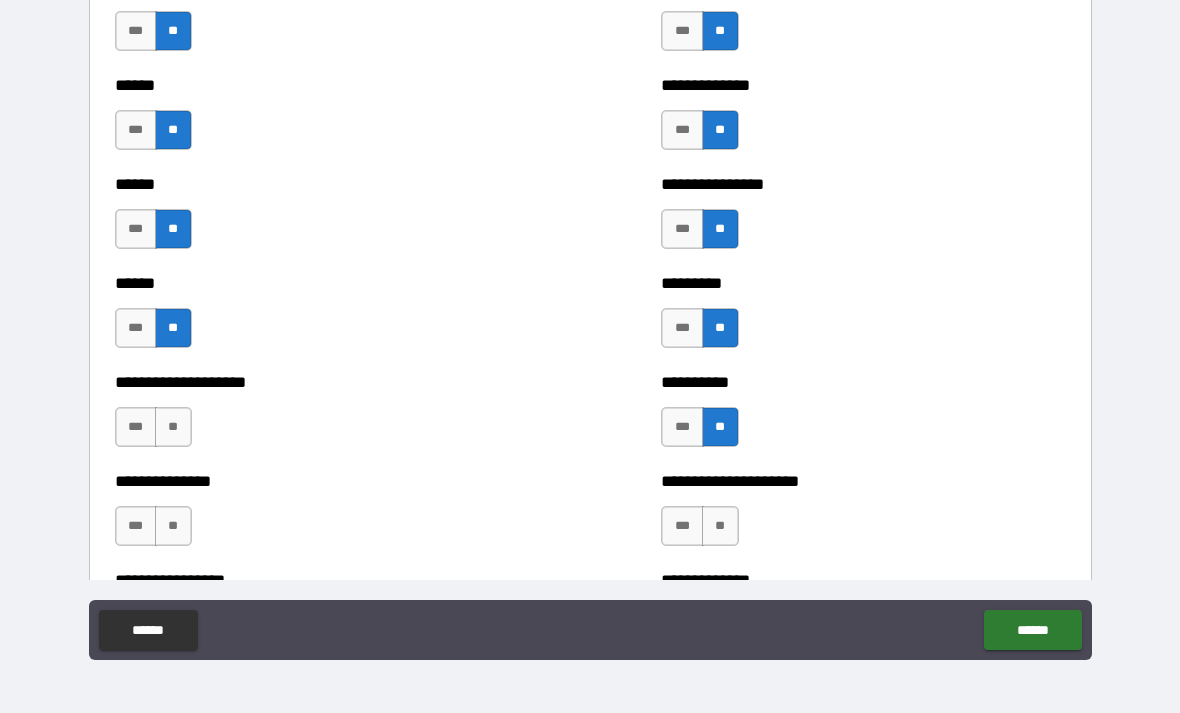 click on "**" at bounding box center [173, 427] 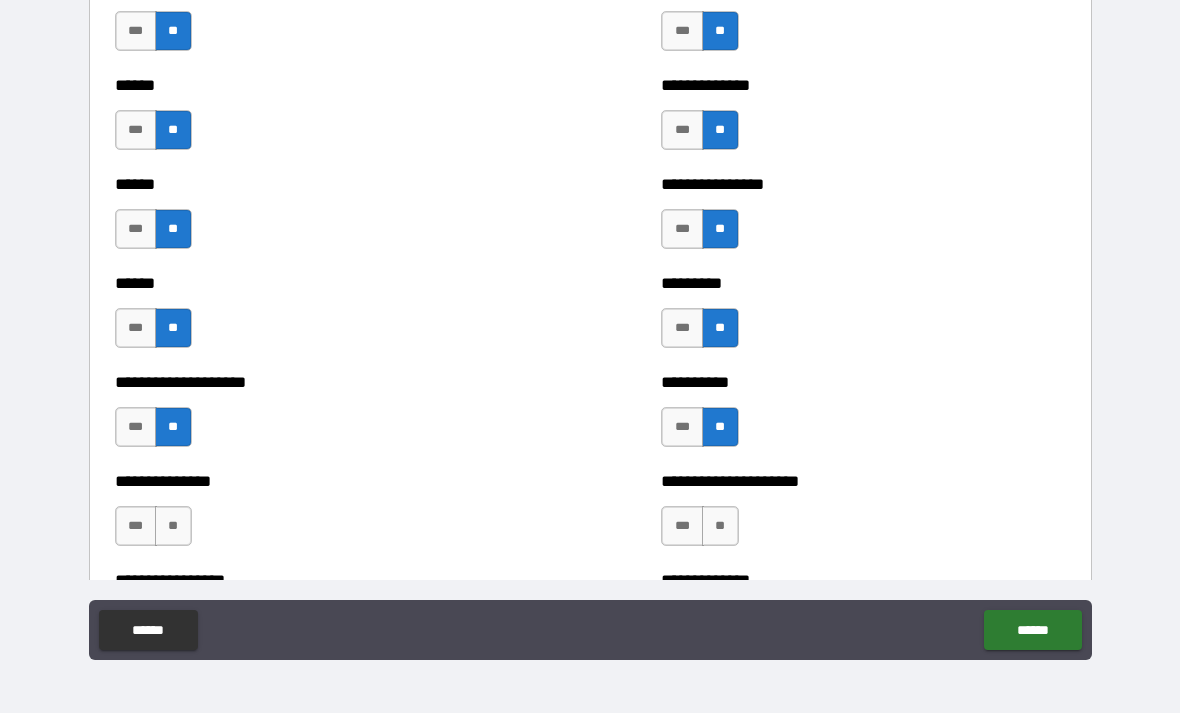 click on "**" at bounding box center [173, 526] 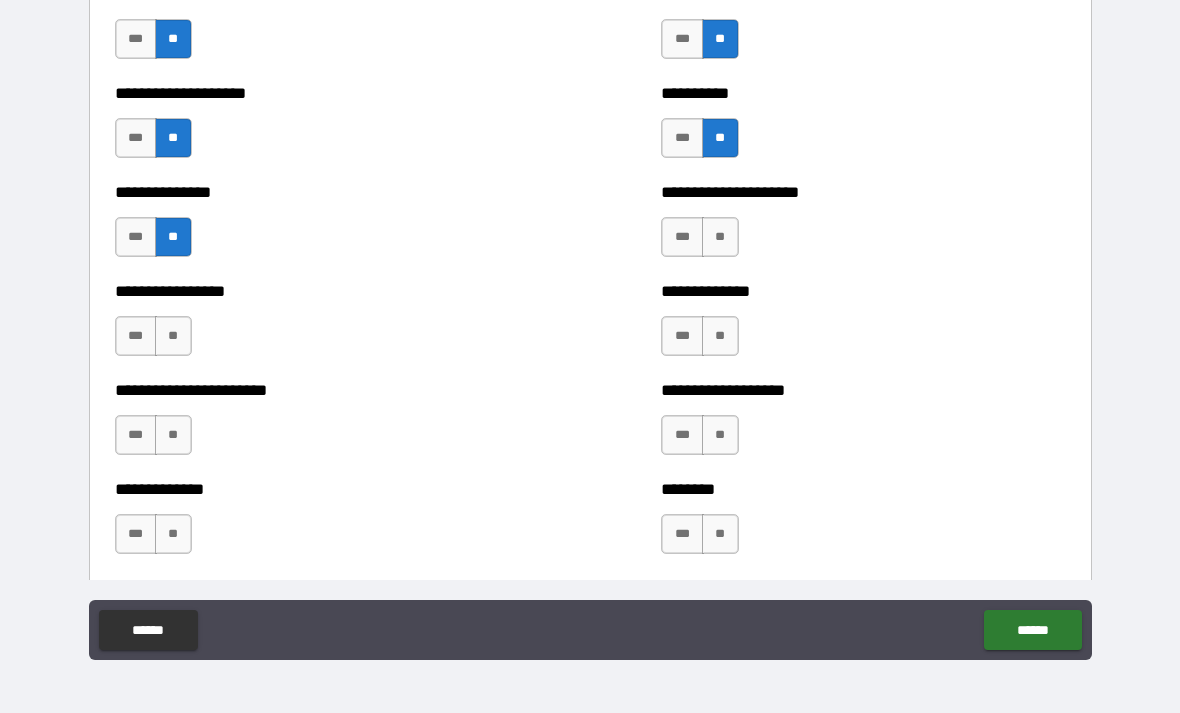 scroll, scrollTop: 3219, scrollLeft: 0, axis: vertical 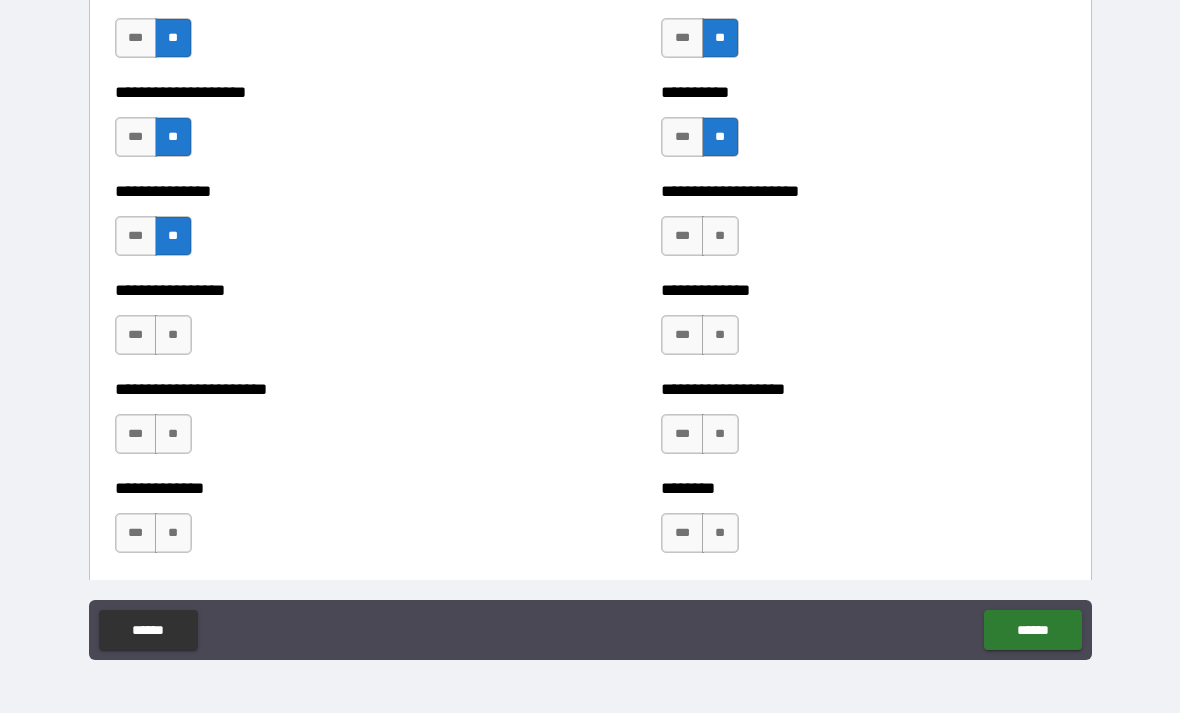 click on "**" at bounding box center (720, 236) 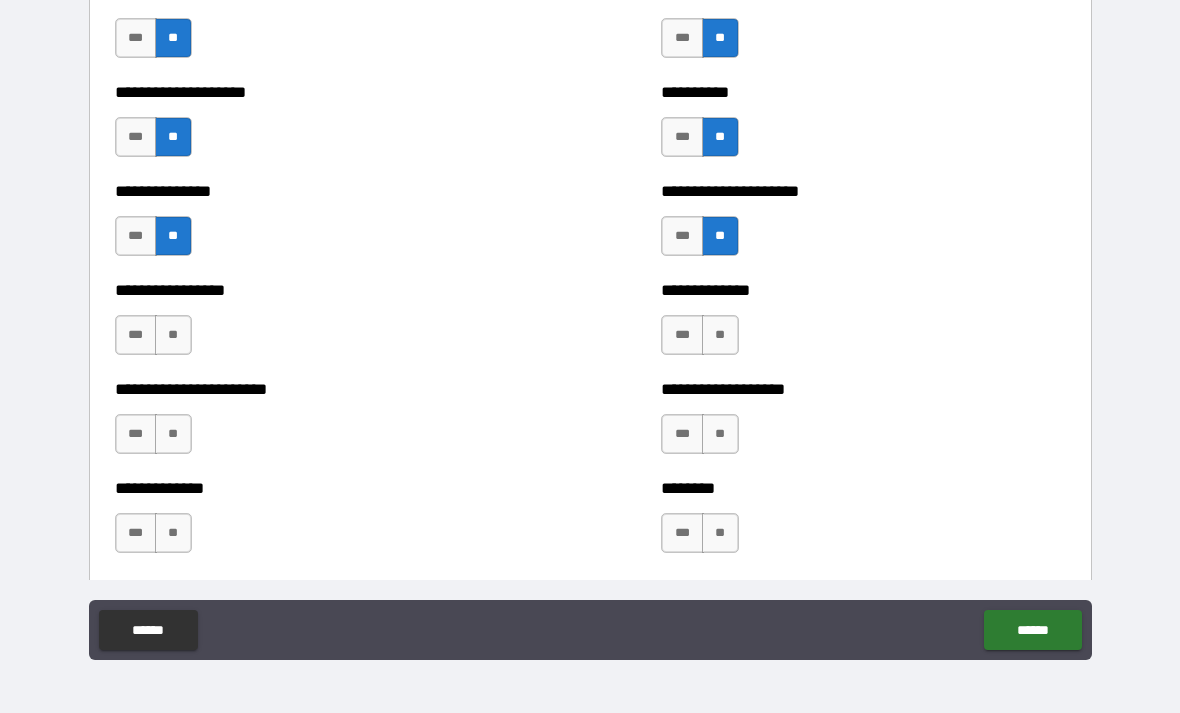 click on "**" at bounding box center (720, 335) 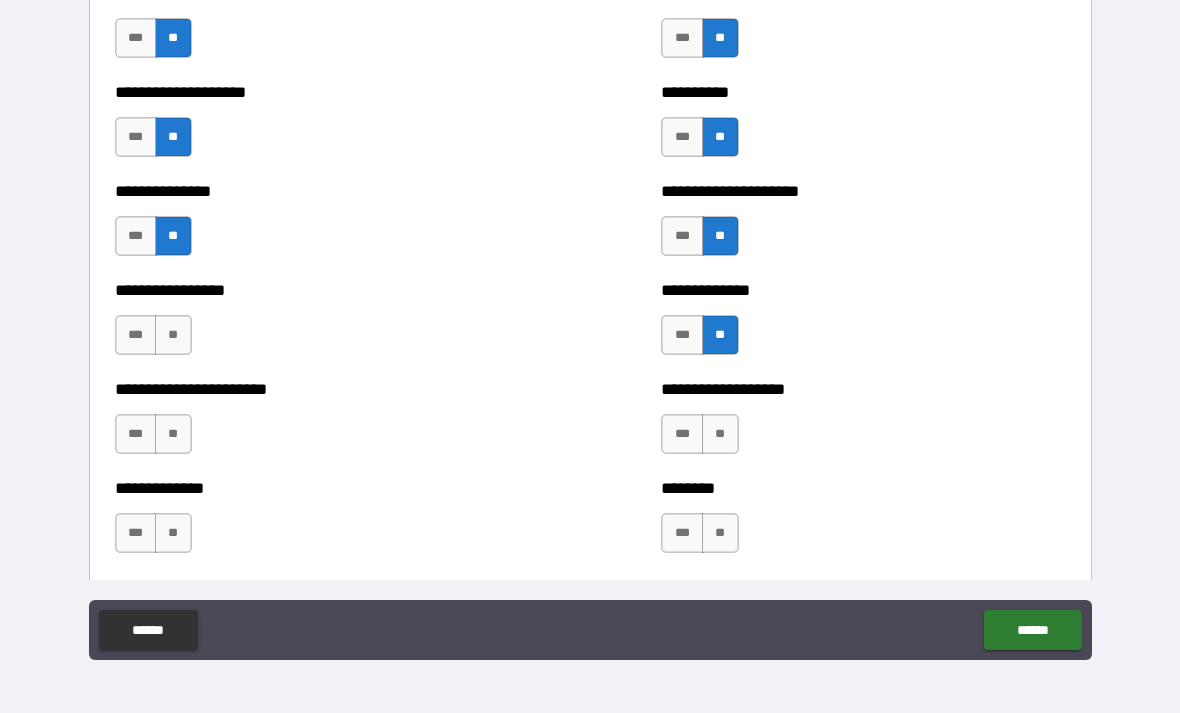click on "**" at bounding box center (173, 335) 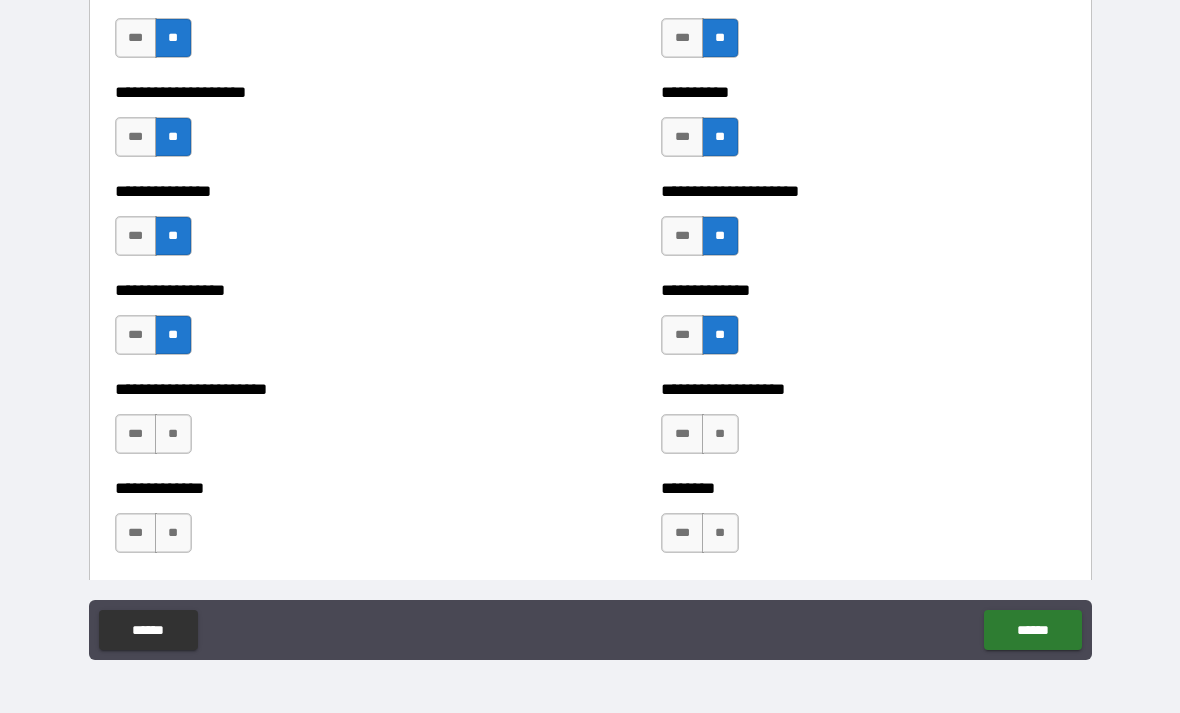 click on "***" at bounding box center (136, 335) 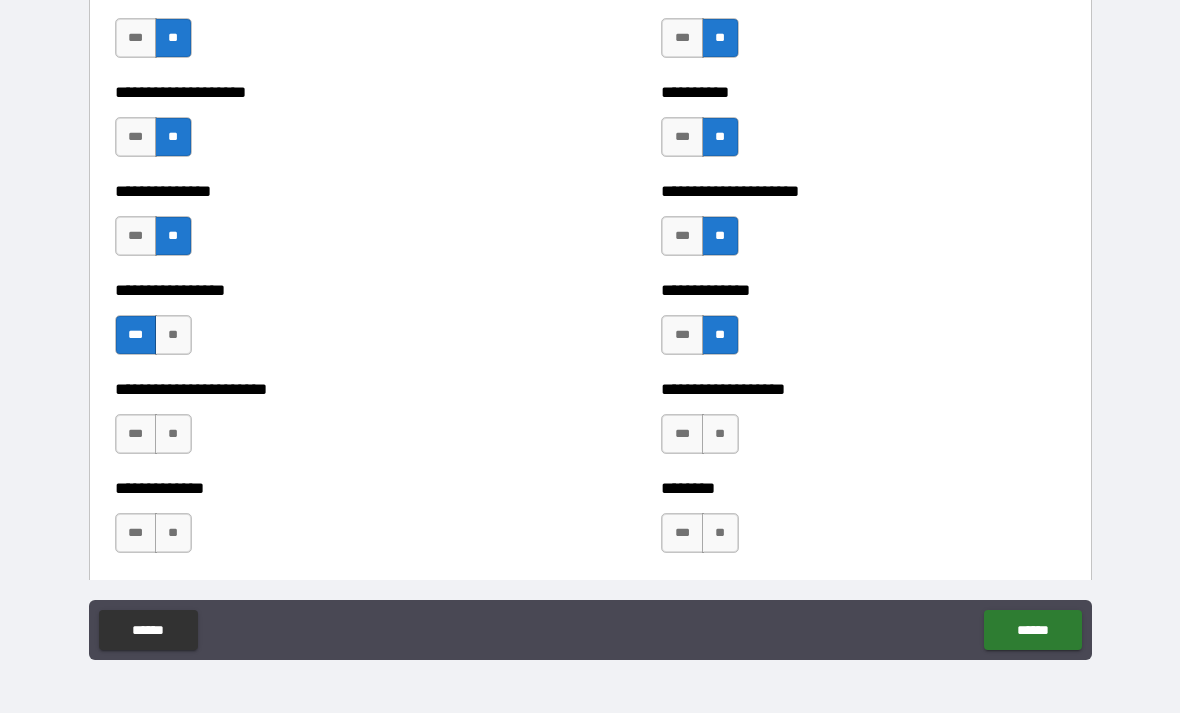 click on "**" at bounding box center (720, 434) 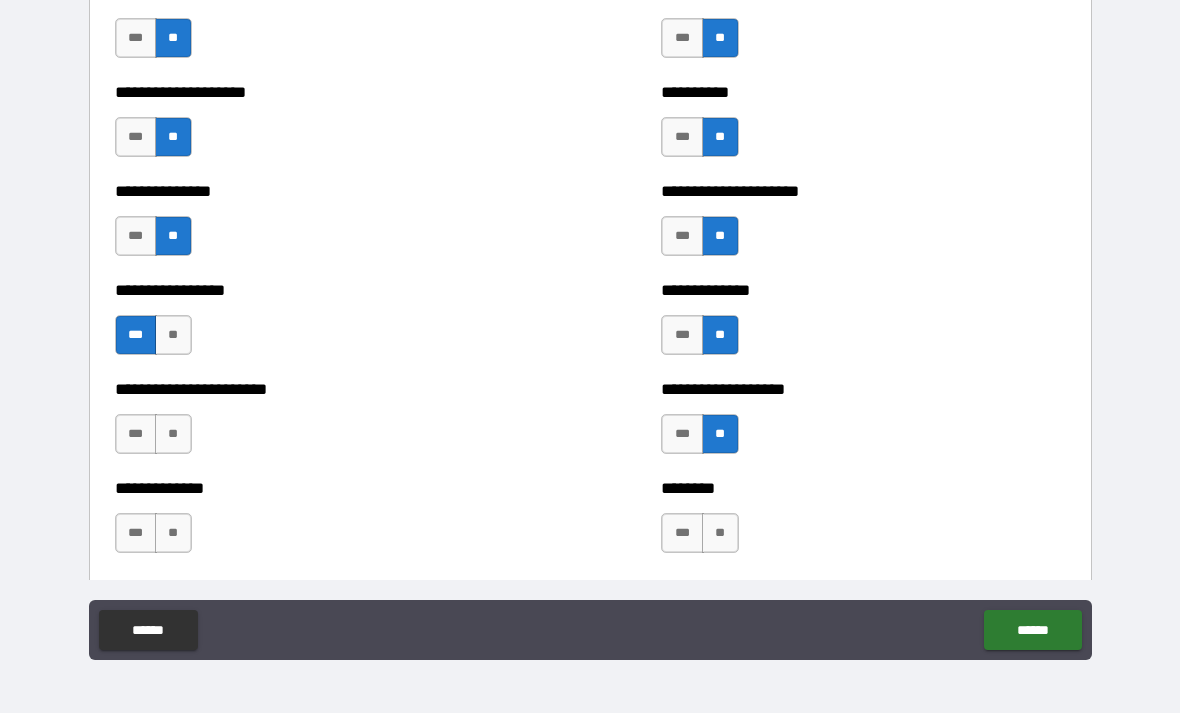 click on "**" at bounding box center (173, 434) 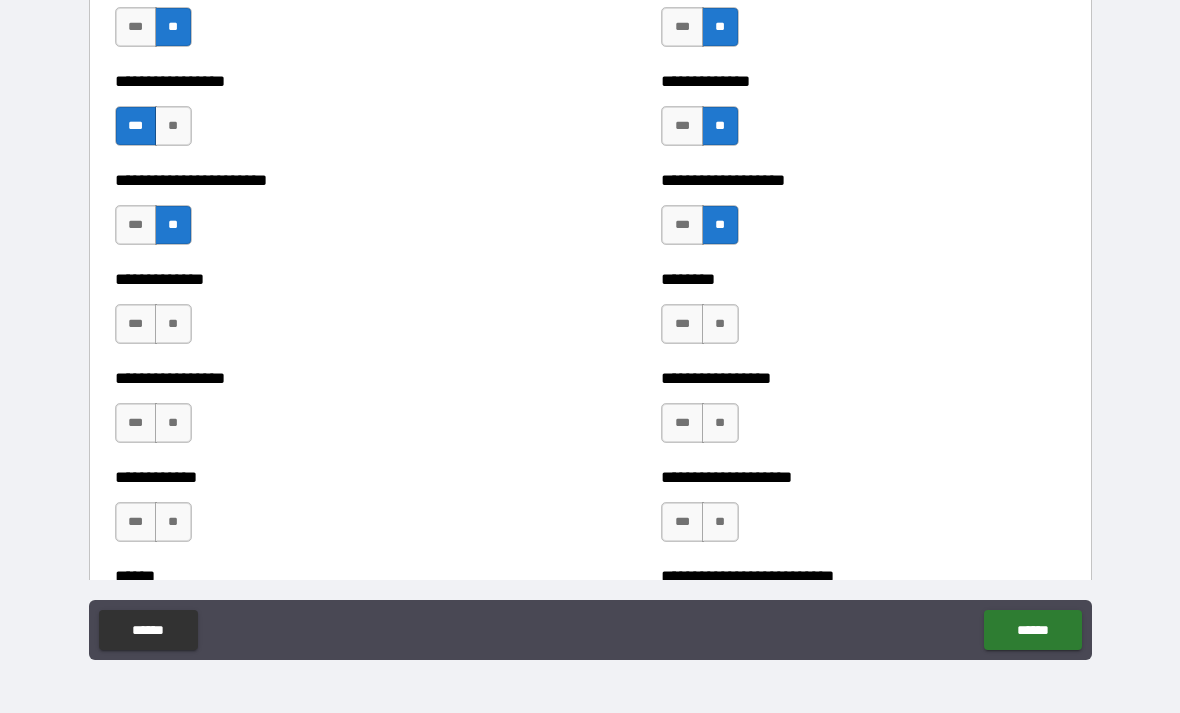 scroll, scrollTop: 3438, scrollLeft: 0, axis: vertical 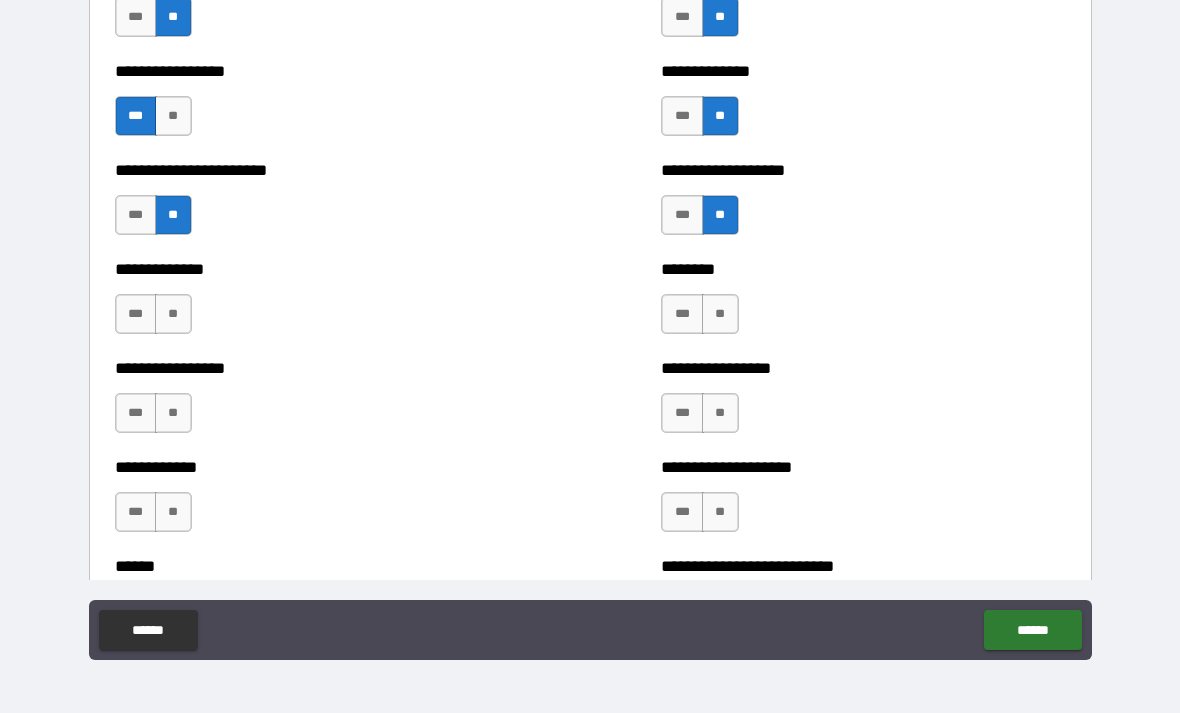 click on "**" at bounding box center [720, 314] 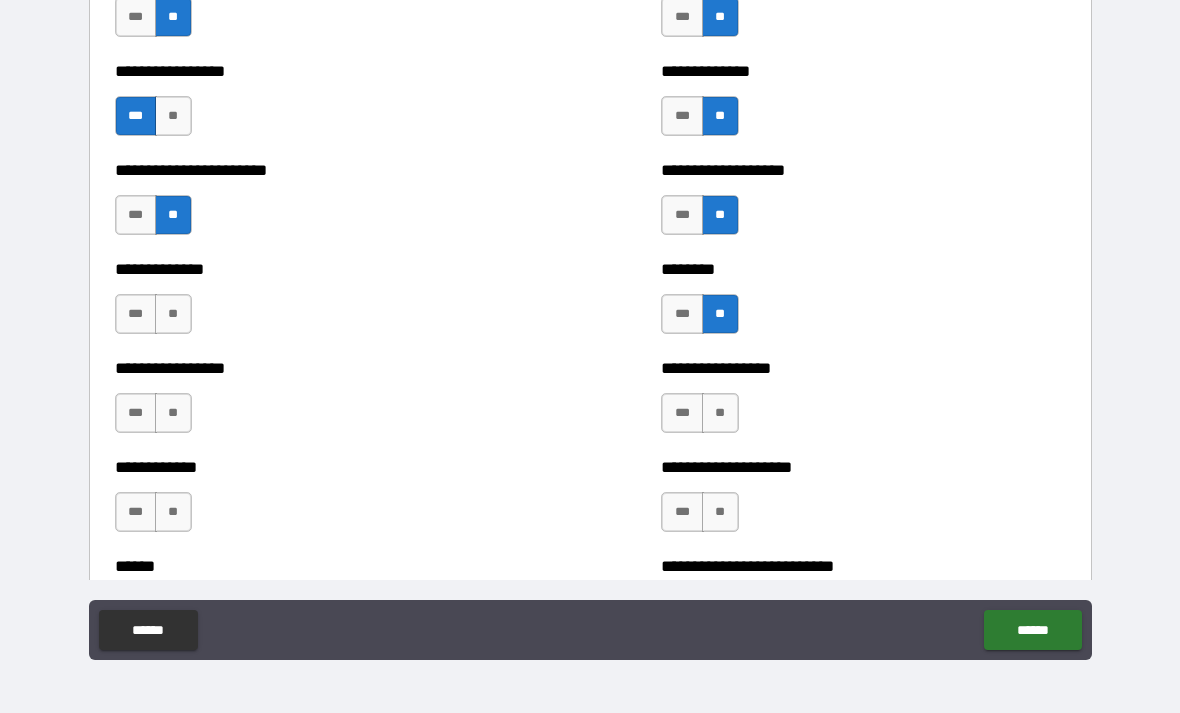 click on "**" at bounding box center (173, 314) 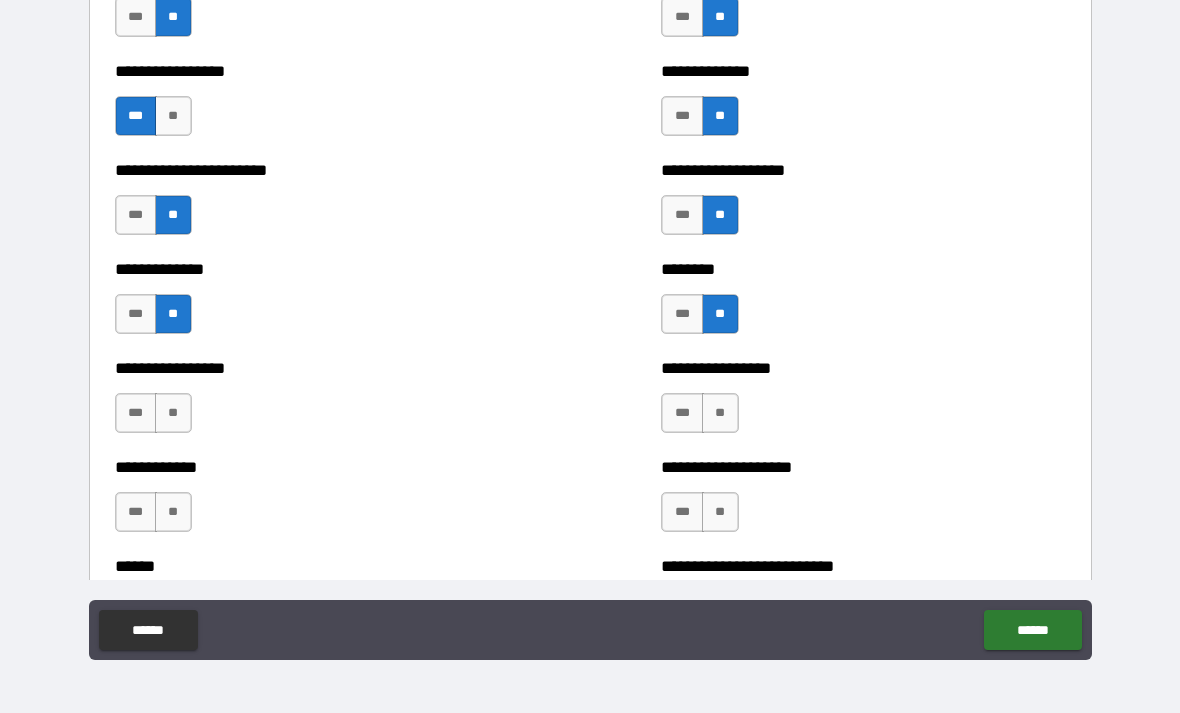 click on "**" at bounding box center (720, 413) 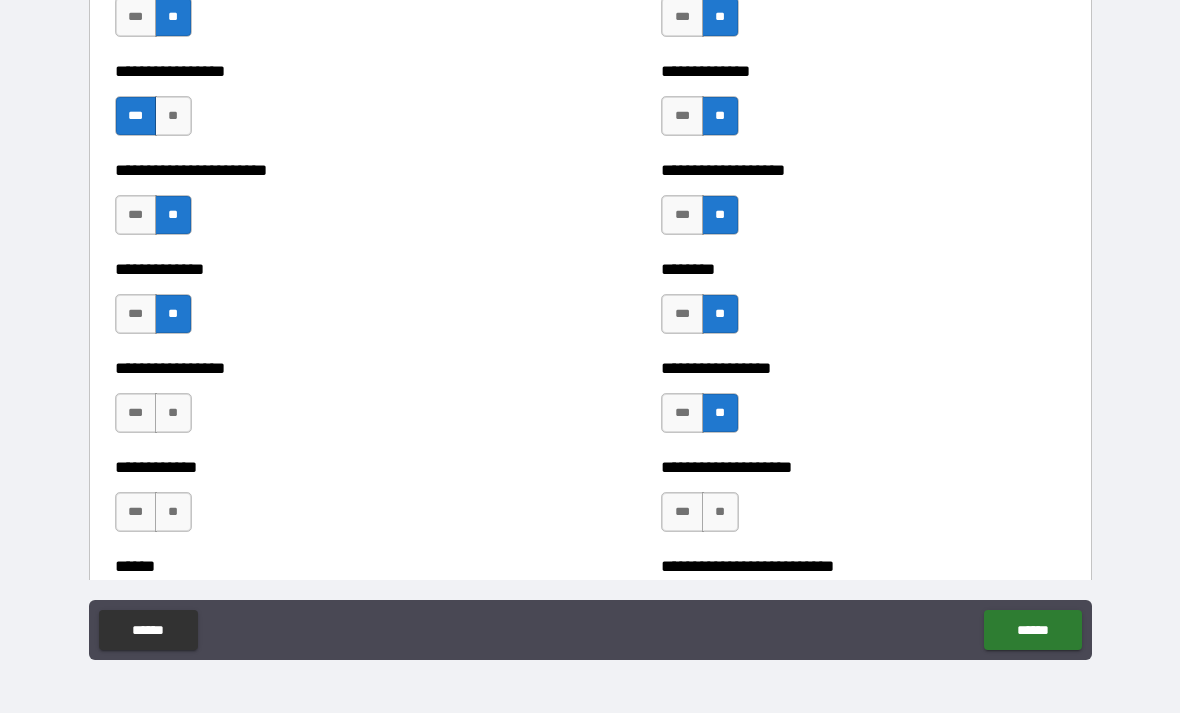 click on "**" at bounding box center (173, 413) 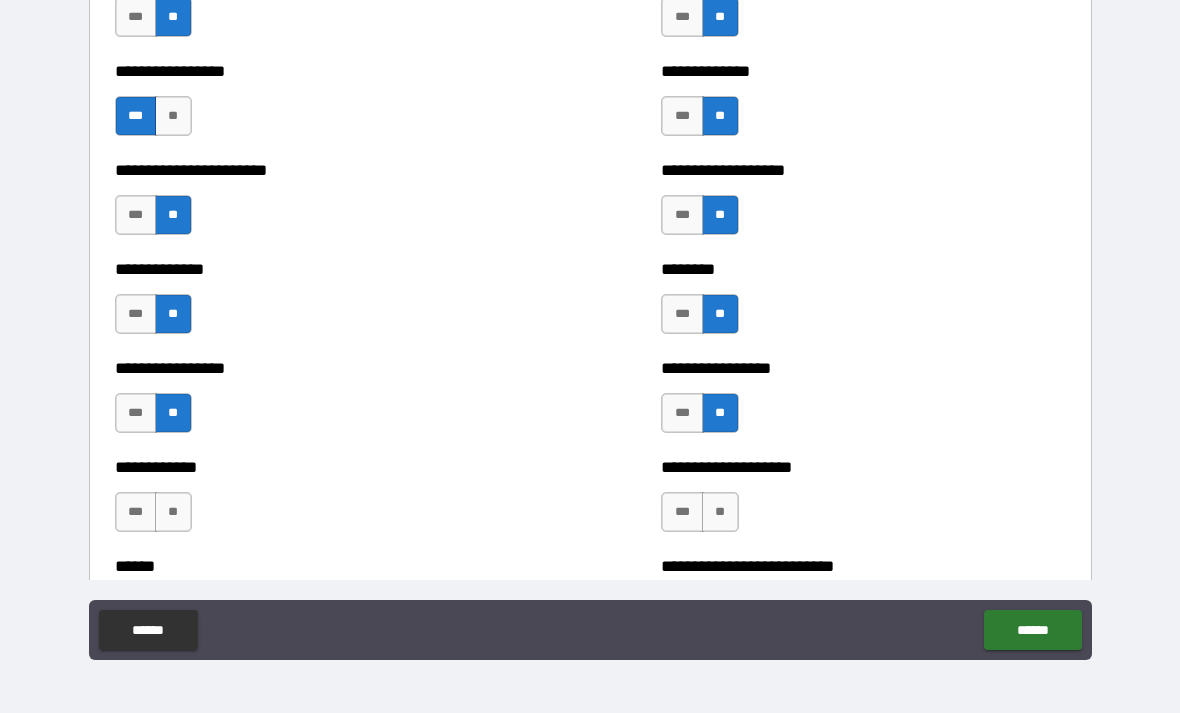 click on "**" at bounding box center (720, 512) 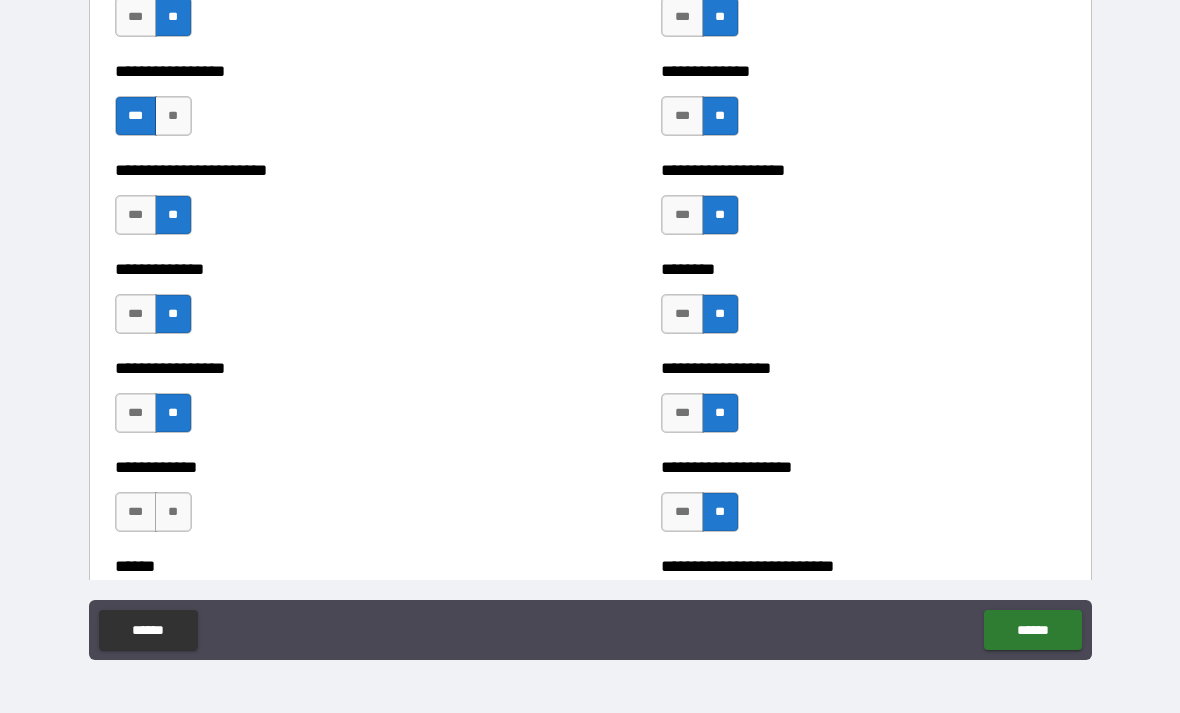 click on "**" at bounding box center [173, 512] 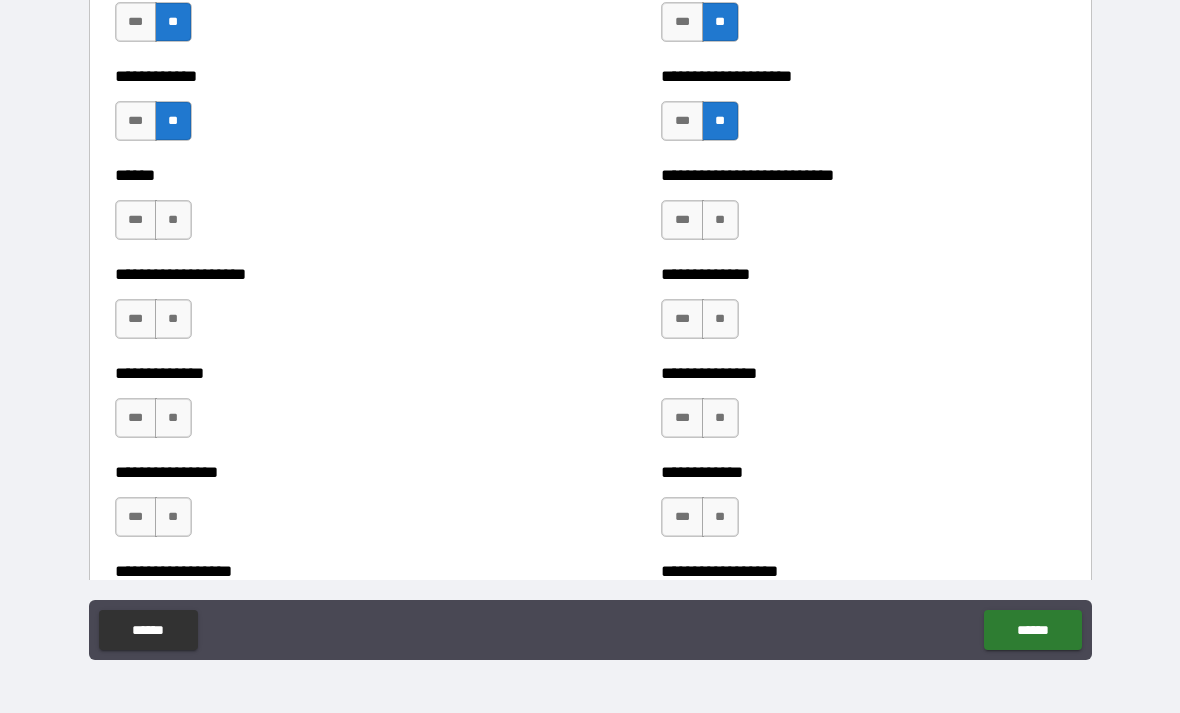 scroll, scrollTop: 3839, scrollLeft: 0, axis: vertical 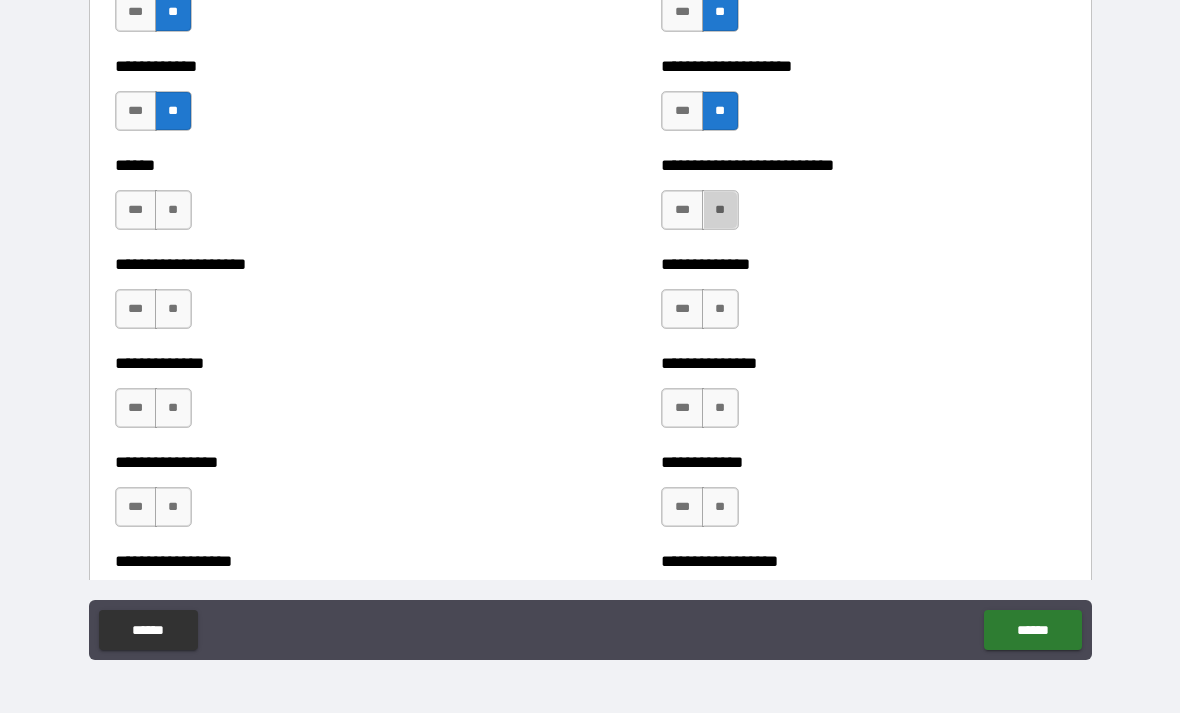 click on "**" at bounding box center [720, 210] 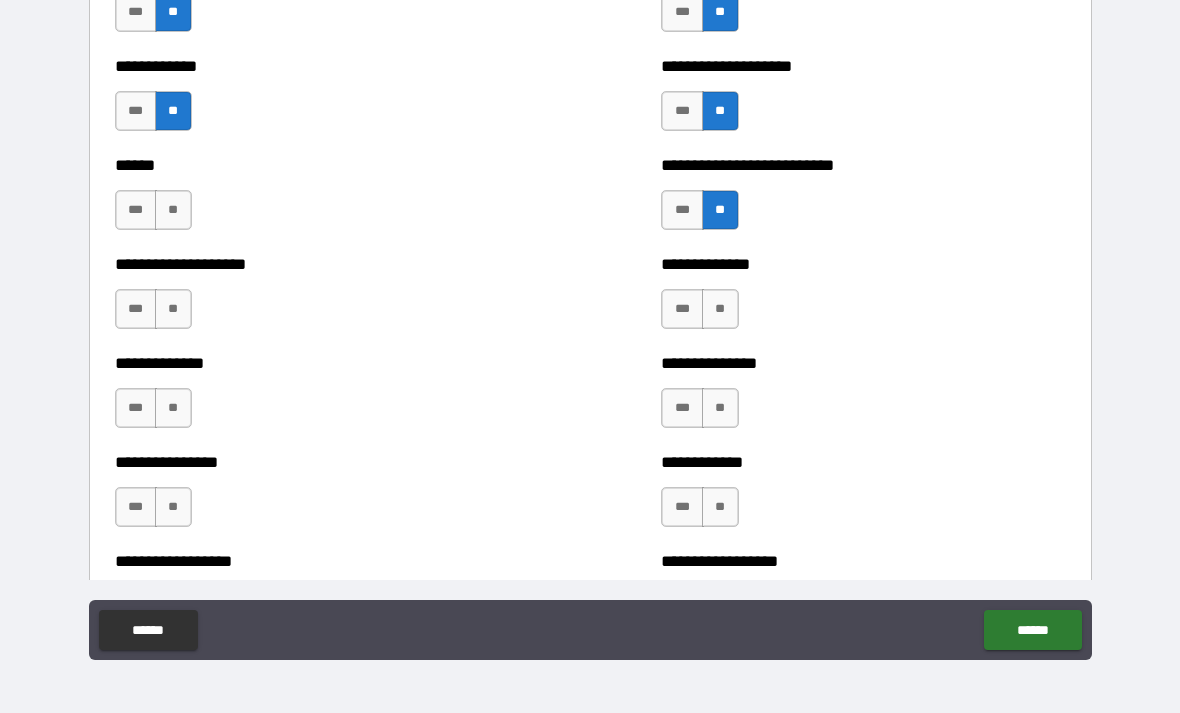 click on "**" at bounding box center (173, 210) 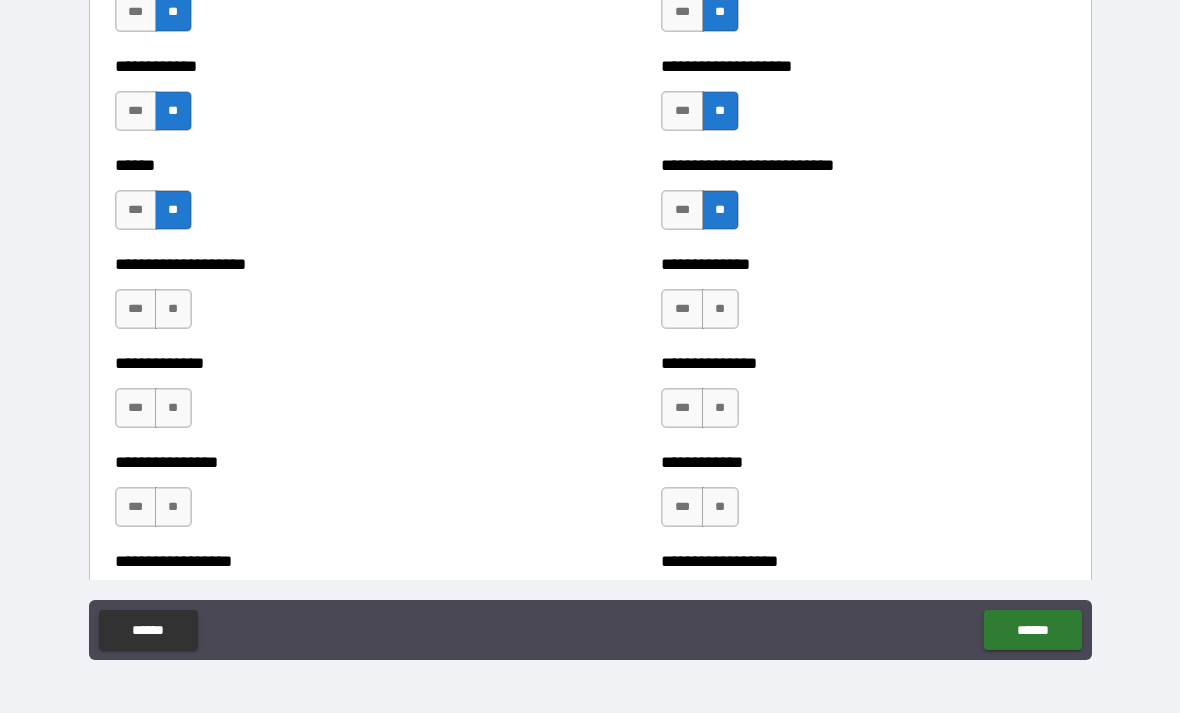 click on "**" at bounding box center (720, 309) 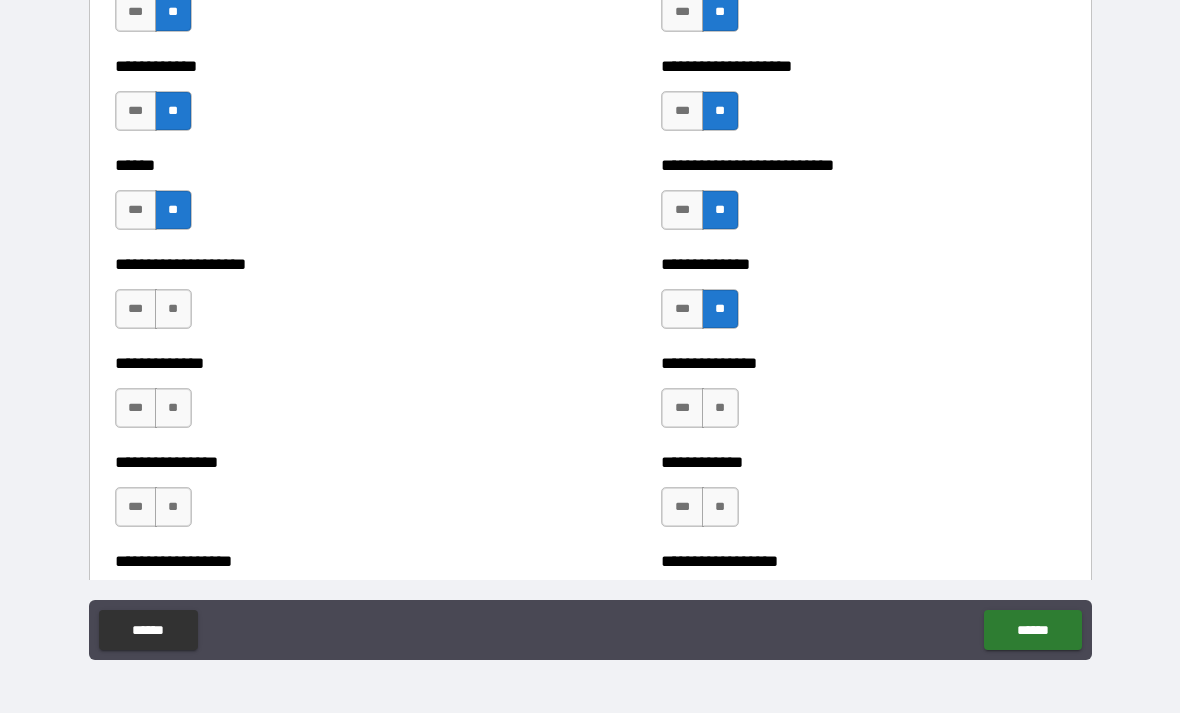 click on "**" at bounding box center [173, 309] 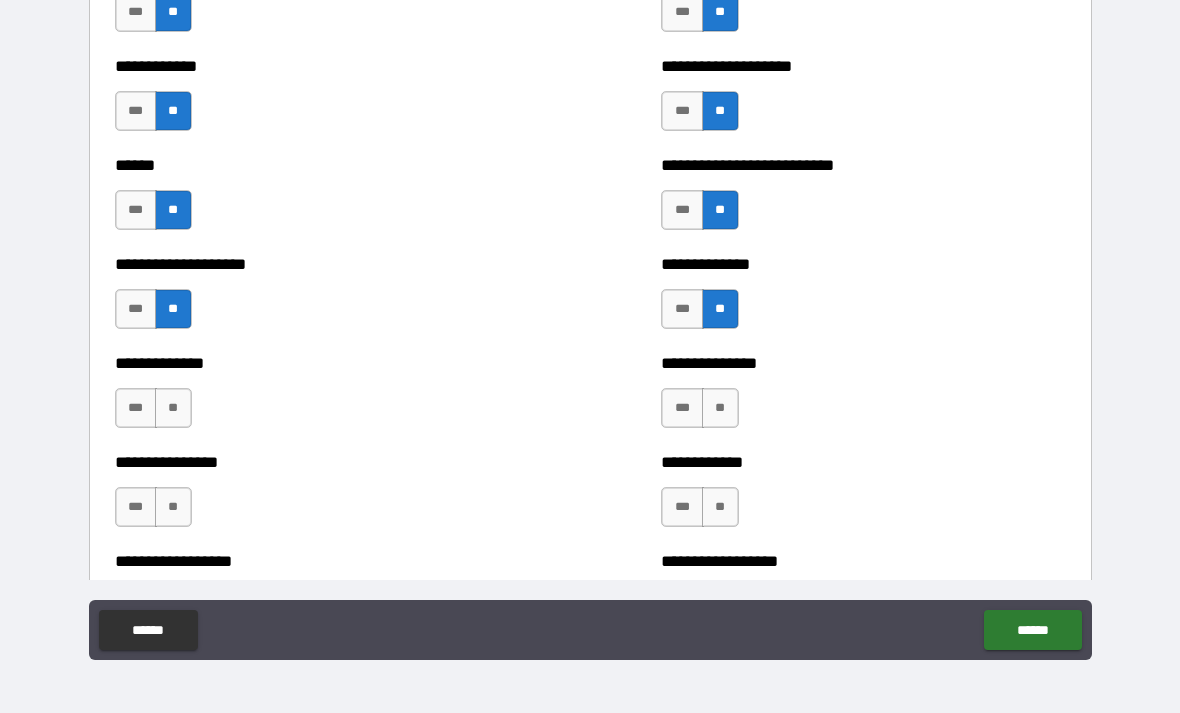click on "**" at bounding box center [720, 408] 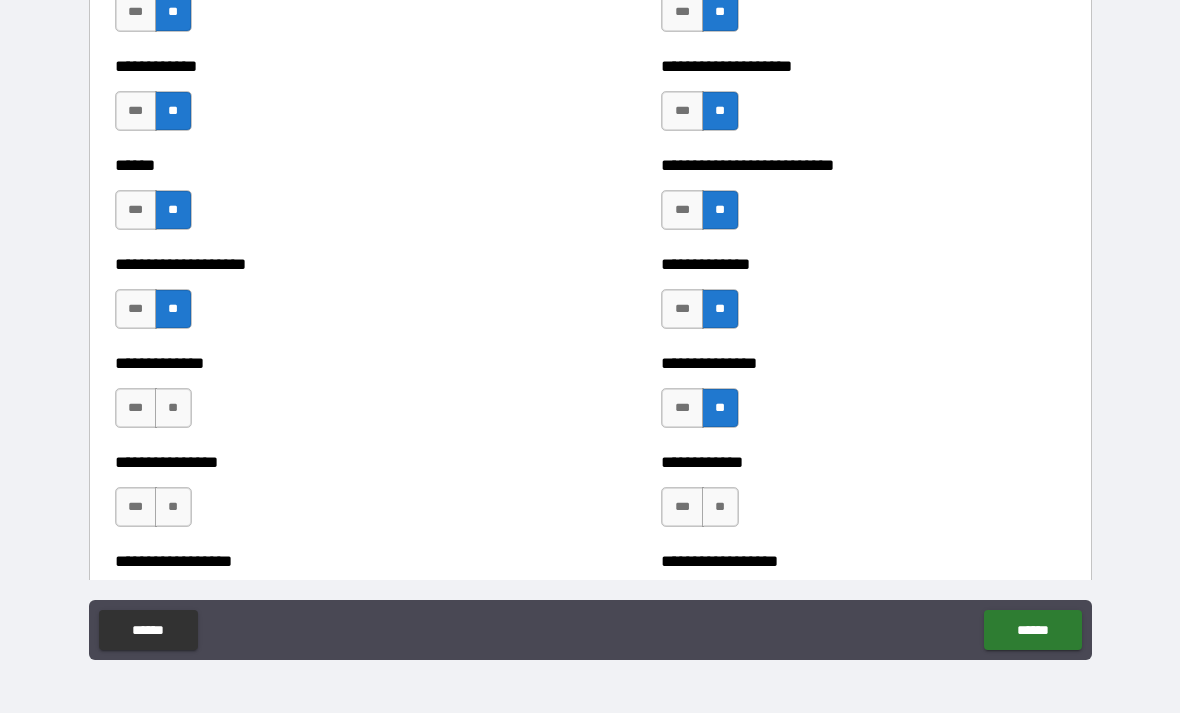 click on "**" at bounding box center (173, 408) 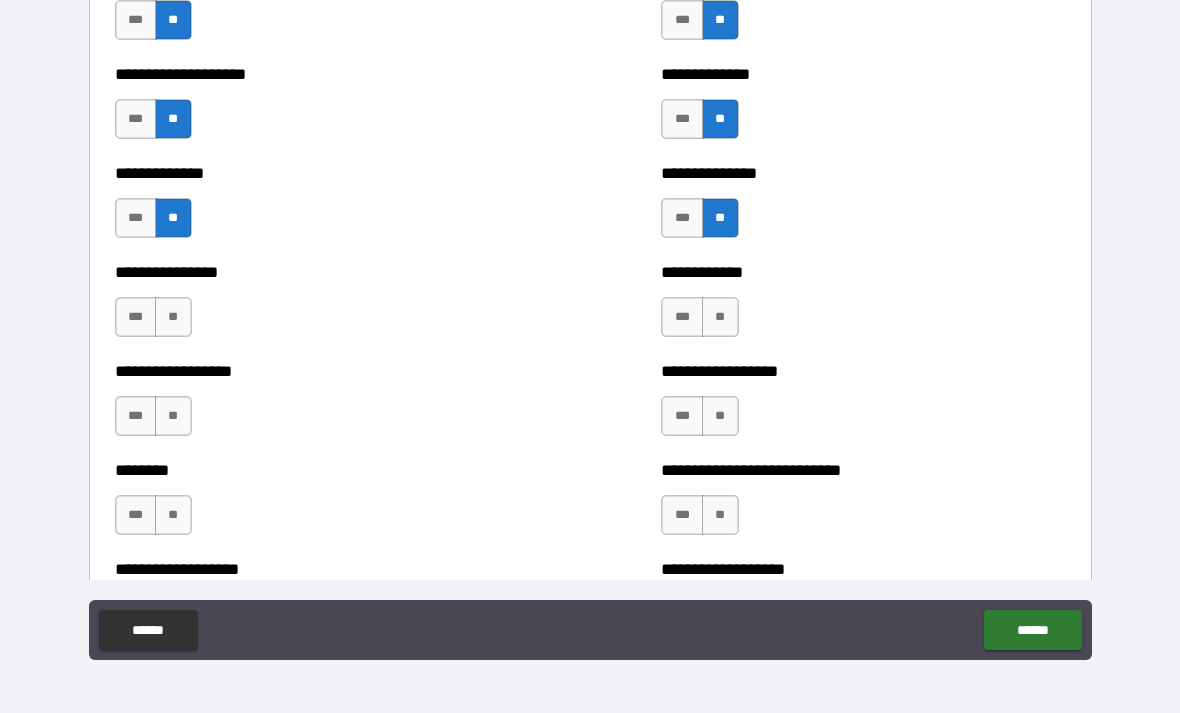 scroll, scrollTop: 4037, scrollLeft: 0, axis: vertical 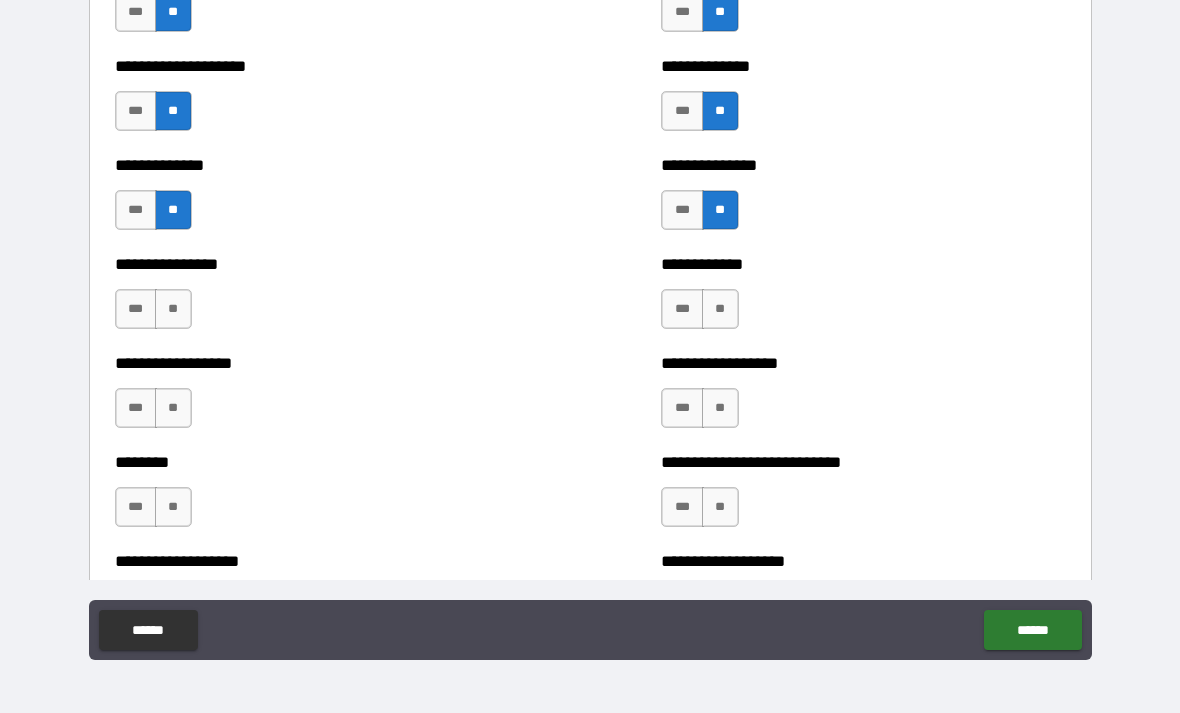 click on "**" at bounding box center [720, 309] 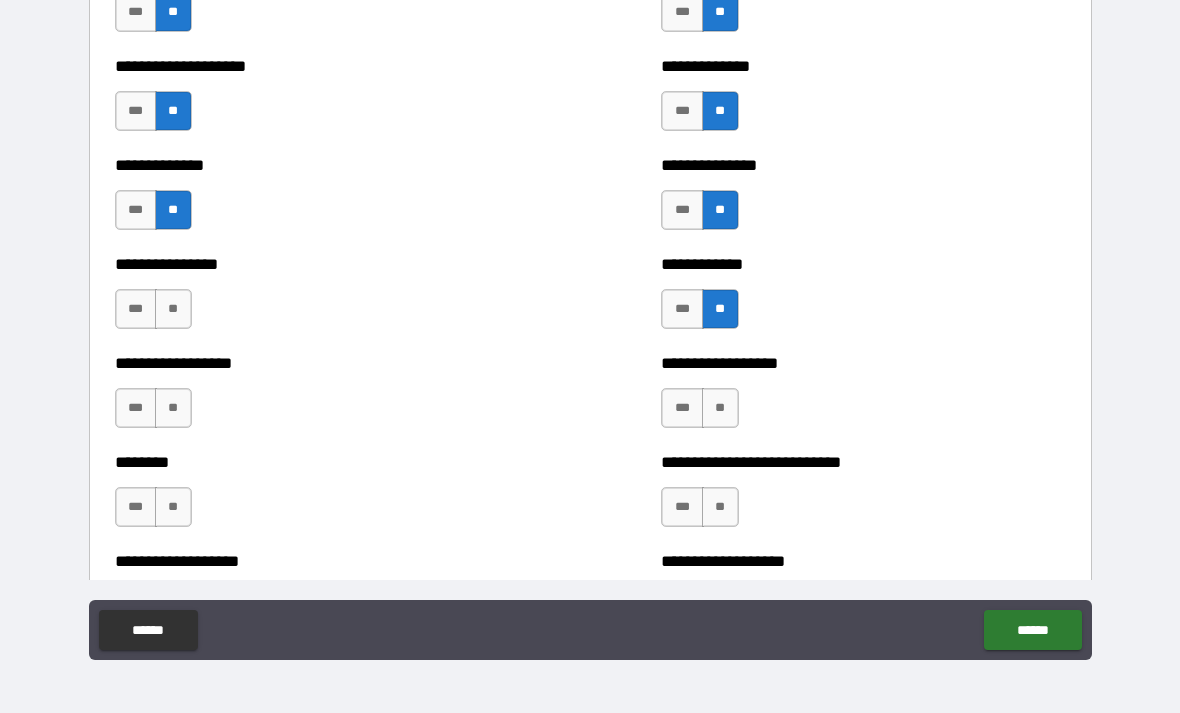 click on "**" at bounding box center (173, 309) 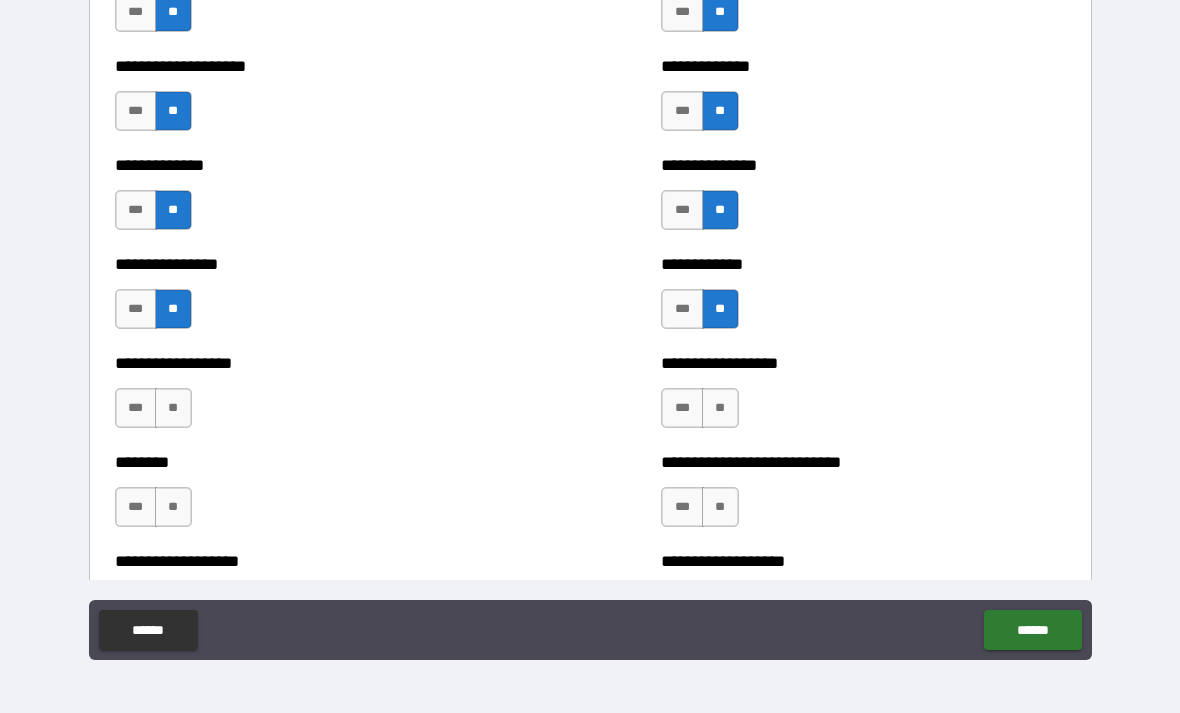 click on "**" at bounding box center [173, 408] 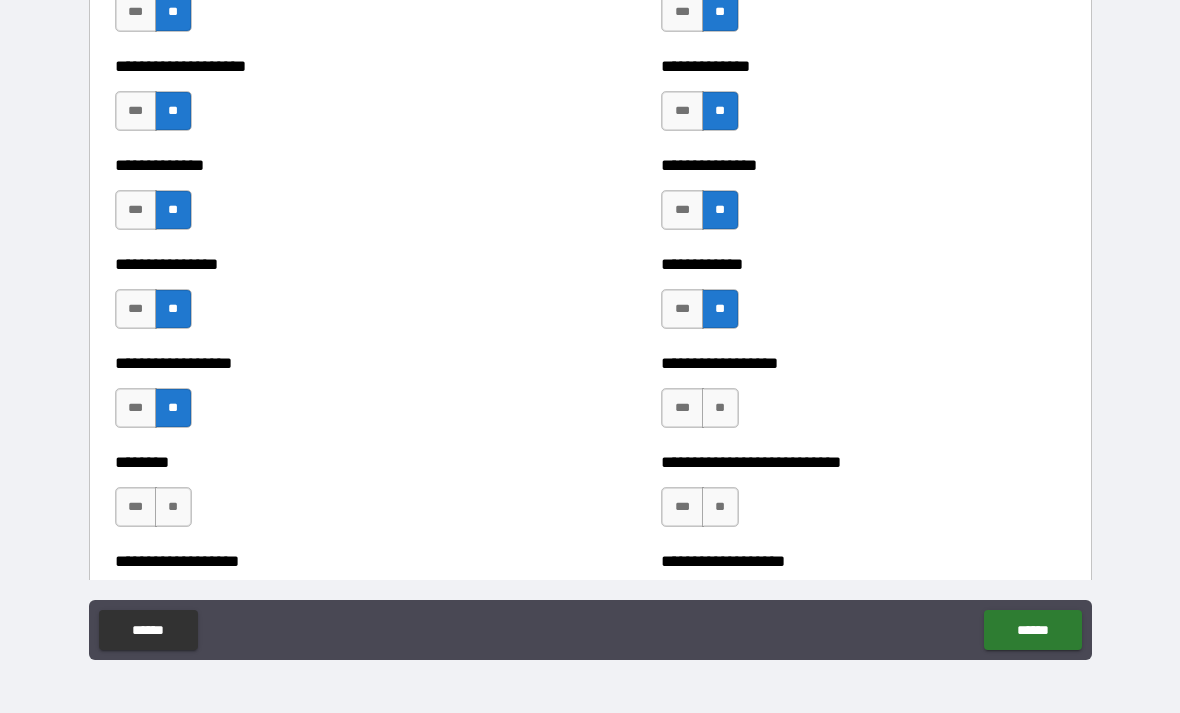 click on "**" at bounding box center [720, 408] 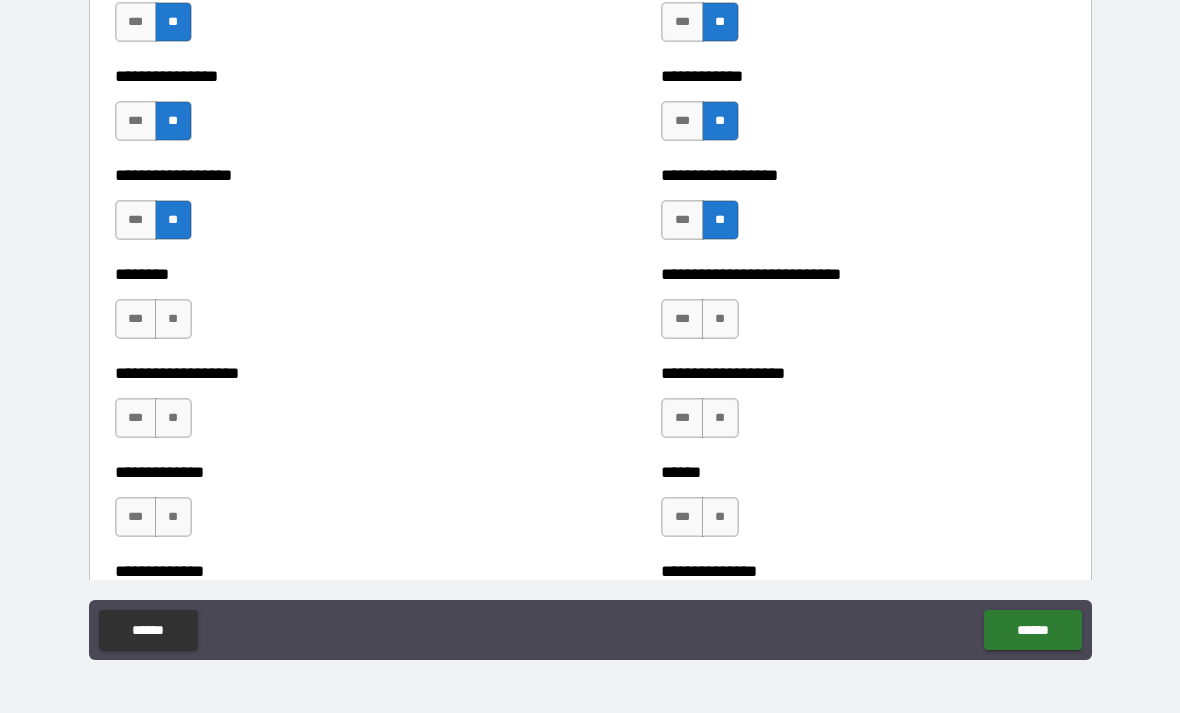 scroll, scrollTop: 4230, scrollLeft: 0, axis: vertical 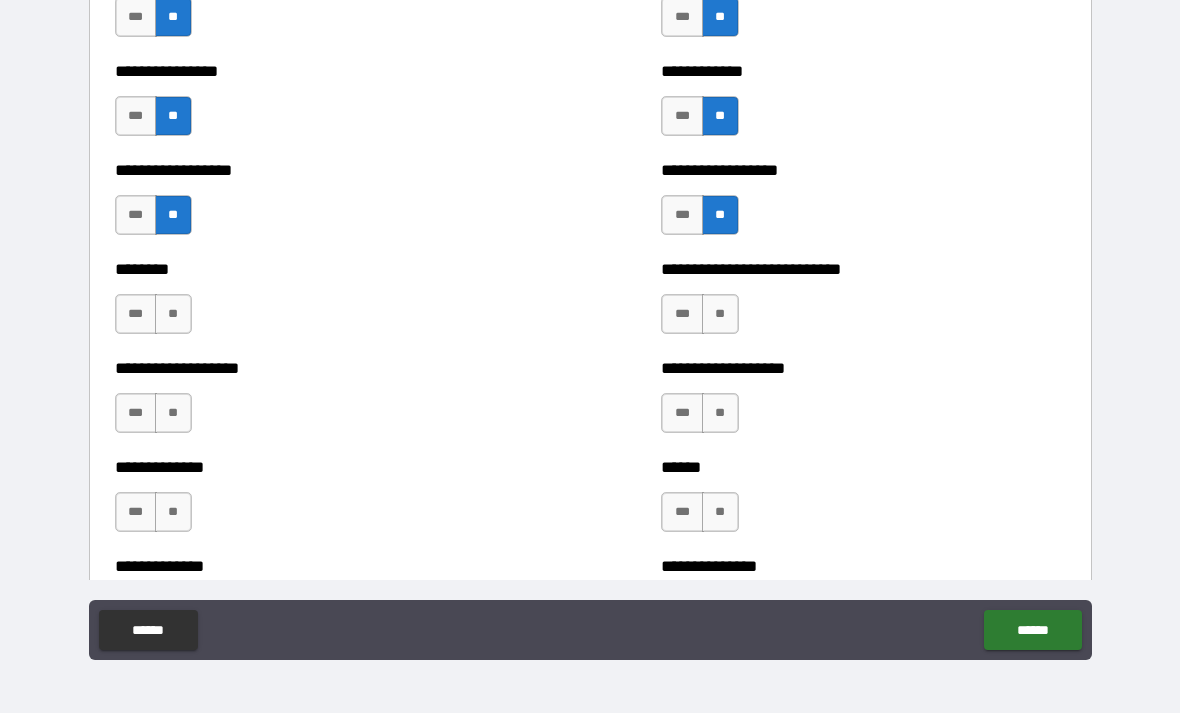 click on "**" at bounding box center (720, 314) 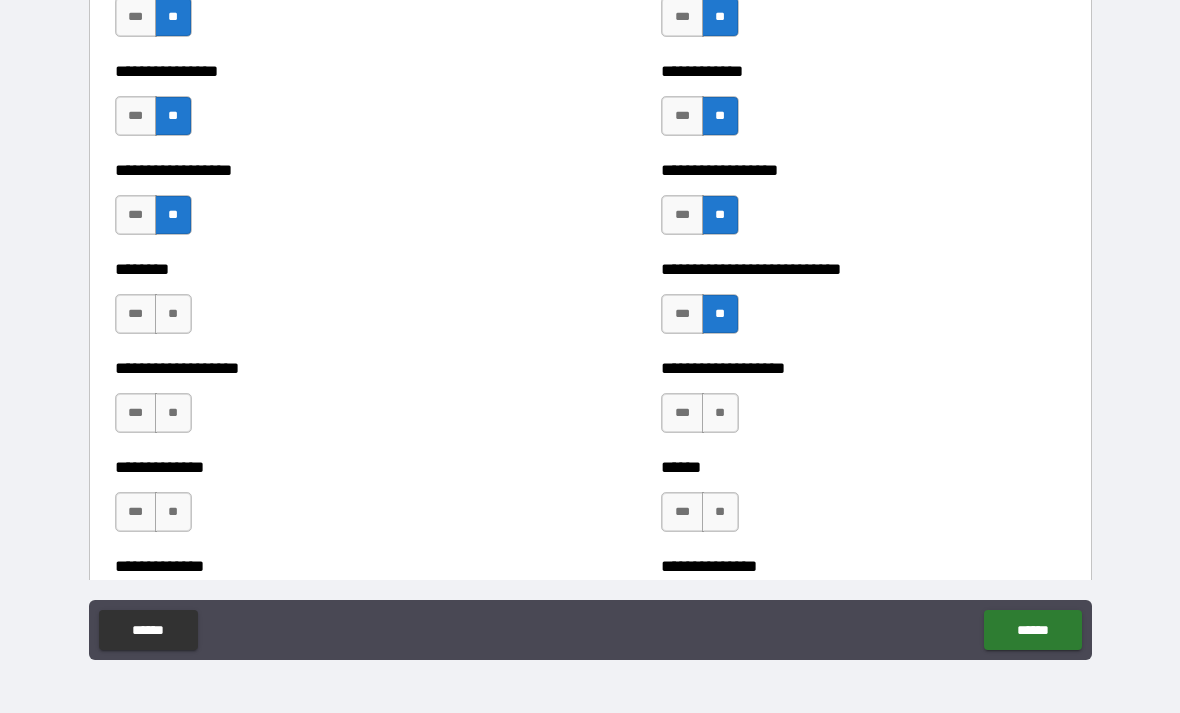 click on "**" at bounding box center (173, 314) 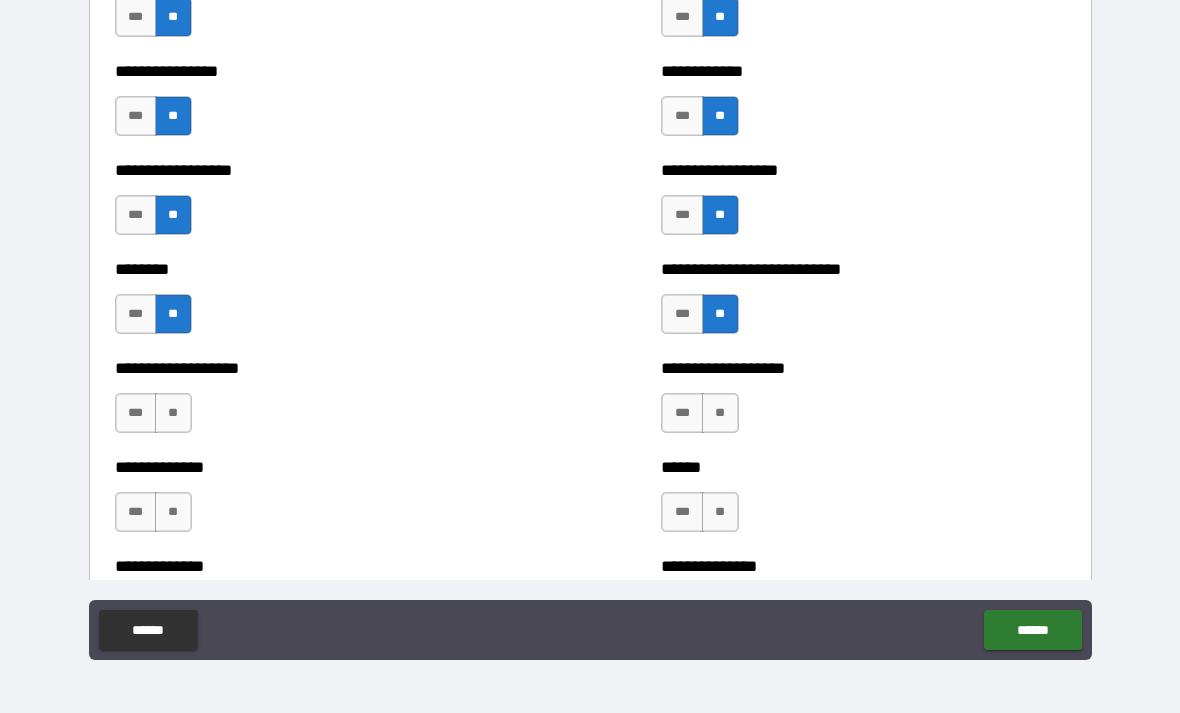 click on "**" at bounding box center [173, 413] 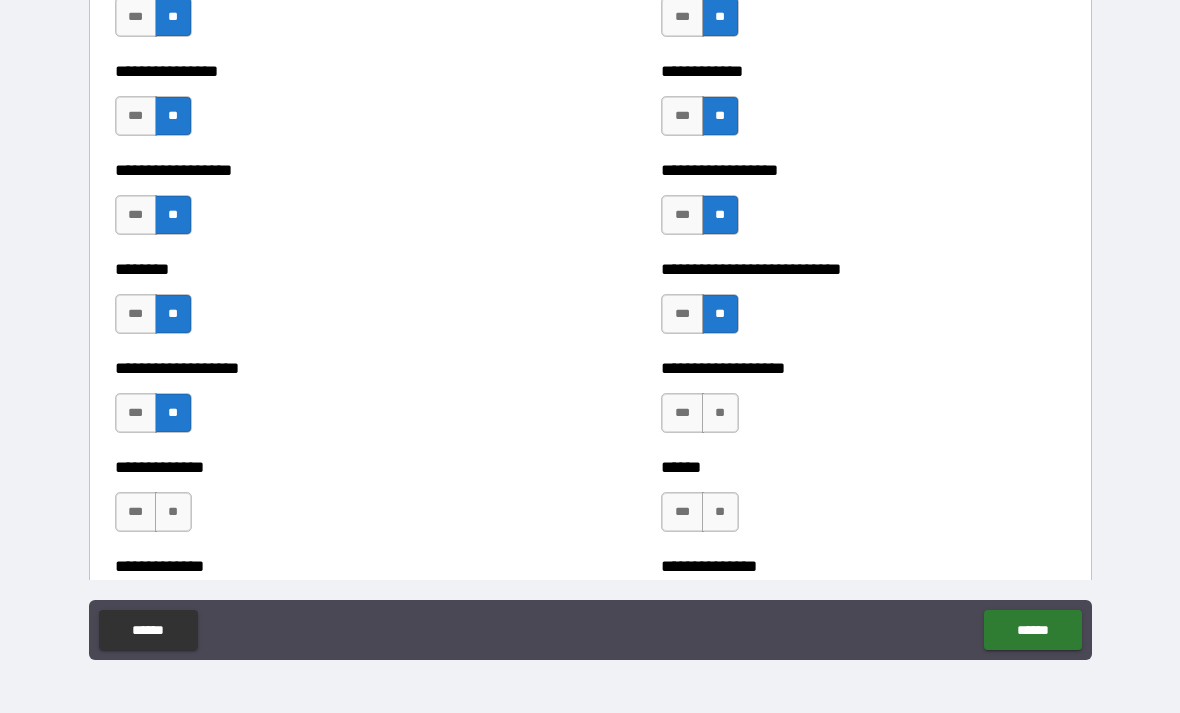 click on "**" at bounding box center [720, 413] 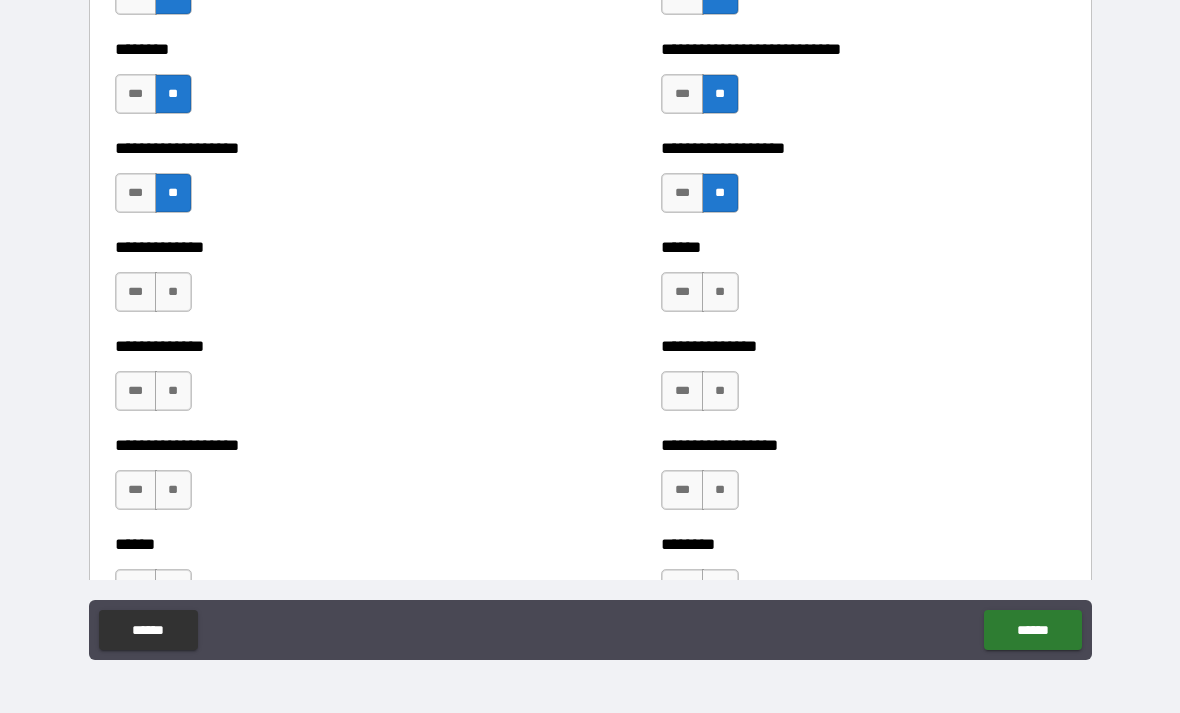scroll, scrollTop: 4474, scrollLeft: 0, axis: vertical 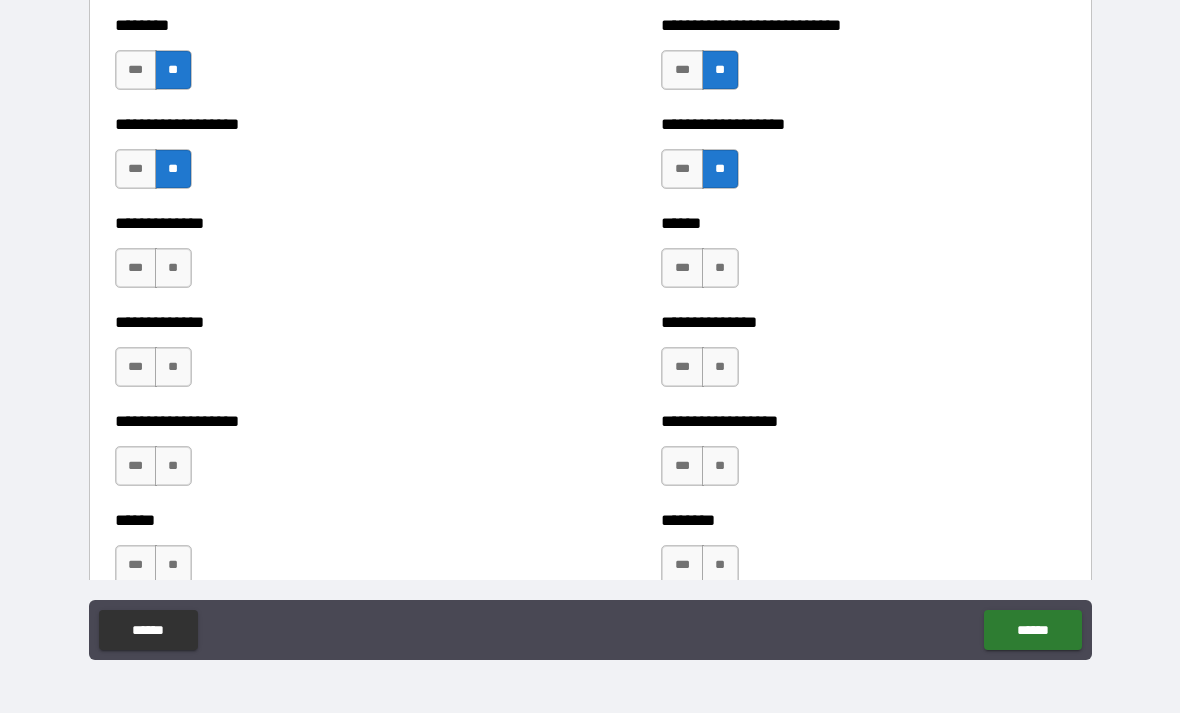 click on "**" at bounding box center (720, 268) 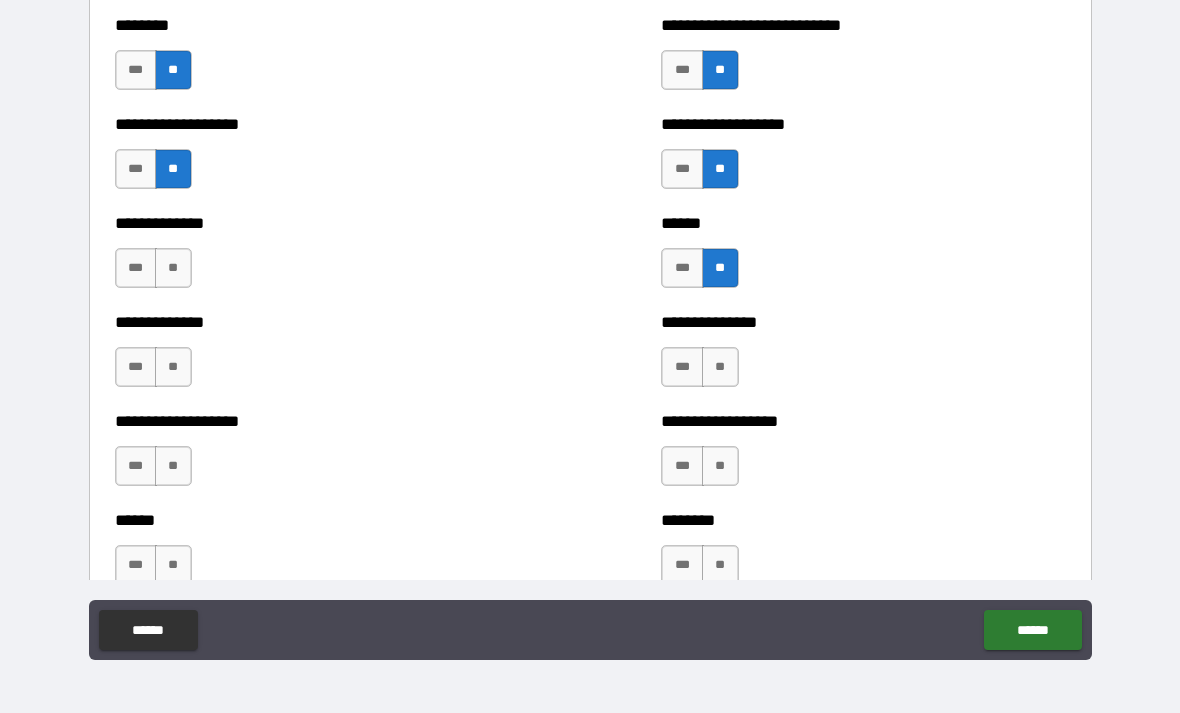 click on "***" at bounding box center [136, 268] 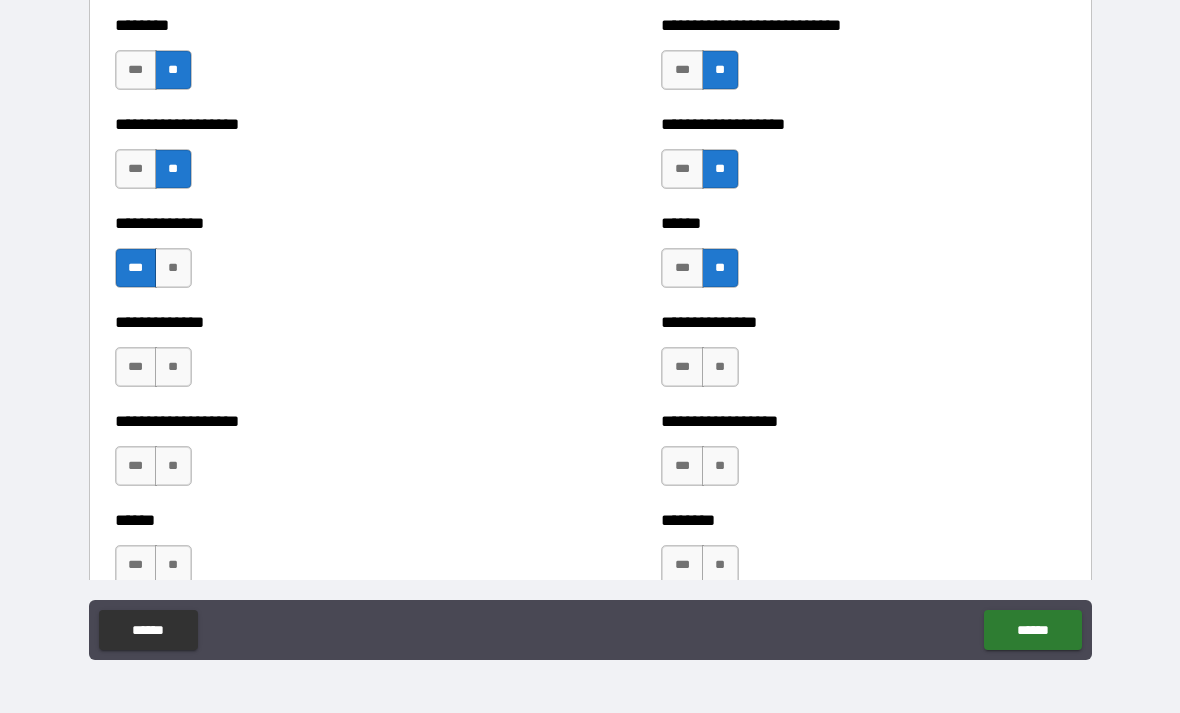 click on "**" at bounding box center (173, 268) 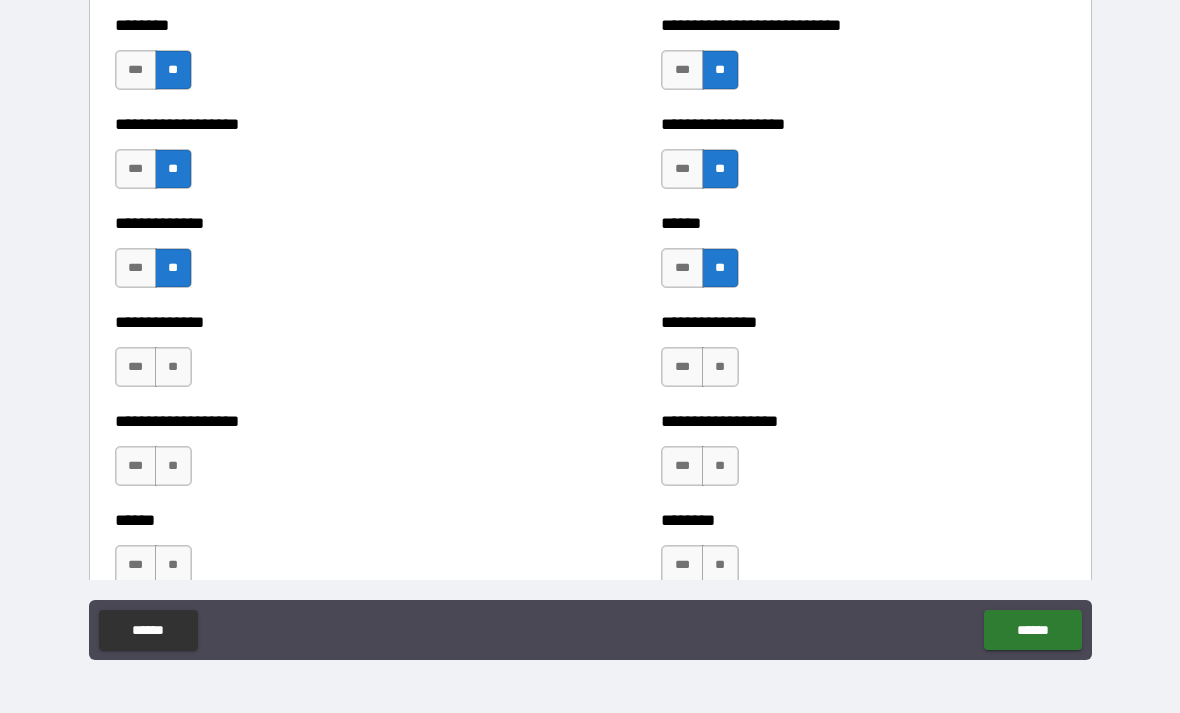 click on "**" at bounding box center (173, 367) 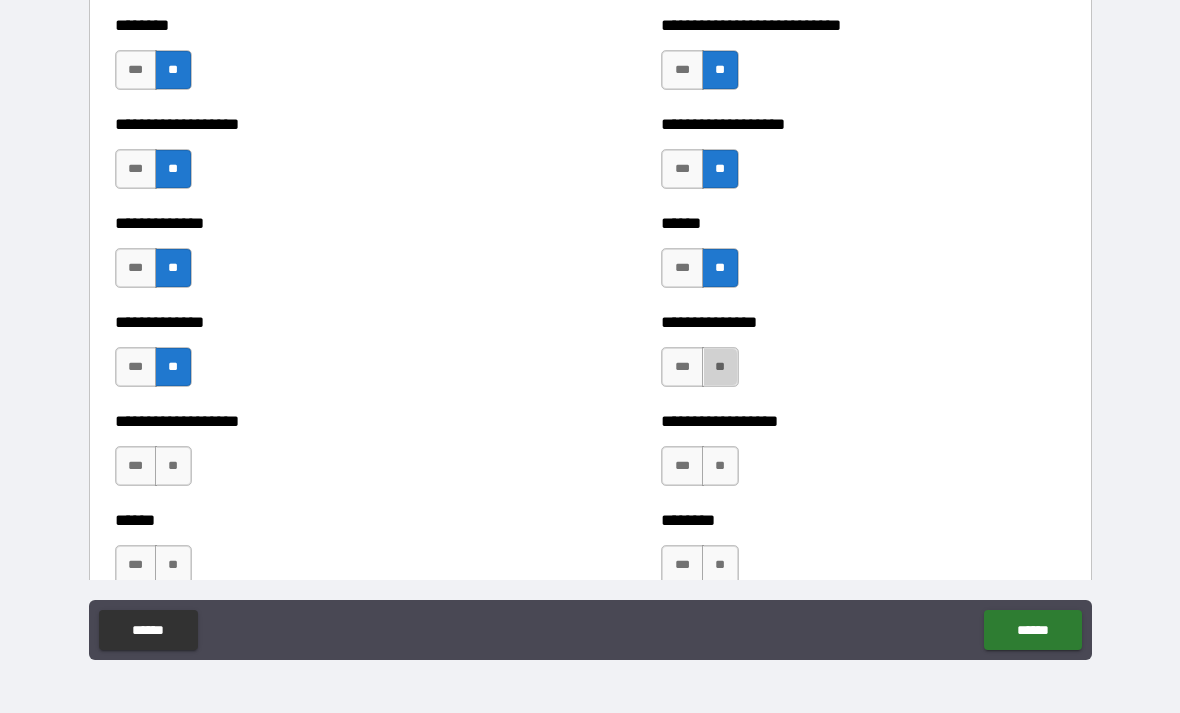 click on "**" at bounding box center [720, 367] 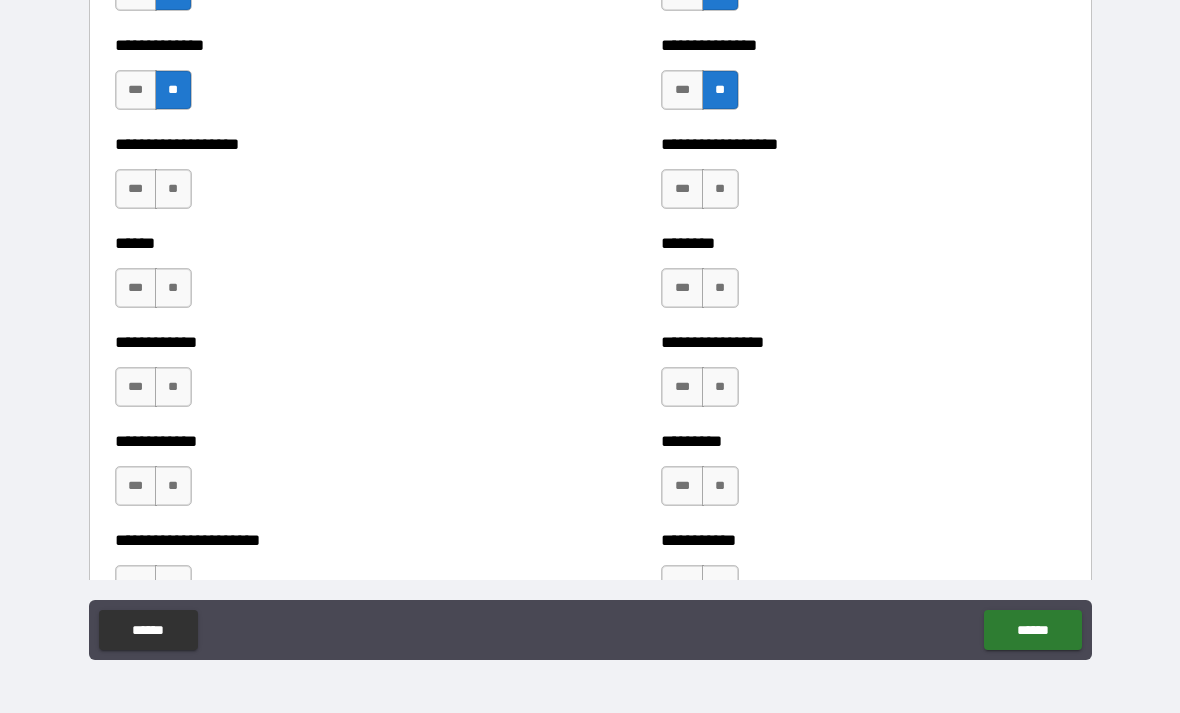 scroll, scrollTop: 4749, scrollLeft: 0, axis: vertical 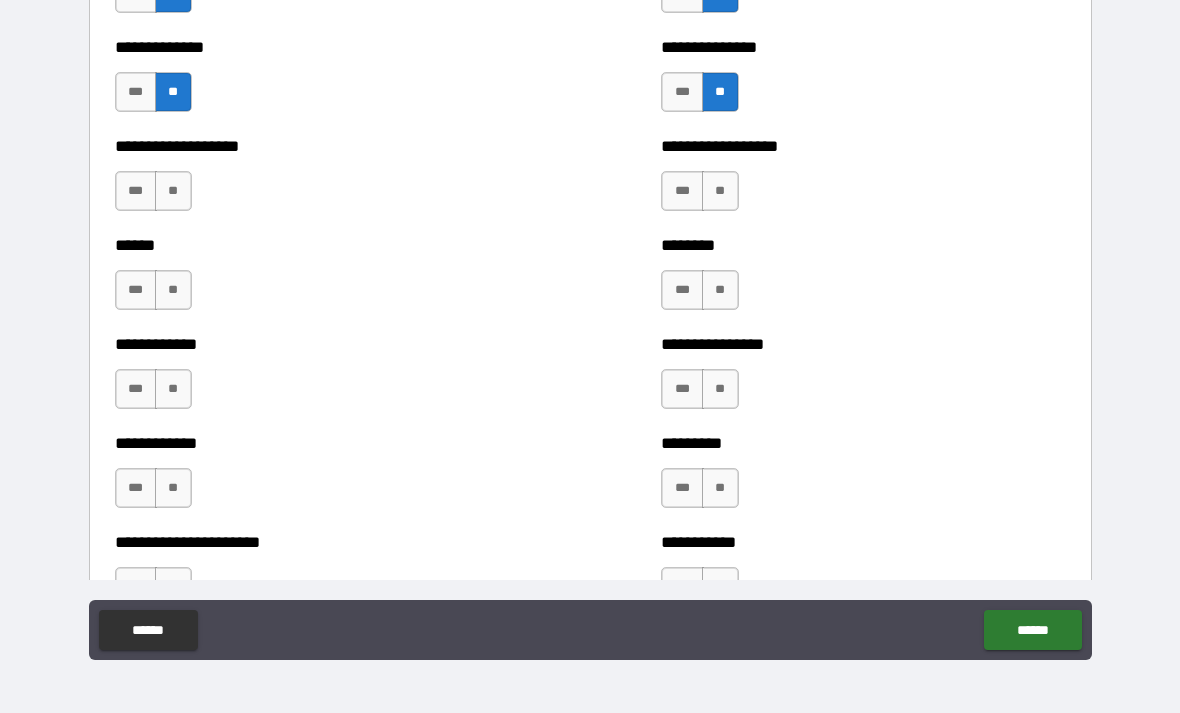 click on "**" at bounding box center [720, 191] 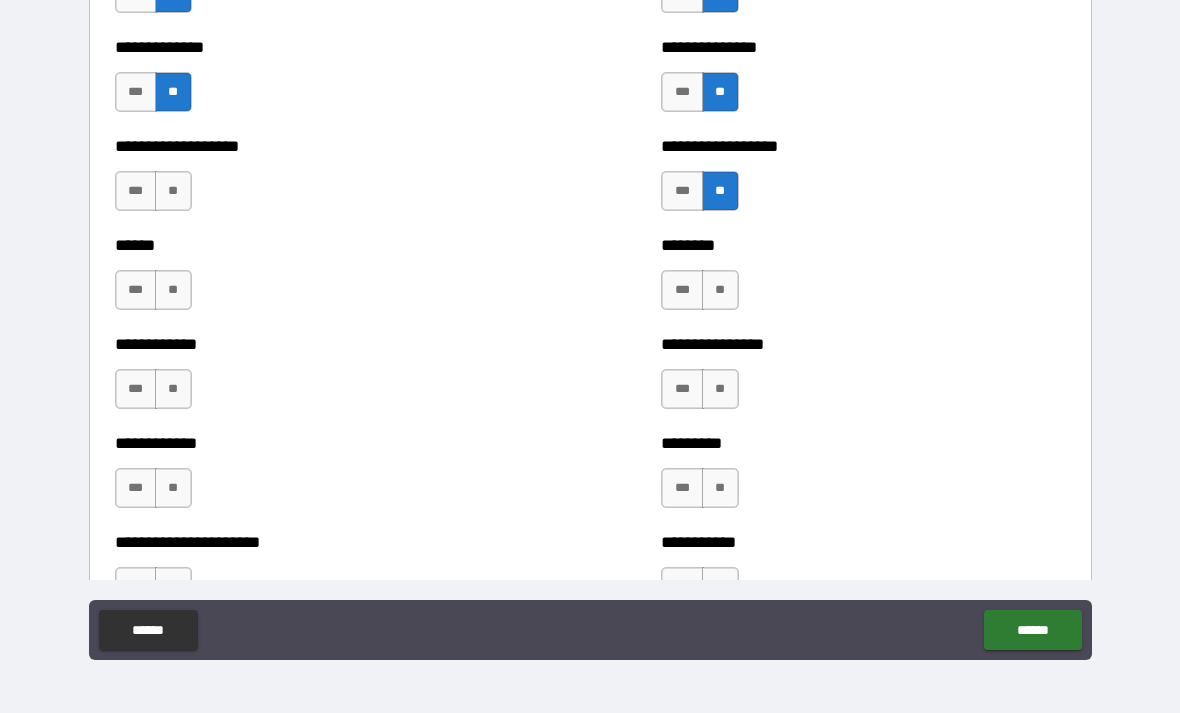 click on "**" at bounding box center (173, 191) 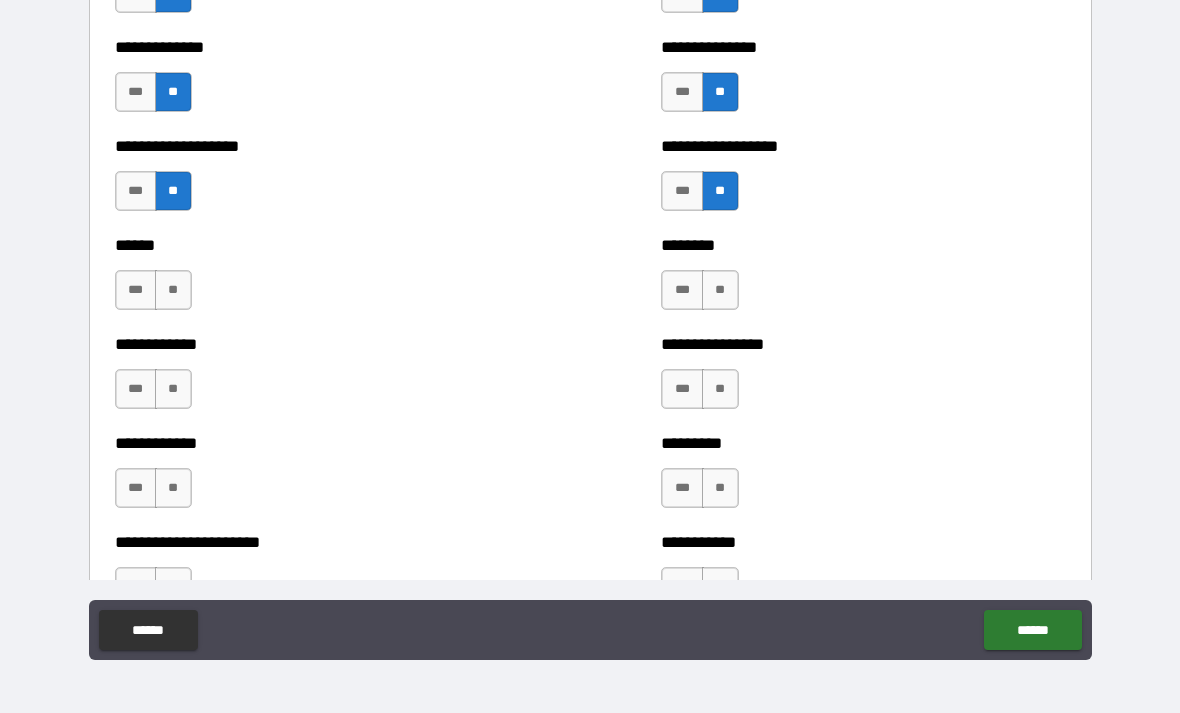 click on "**" at bounding box center [173, 290] 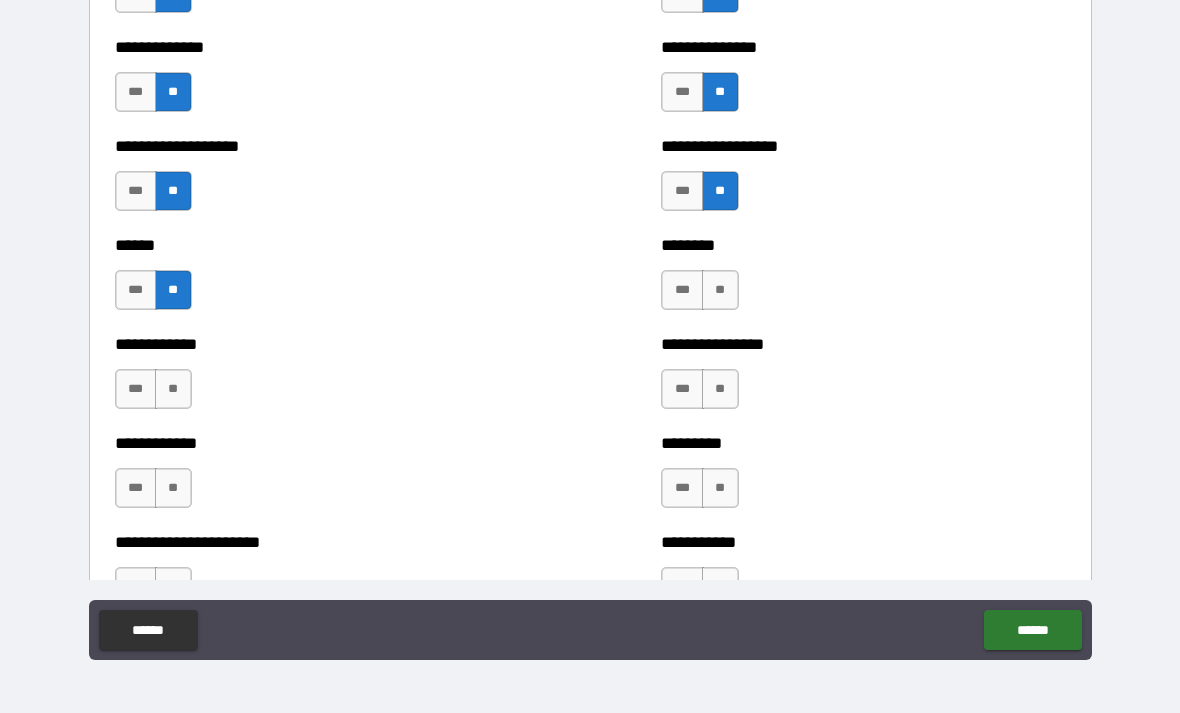 click on "**" at bounding box center [720, 290] 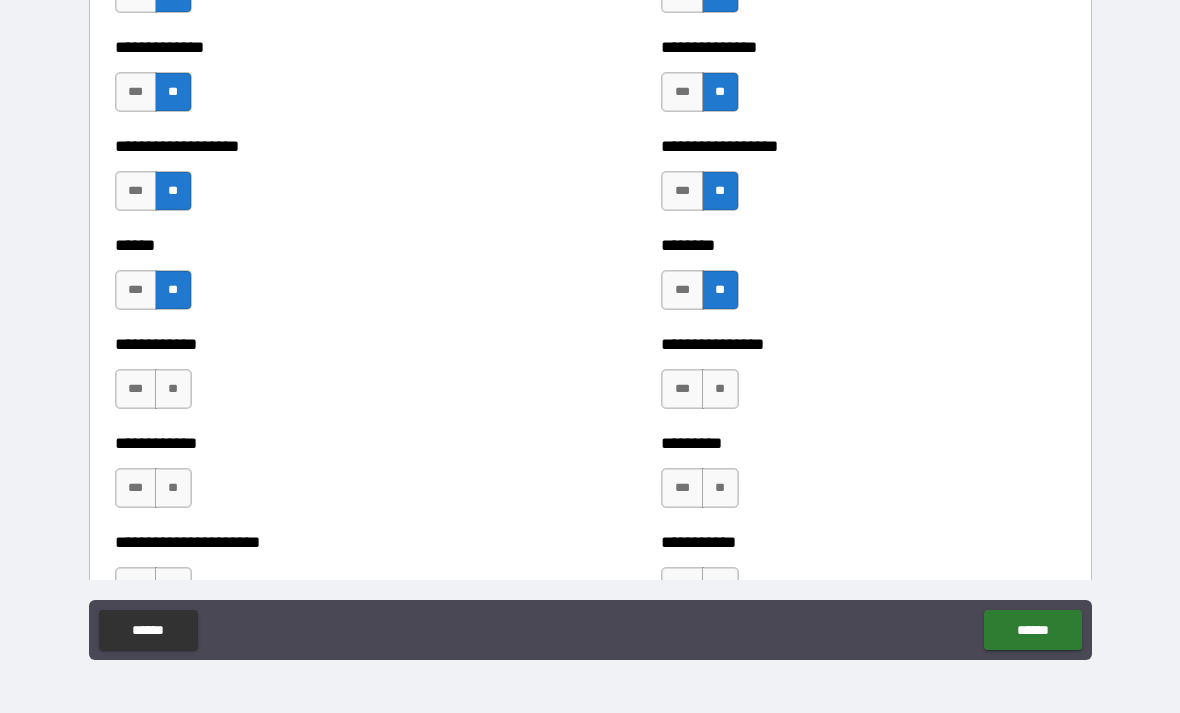 click on "**" at bounding box center (720, 389) 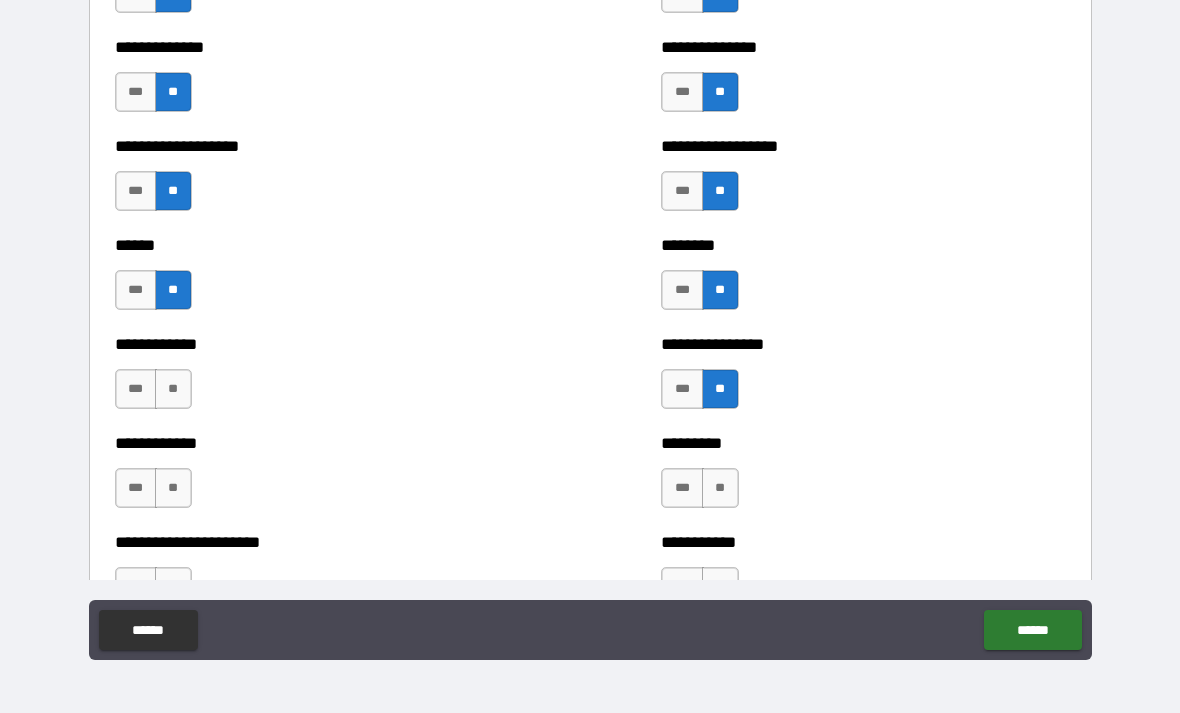 click on "**" at bounding box center [173, 389] 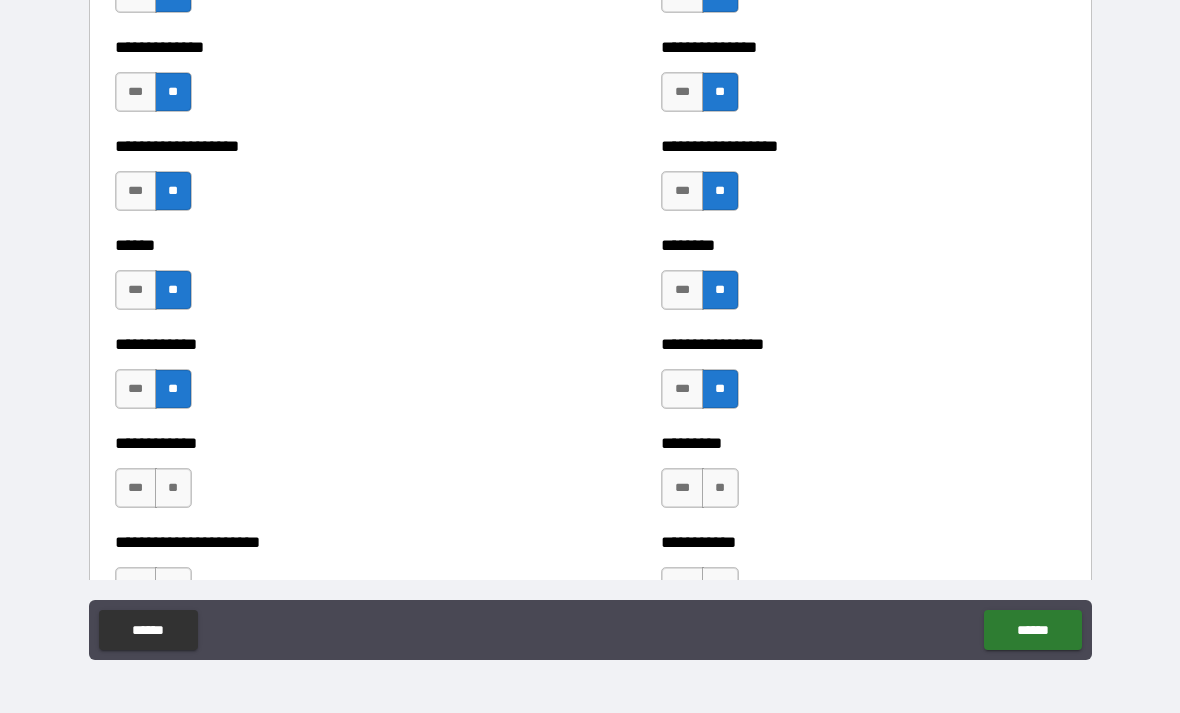 click on "**" at bounding box center (173, 488) 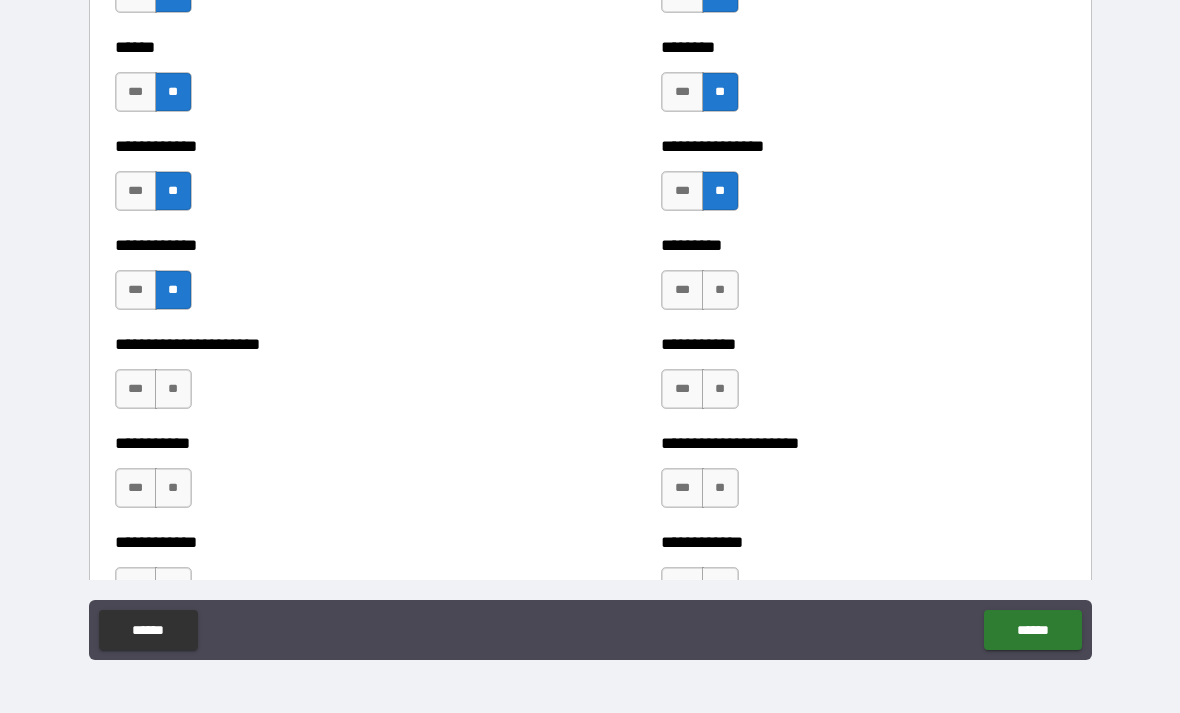 scroll, scrollTop: 4995, scrollLeft: 0, axis: vertical 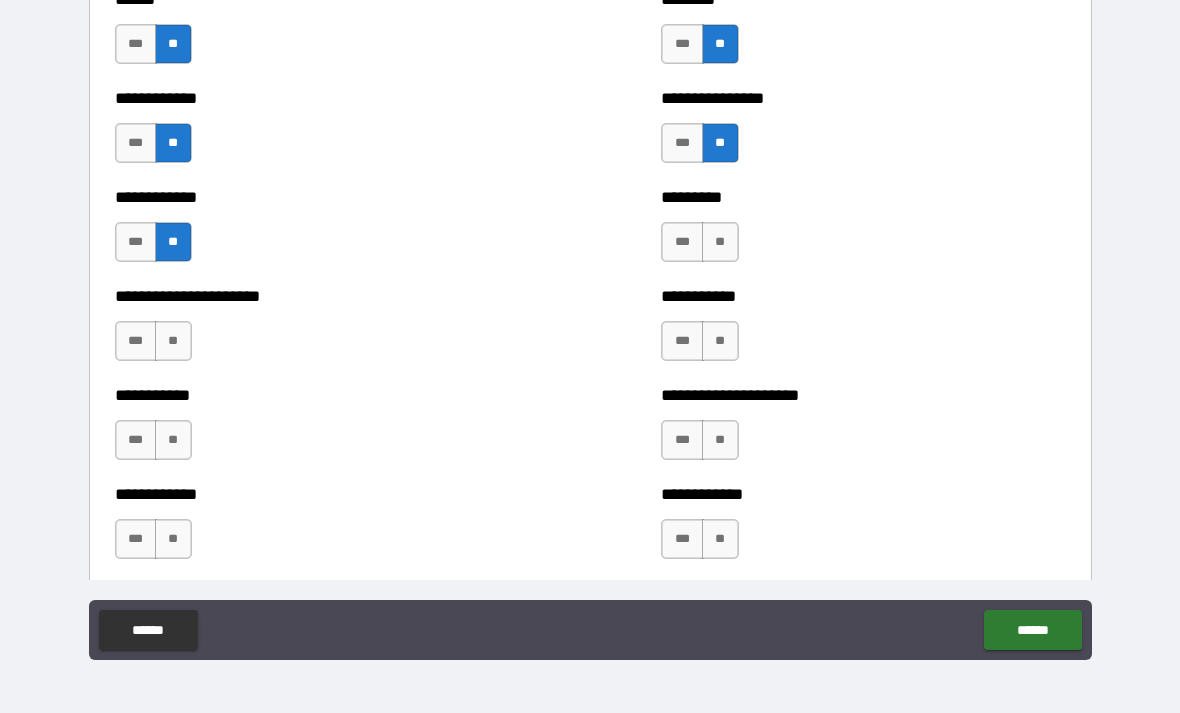 click on "**" at bounding box center (720, 242) 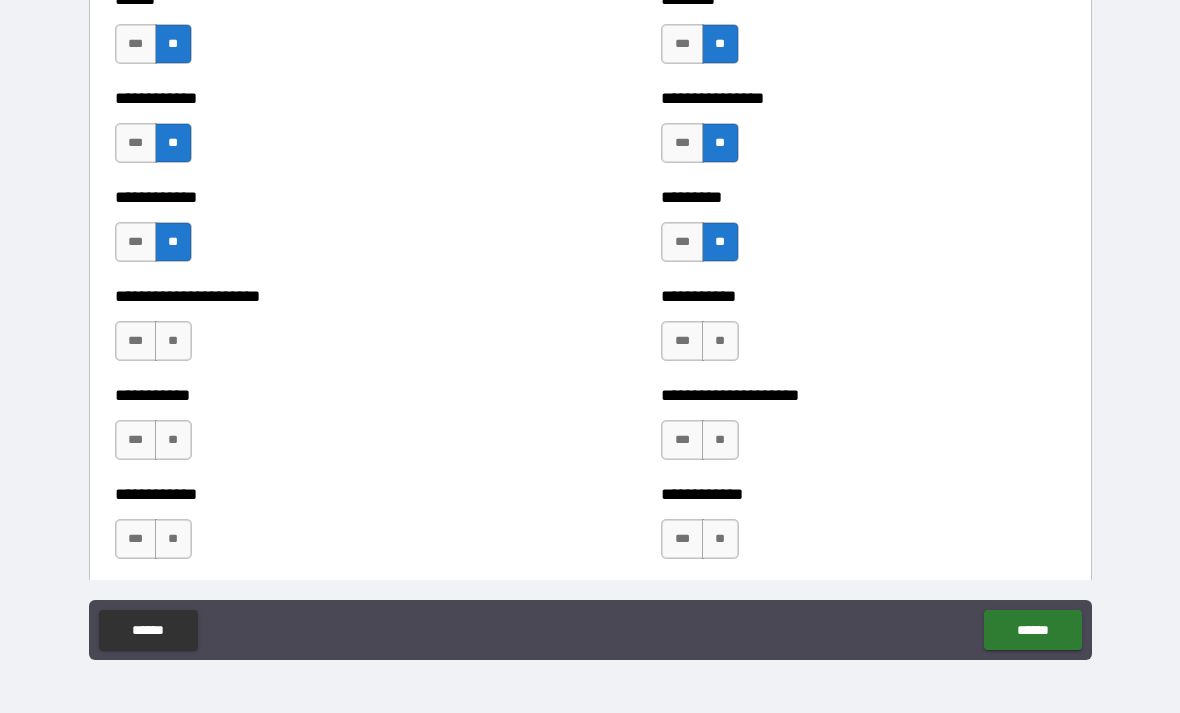 click on "**" at bounding box center [720, 341] 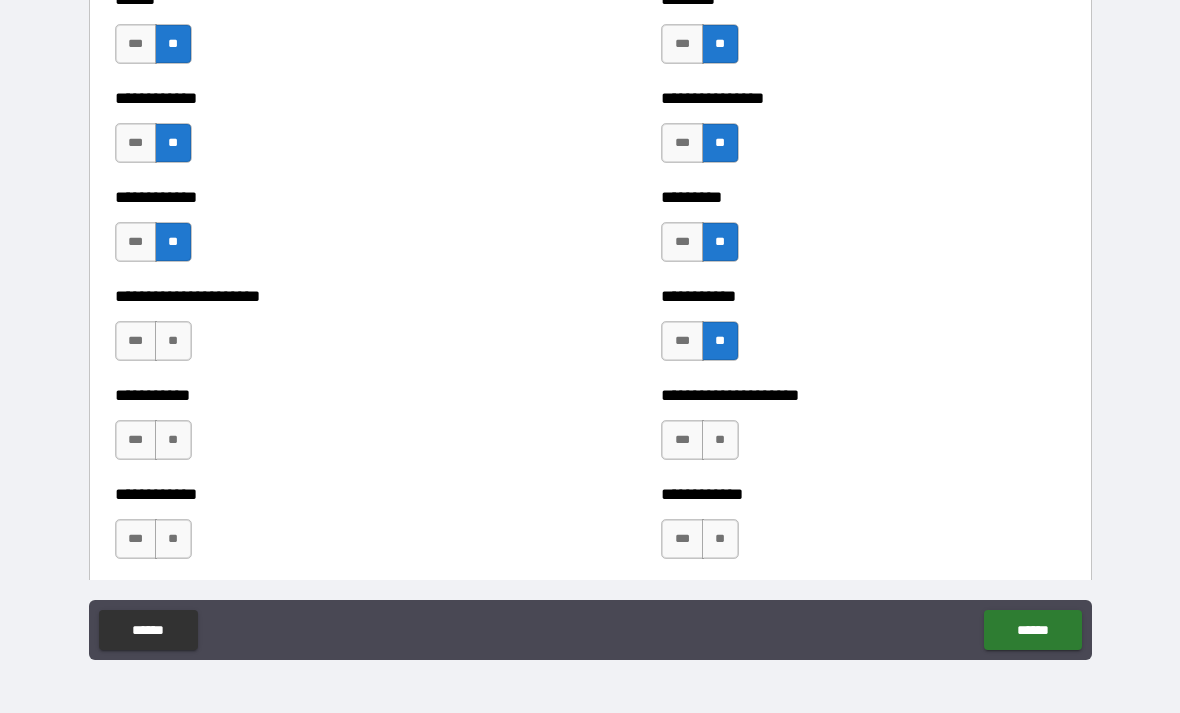 click on "**" at bounding box center [173, 341] 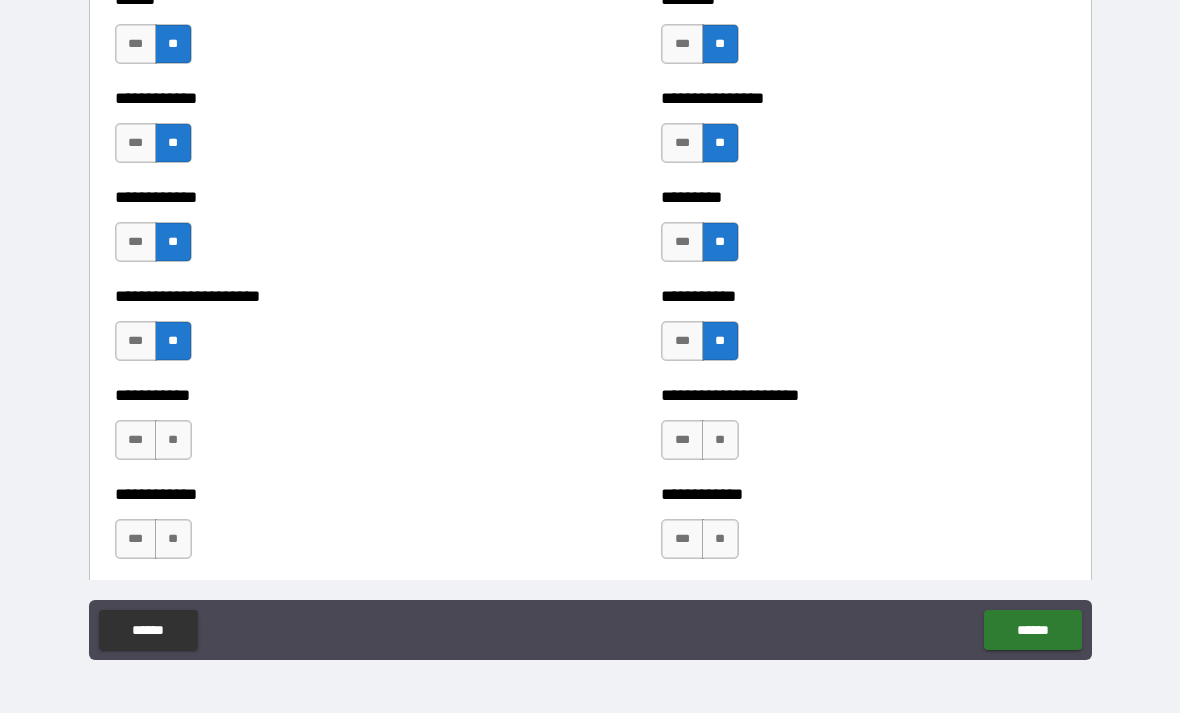 click on "**" at bounding box center (173, 440) 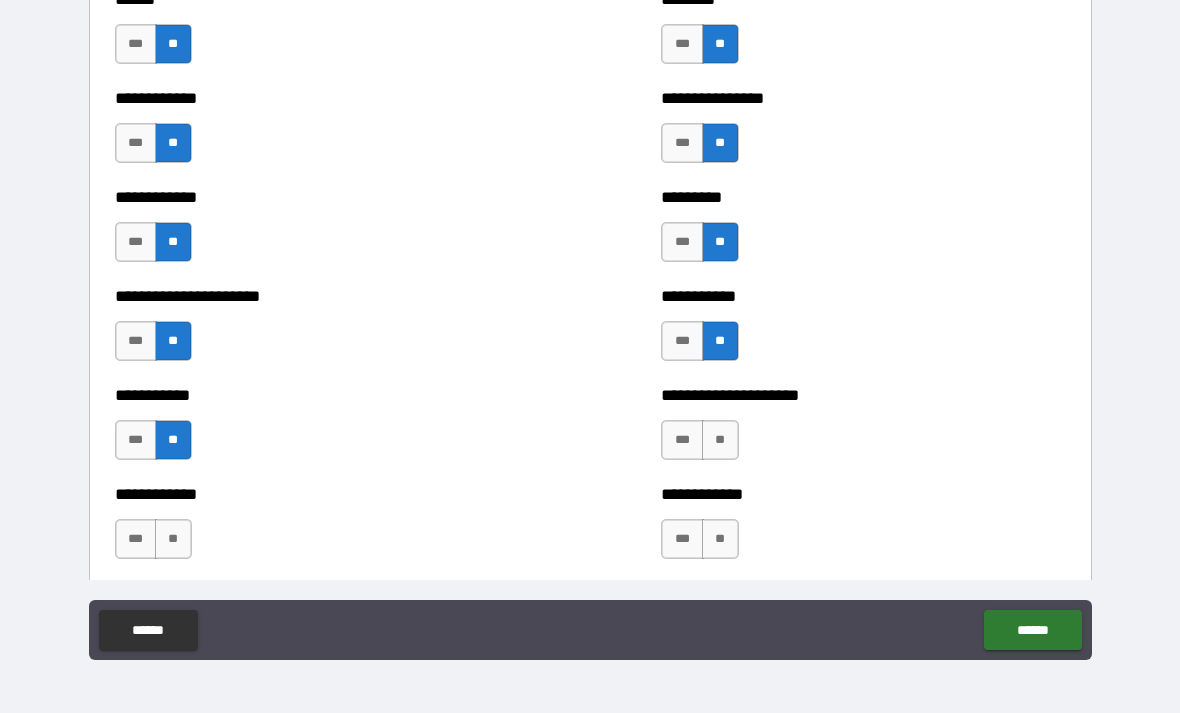 click on "**" at bounding box center [720, 440] 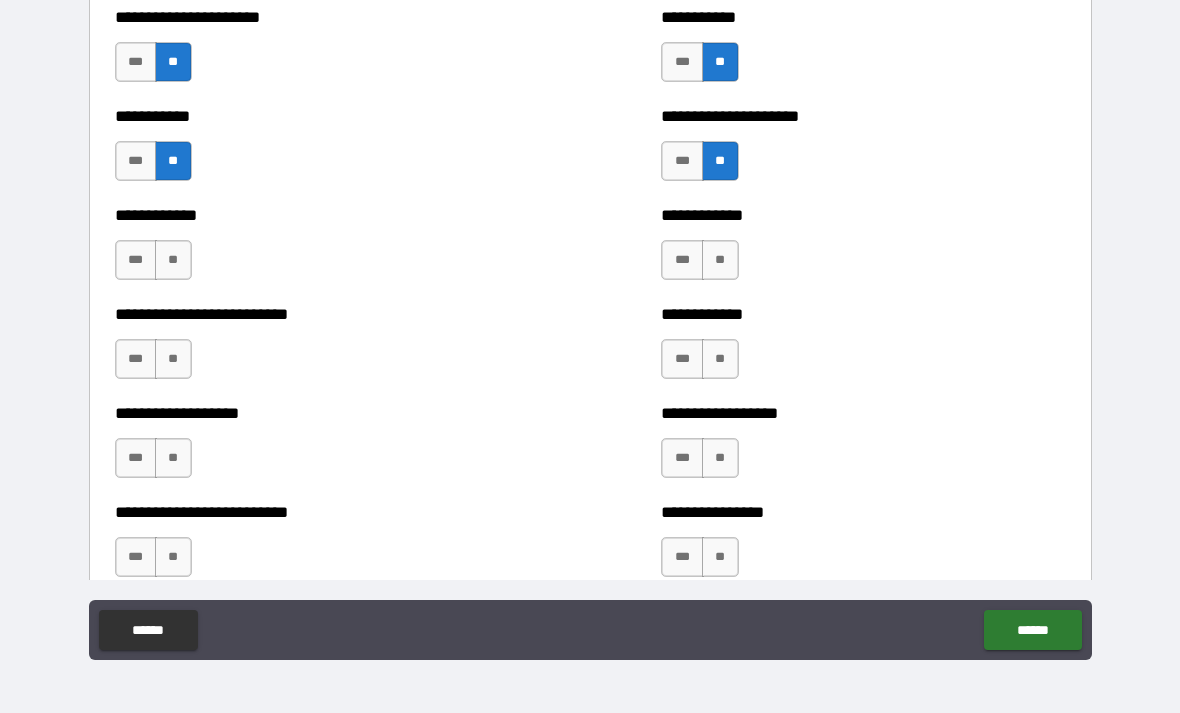 scroll, scrollTop: 5279, scrollLeft: 0, axis: vertical 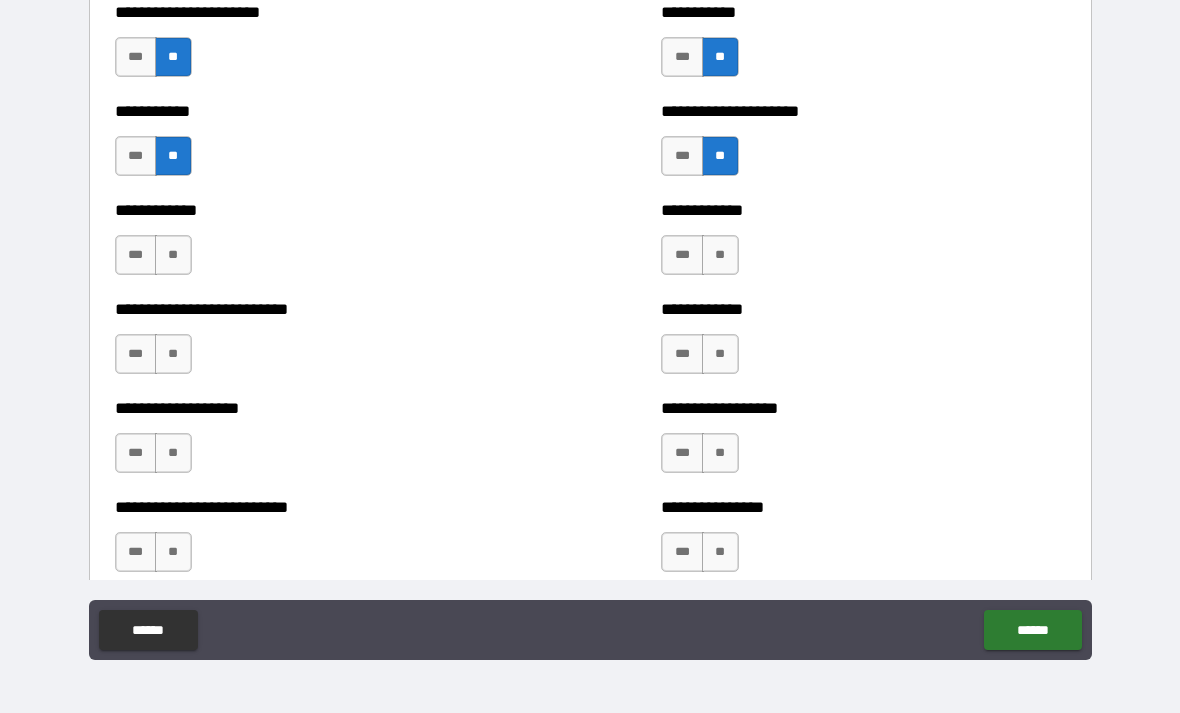 click on "**" at bounding box center (720, 255) 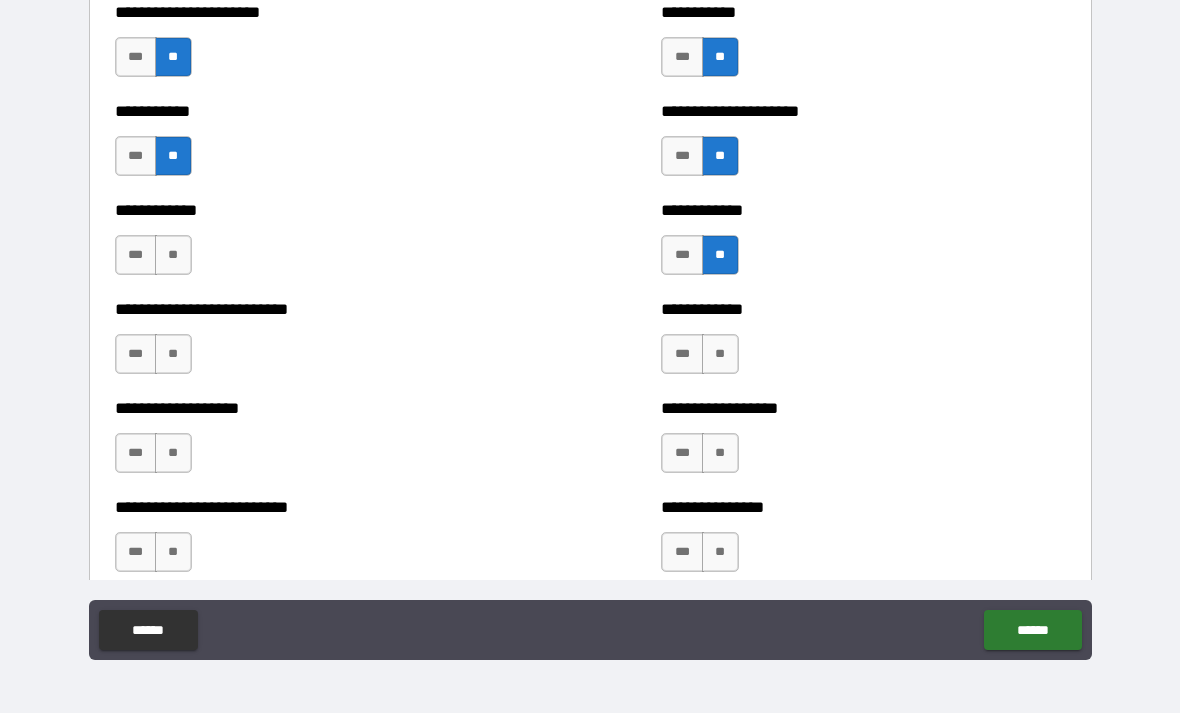 click on "**" at bounding box center [173, 255] 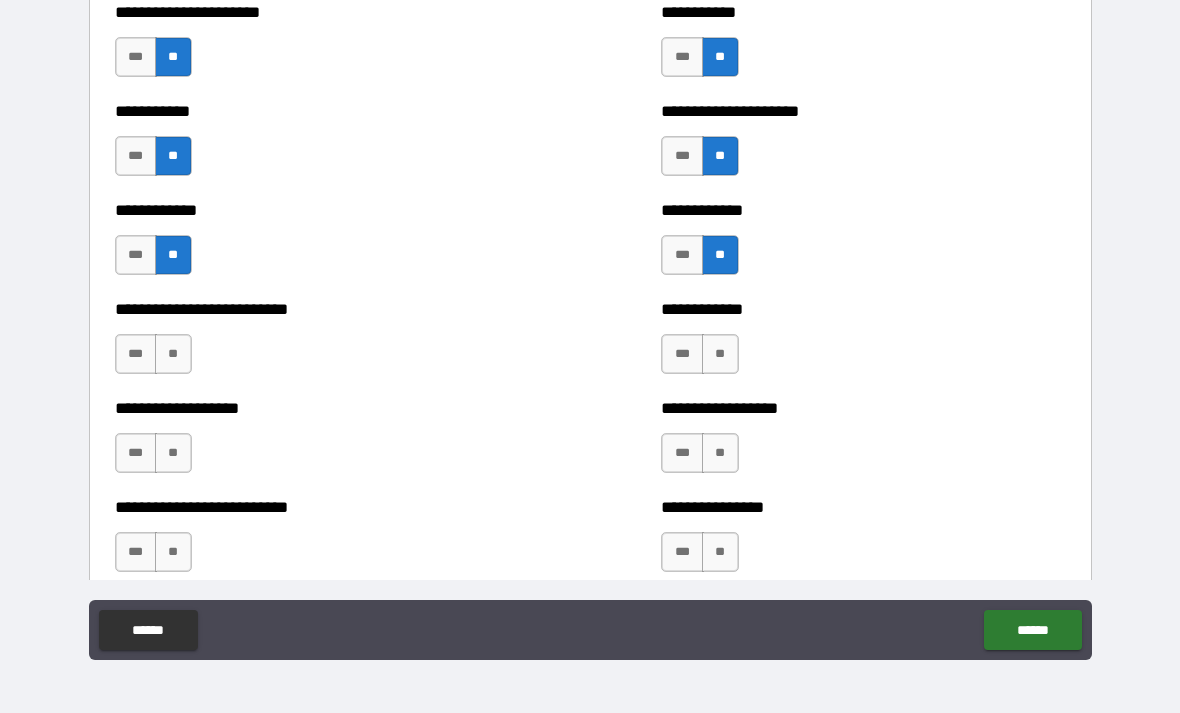 click on "**" at bounding box center [173, 354] 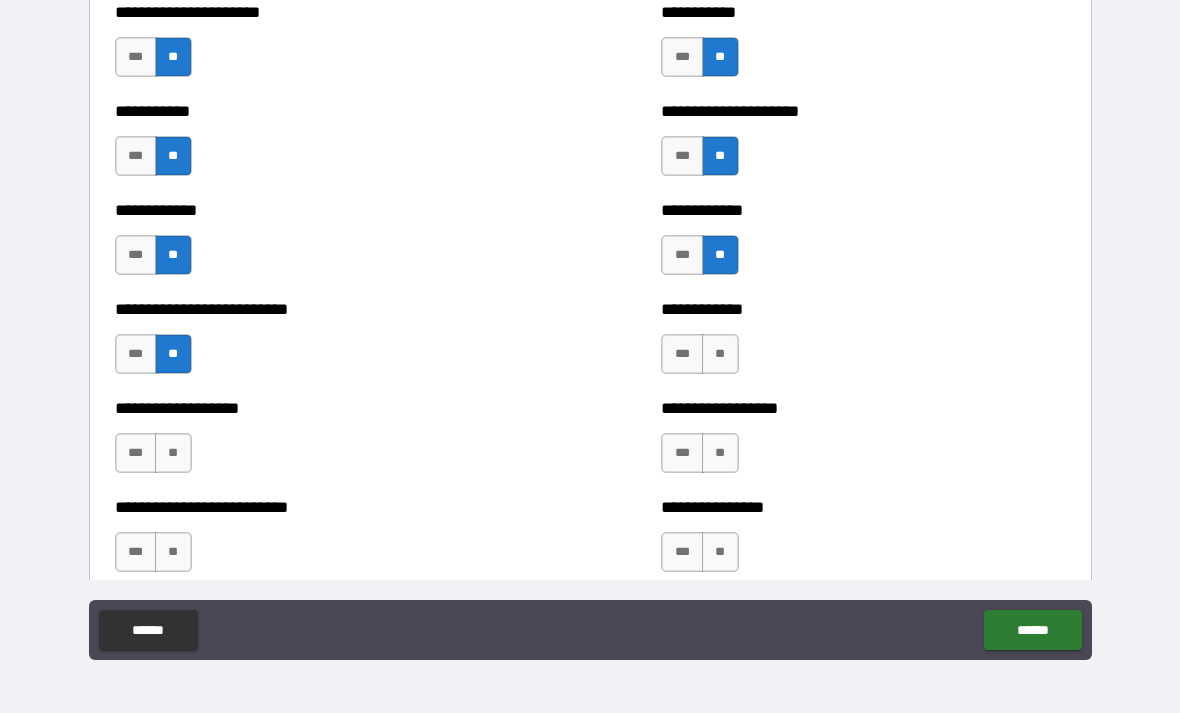 click on "**" at bounding box center (720, 354) 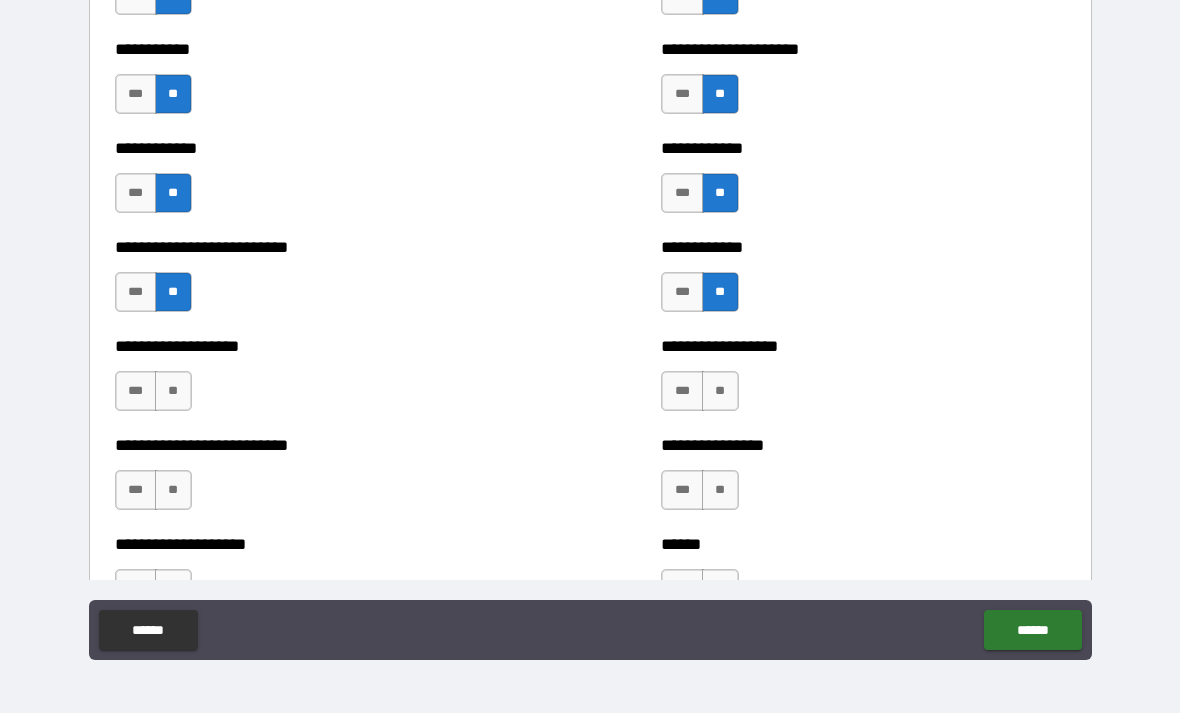 scroll, scrollTop: 5427, scrollLeft: 0, axis: vertical 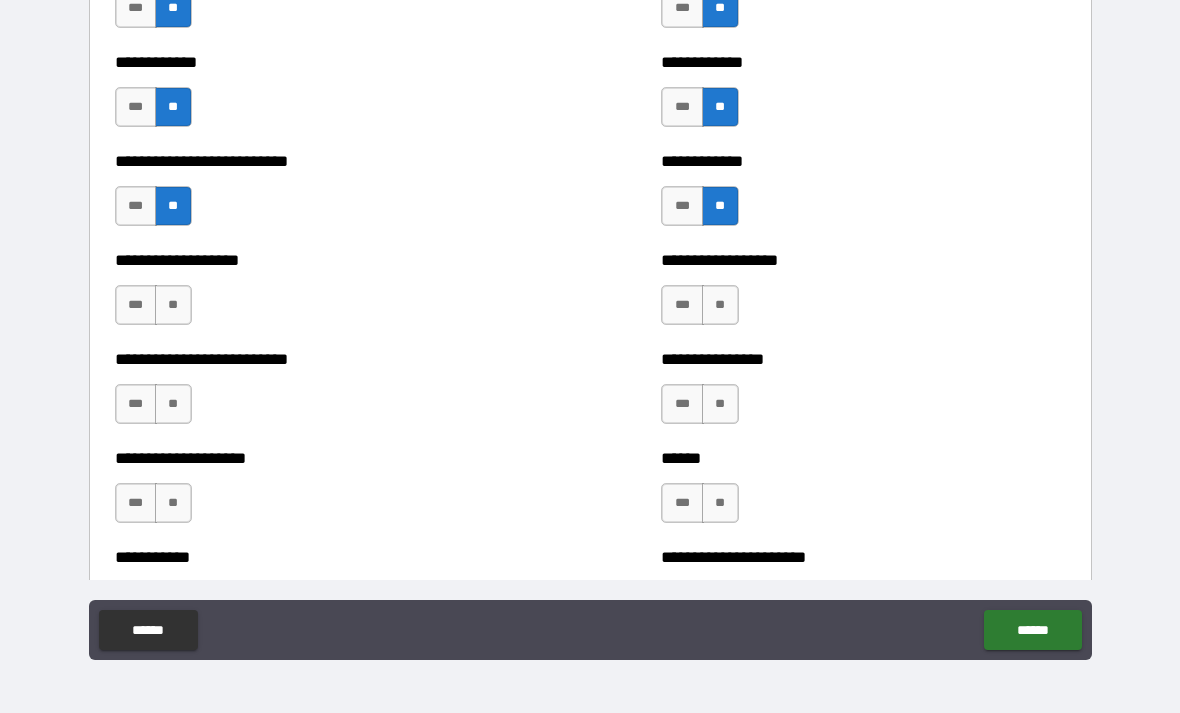 click on "**" at bounding box center [720, 305] 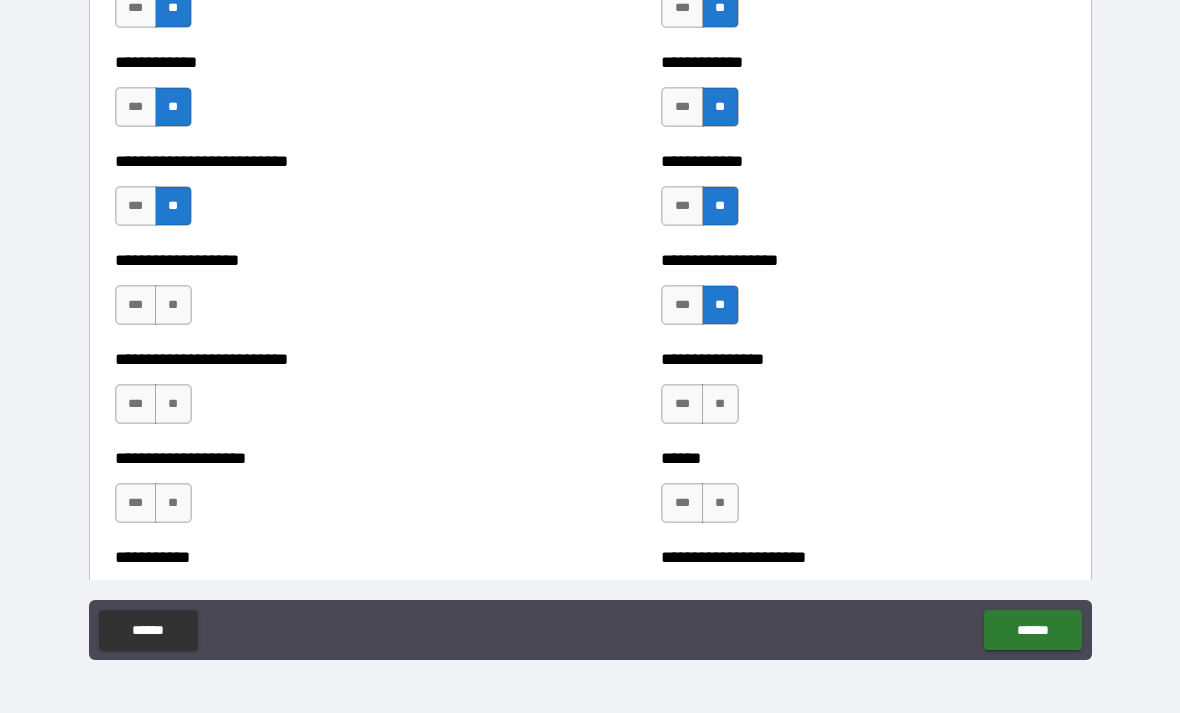 click on "**" at bounding box center [173, 305] 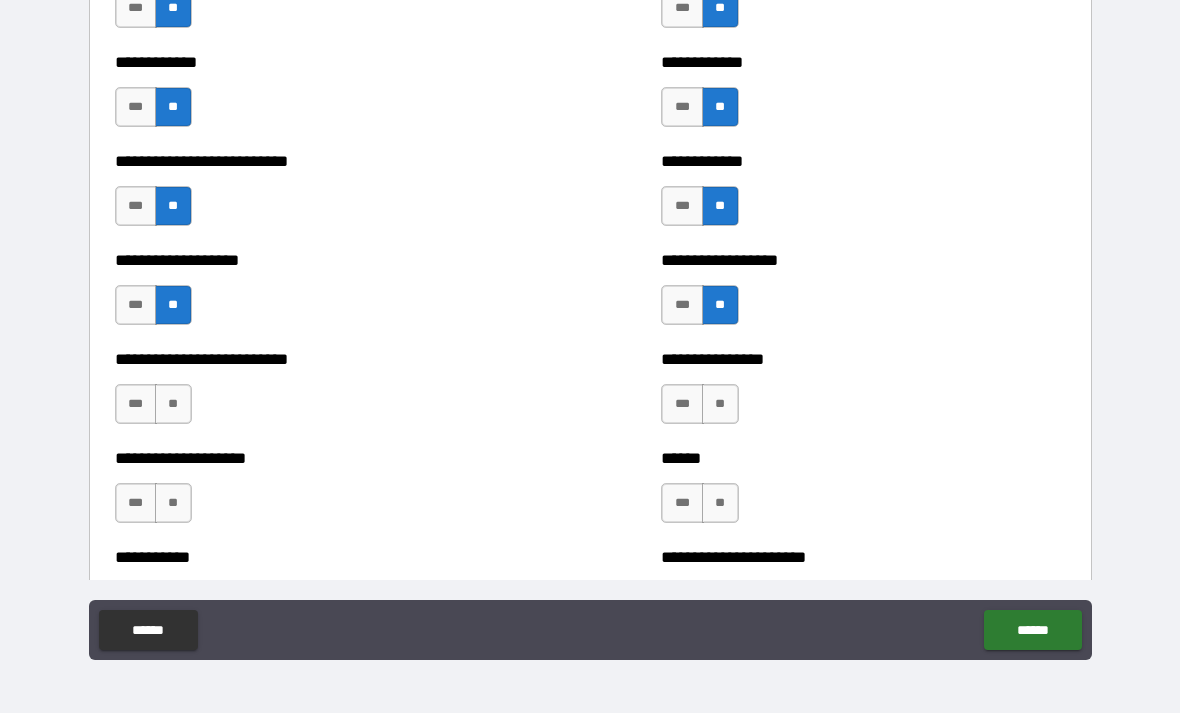 click on "**" at bounding box center [173, 404] 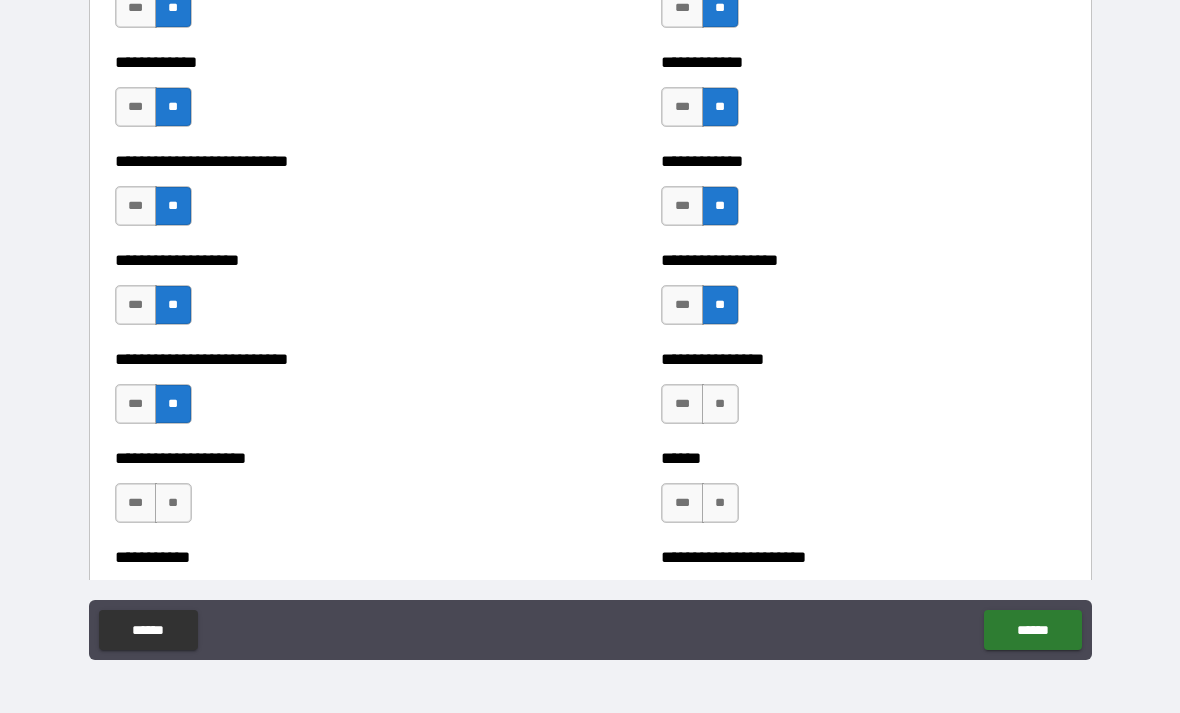 click on "**" at bounding box center [720, 404] 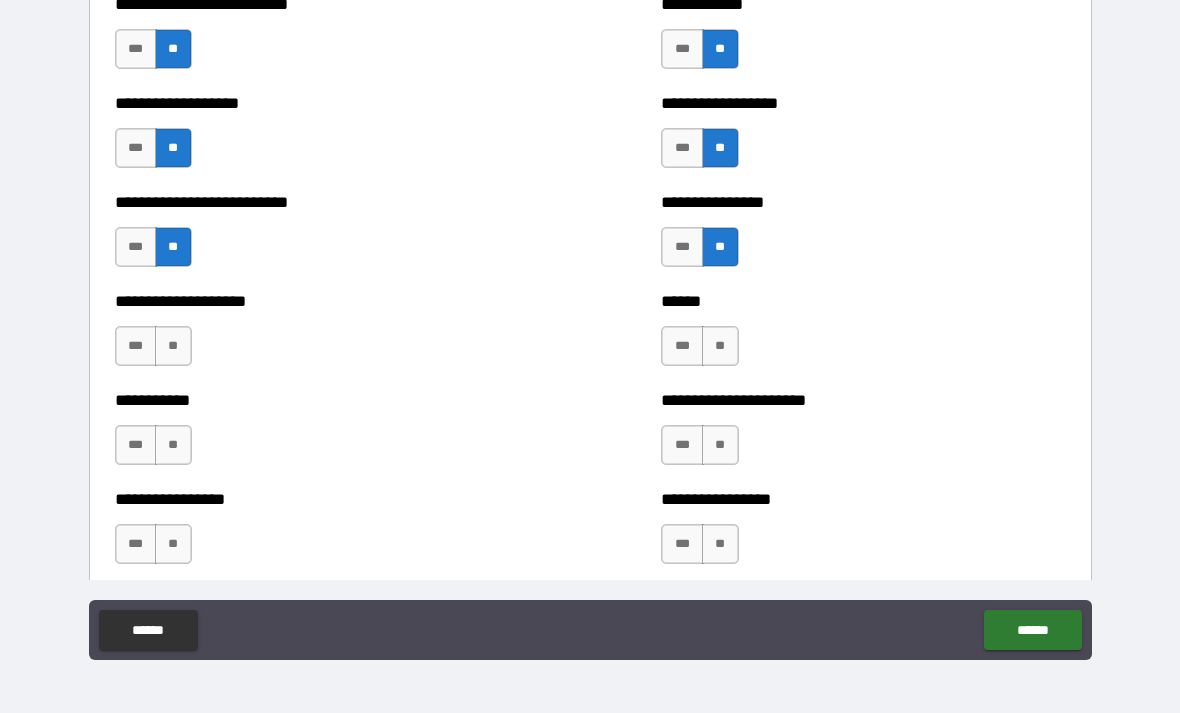 scroll, scrollTop: 5608, scrollLeft: 0, axis: vertical 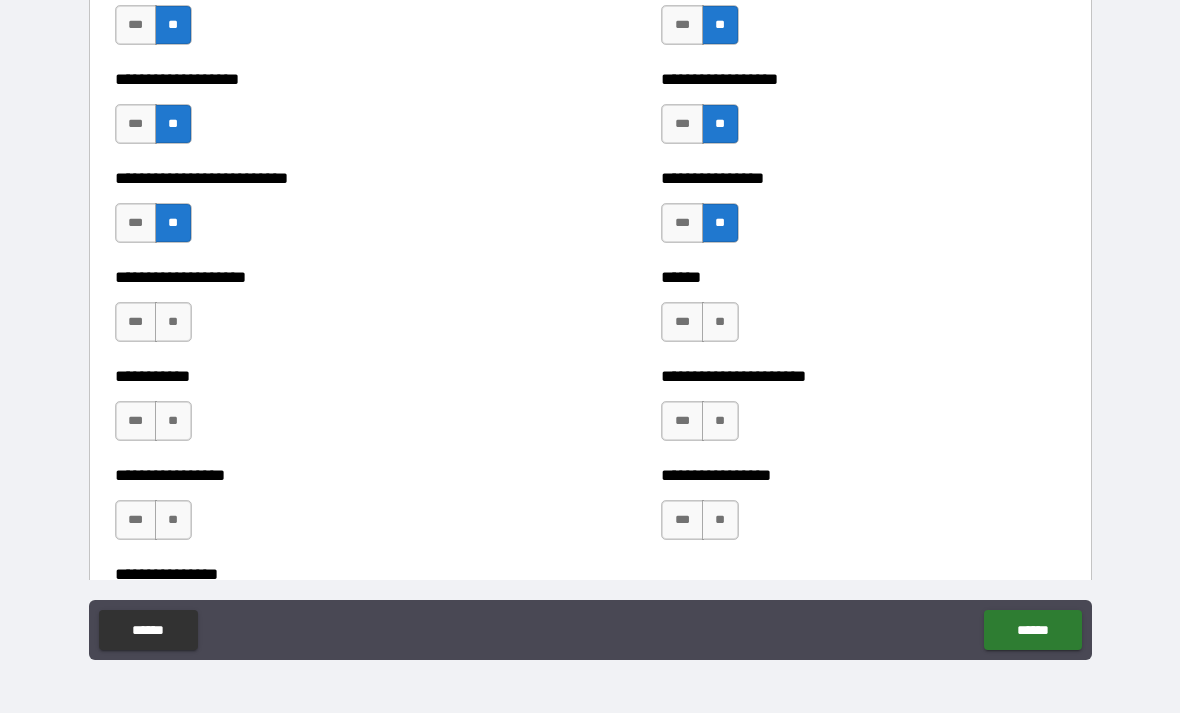 click on "**" at bounding box center [720, 322] 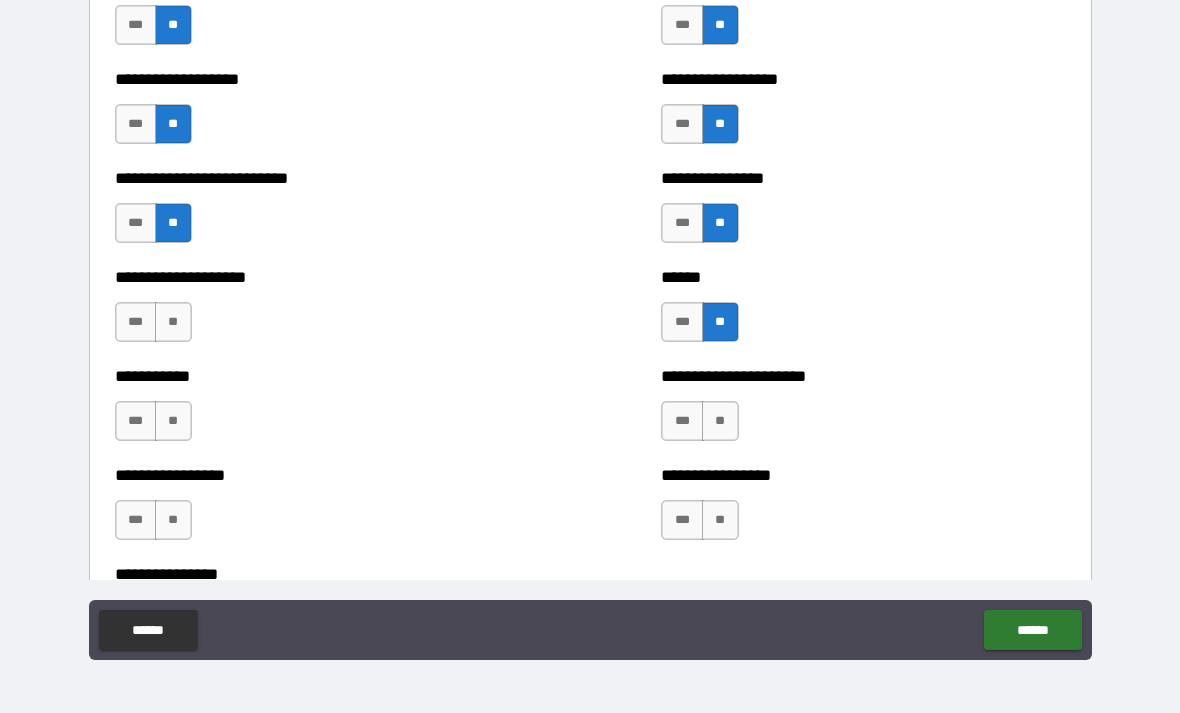 click on "**" at bounding box center (173, 322) 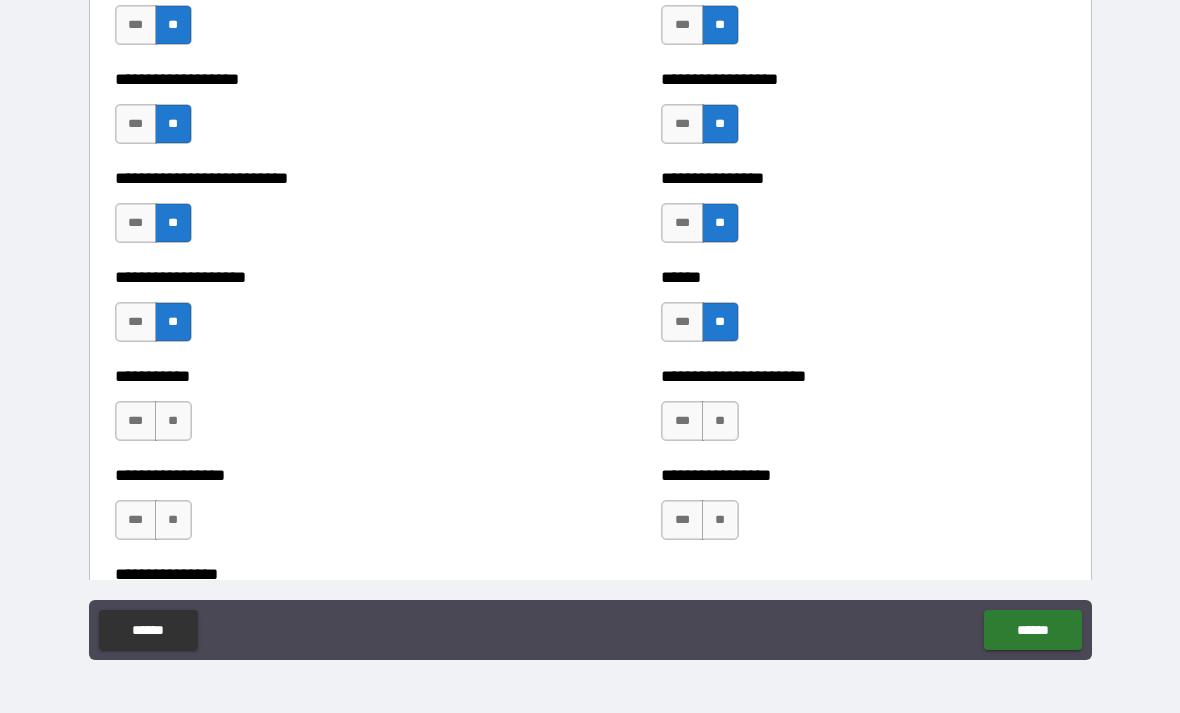 click on "**" at bounding box center (173, 421) 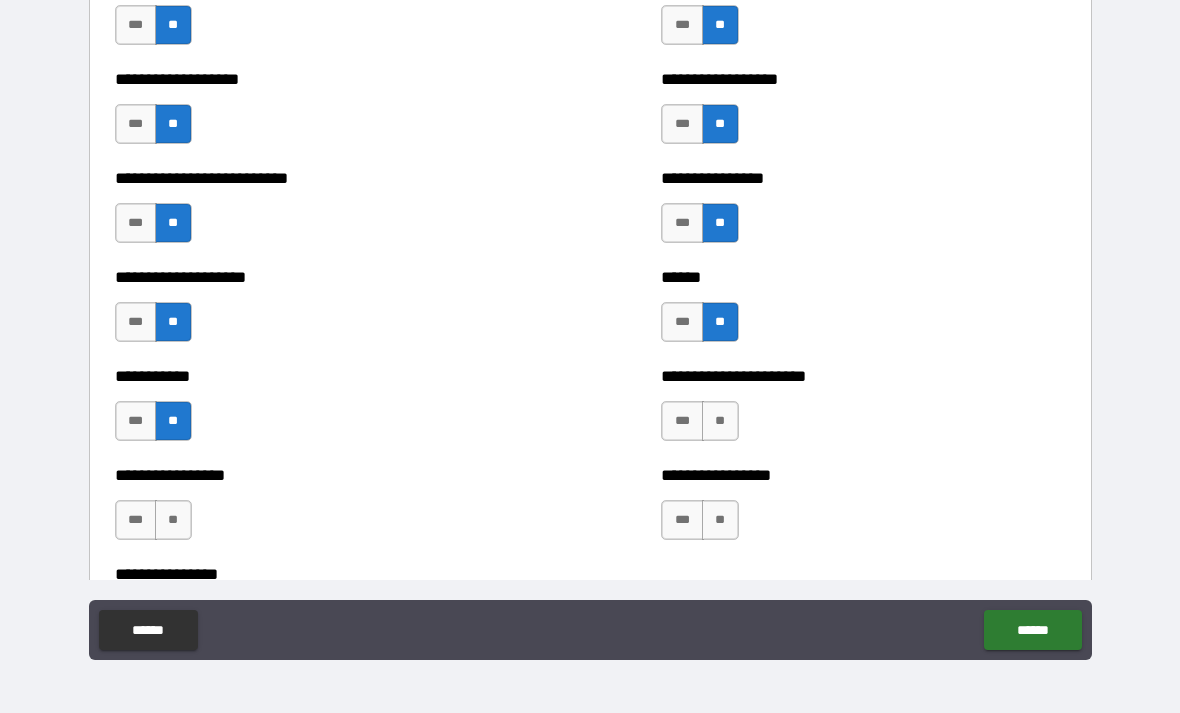 click on "**" at bounding box center [720, 421] 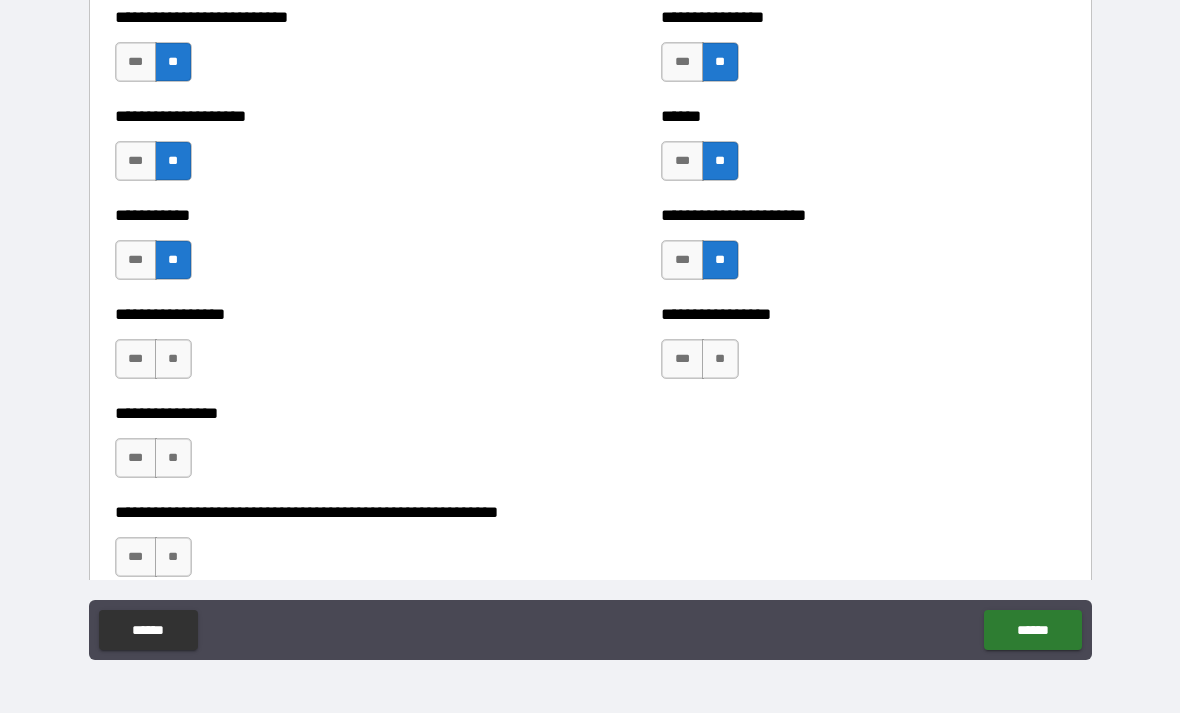 scroll, scrollTop: 5793, scrollLeft: 0, axis: vertical 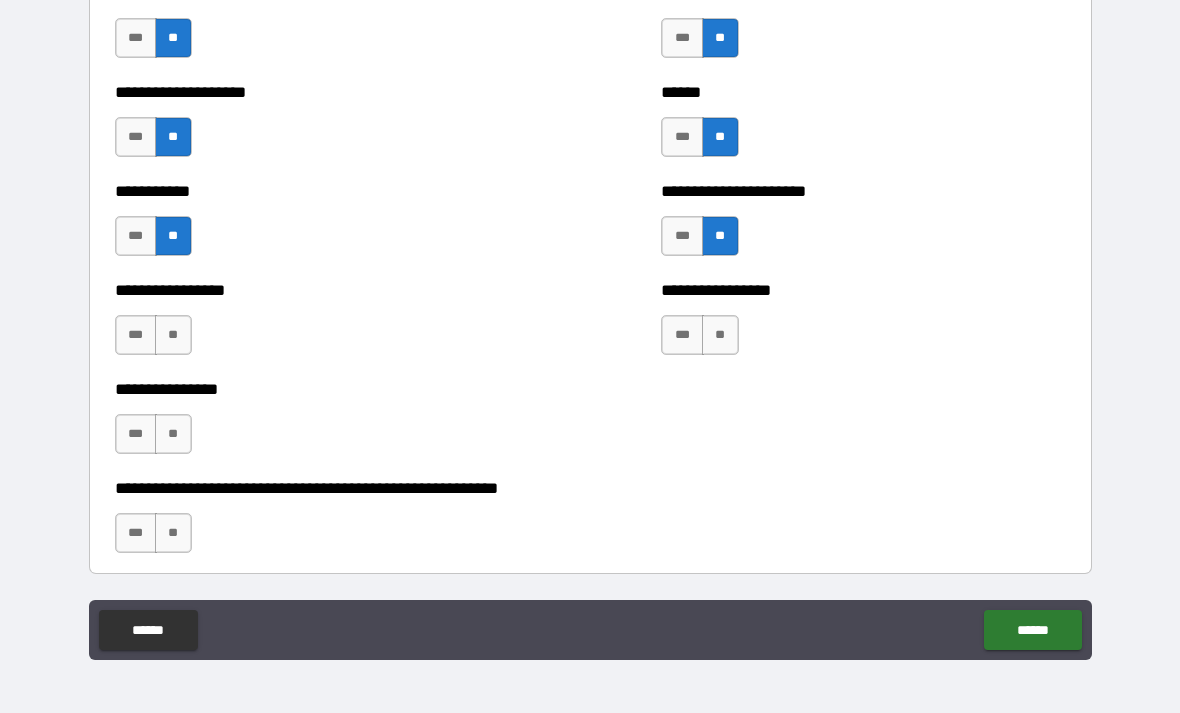 click on "**" at bounding box center (720, 335) 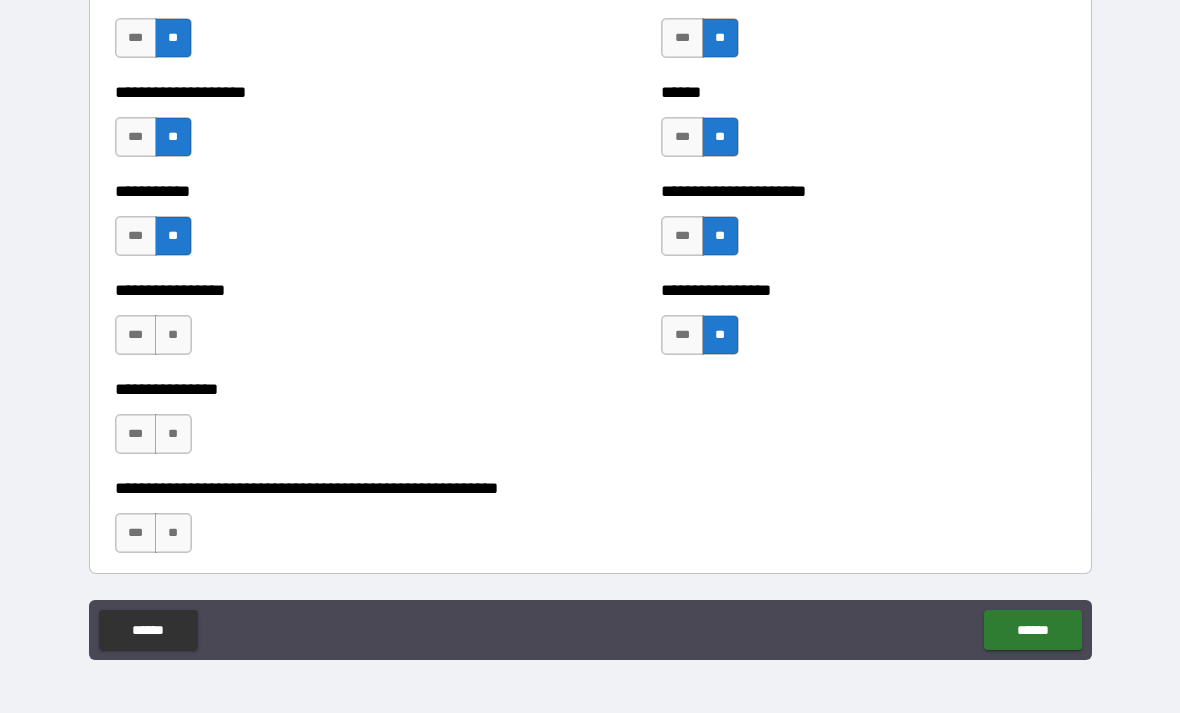 click on "**" at bounding box center (173, 335) 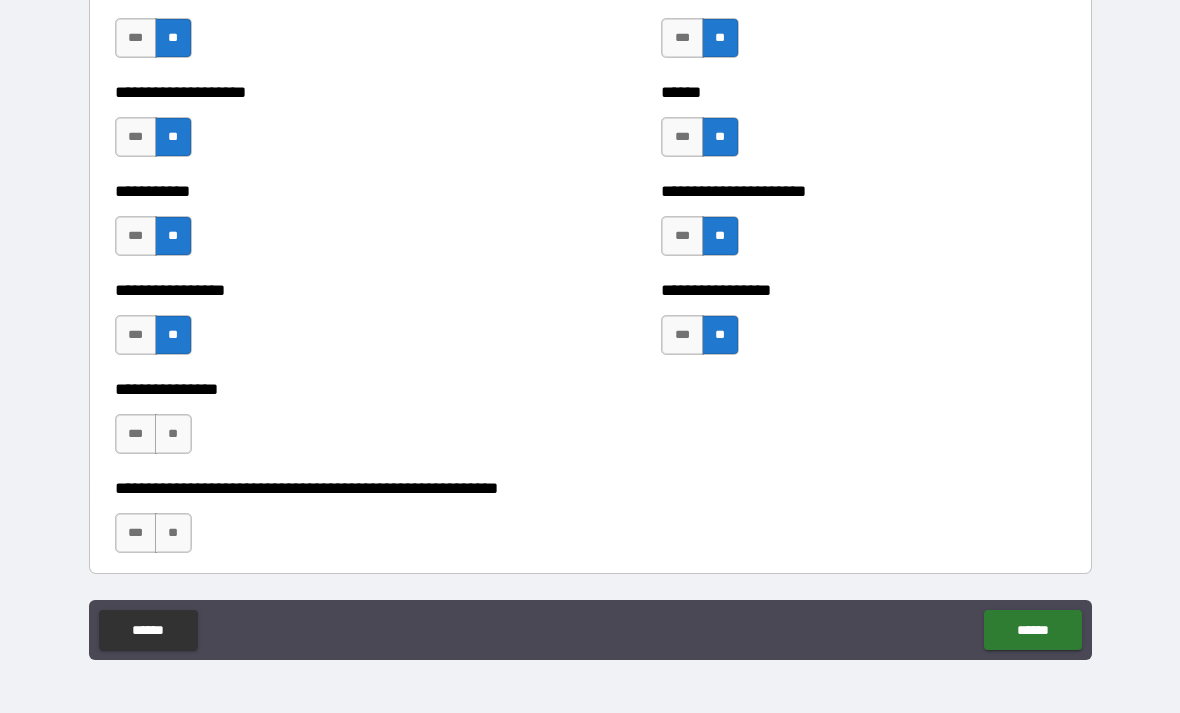 click on "**" at bounding box center [173, 434] 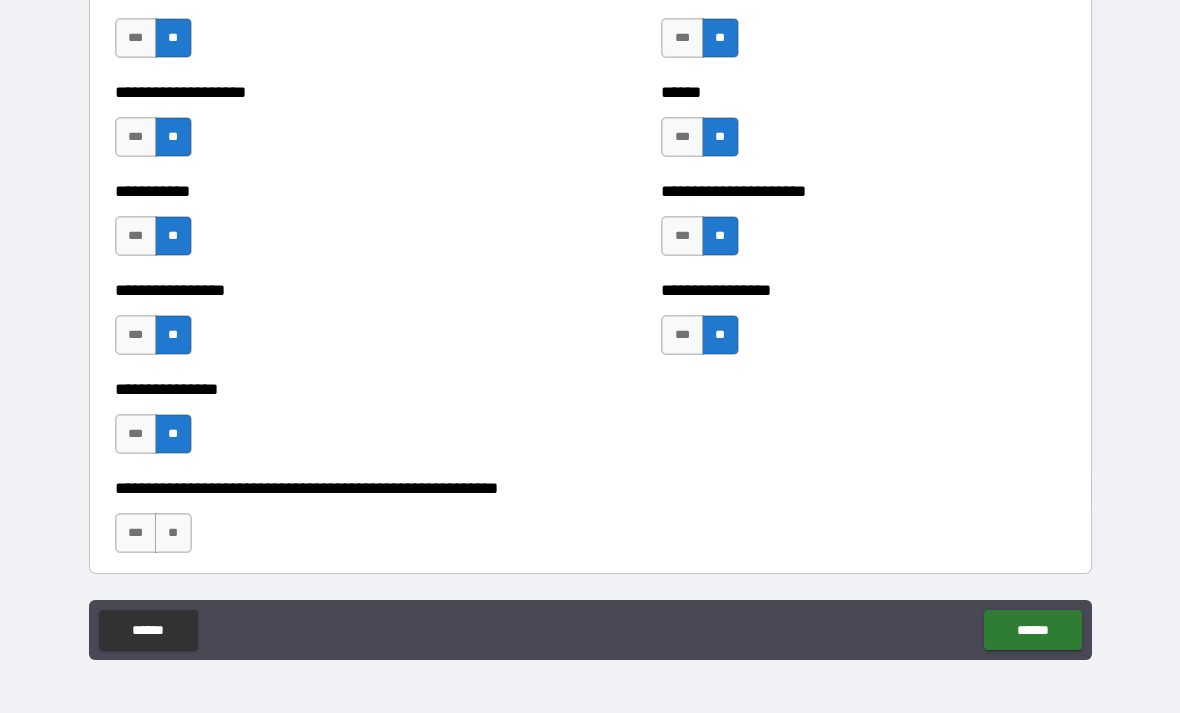 click on "**" at bounding box center (173, 533) 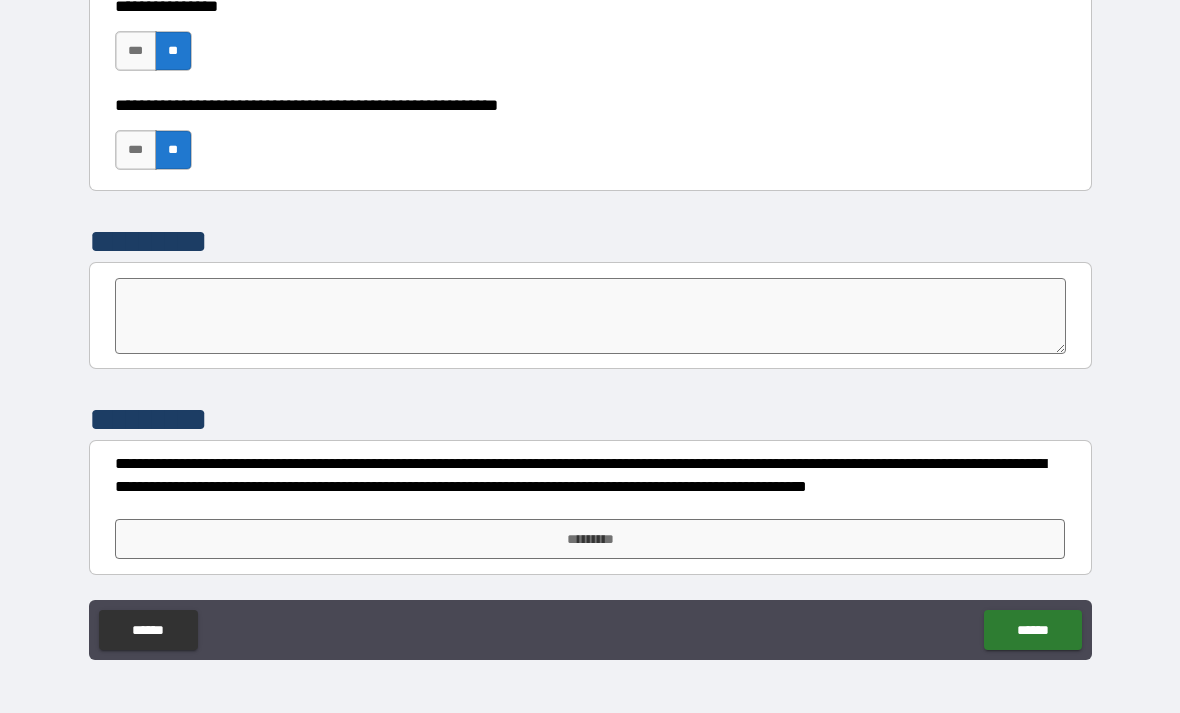 scroll, scrollTop: 6176, scrollLeft: 0, axis: vertical 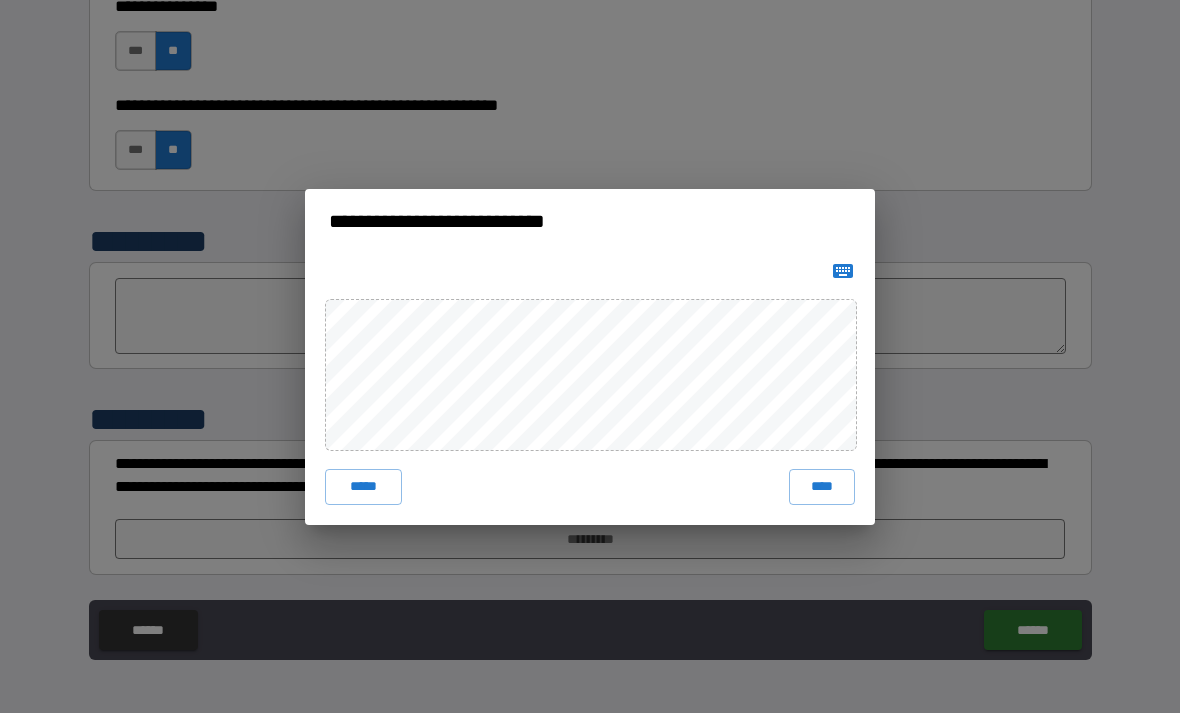 click on "***** ****" at bounding box center [590, 389] 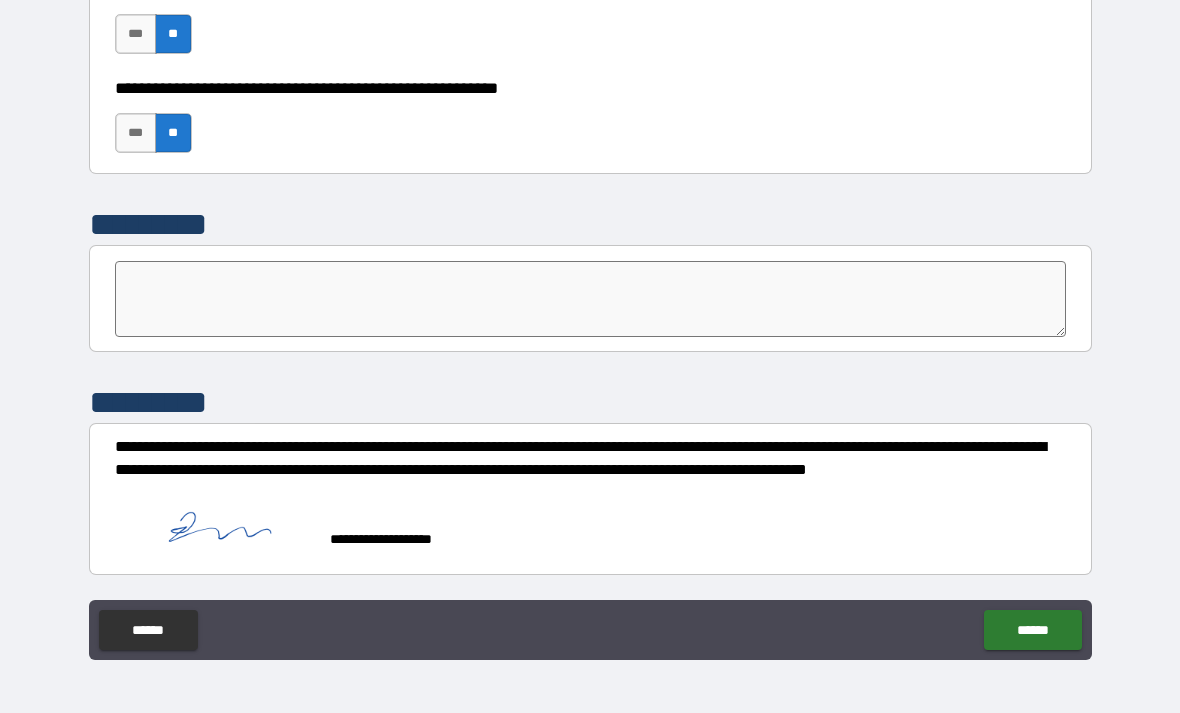scroll, scrollTop: 6193, scrollLeft: 0, axis: vertical 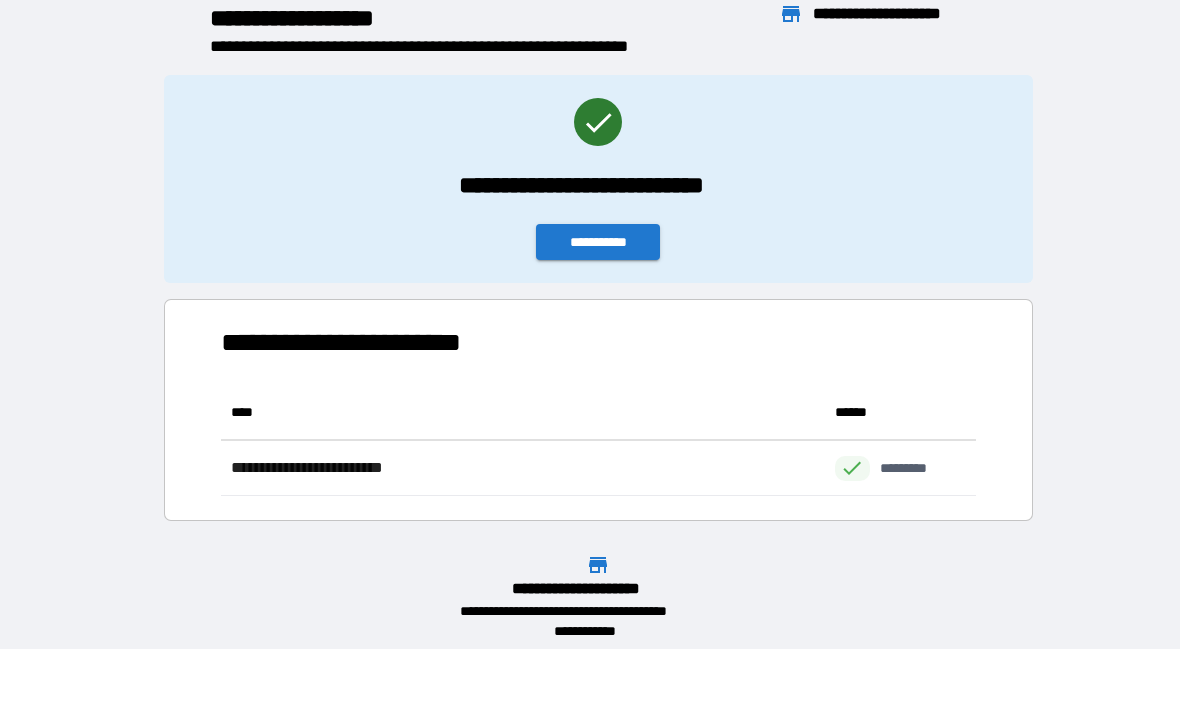 click on "**********" at bounding box center [598, 242] 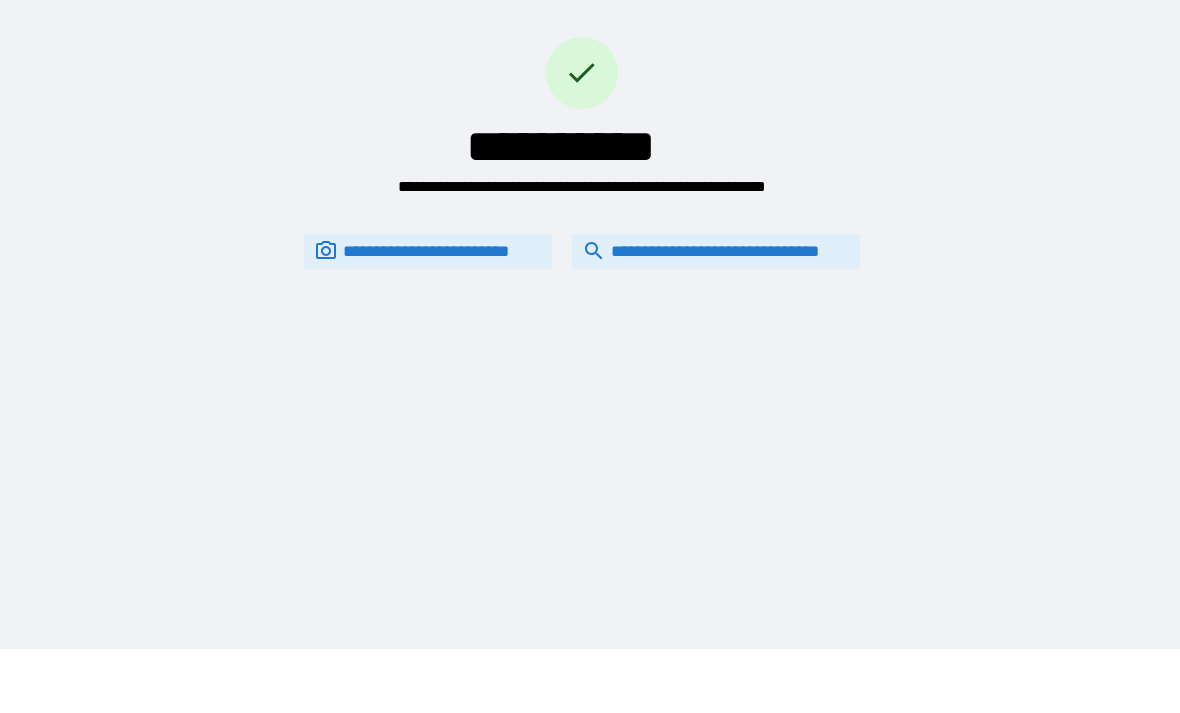 click on "**********" at bounding box center [716, 251] 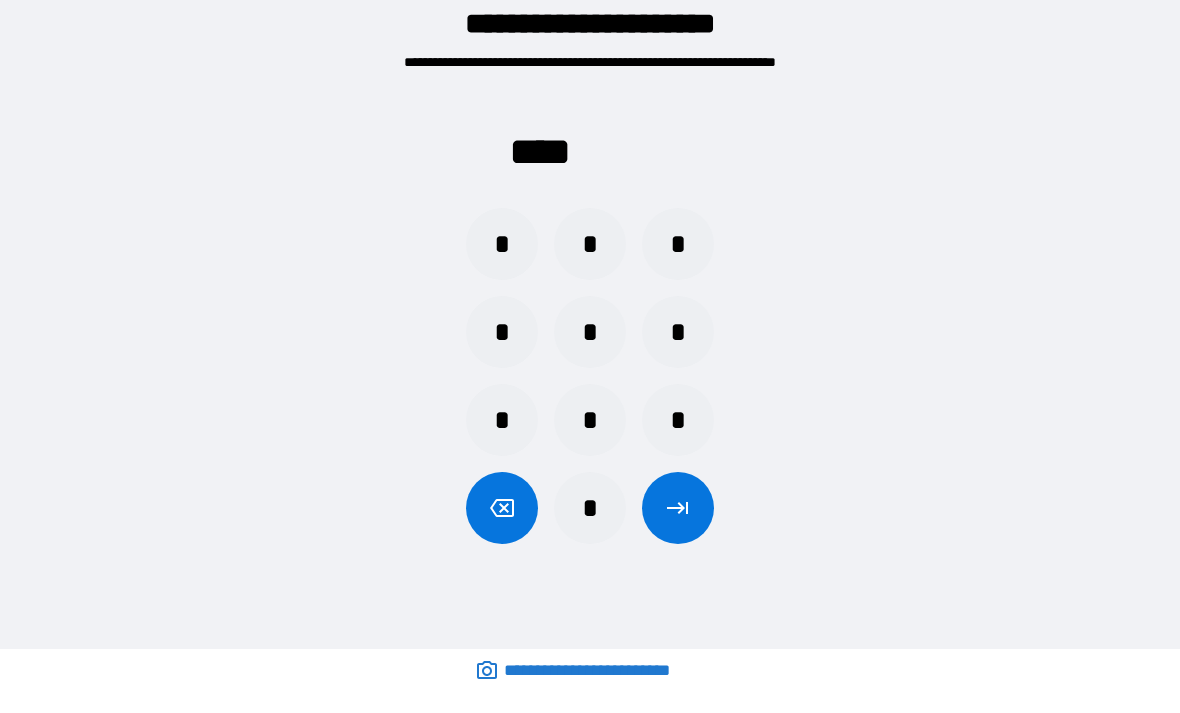click on "*" at bounding box center (678, 244) 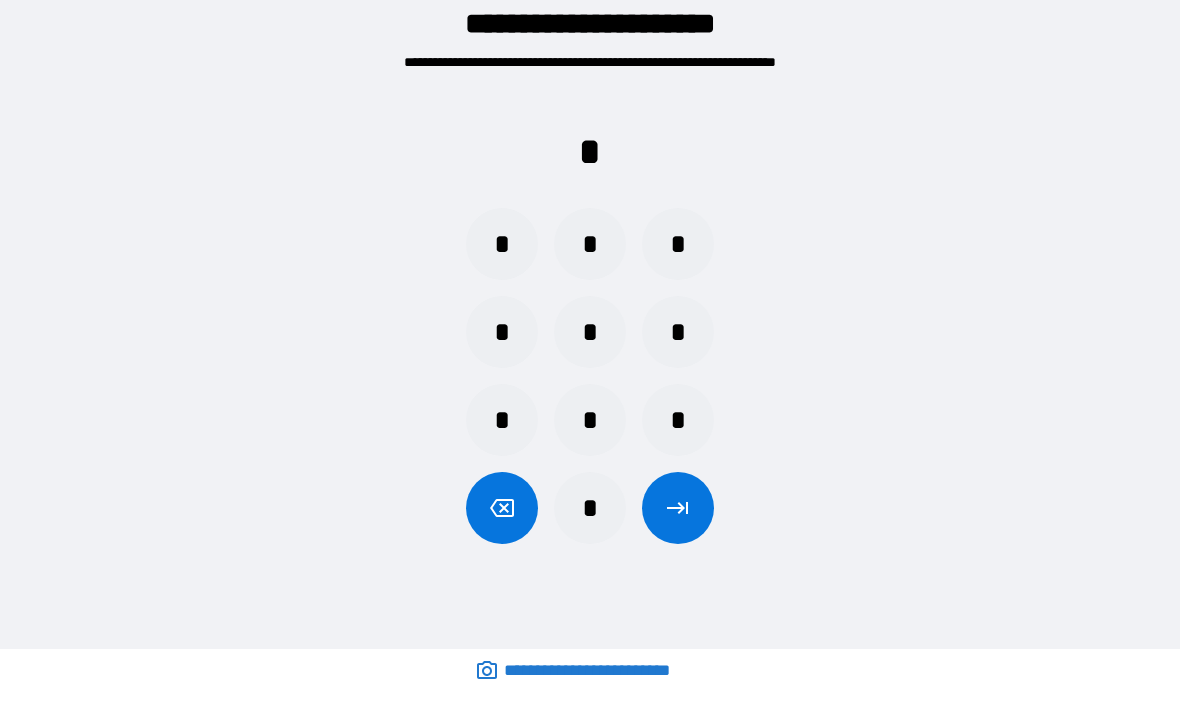 click on "*" at bounding box center [502, 244] 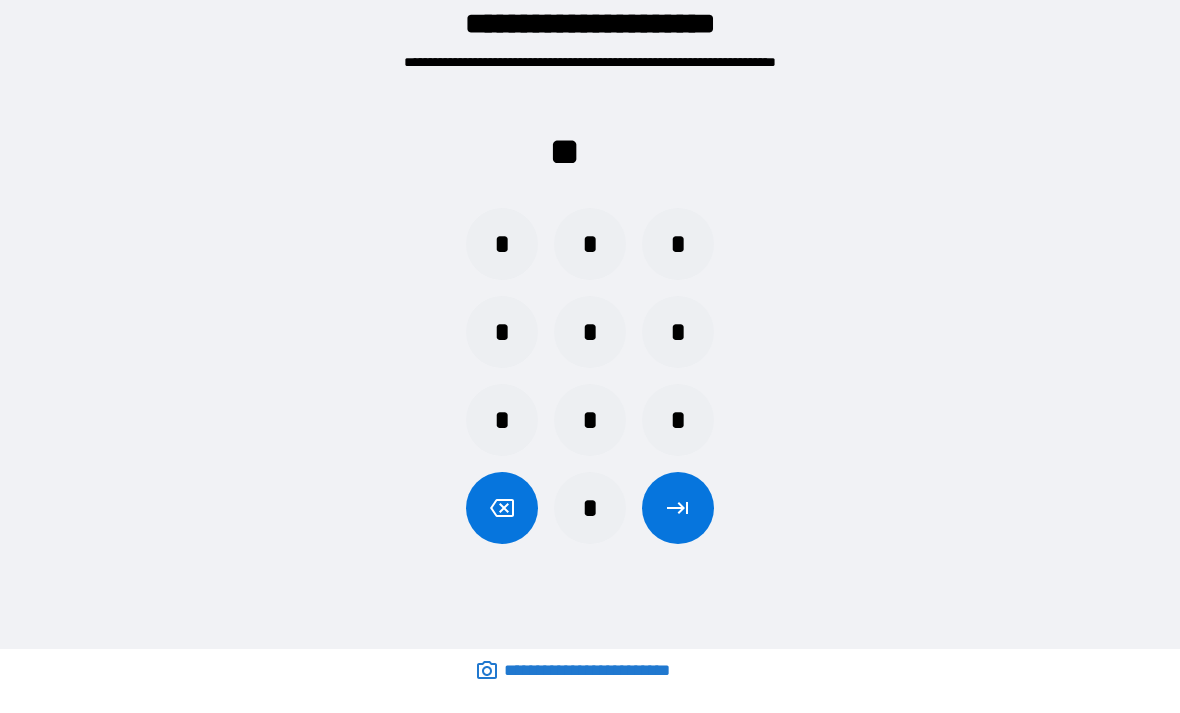 click on "*" at bounding box center (502, 332) 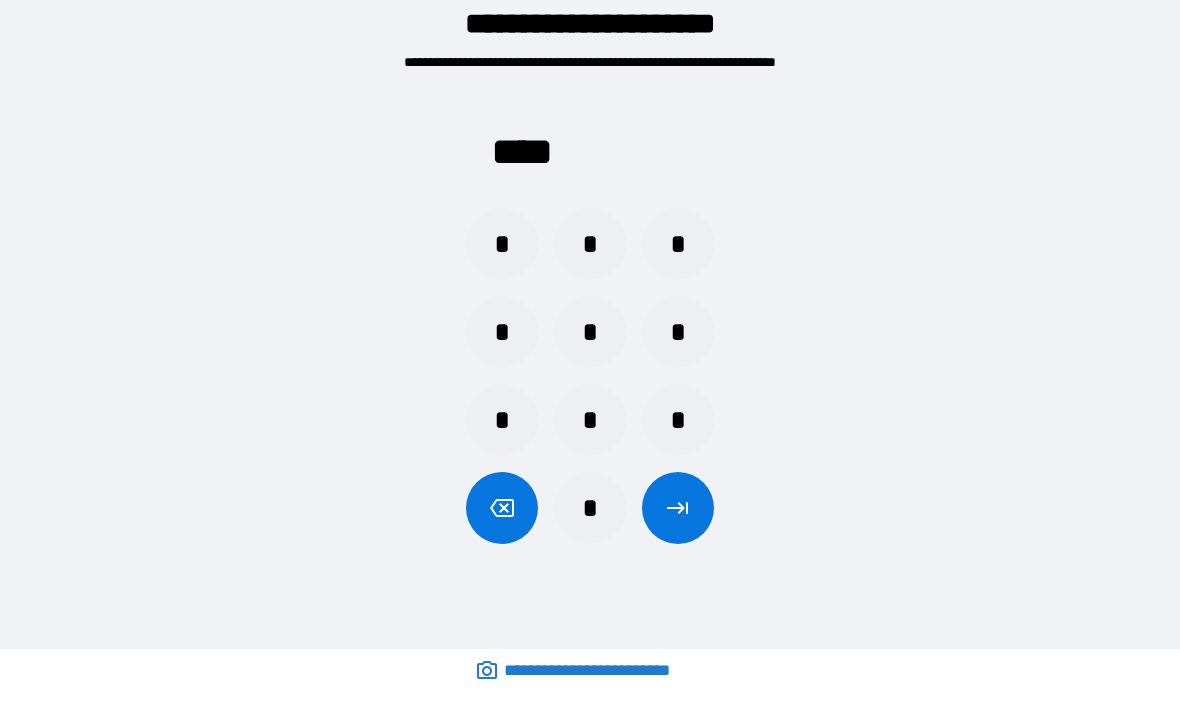 click at bounding box center (678, 508) 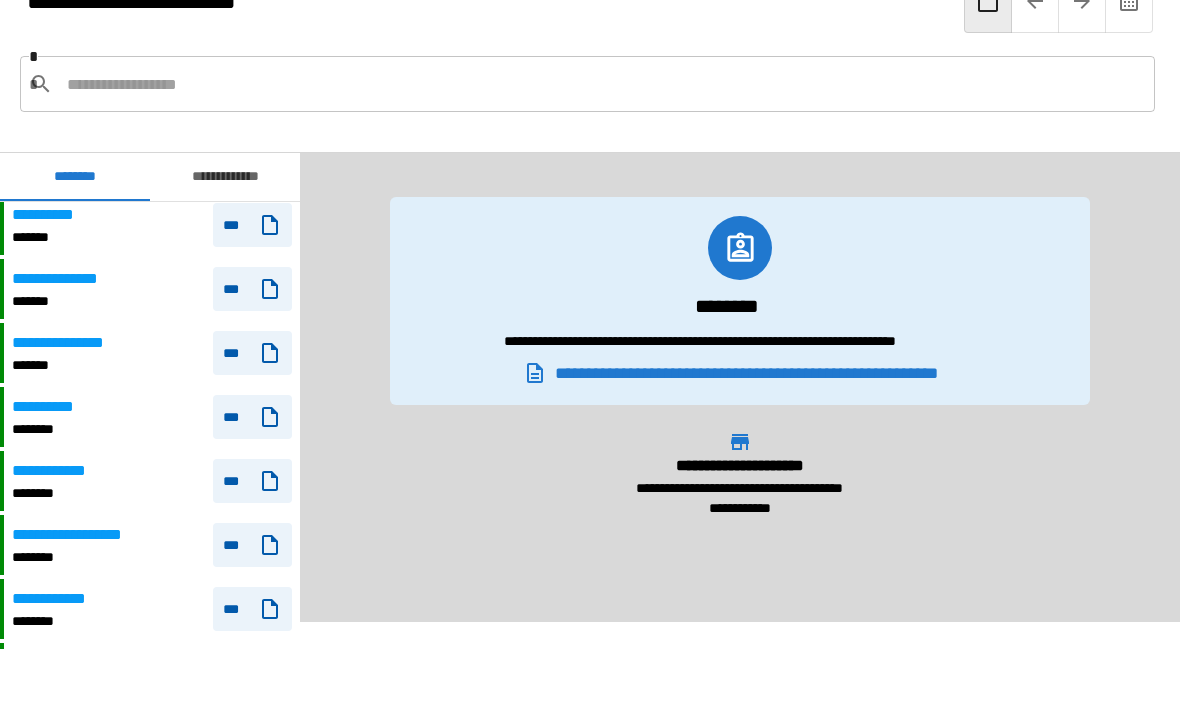 scroll, scrollTop: 308, scrollLeft: 0, axis: vertical 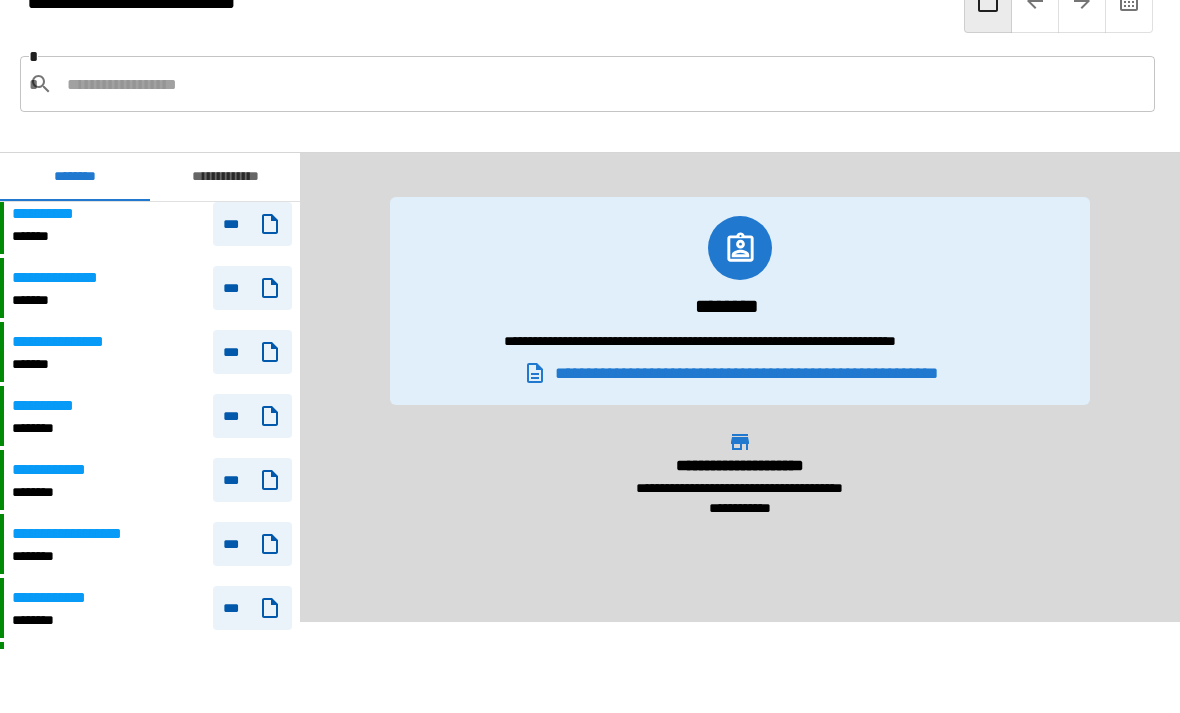click on "**********" at bounding box center [152, 480] 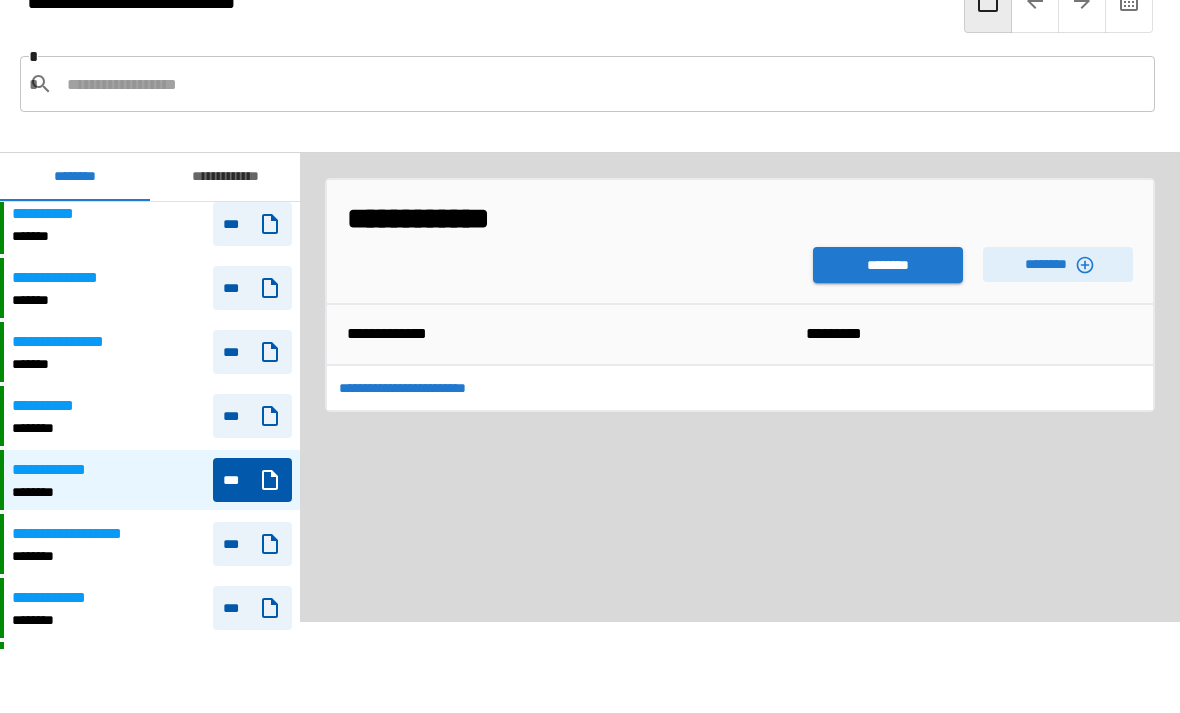 click on "********" at bounding box center [888, 265] 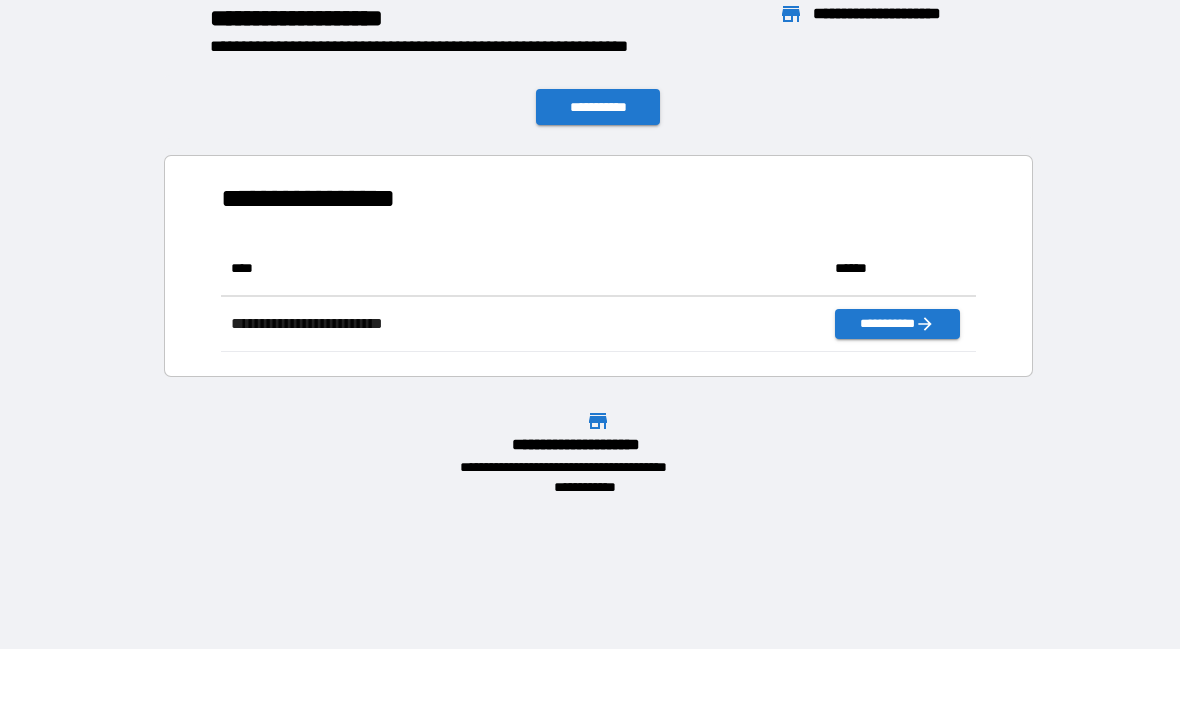 scroll, scrollTop: 1, scrollLeft: 1, axis: both 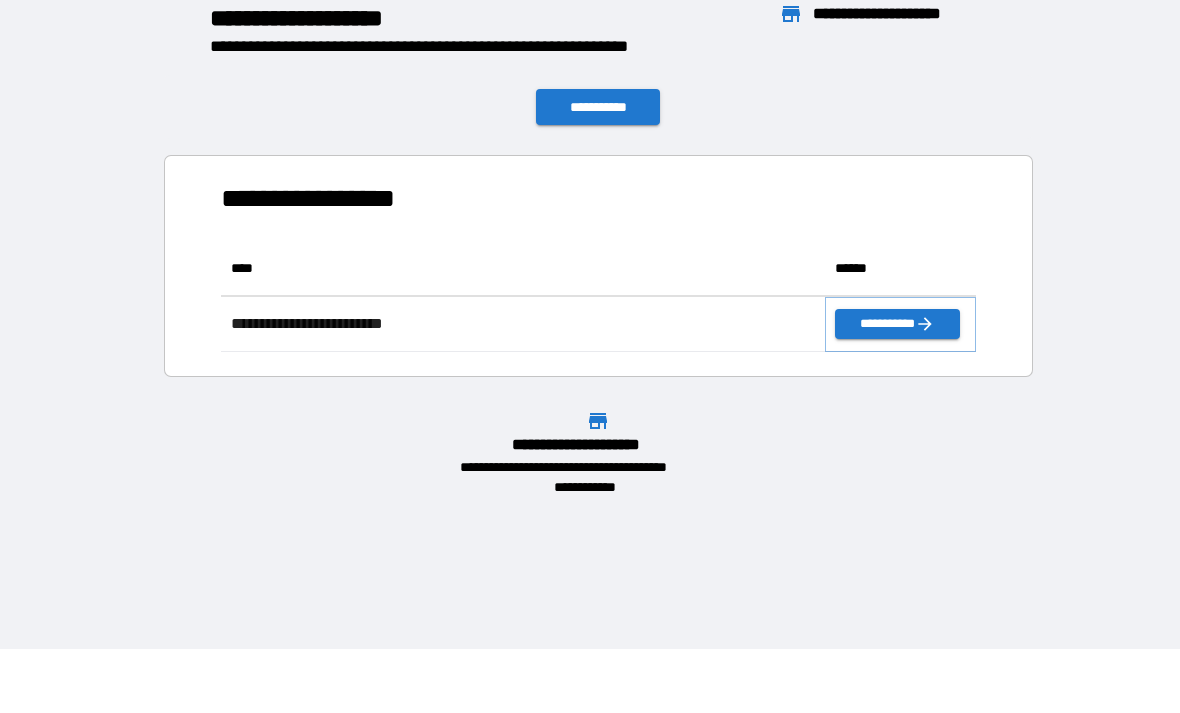 click on "**********" at bounding box center (897, 324) 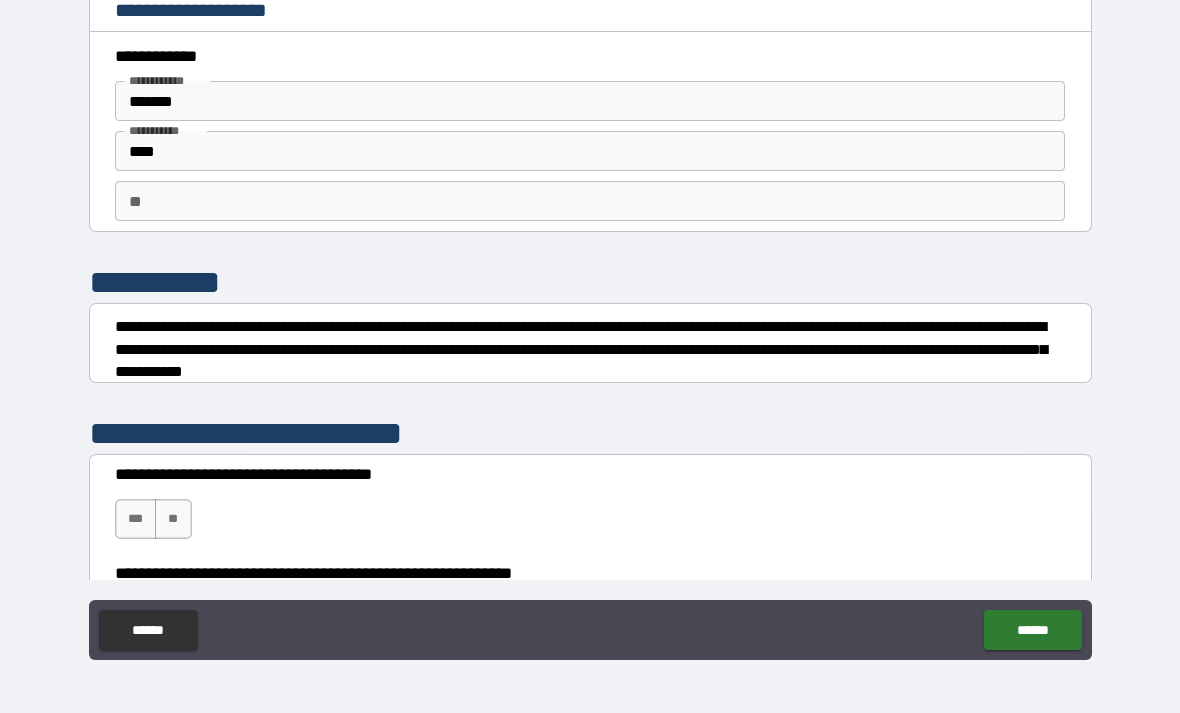 click on "**" at bounding box center [173, 519] 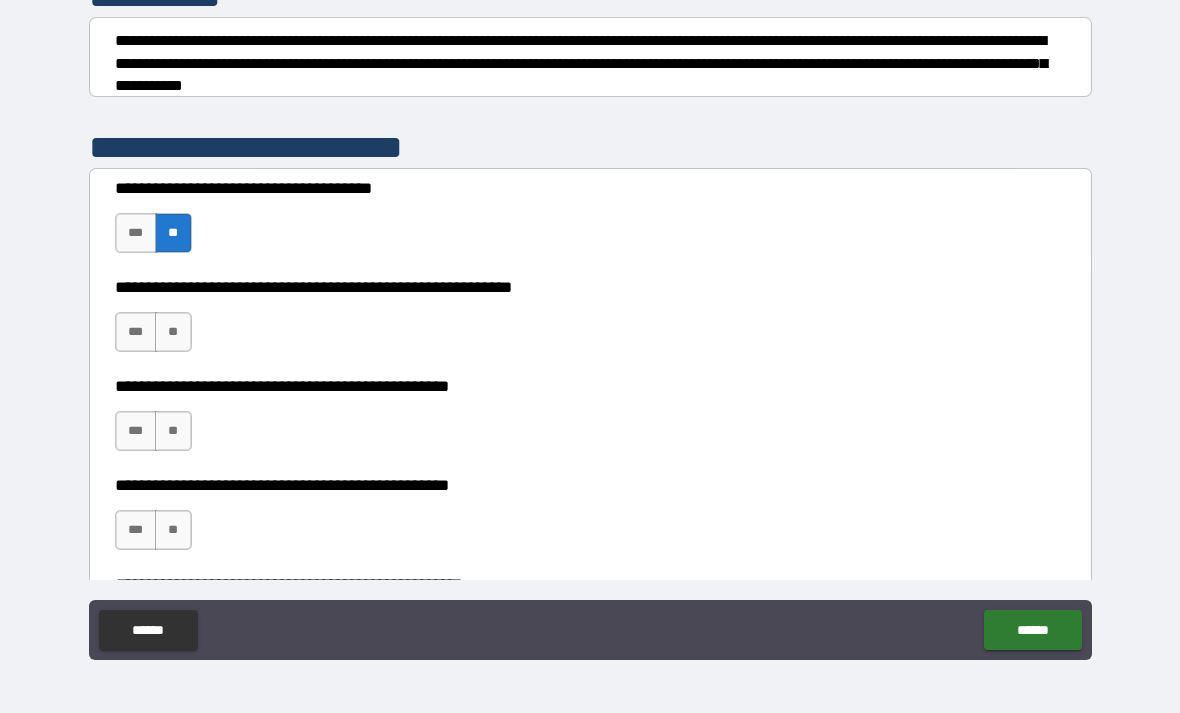 scroll, scrollTop: 287, scrollLeft: 0, axis: vertical 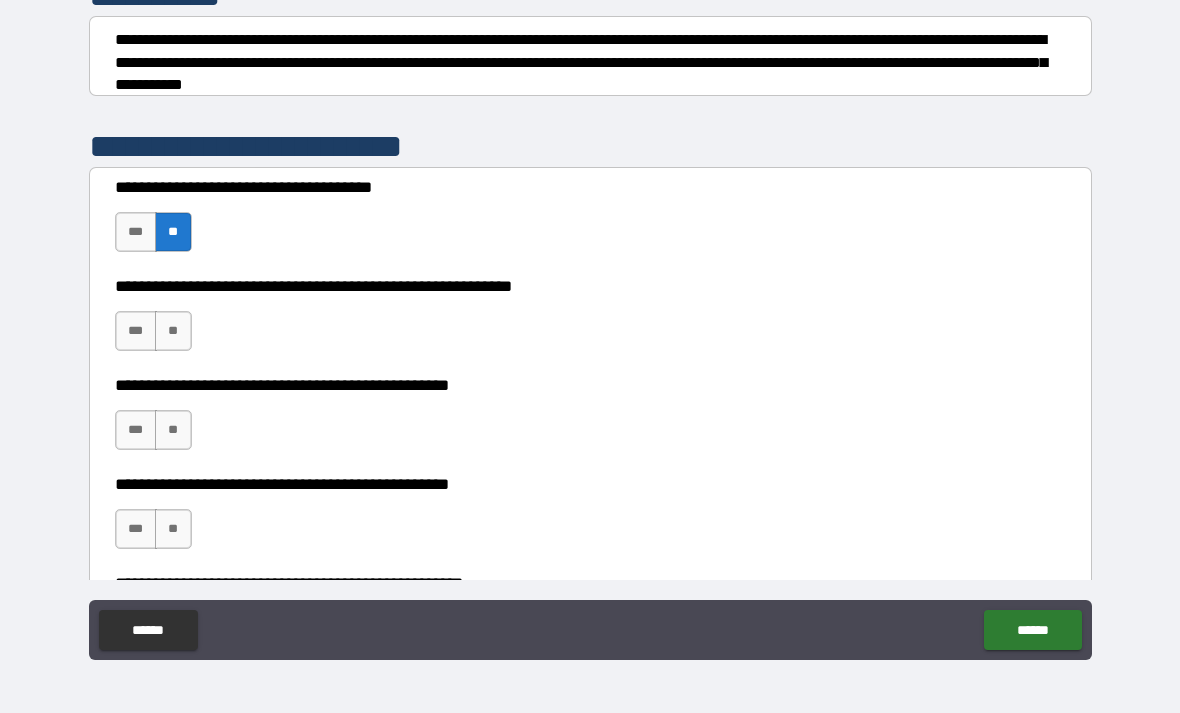 click on "**" at bounding box center [173, 331] 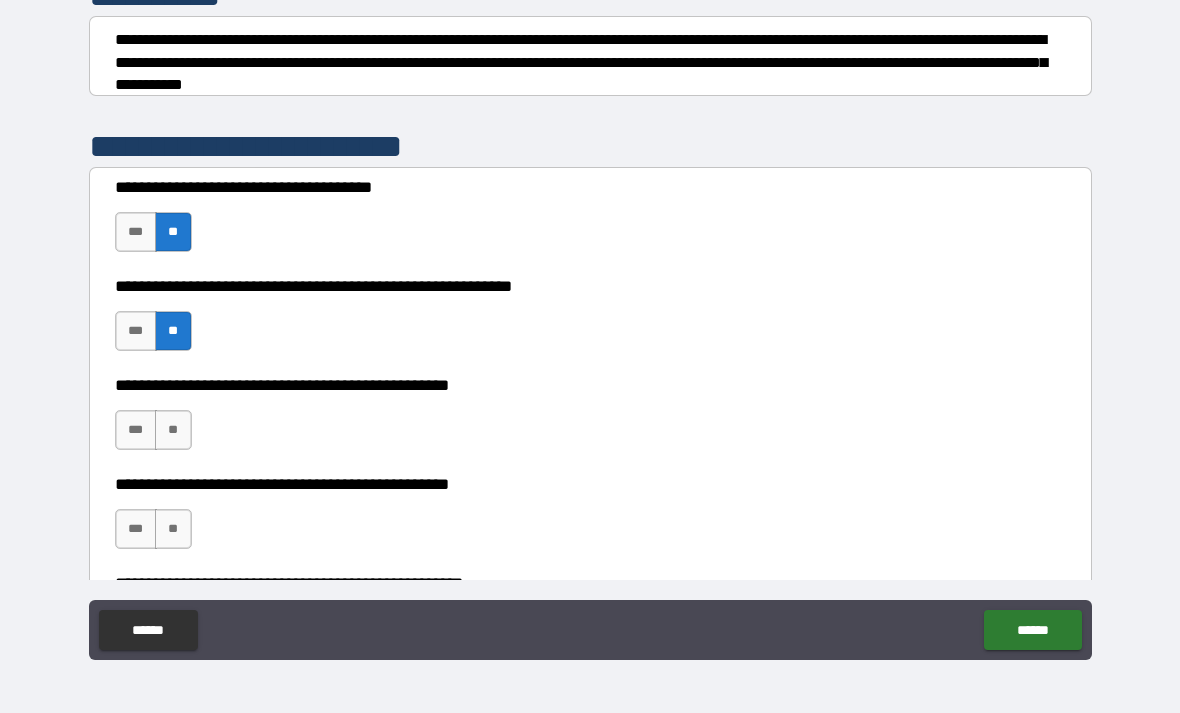 click on "**" at bounding box center [173, 430] 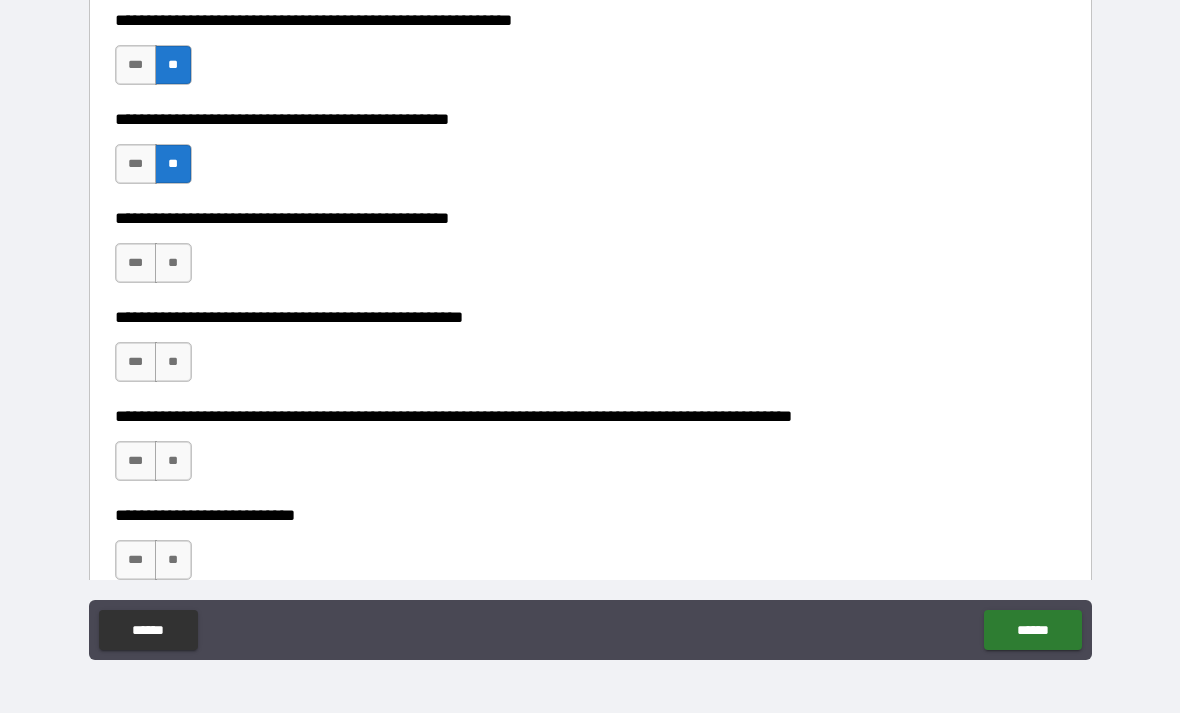 scroll, scrollTop: 552, scrollLeft: 0, axis: vertical 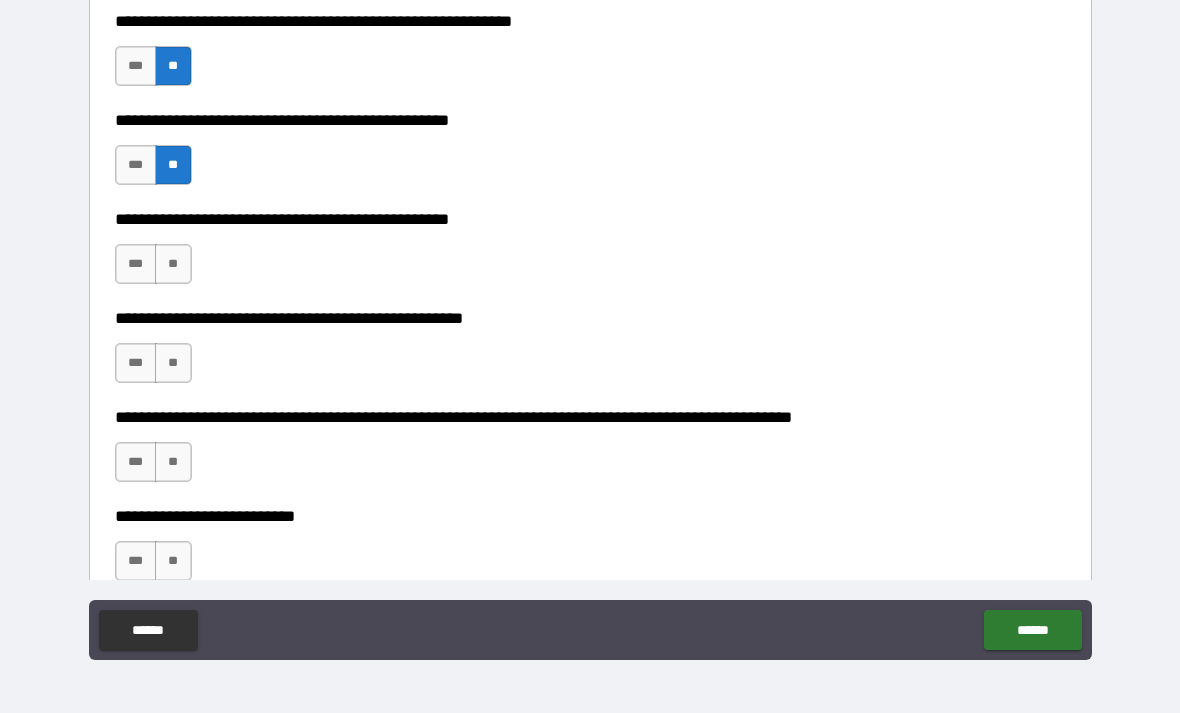 click on "***" at bounding box center (136, 264) 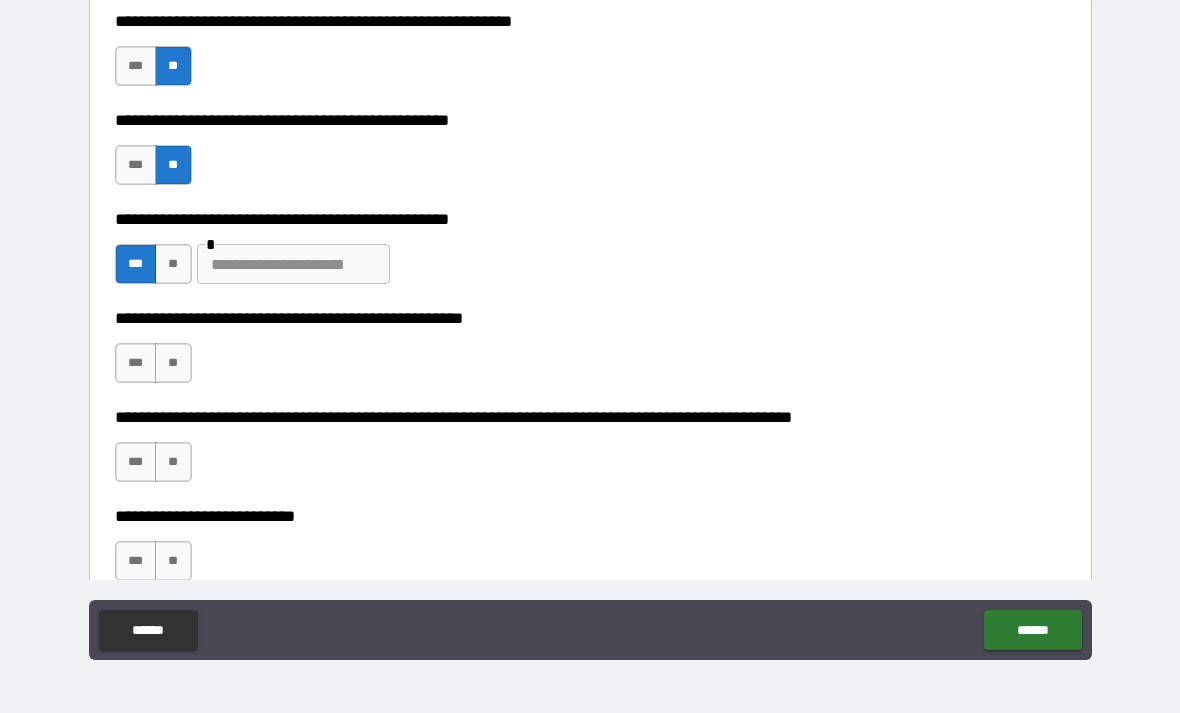 click at bounding box center [293, 264] 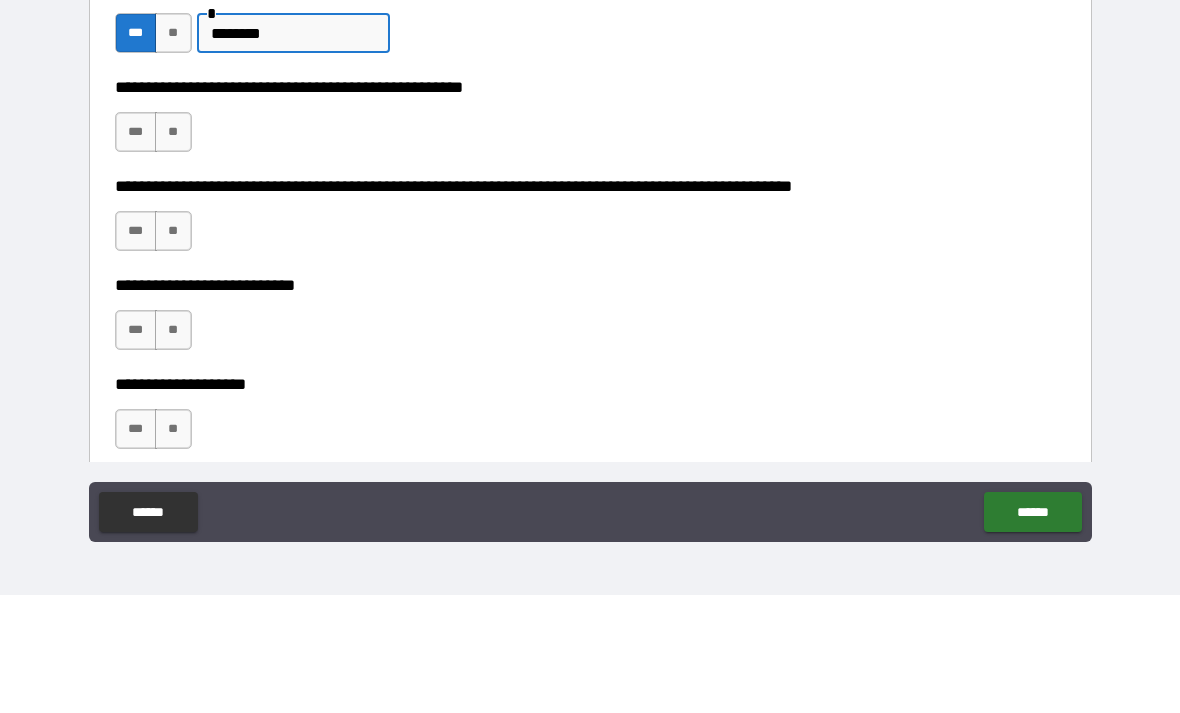 scroll, scrollTop: 670, scrollLeft: 0, axis: vertical 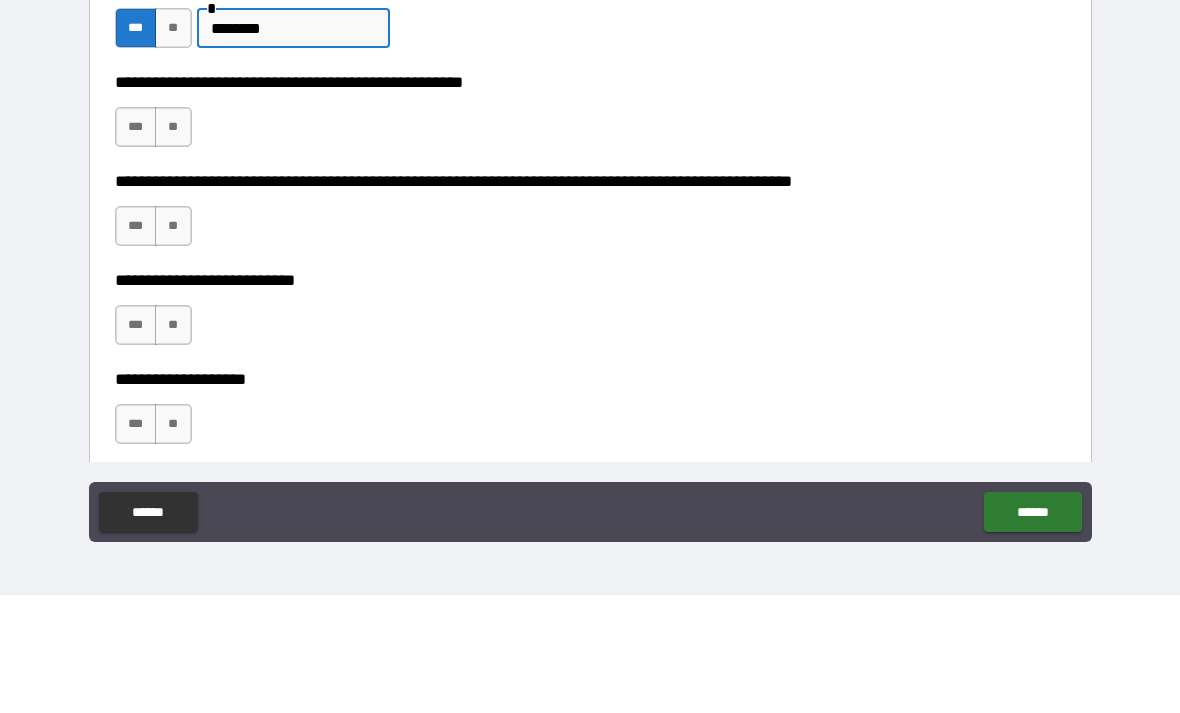 type on "********" 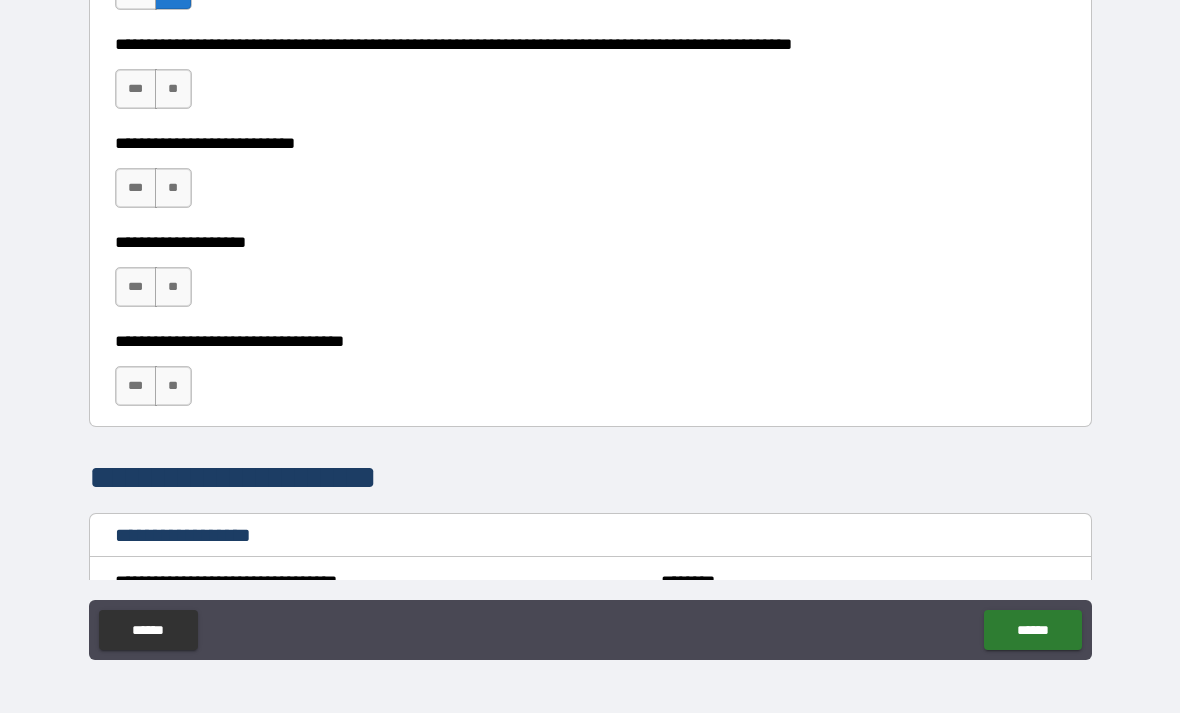 scroll, scrollTop: 926, scrollLeft: 0, axis: vertical 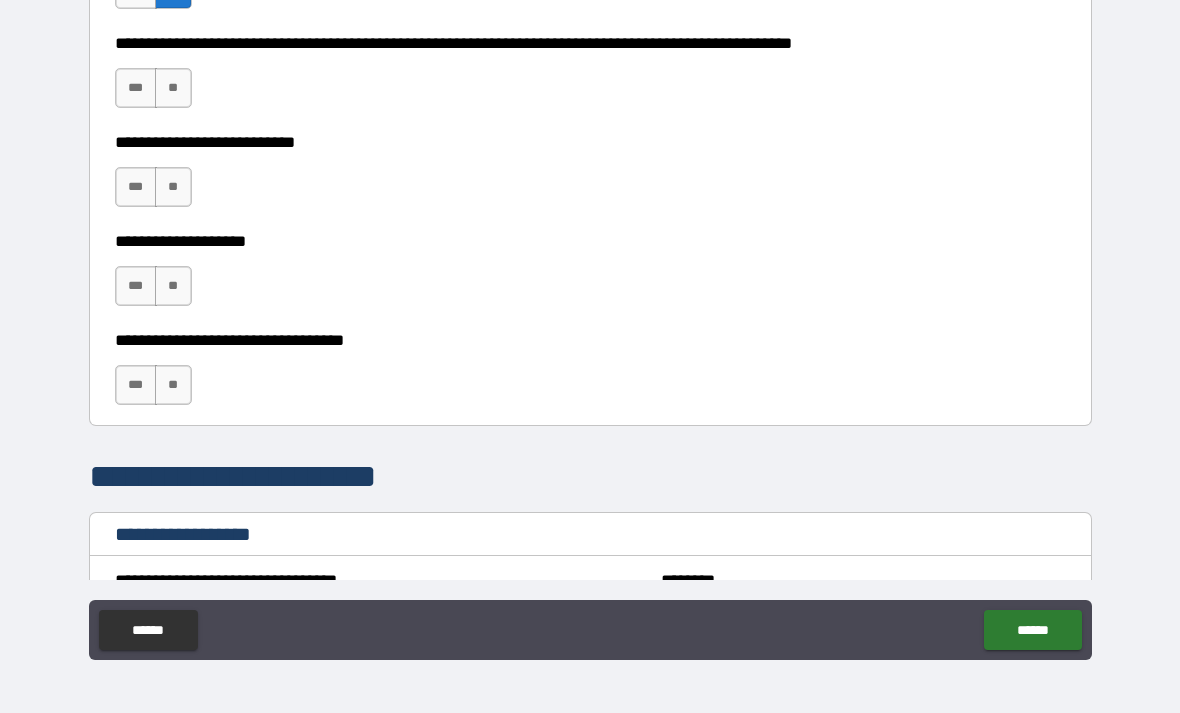 click on "**" at bounding box center [173, 88] 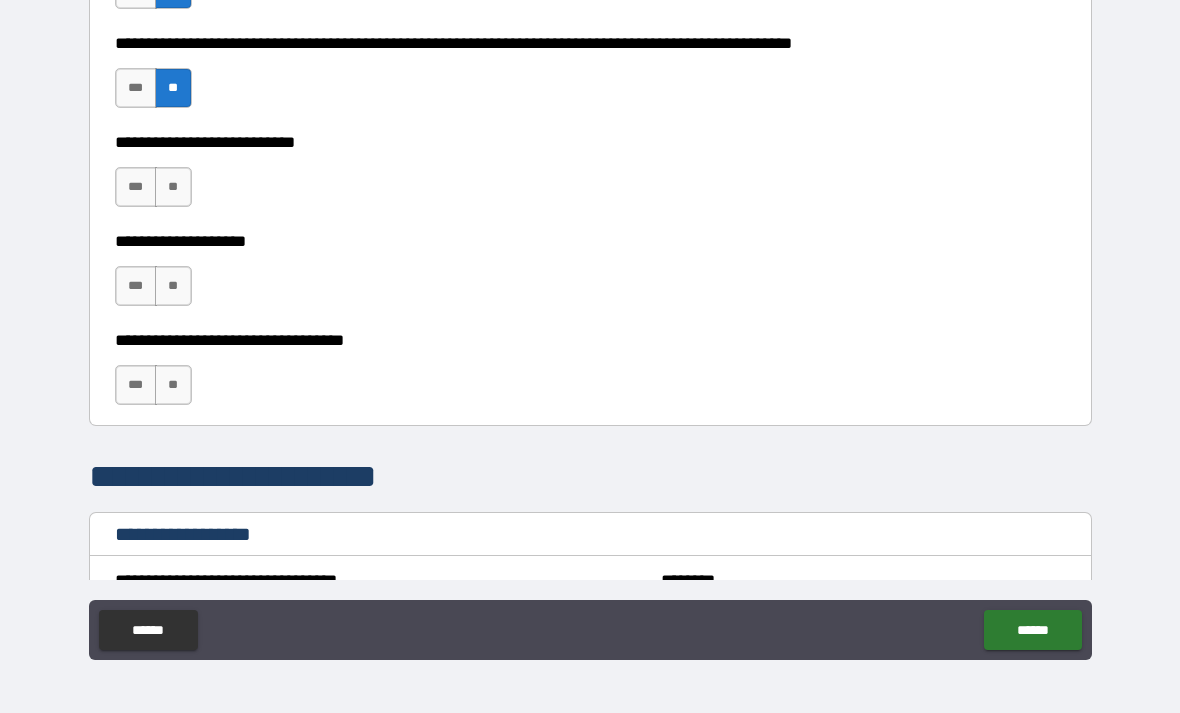 click on "**" at bounding box center [173, 187] 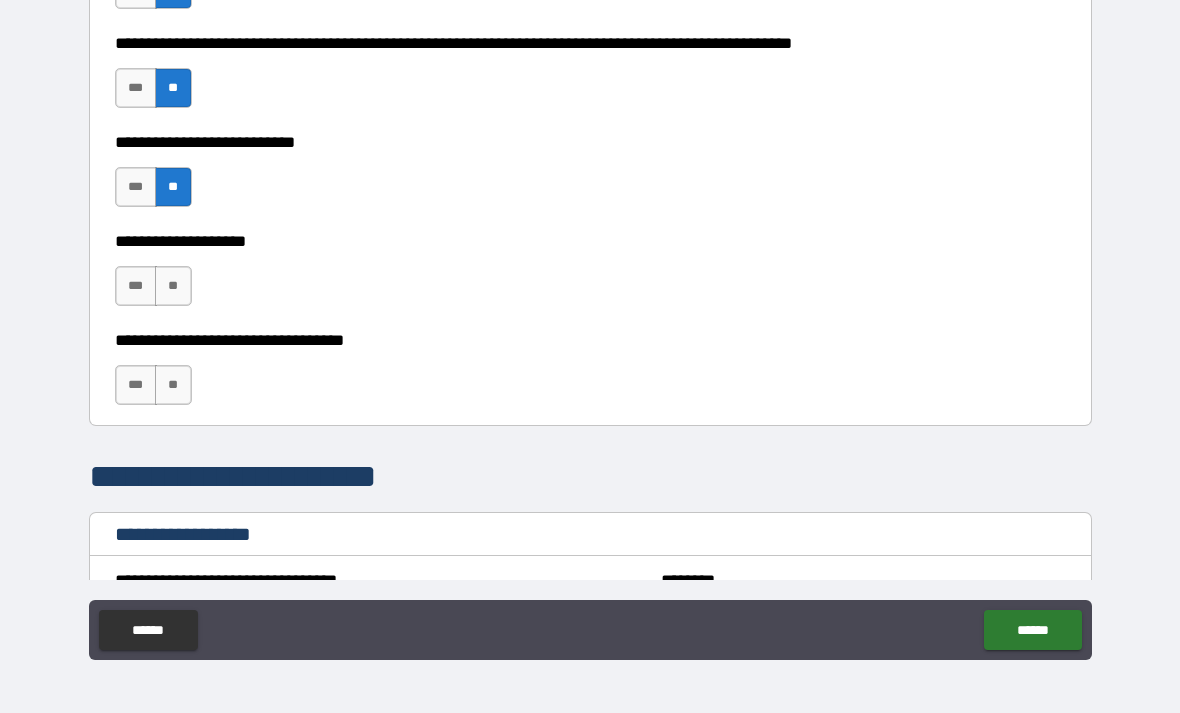click on "**" at bounding box center [173, 286] 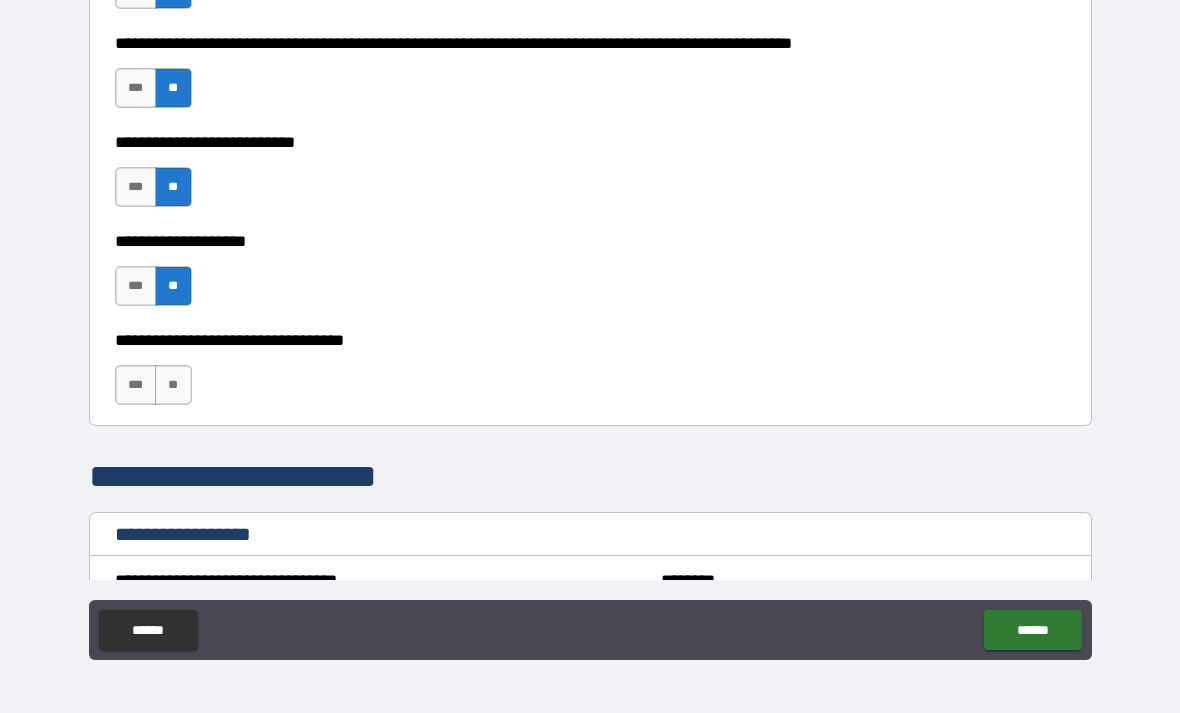 click on "**" at bounding box center [173, 385] 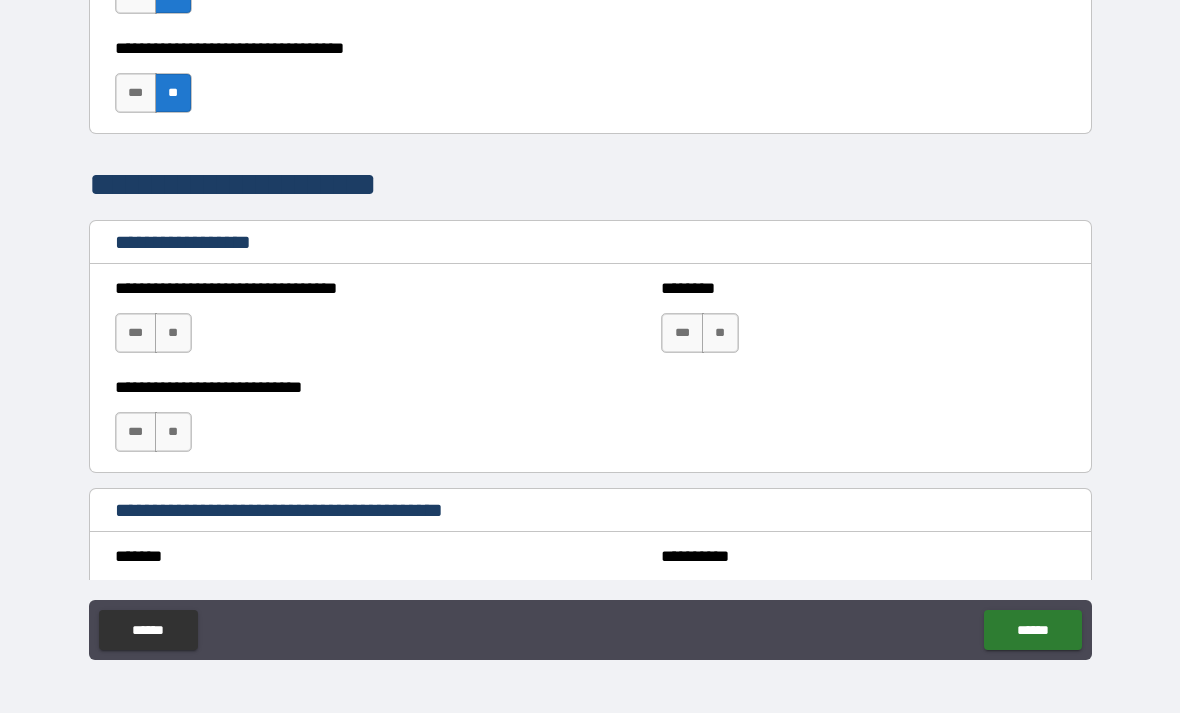 scroll, scrollTop: 1220, scrollLeft: 0, axis: vertical 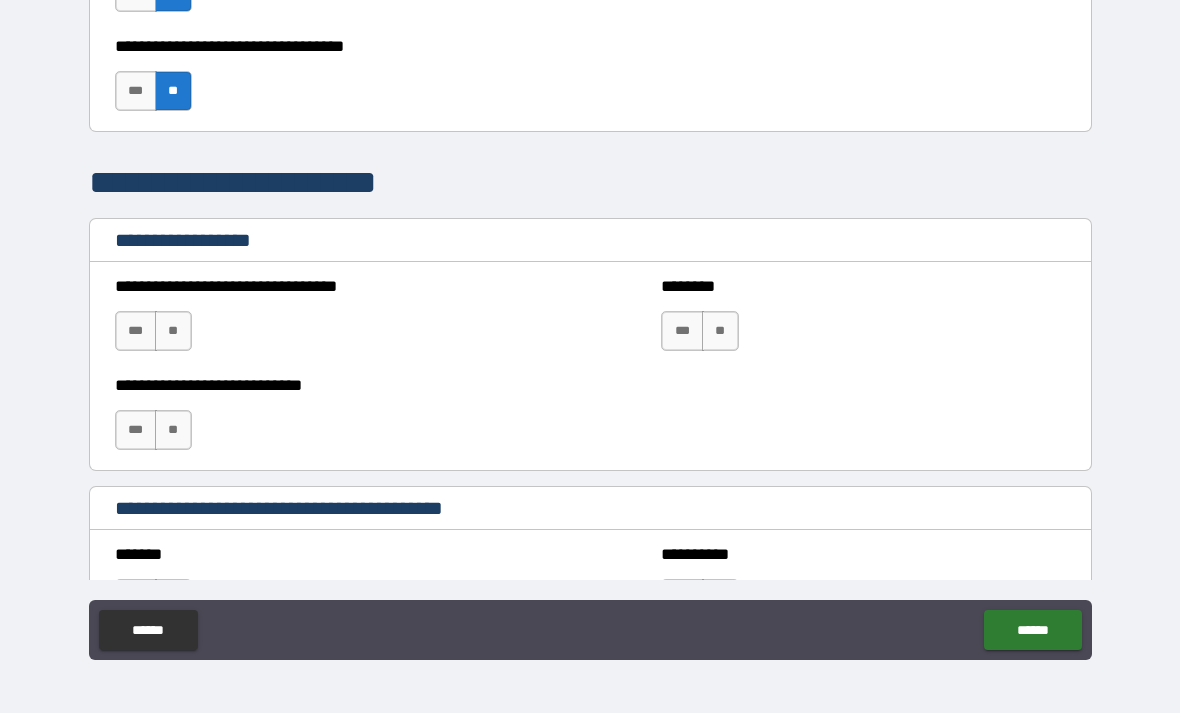 click on "**" at bounding box center [173, 331] 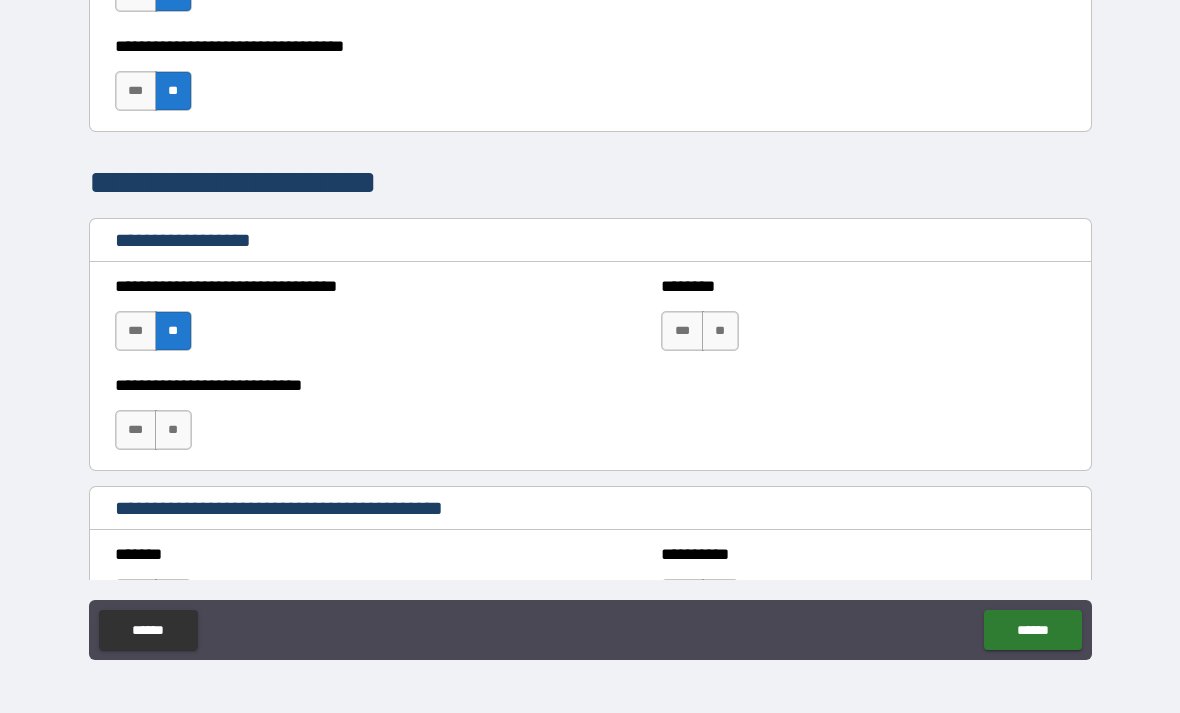 click on "**" at bounding box center [173, 430] 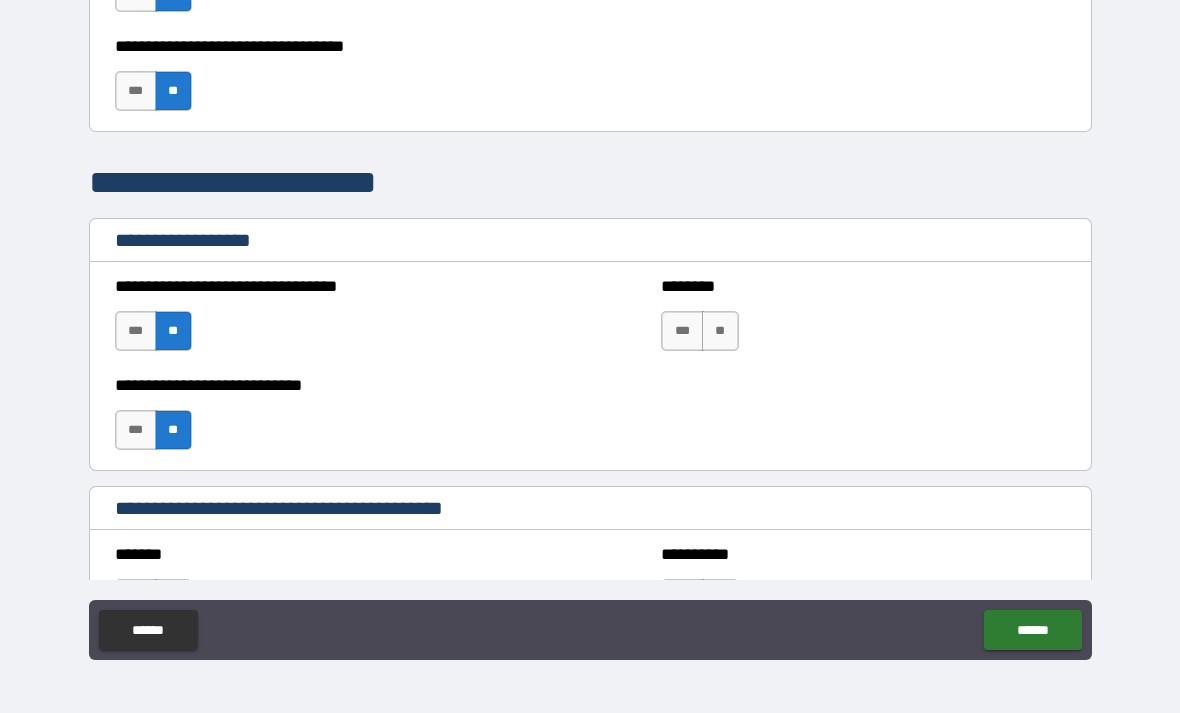 click on "**" at bounding box center [720, 331] 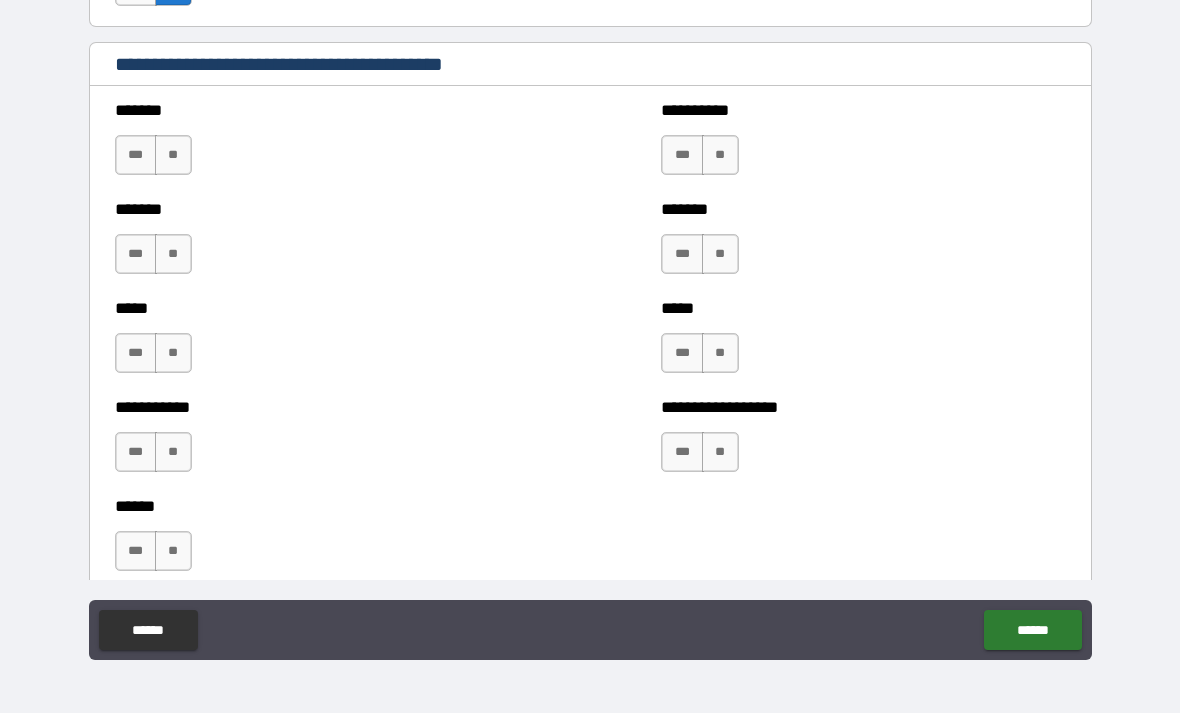 scroll, scrollTop: 1665, scrollLeft: 0, axis: vertical 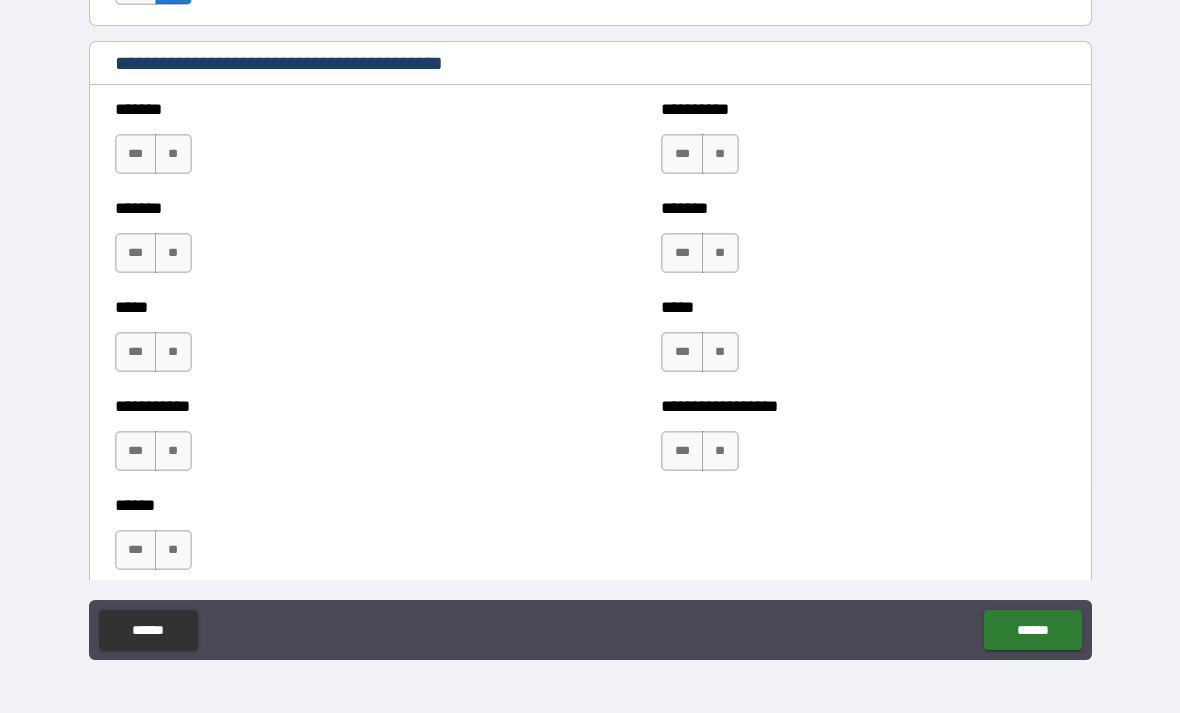 click on "**" at bounding box center [720, 154] 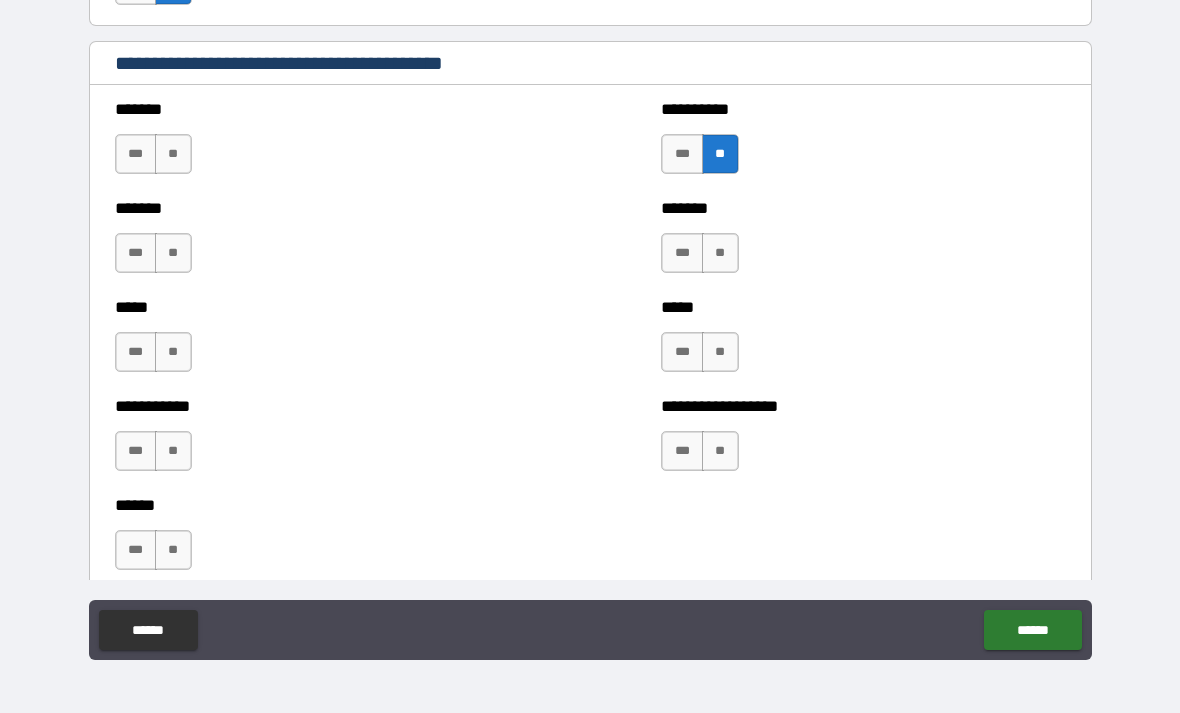 click on "**" at bounding box center (720, 253) 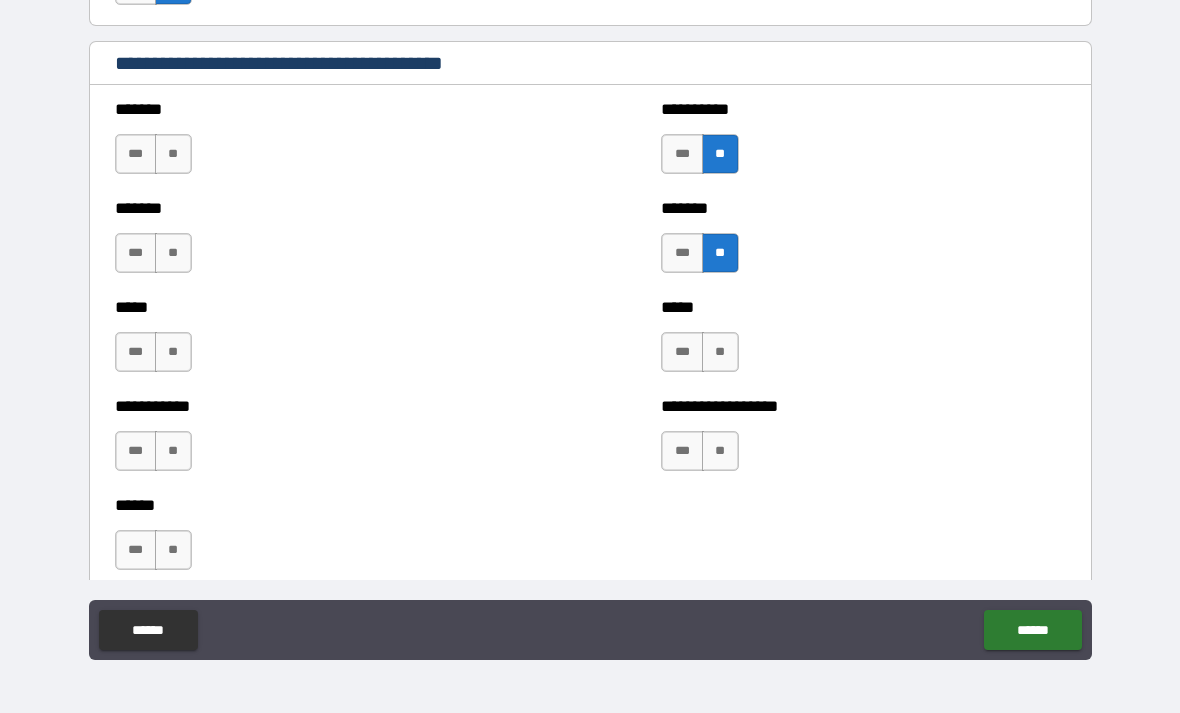 click on "**" at bounding box center (720, 352) 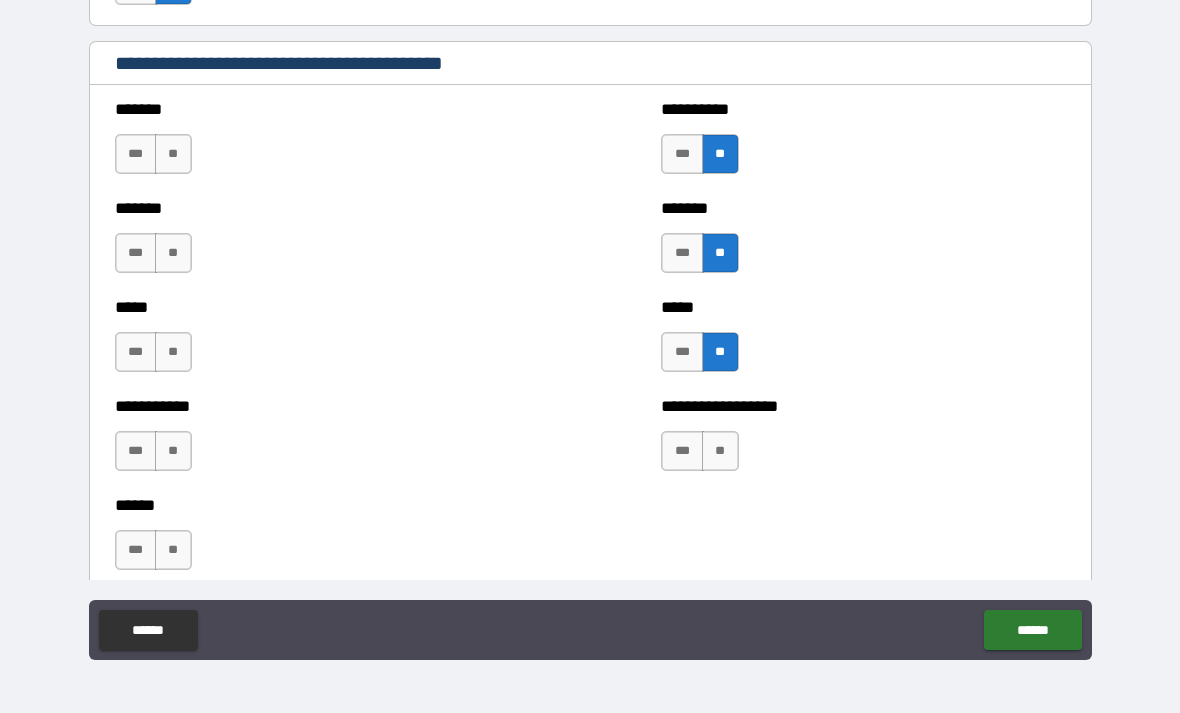 click on "**" at bounding box center [720, 451] 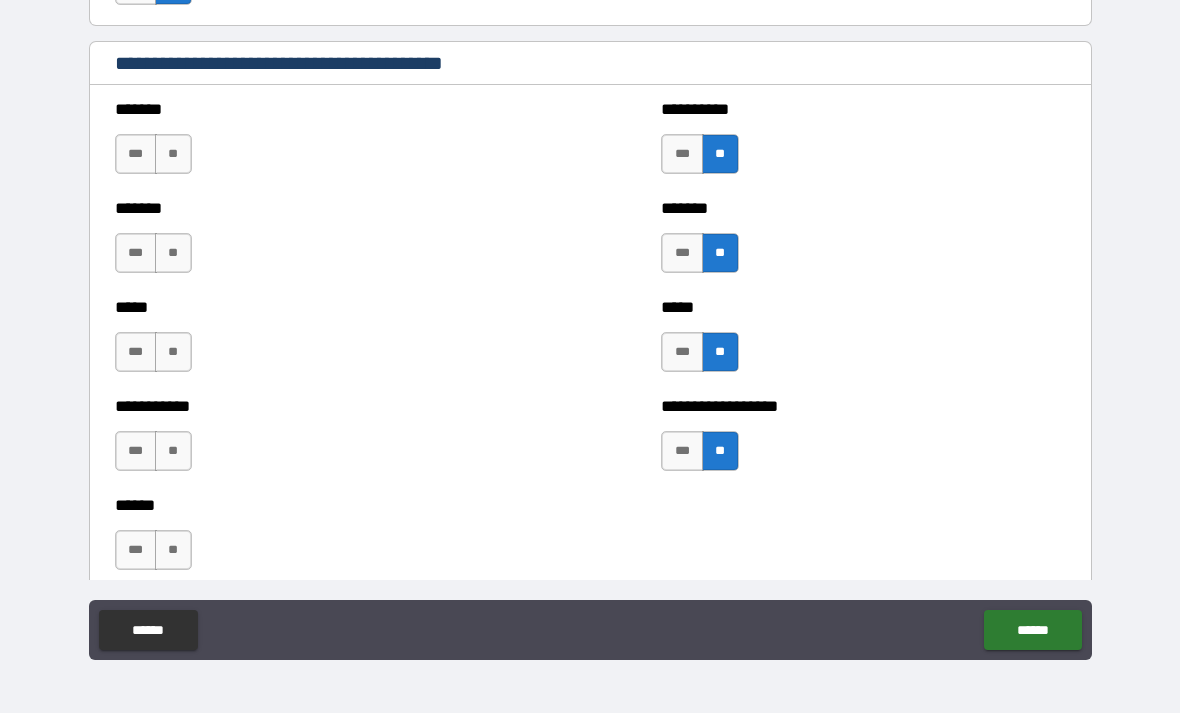 click on "**" at bounding box center (173, 154) 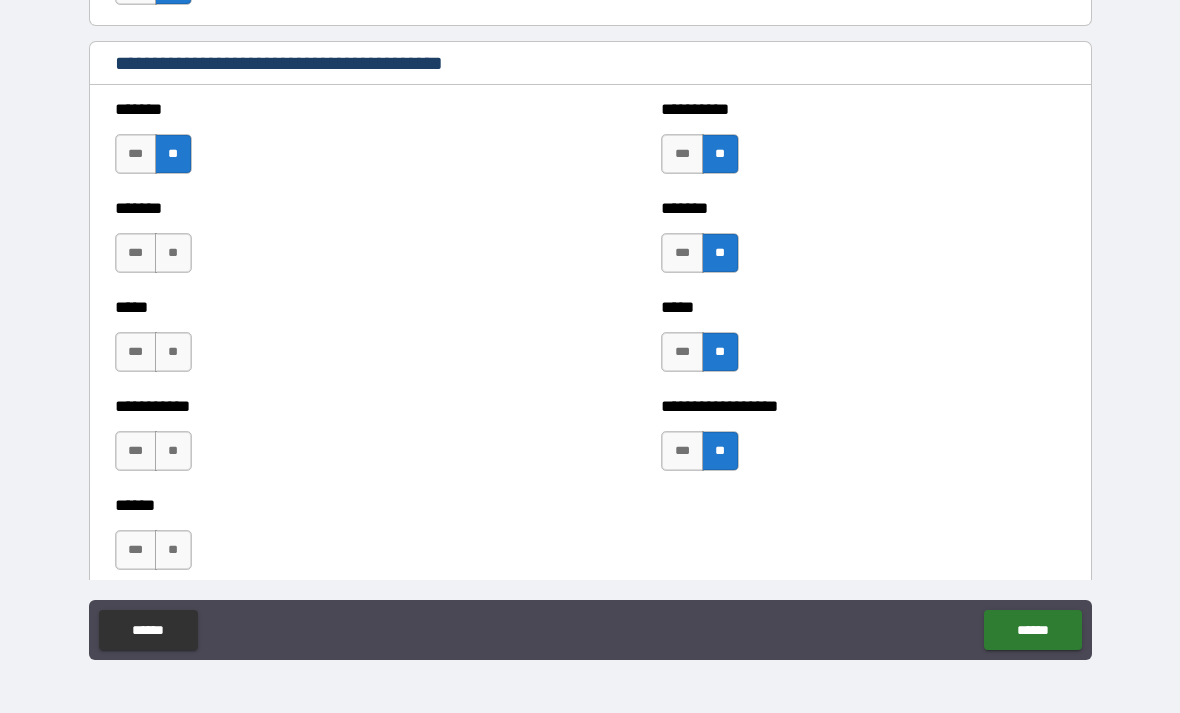 click on "**" at bounding box center [173, 253] 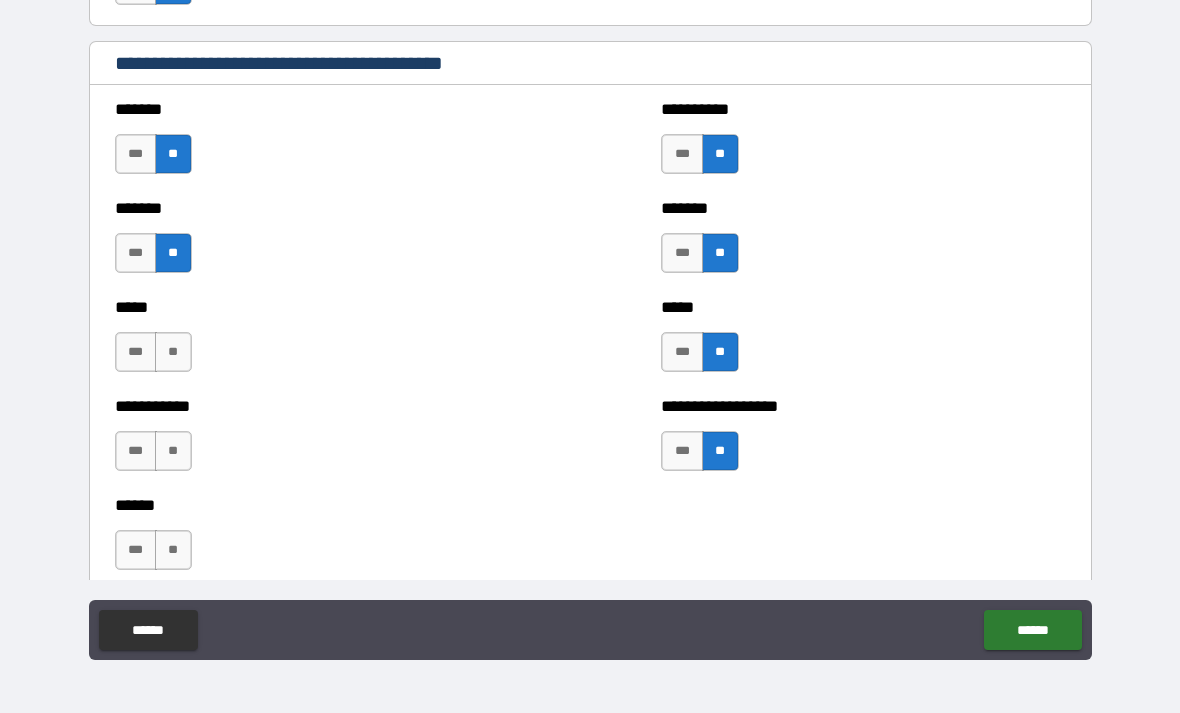 click on "**" at bounding box center (173, 352) 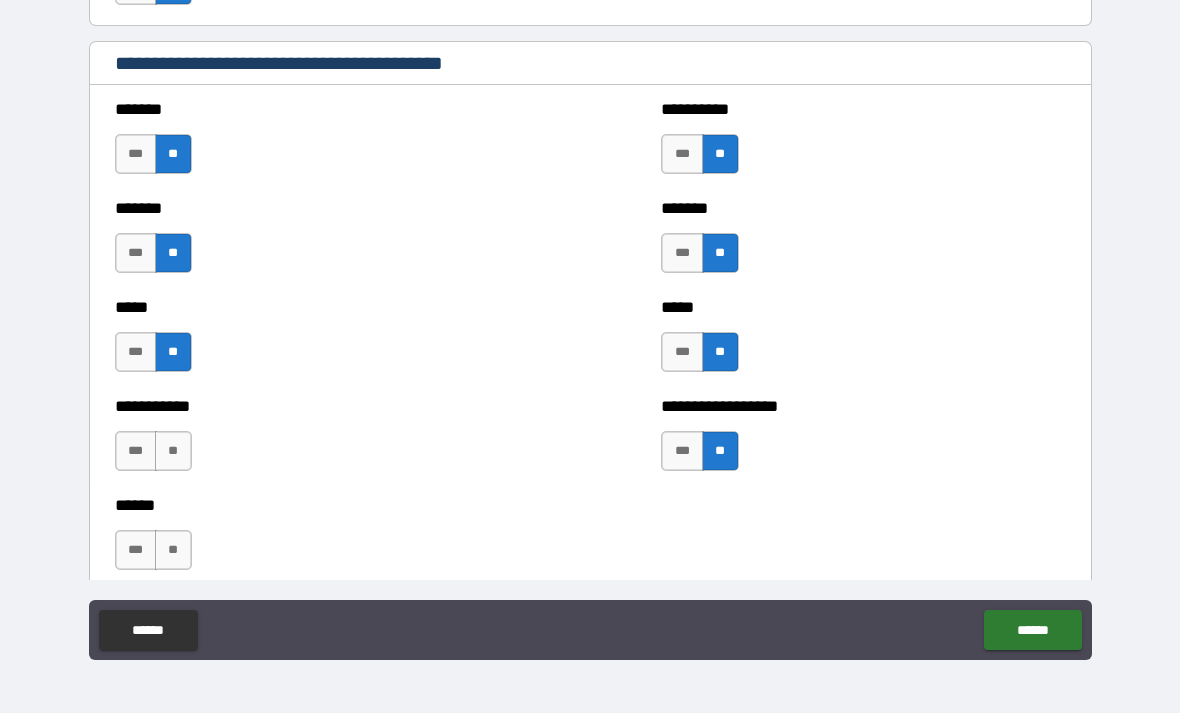 click on "**" at bounding box center (173, 451) 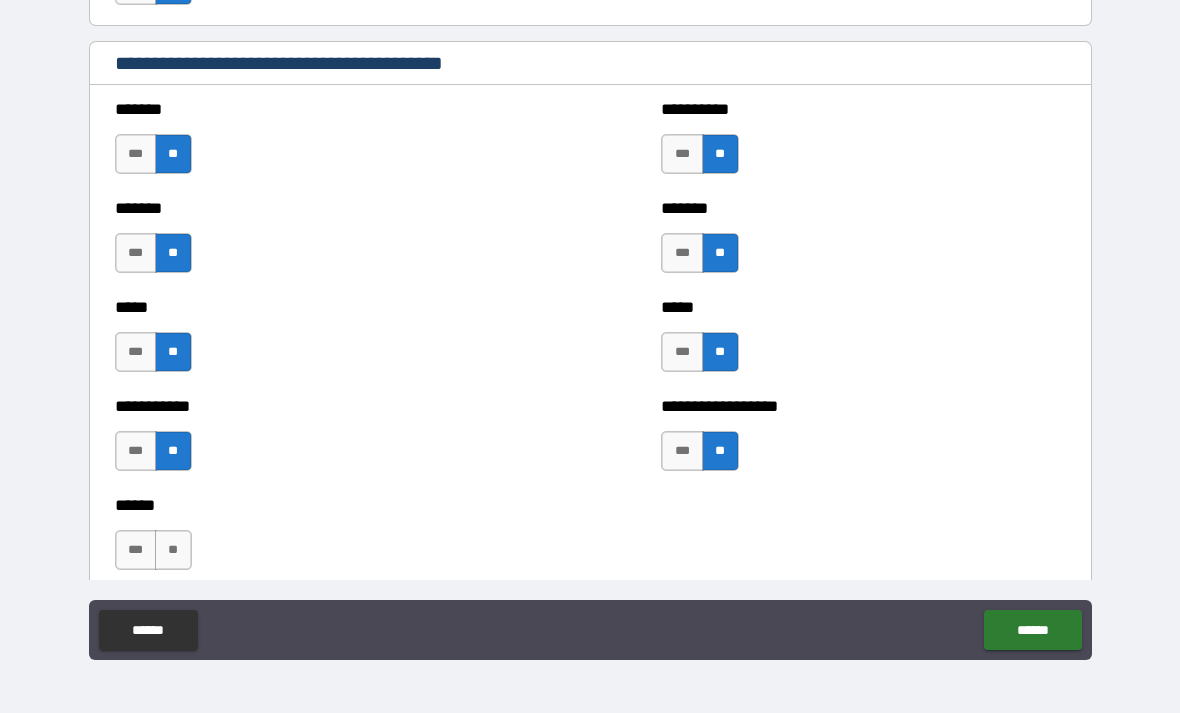 click on "**" at bounding box center [173, 550] 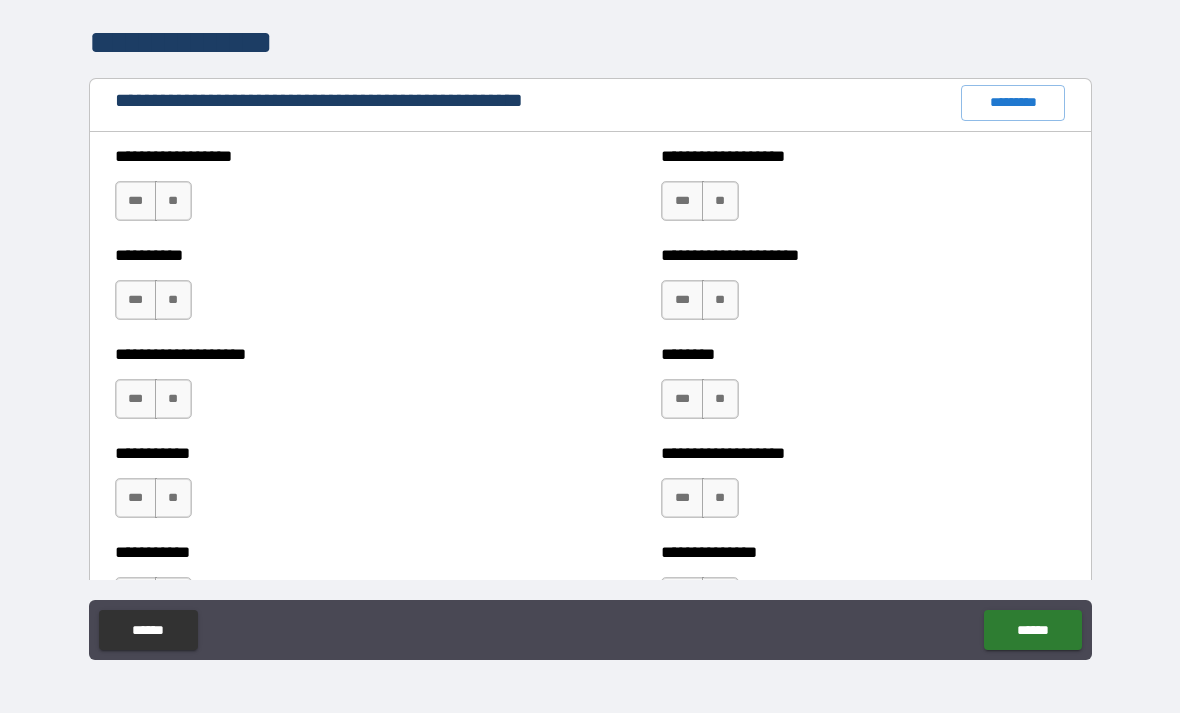 scroll, scrollTop: 2250, scrollLeft: 0, axis: vertical 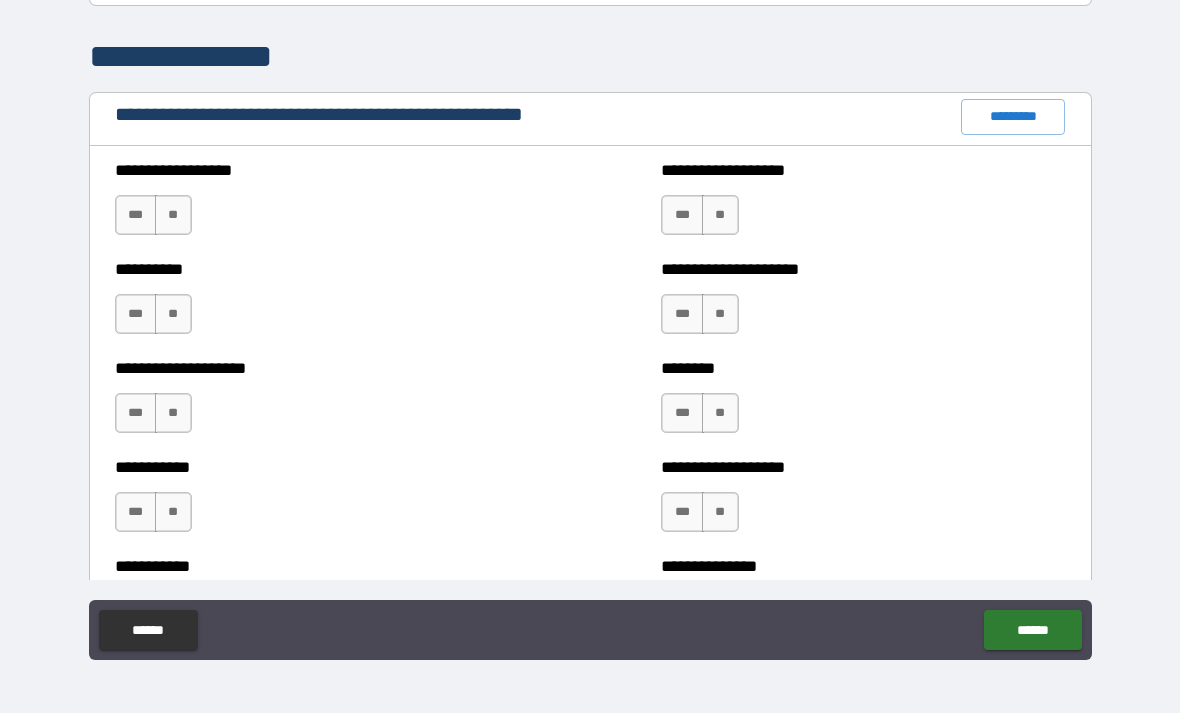 click on "**" at bounding box center [173, 215] 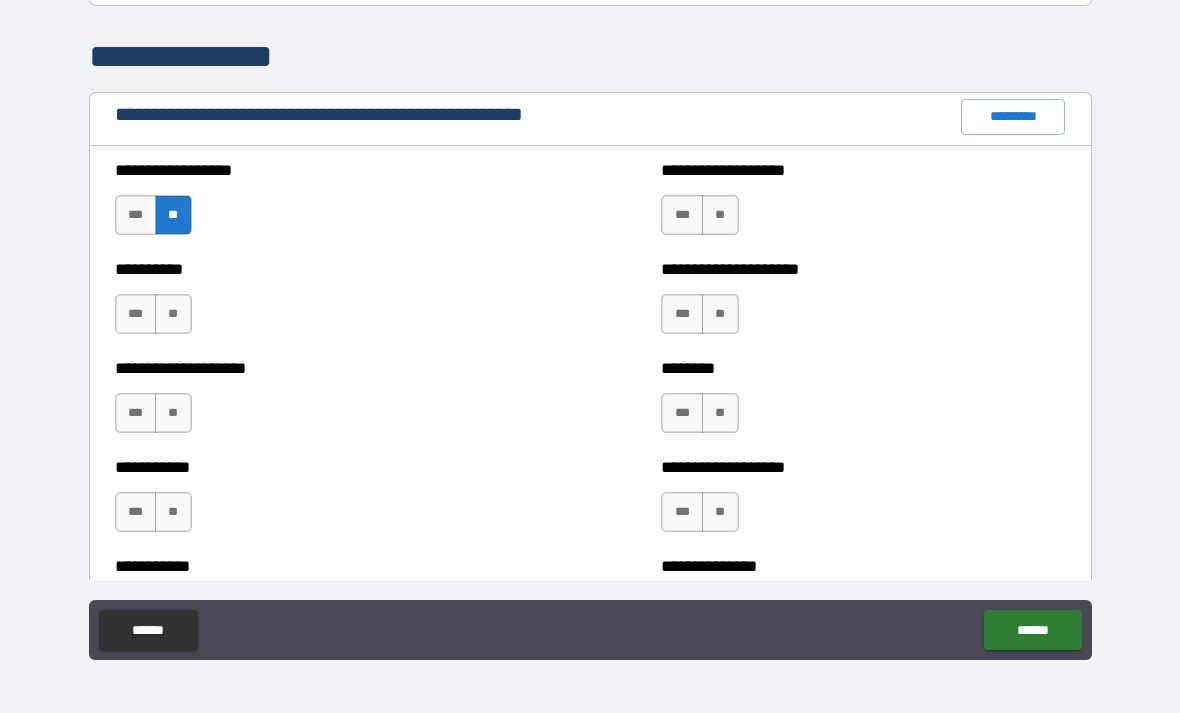 click on "**" at bounding box center [173, 314] 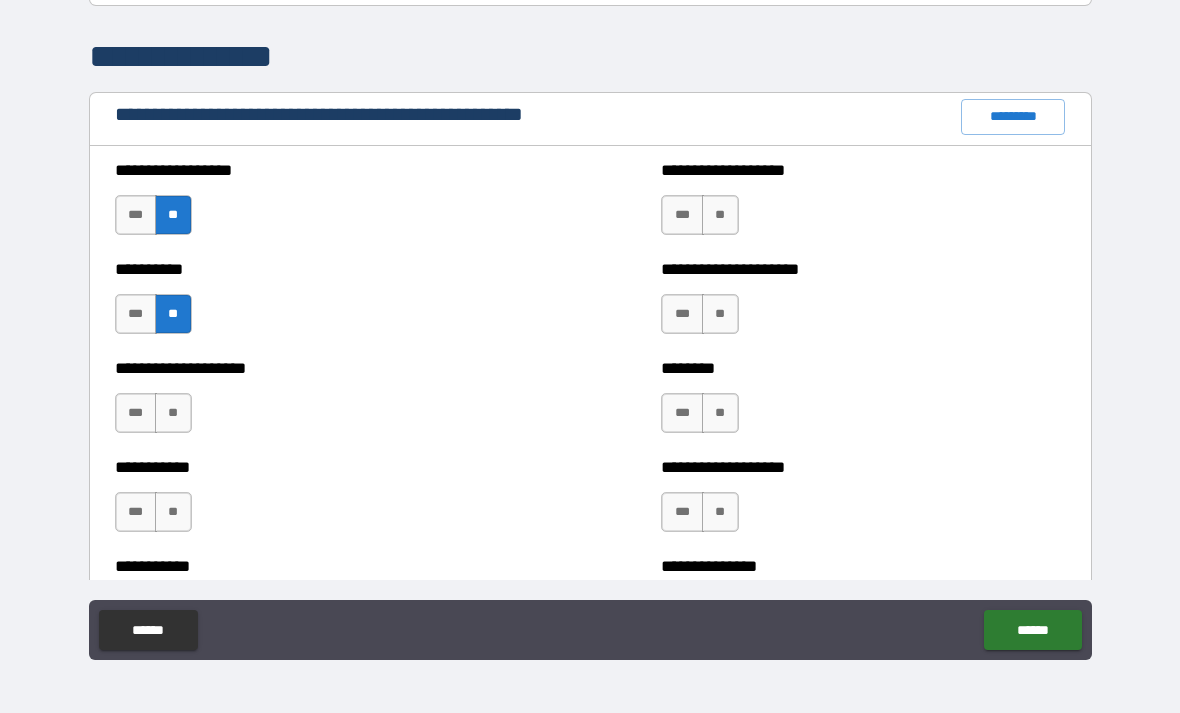 click on "**" at bounding box center (173, 413) 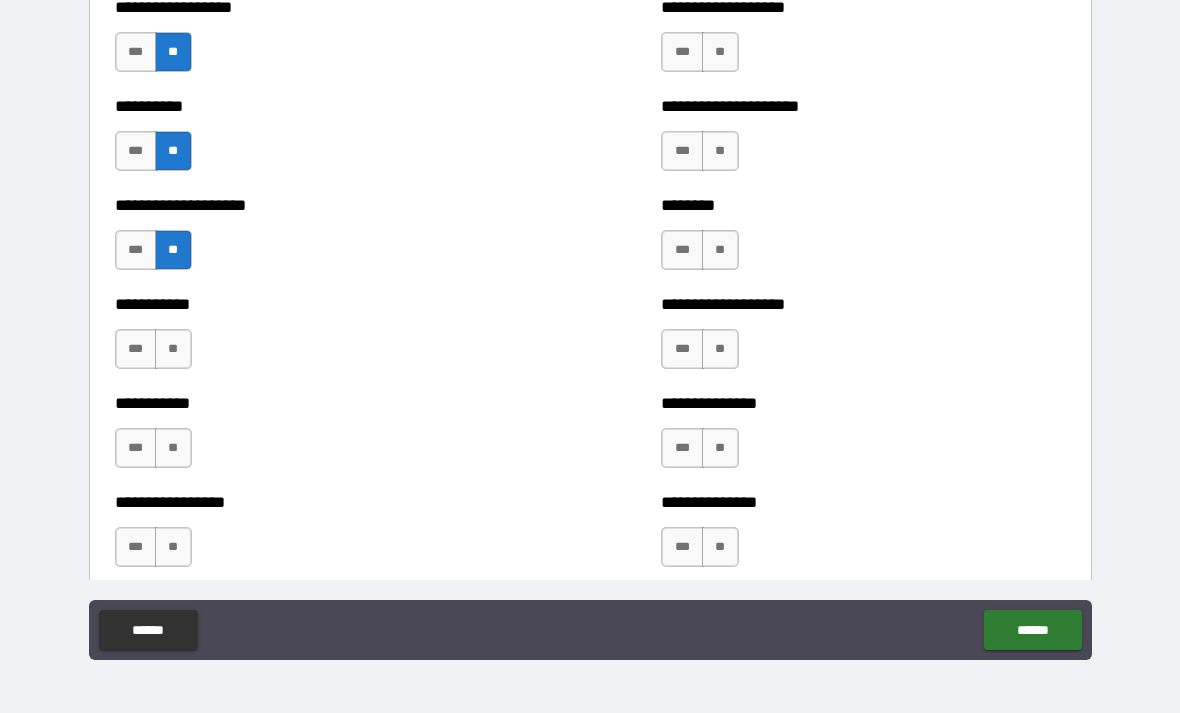 scroll, scrollTop: 2417, scrollLeft: 0, axis: vertical 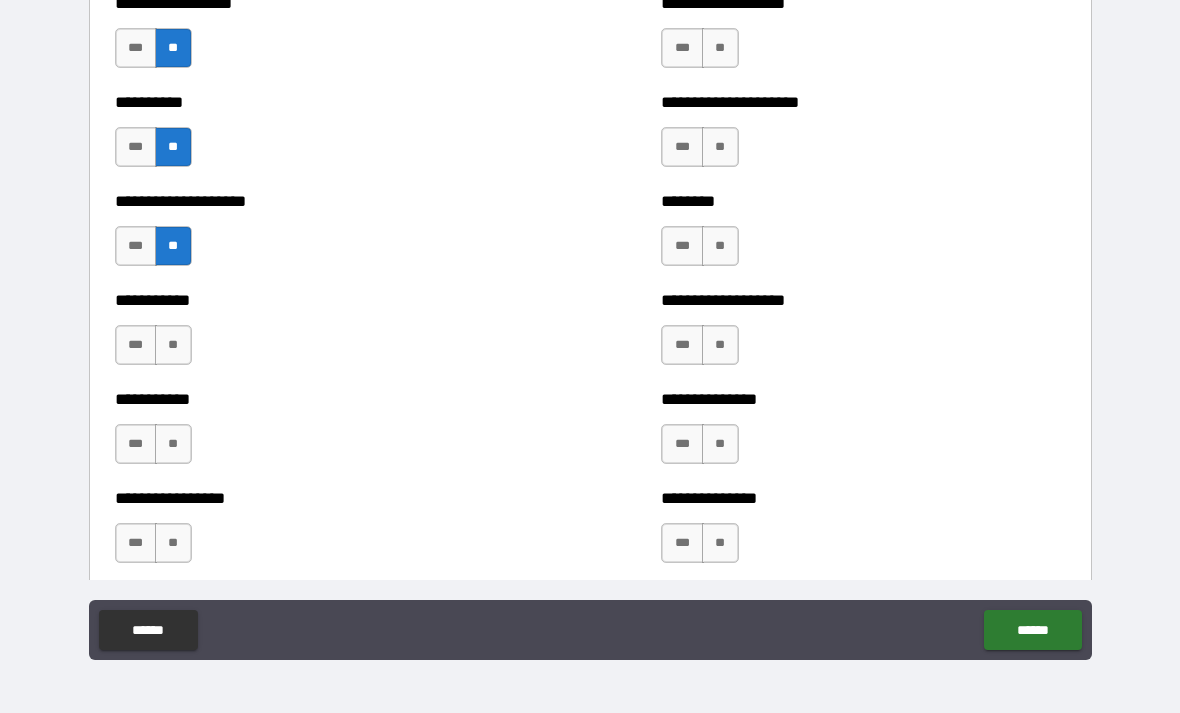 click on "**" at bounding box center [173, 444] 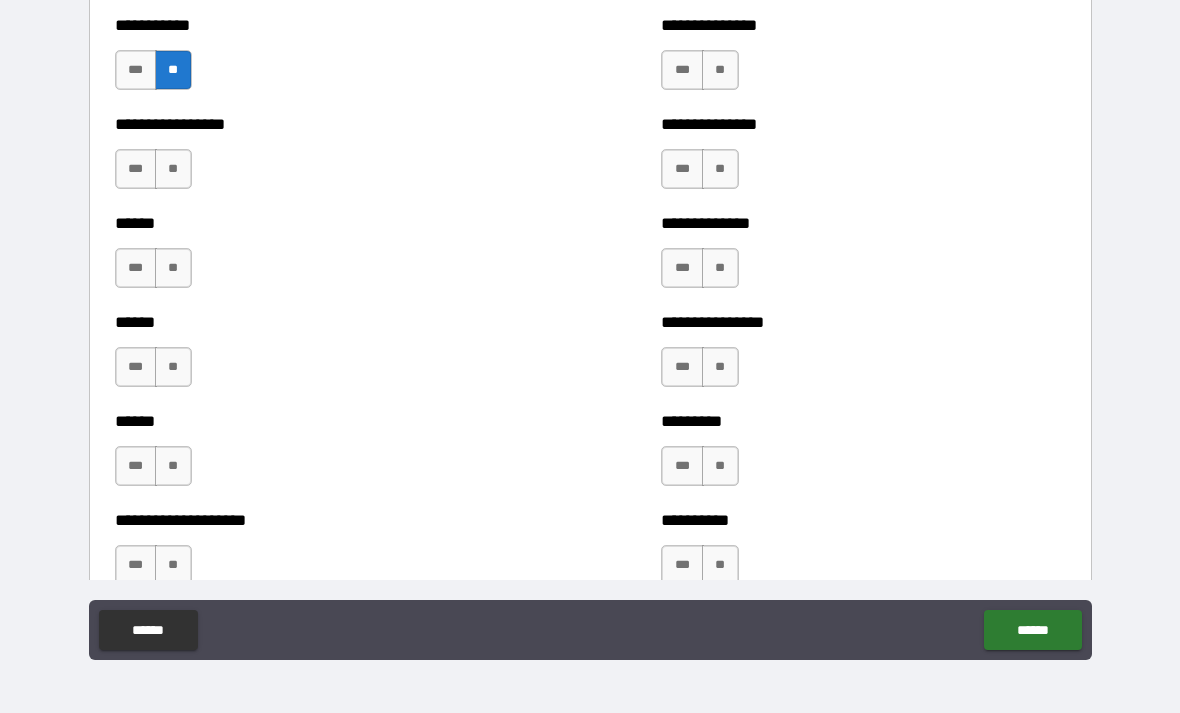 scroll, scrollTop: 2793, scrollLeft: 0, axis: vertical 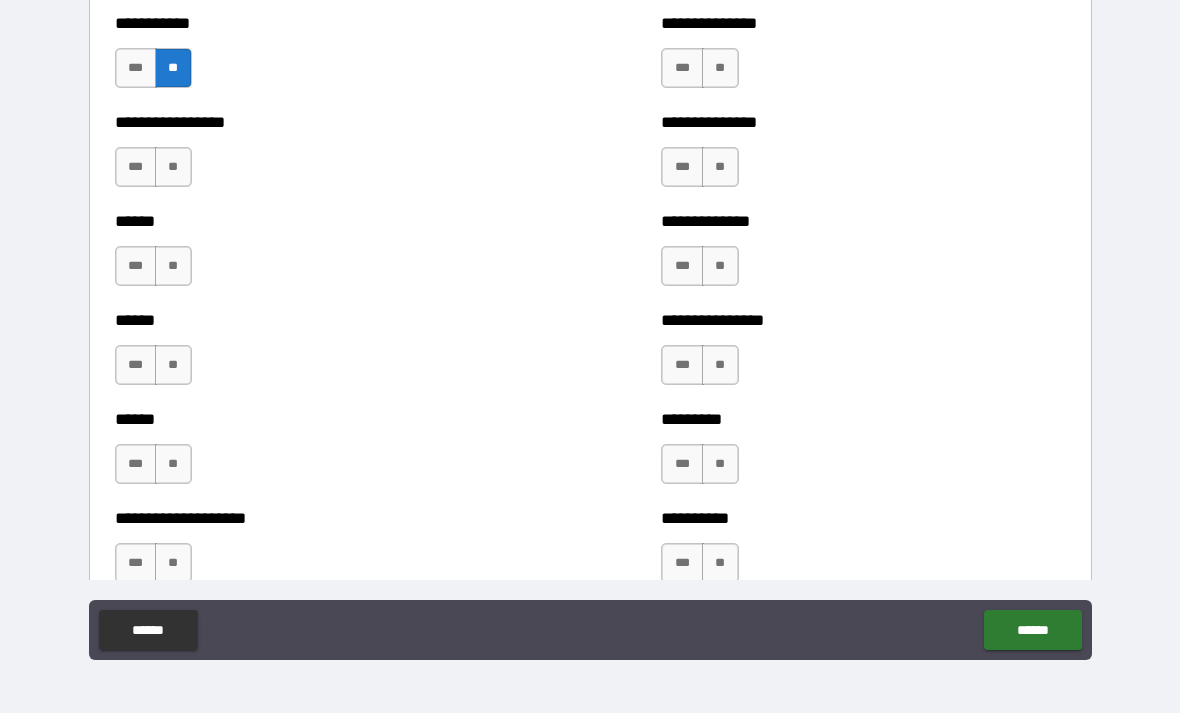 click on "**" at bounding box center [173, 167] 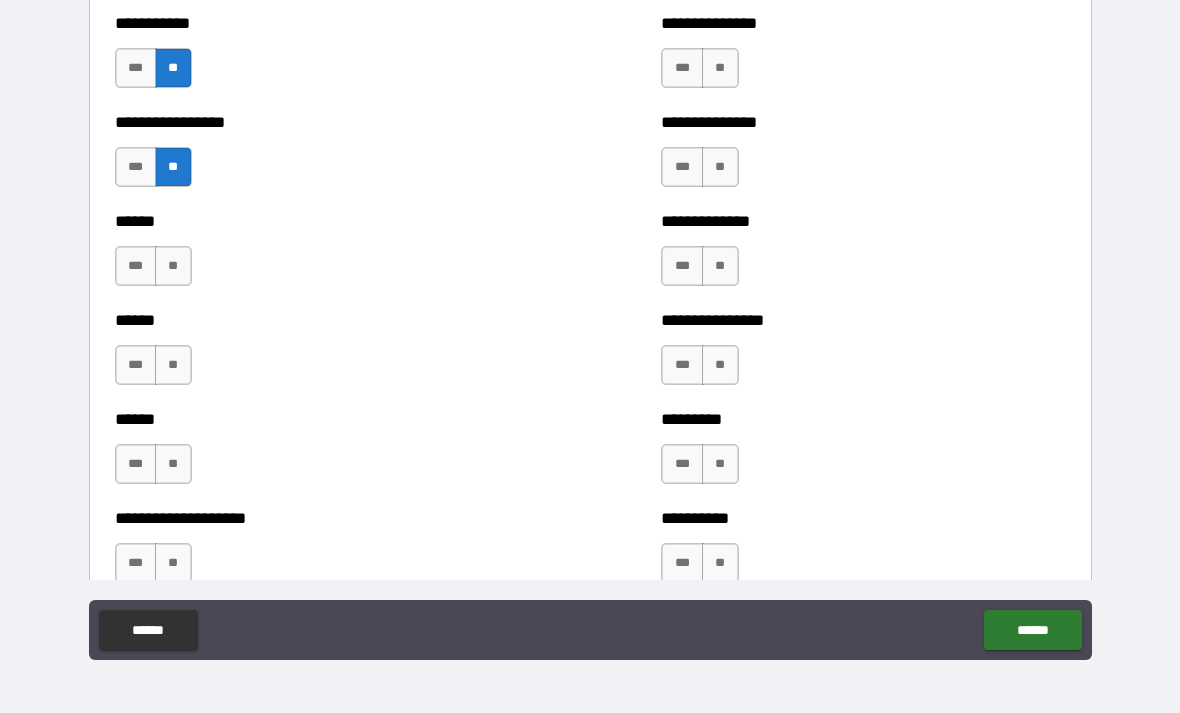 click on "**" at bounding box center (173, 266) 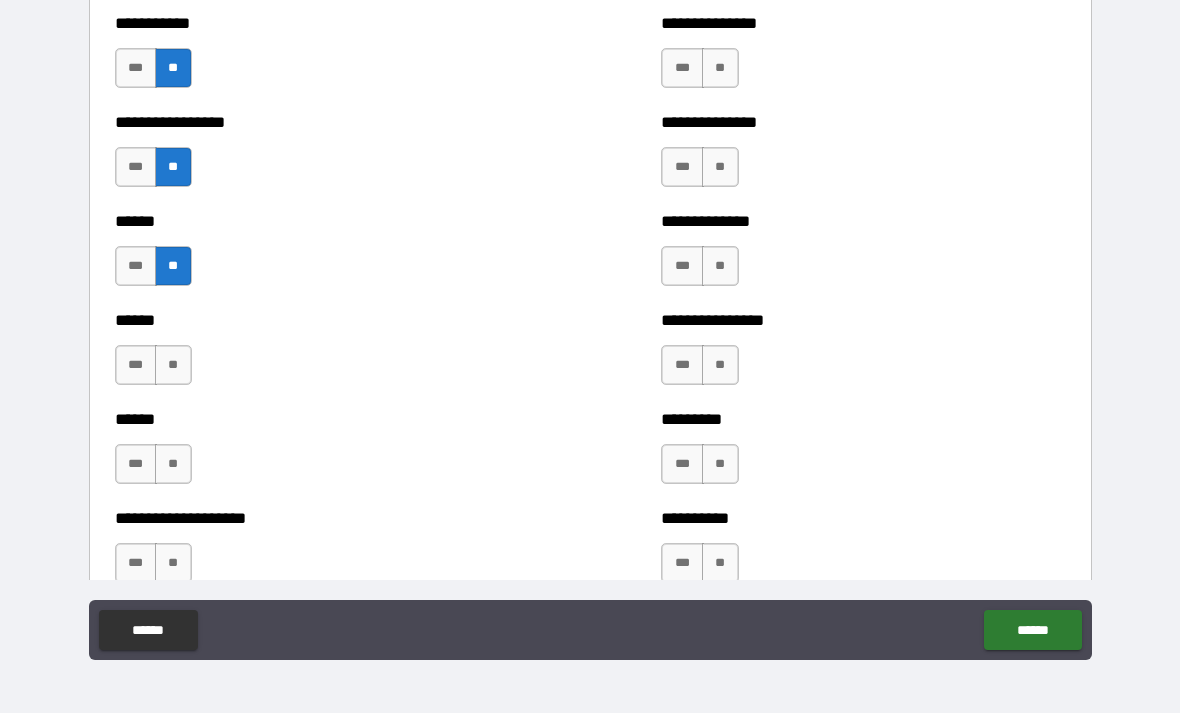click on "**" at bounding box center (173, 365) 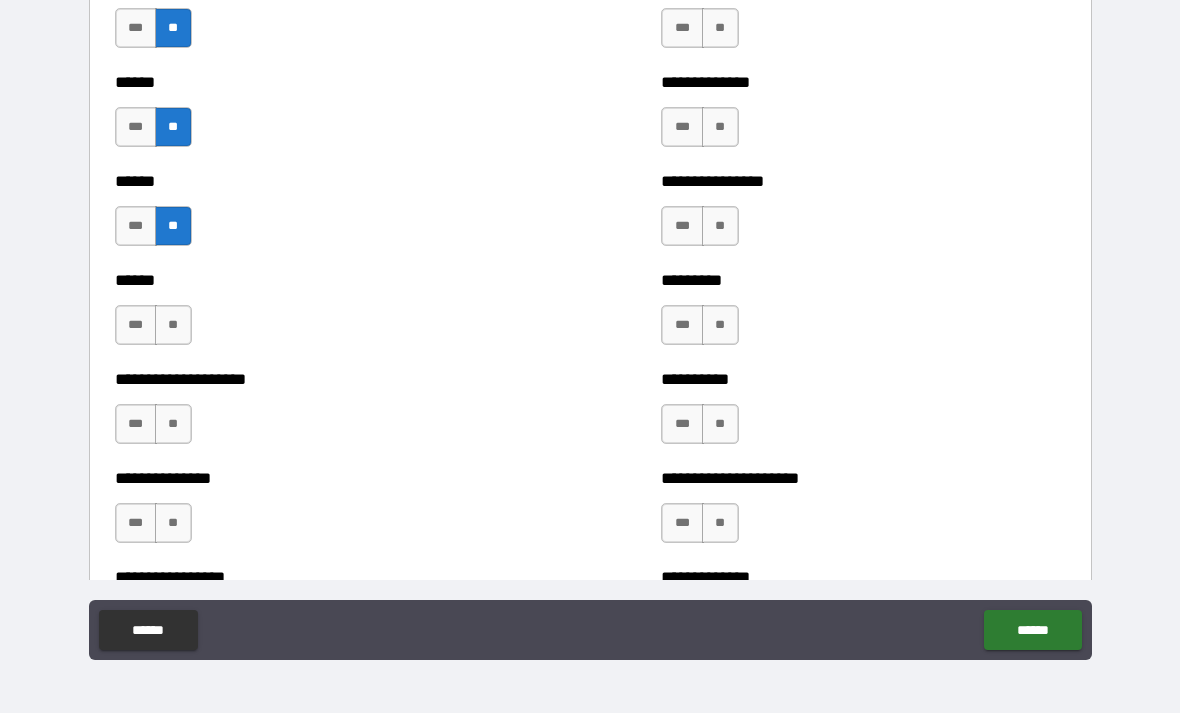 scroll, scrollTop: 2953, scrollLeft: 0, axis: vertical 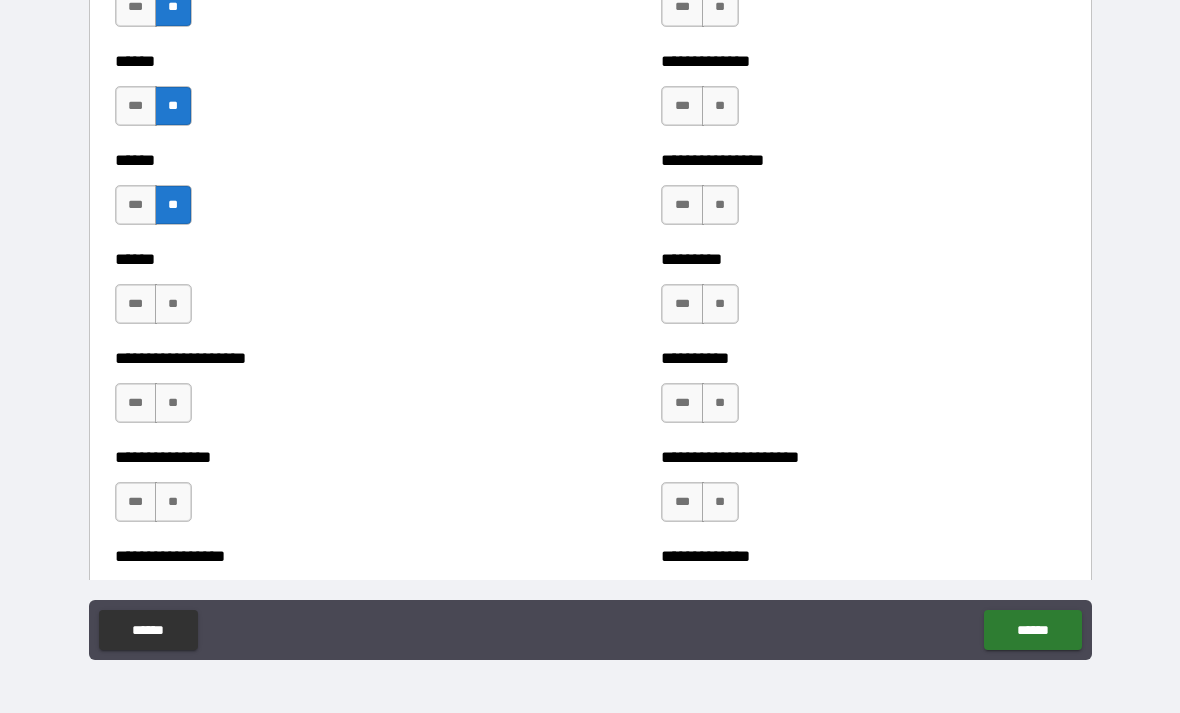 click on "**" at bounding box center [173, 304] 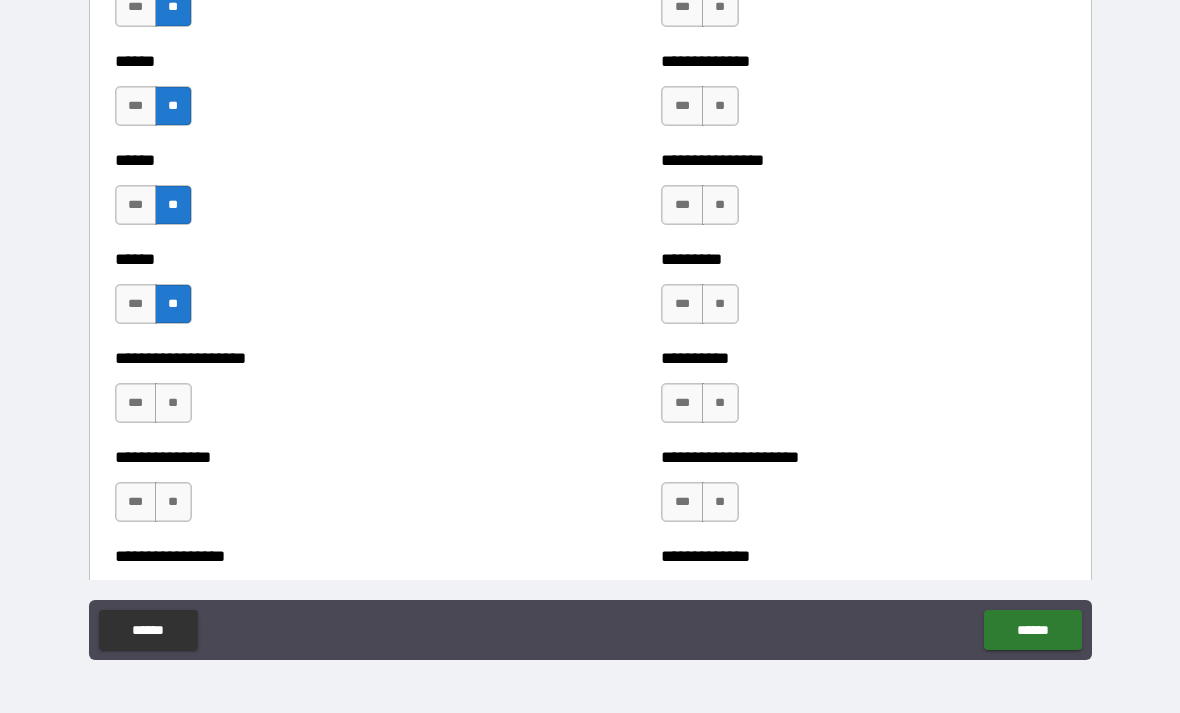 click on "**" at bounding box center [173, 403] 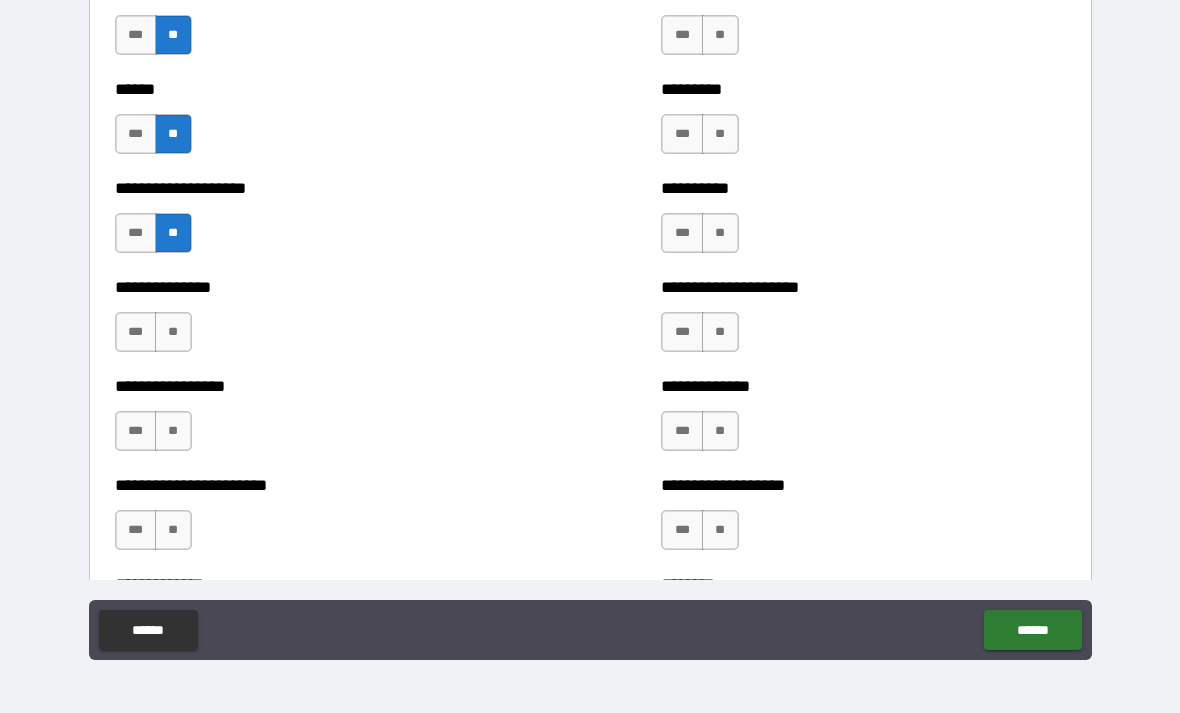 scroll, scrollTop: 3141, scrollLeft: 0, axis: vertical 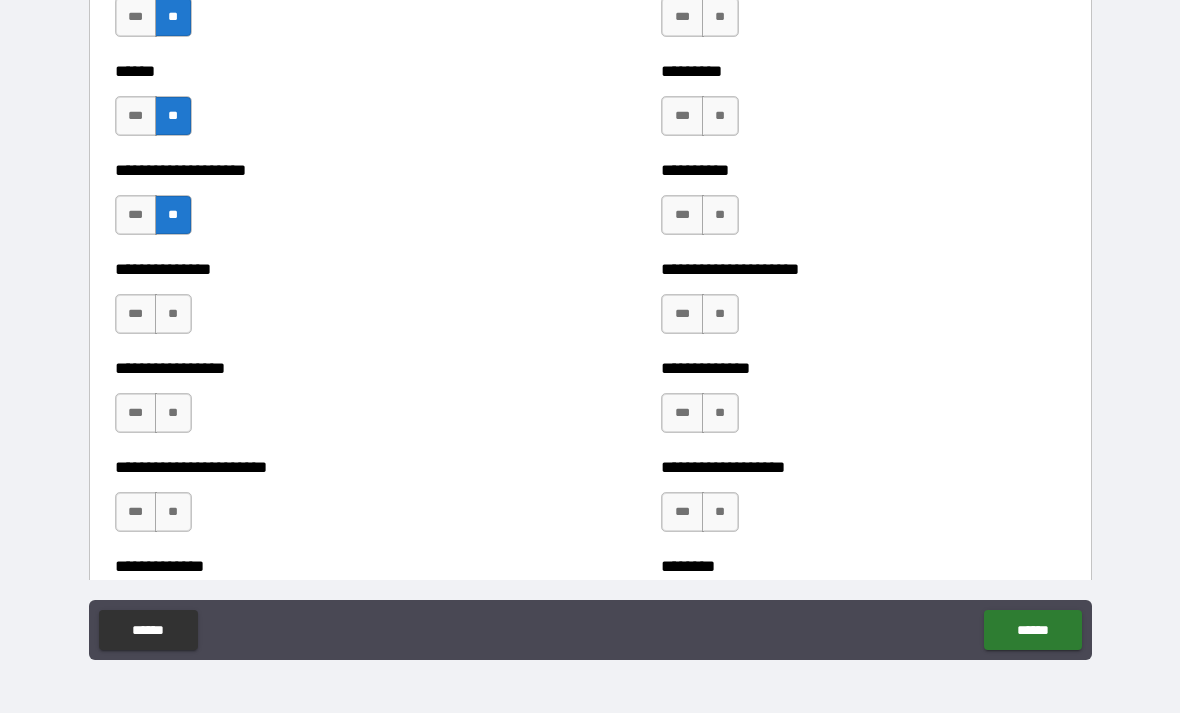 click on "**" at bounding box center [173, 314] 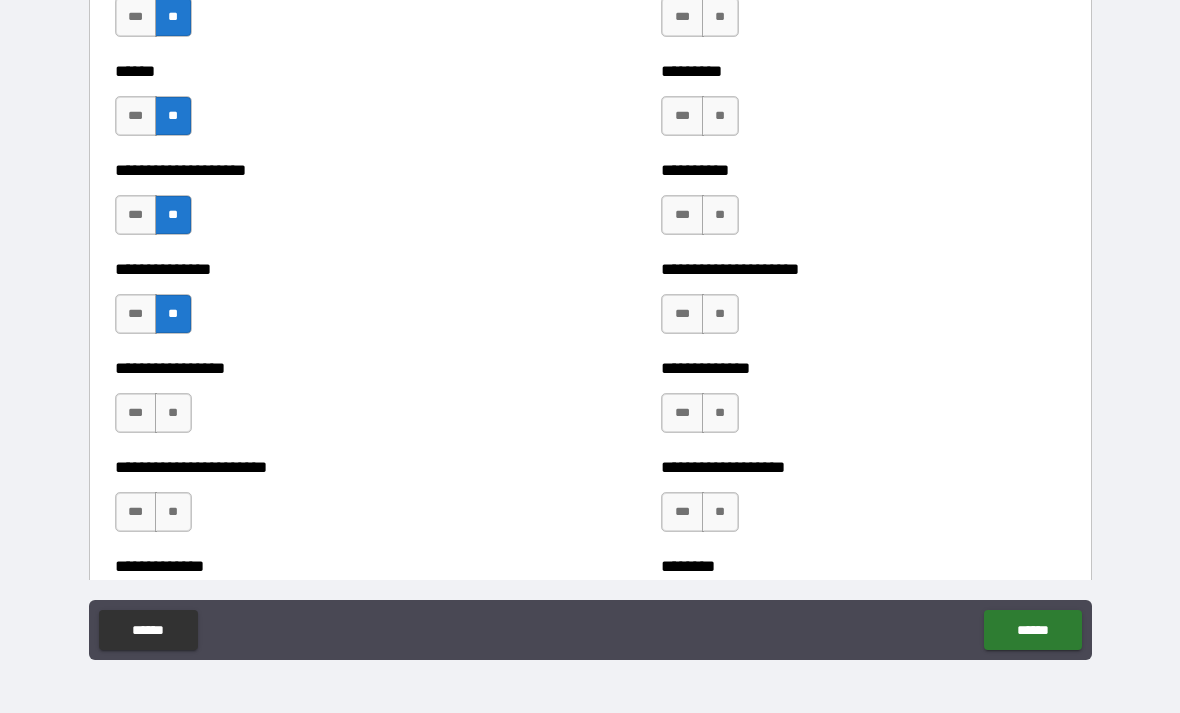 click on "***" at bounding box center [136, 413] 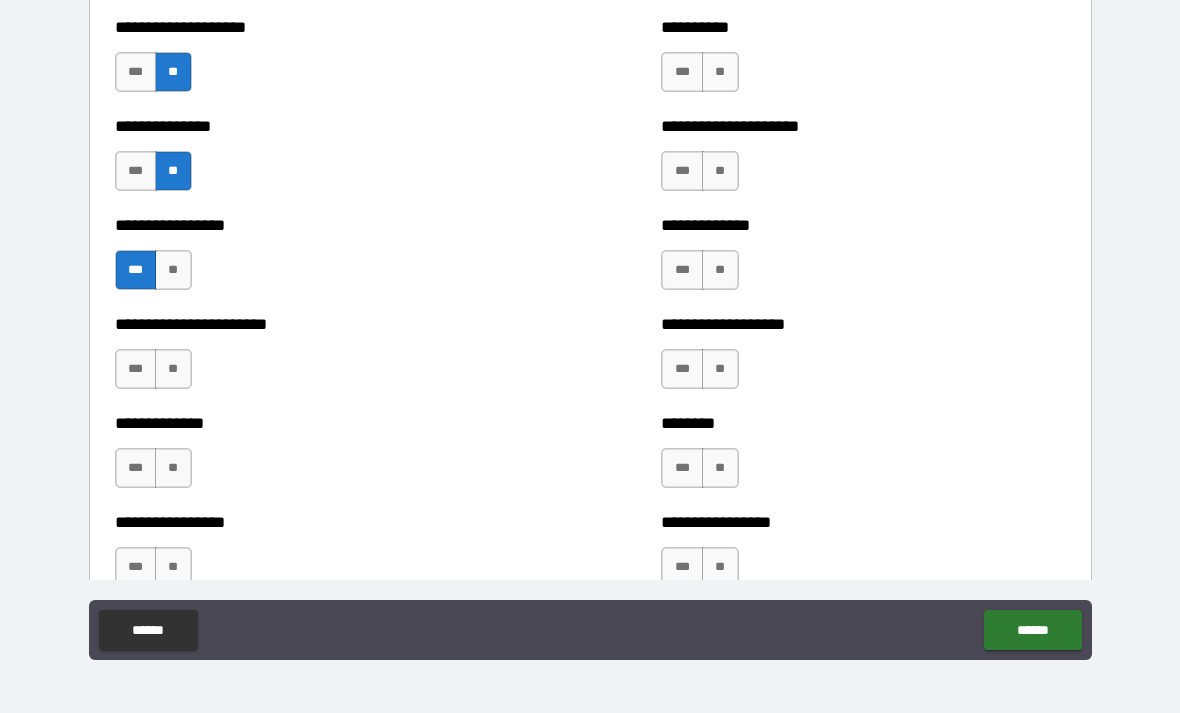 scroll, scrollTop: 3293, scrollLeft: 0, axis: vertical 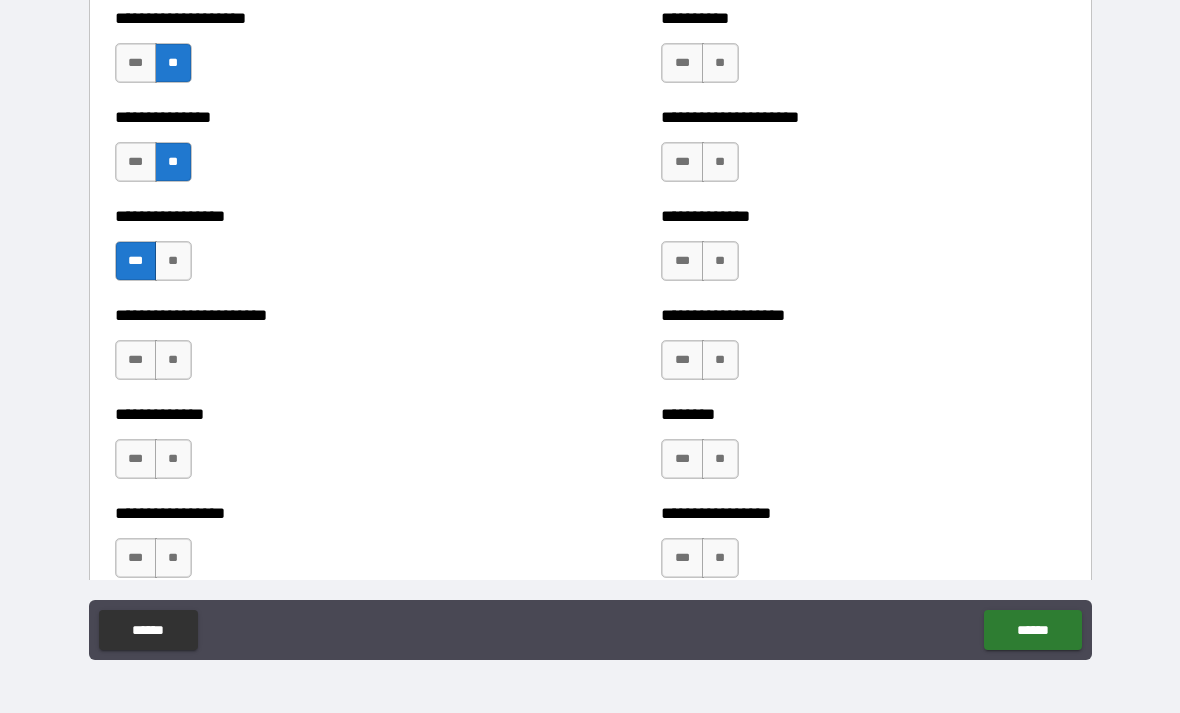 click on "**" at bounding box center [173, 360] 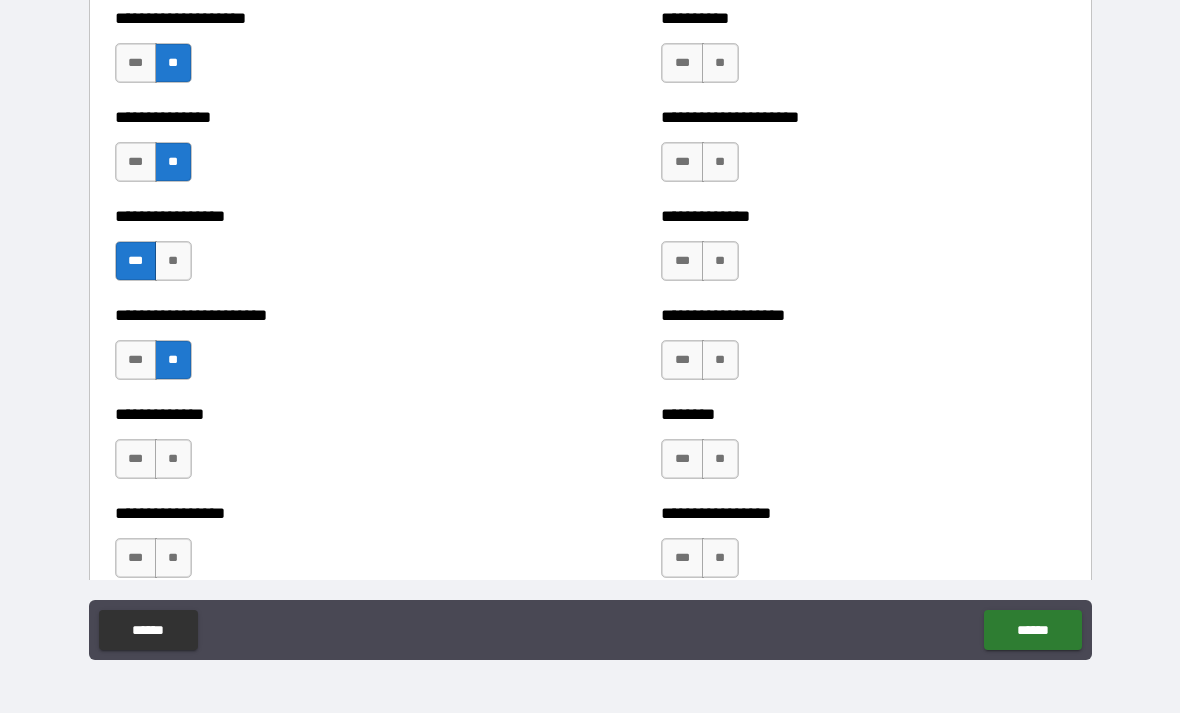 click on "**" at bounding box center (173, 459) 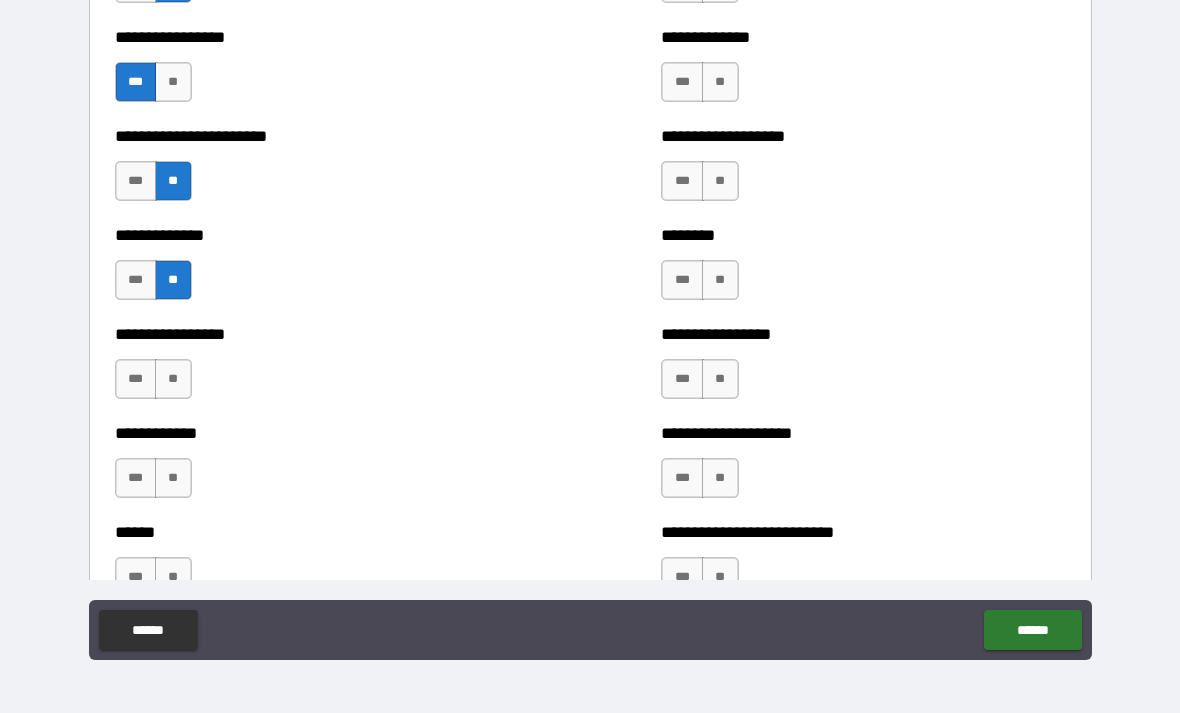 scroll, scrollTop: 3482, scrollLeft: 0, axis: vertical 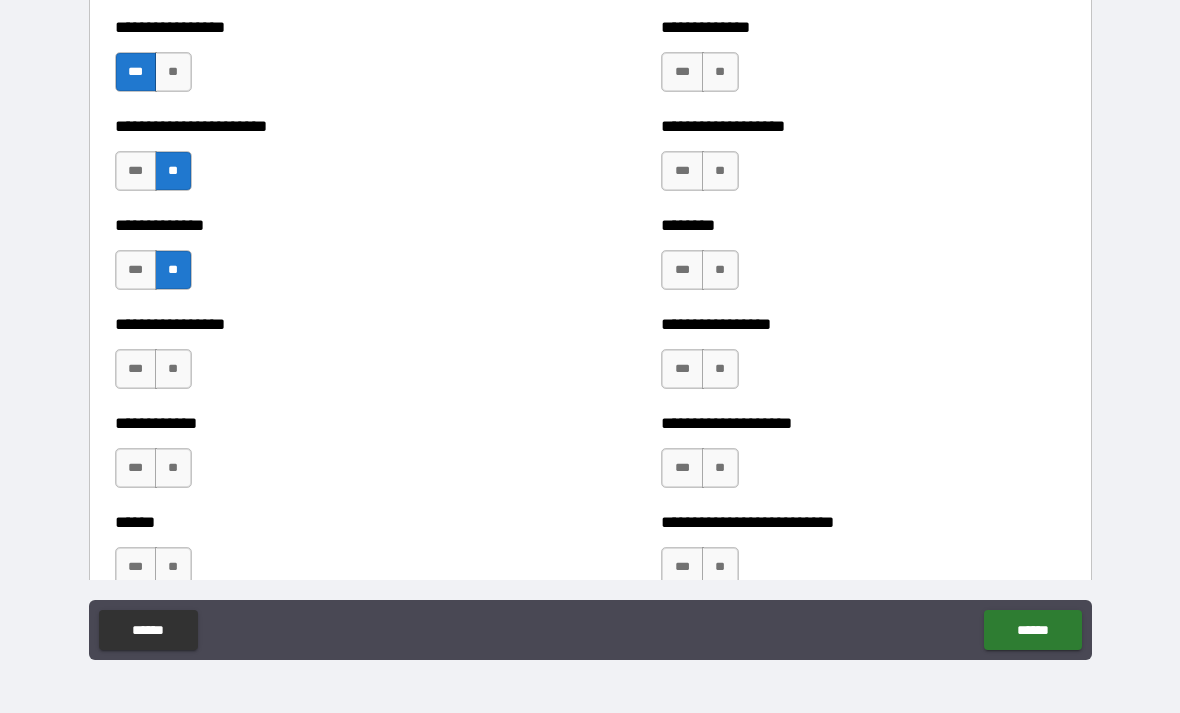 click on "**" at bounding box center (173, 369) 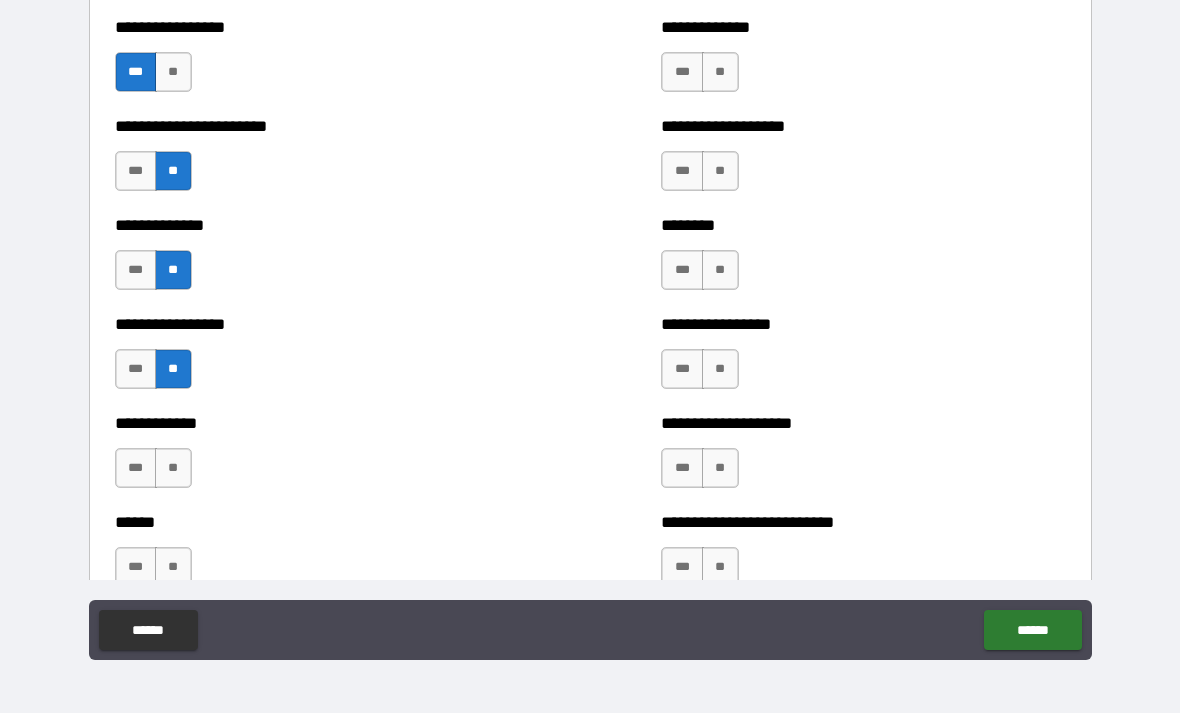 click on "**" at bounding box center [173, 468] 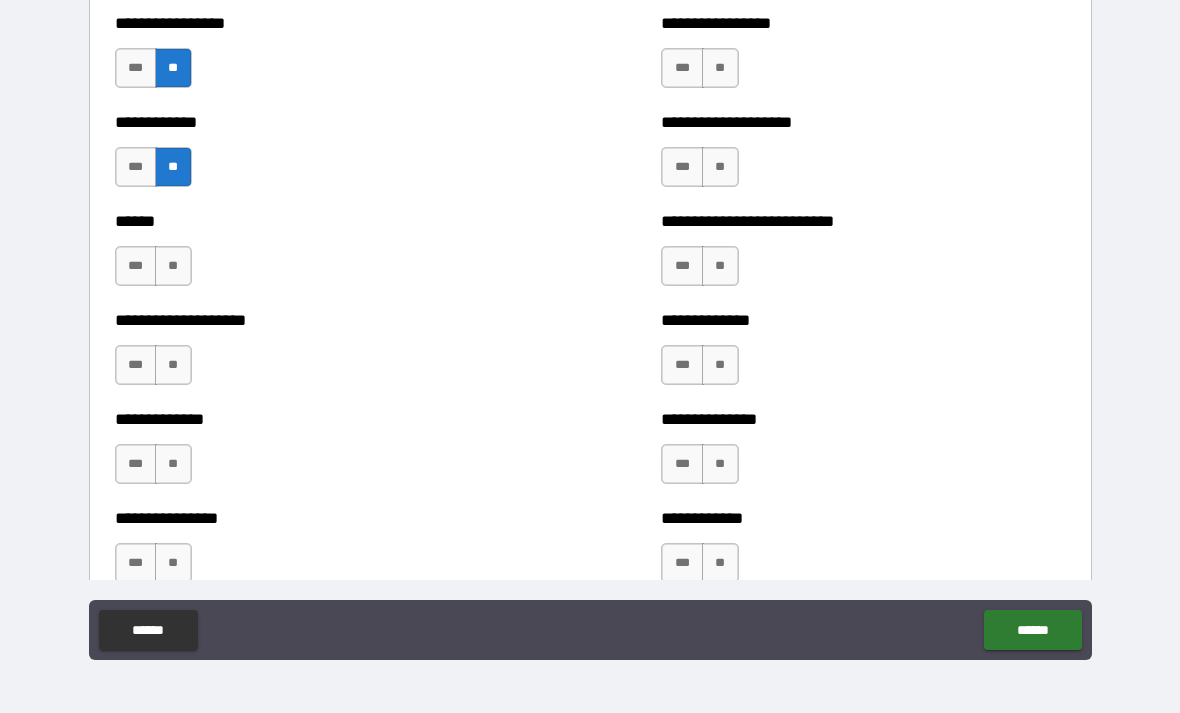 scroll, scrollTop: 3785, scrollLeft: 0, axis: vertical 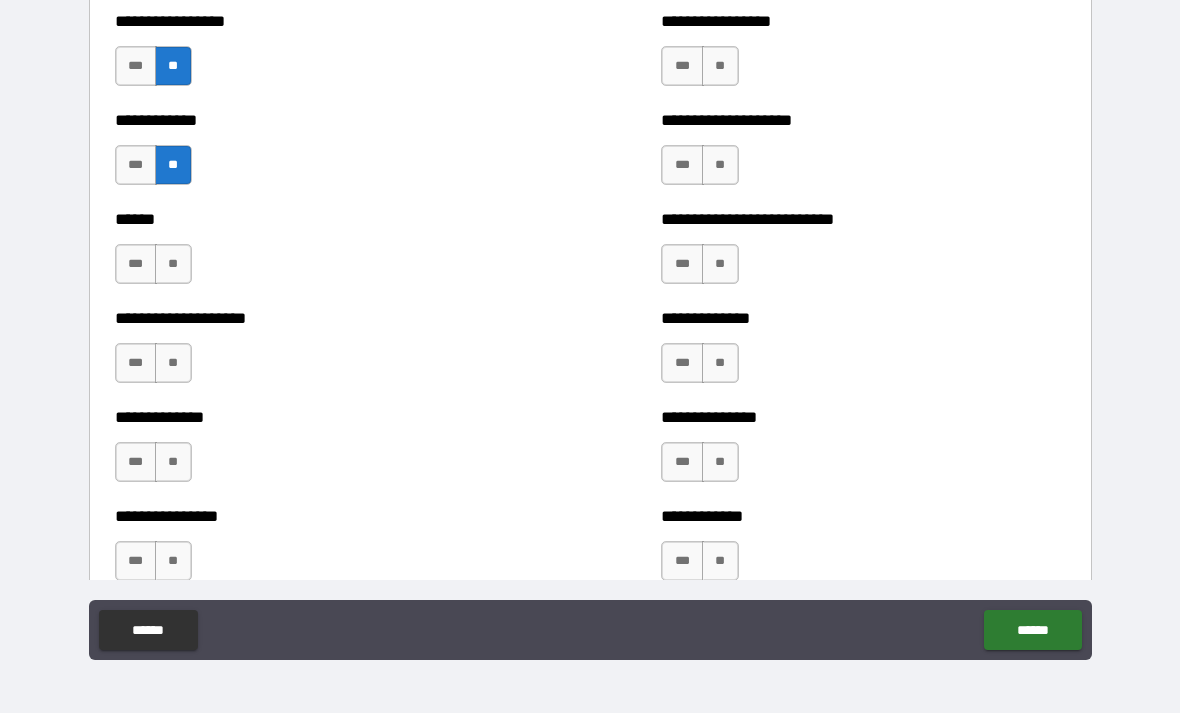 click on "**" at bounding box center [173, 264] 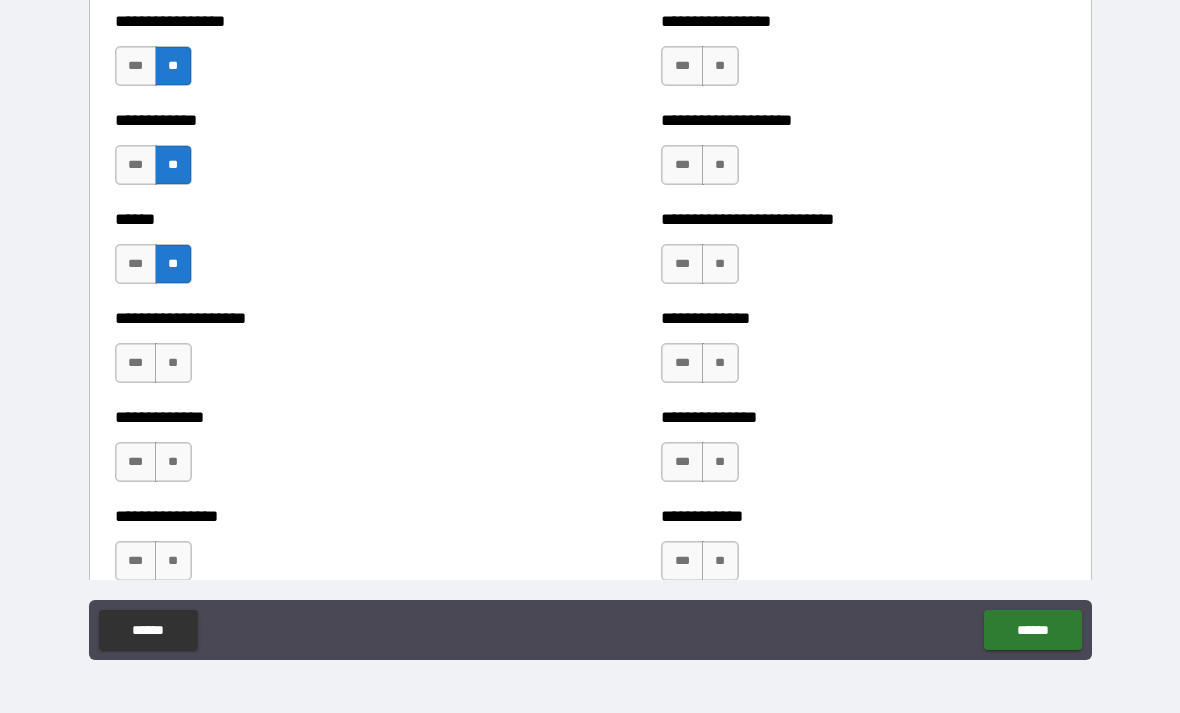 click on "**" at bounding box center (173, 363) 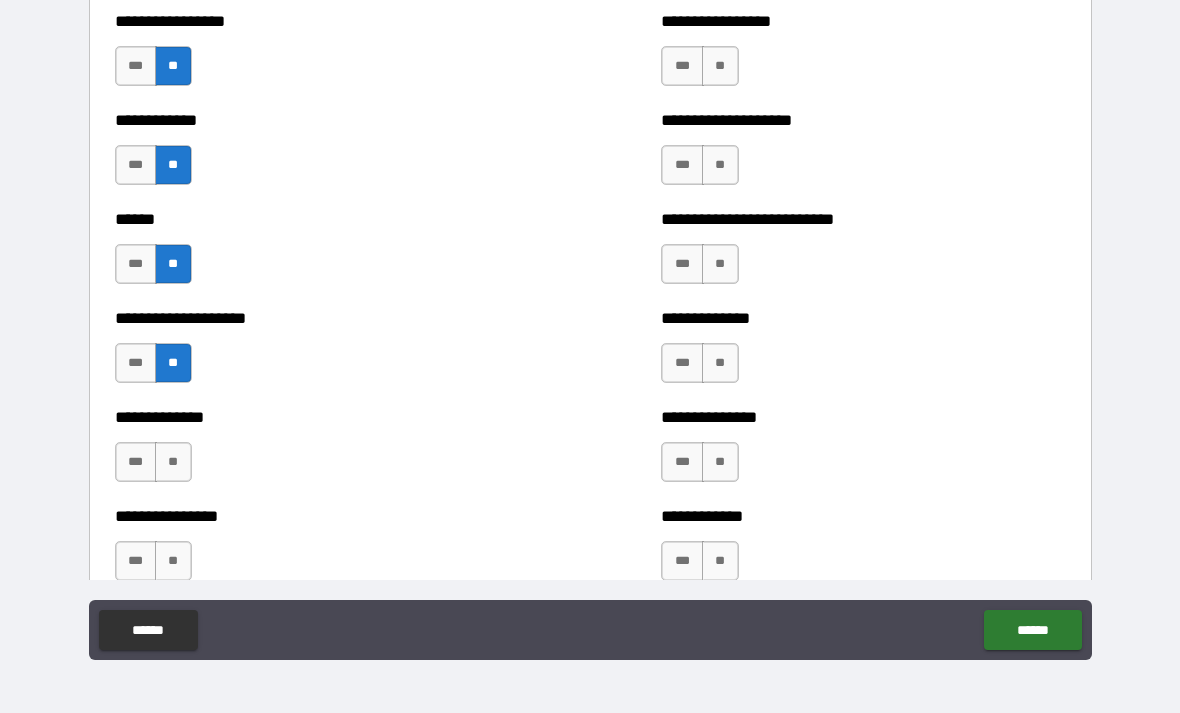 click on "**" at bounding box center [173, 462] 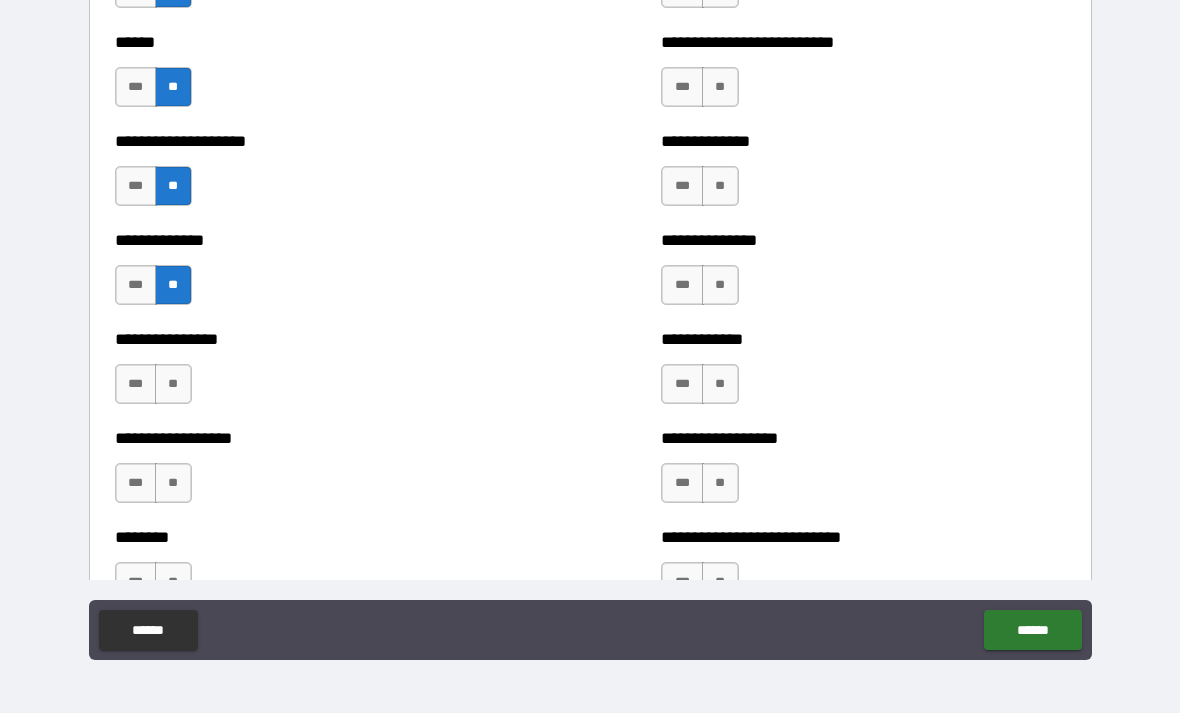 scroll, scrollTop: 3966, scrollLeft: 0, axis: vertical 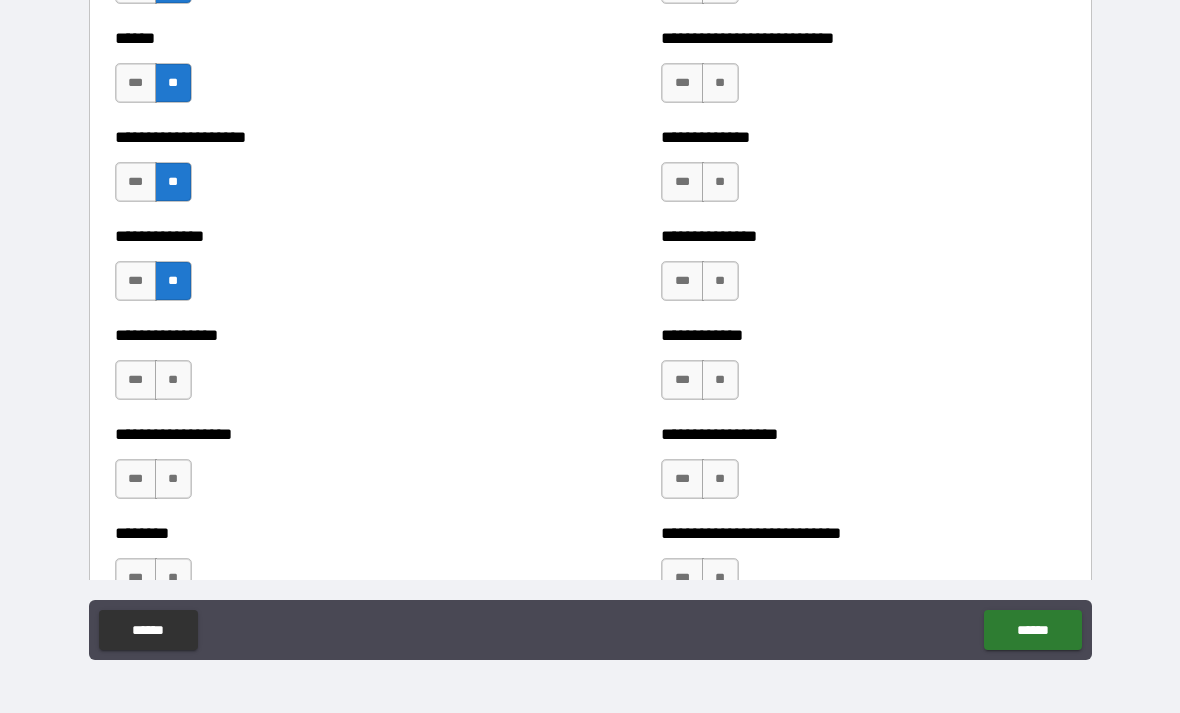 click on "**" at bounding box center (173, 380) 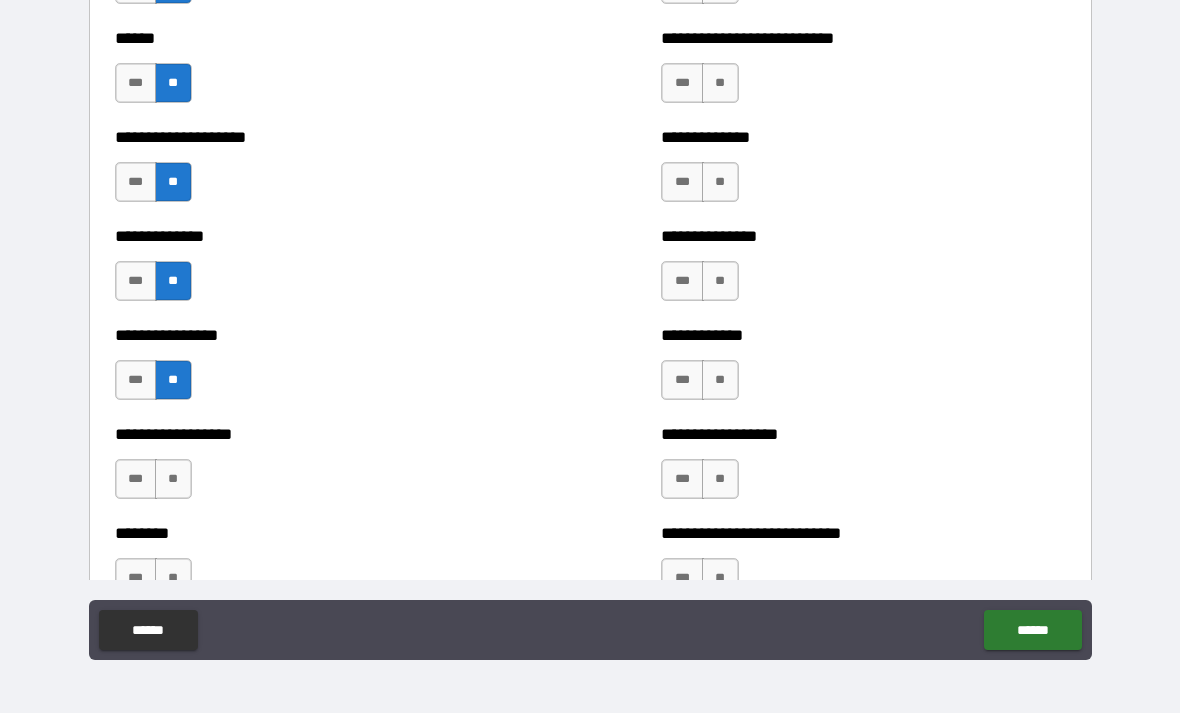 click on "**" at bounding box center (173, 479) 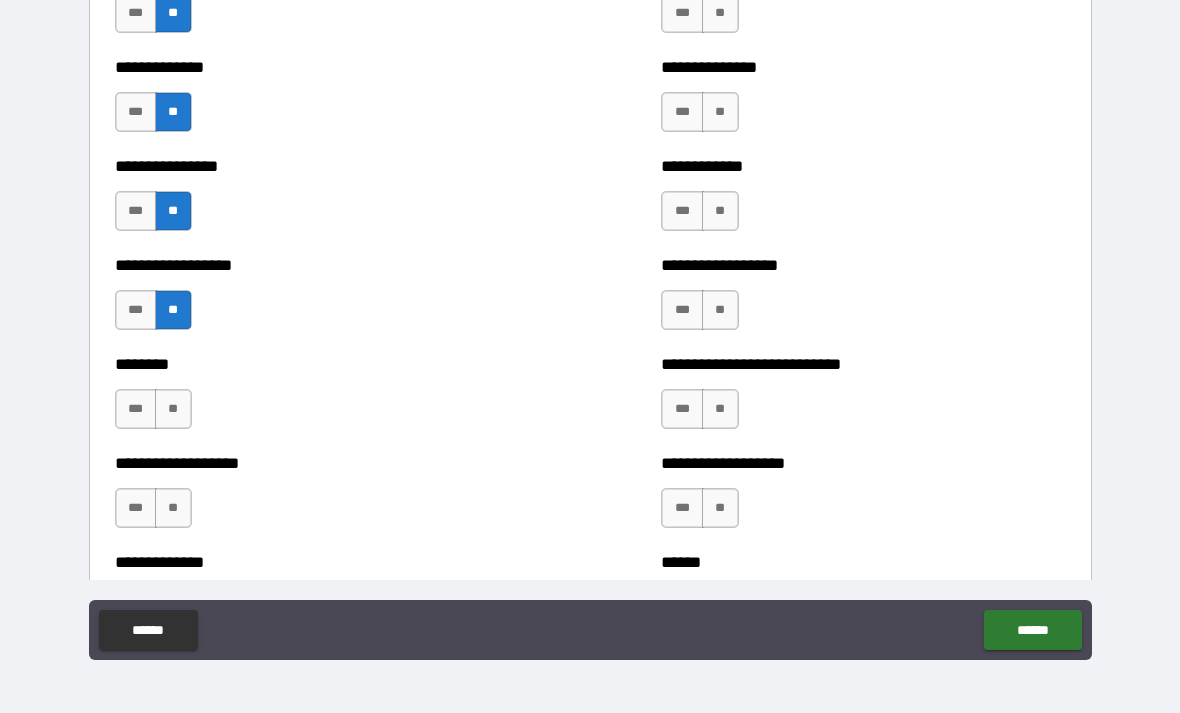 scroll, scrollTop: 4139, scrollLeft: 0, axis: vertical 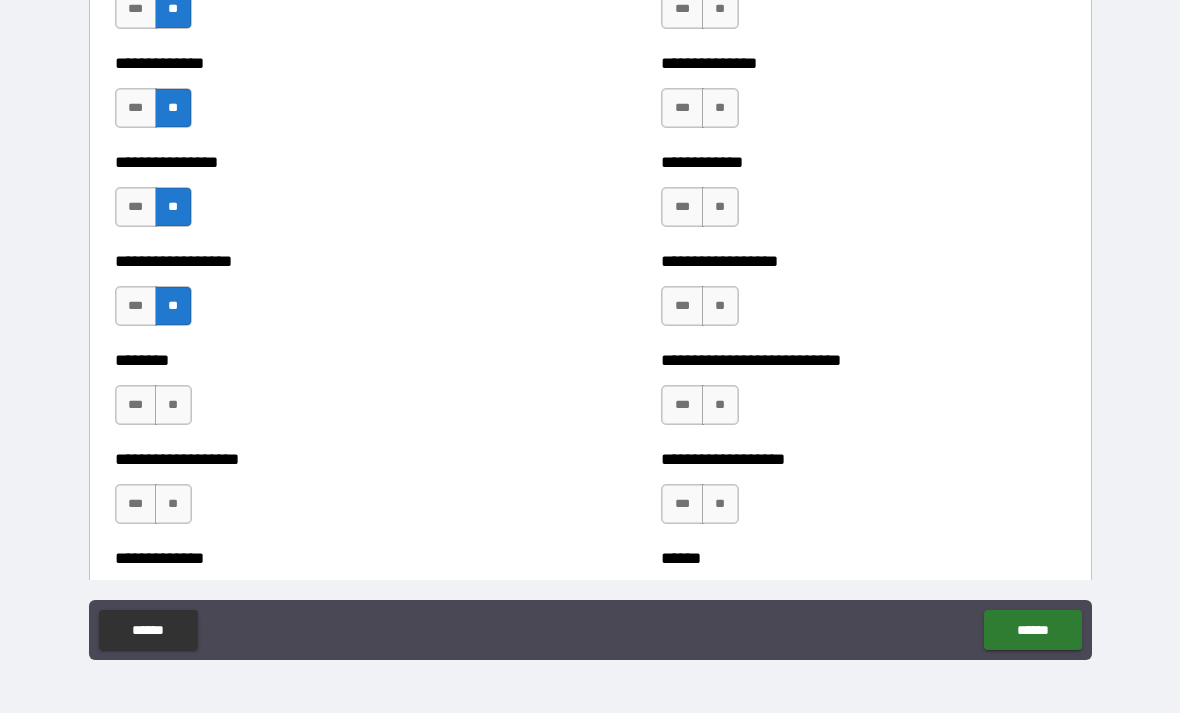 click on "**" at bounding box center (173, 405) 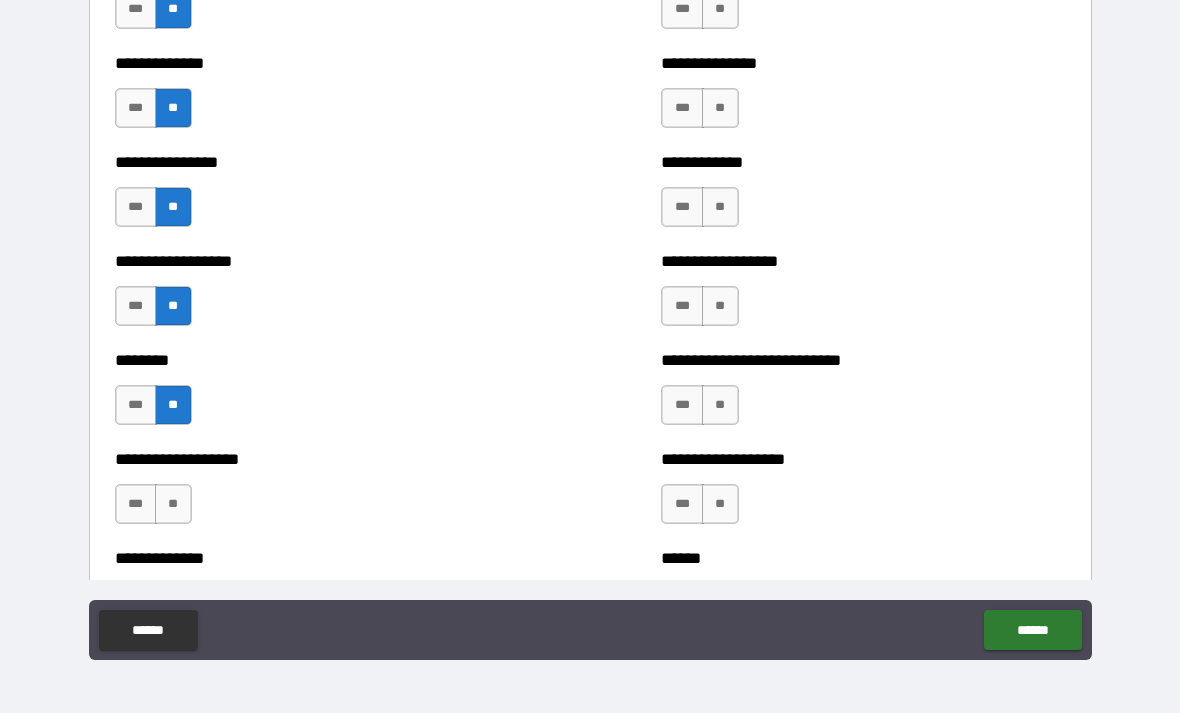 click on "**" at bounding box center [173, 504] 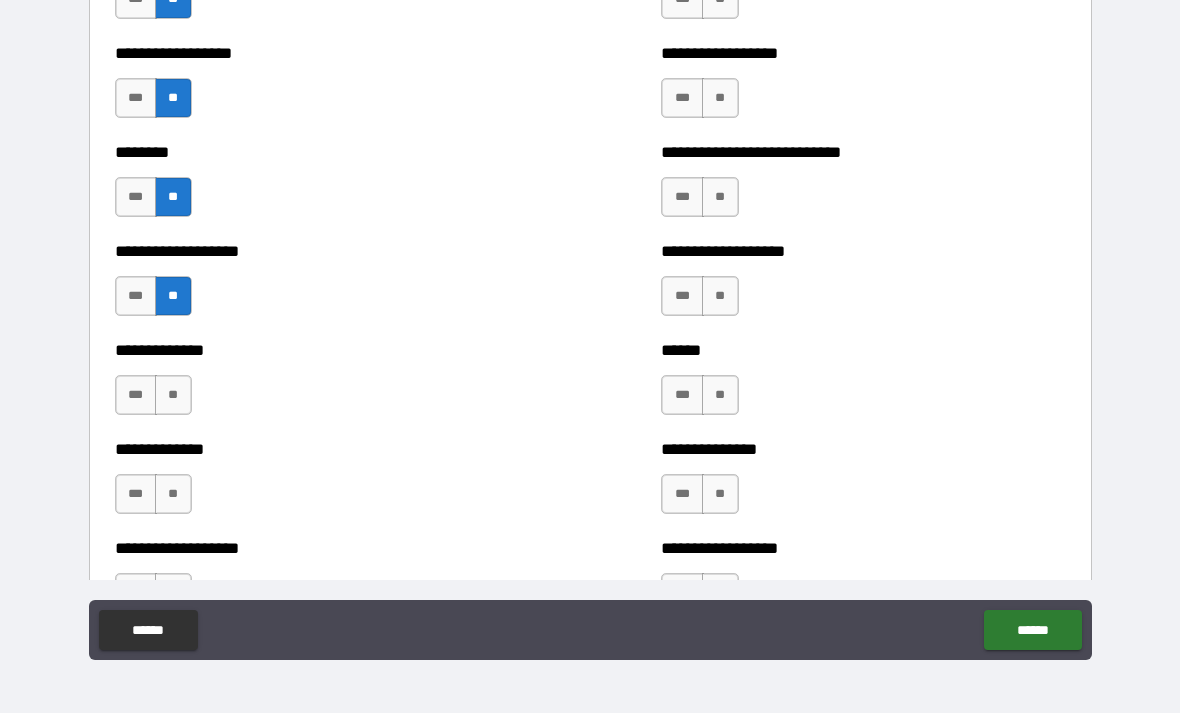 scroll, scrollTop: 4361, scrollLeft: 0, axis: vertical 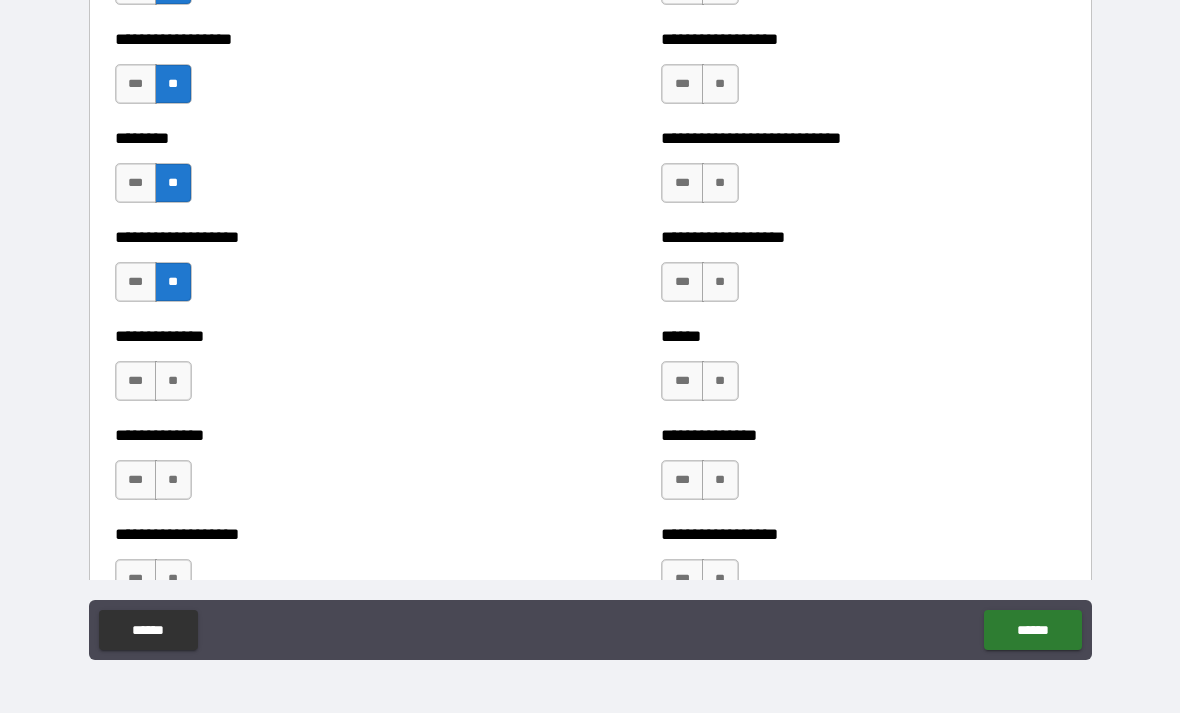 click on "**" at bounding box center (173, 381) 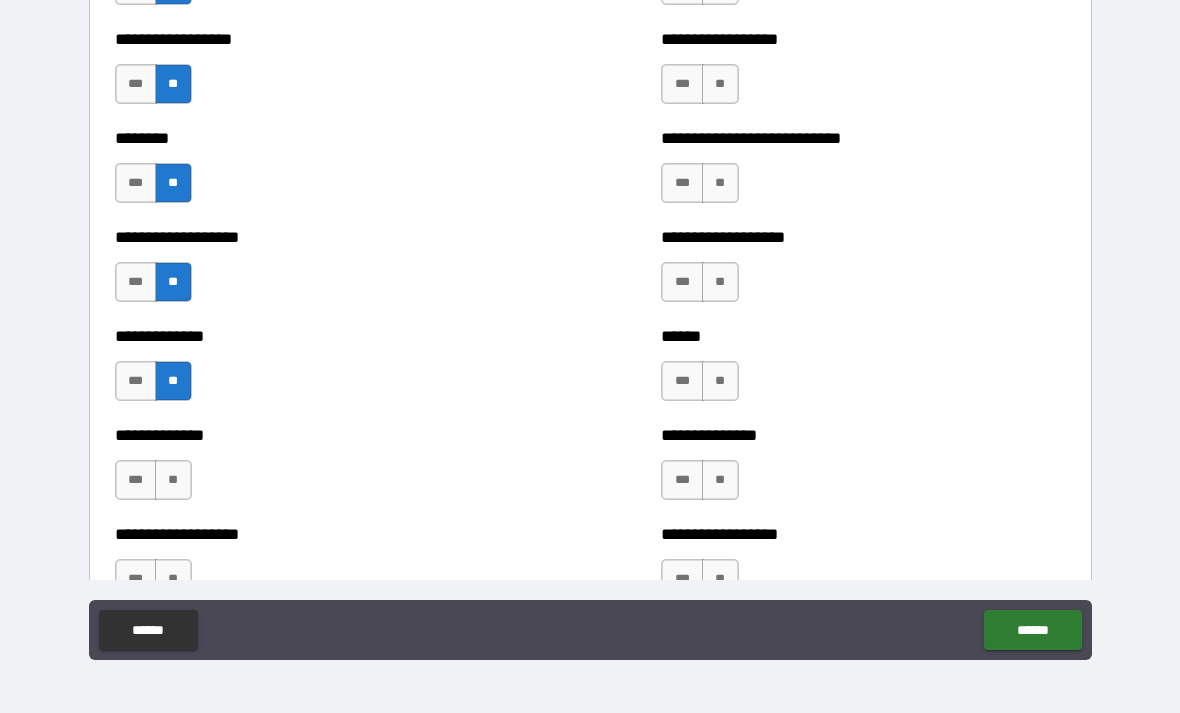 click on "**" at bounding box center [173, 480] 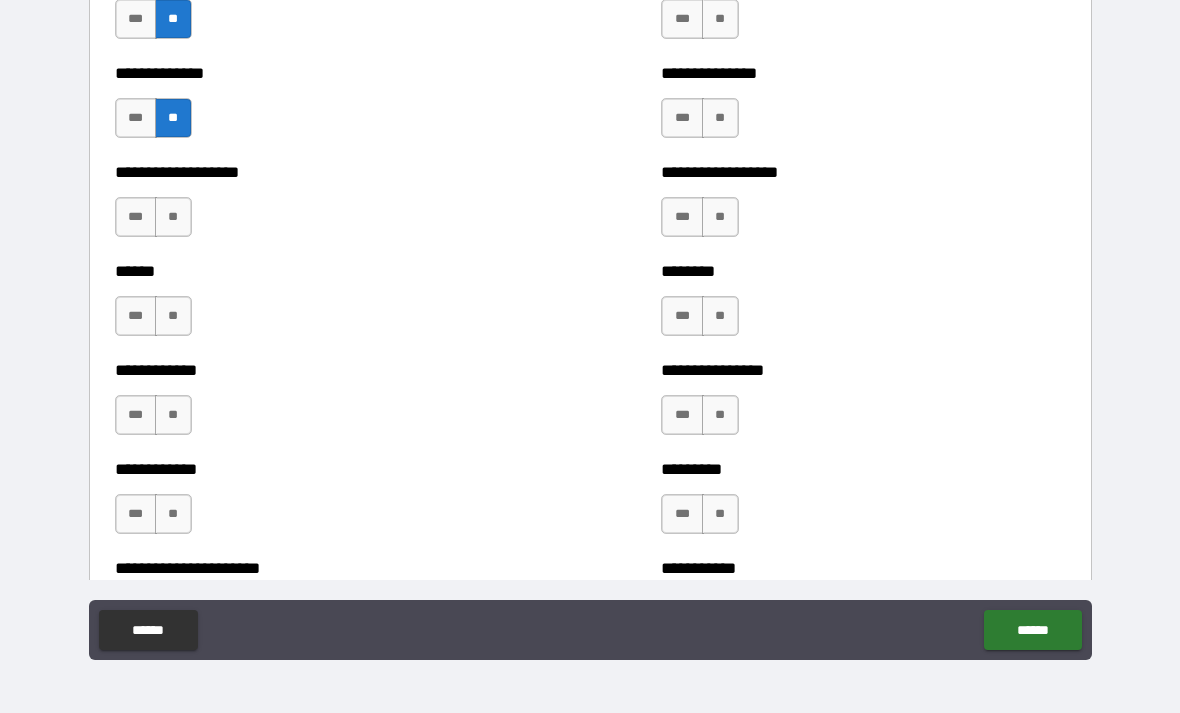 scroll, scrollTop: 4734, scrollLeft: 0, axis: vertical 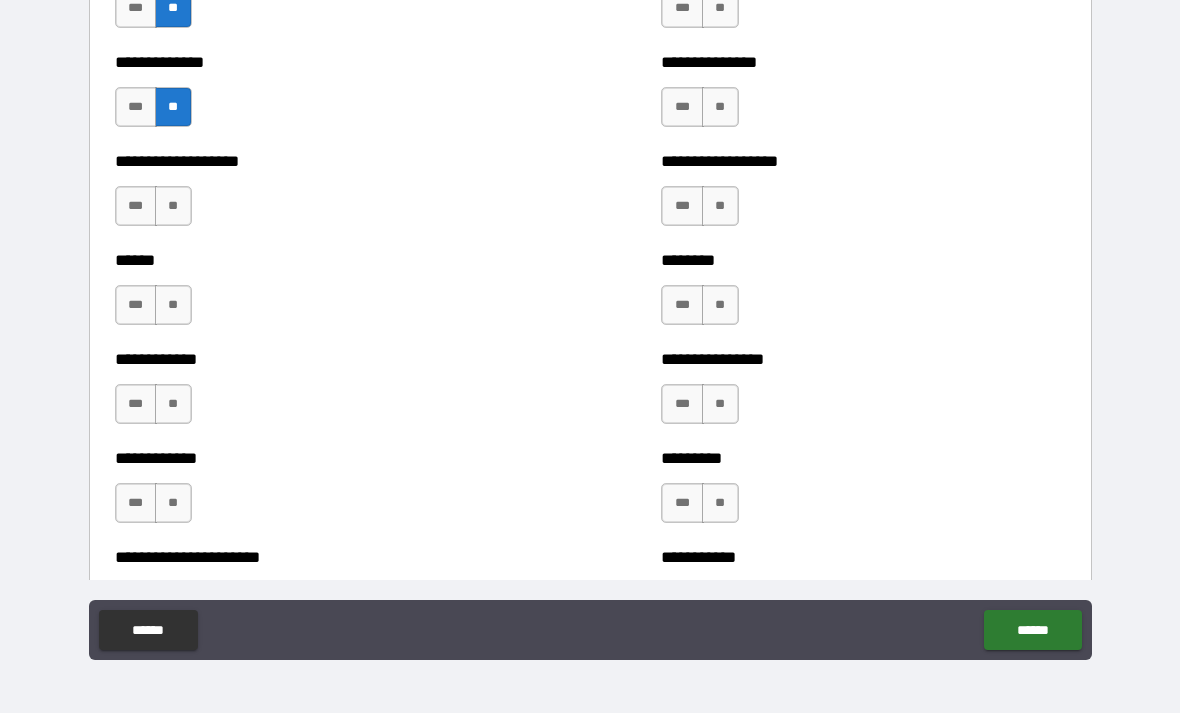 click on "**" at bounding box center (173, 206) 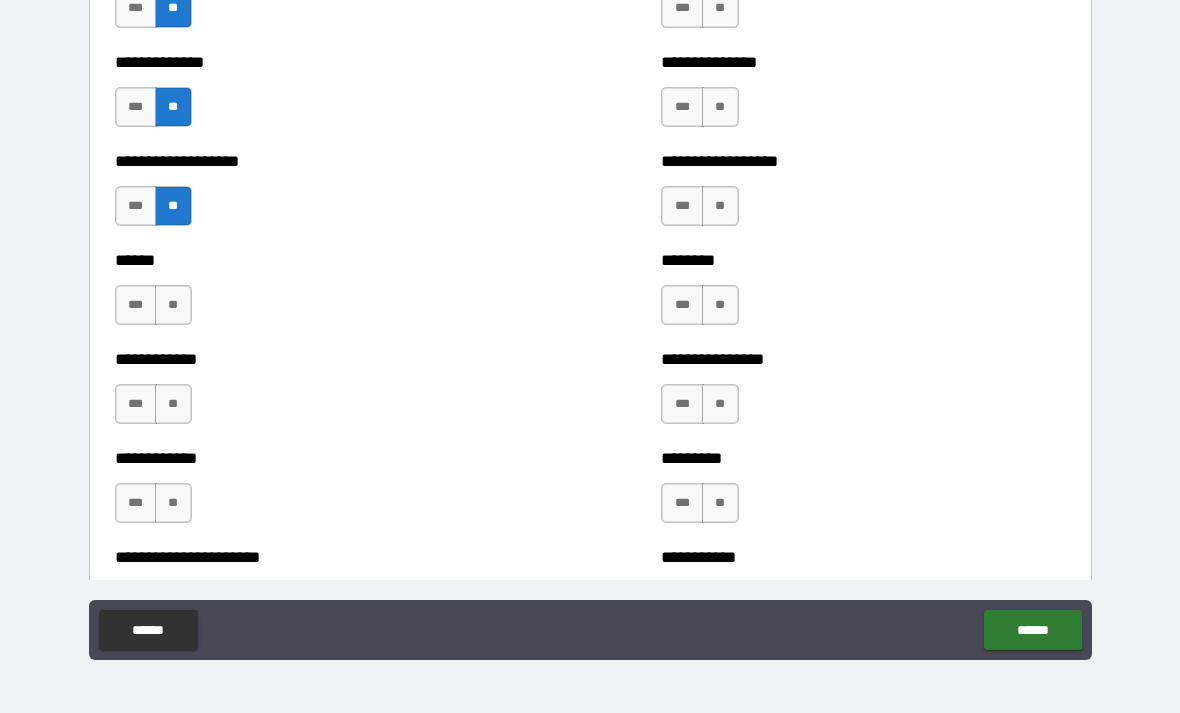 click on "**" at bounding box center [173, 305] 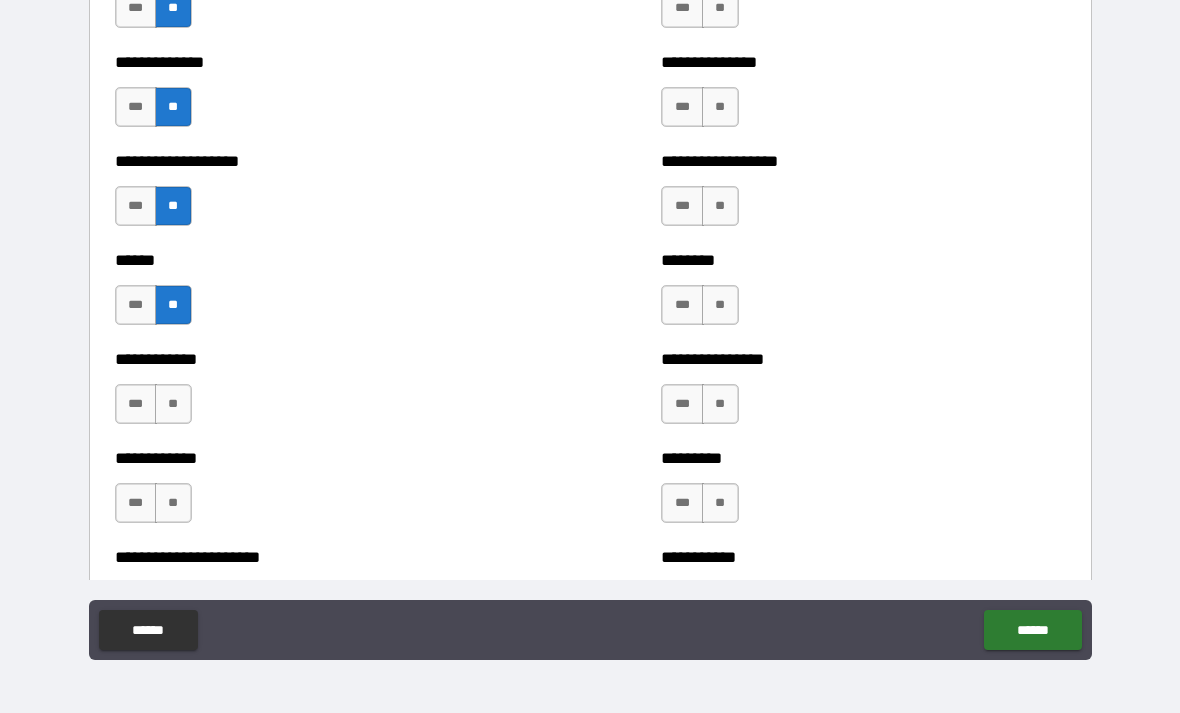 click on "**" at bounding box center [173, 404] 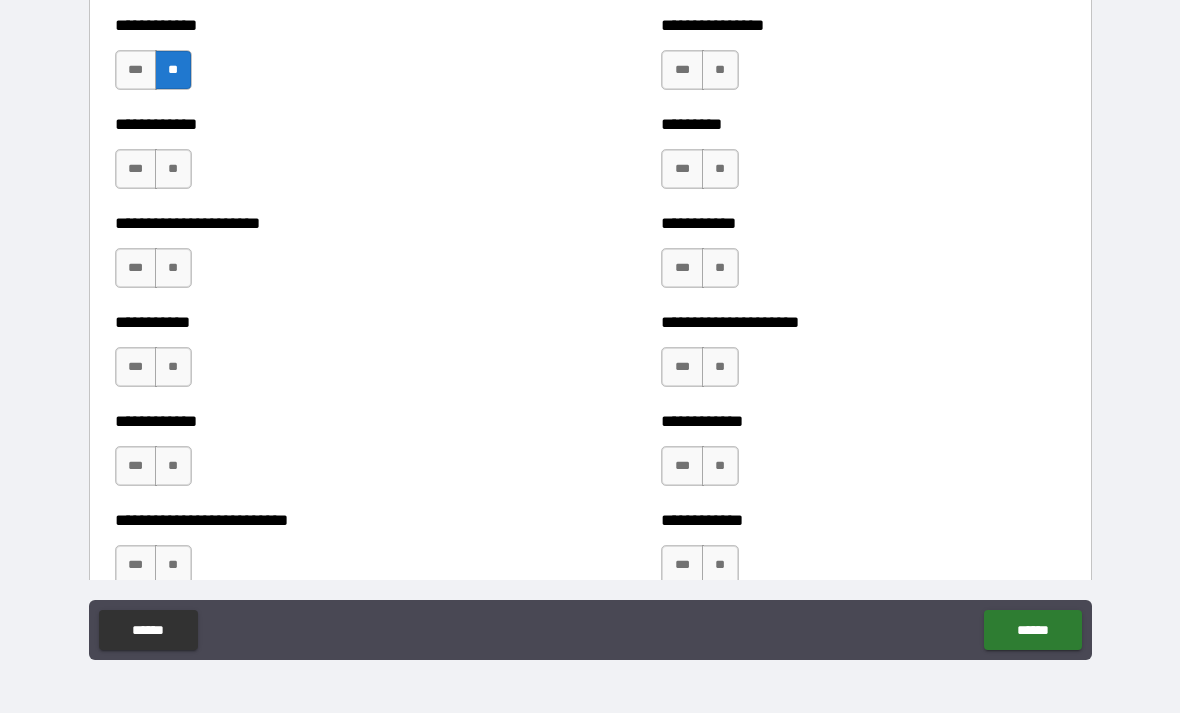 scroll, scrollTop: 5072, scrollLeft: 0, axis: vertical 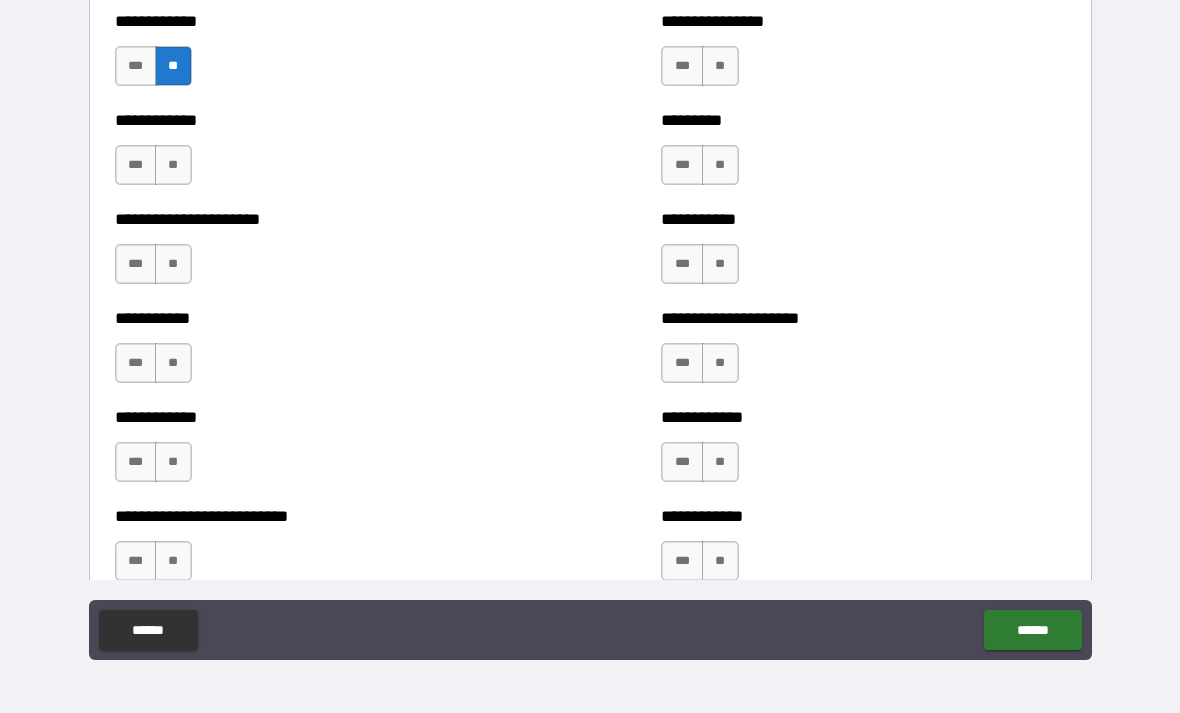 click on "**" at bounding box center [173, 165] 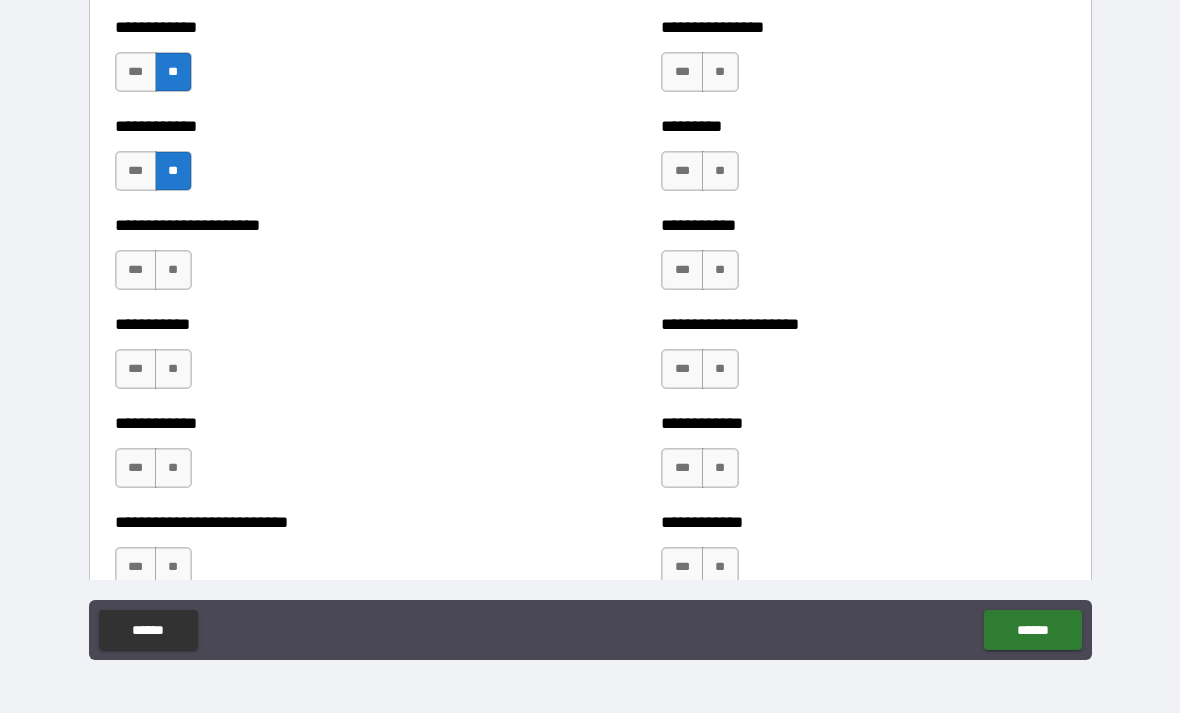 scroll, scrollTop: 5031, scrollLeft: 0, axis: vertical 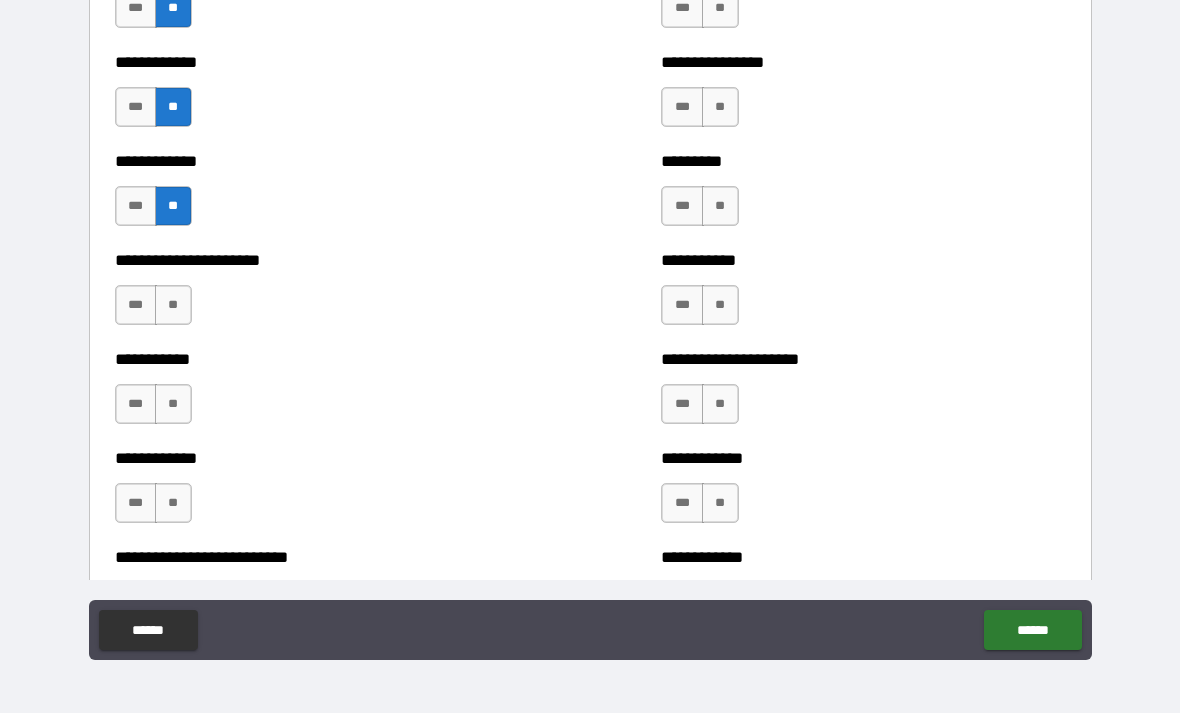 click on "**" at bounding box center [173, 305] 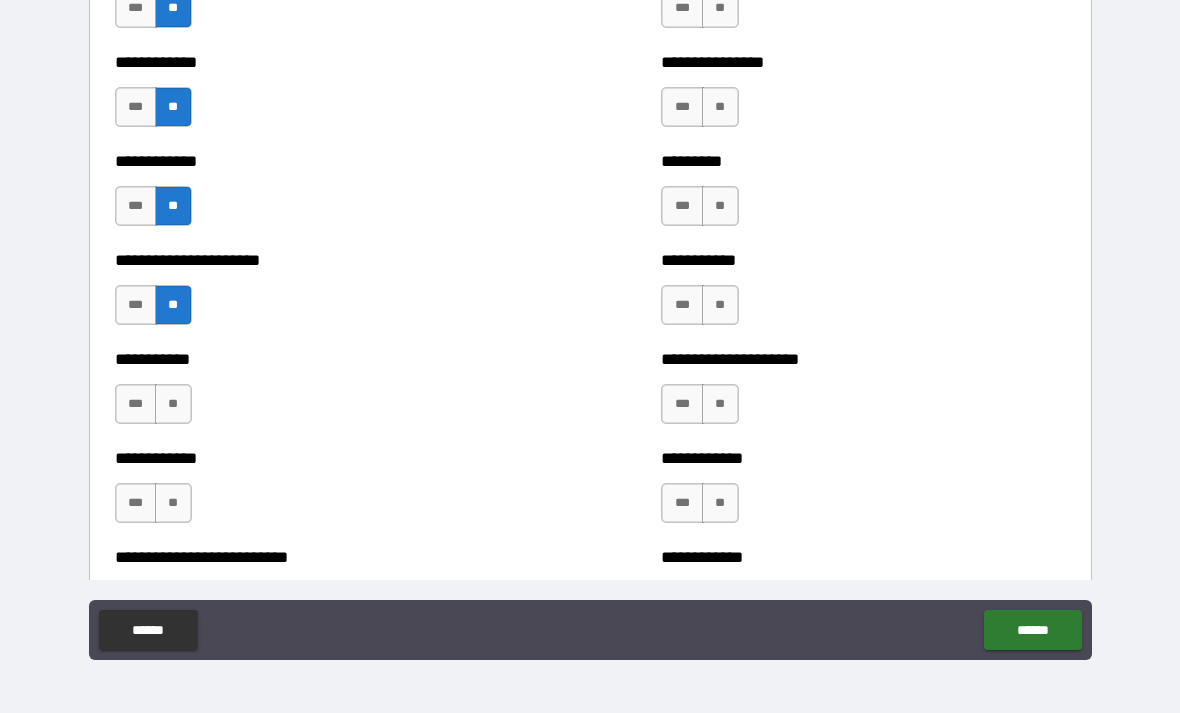 click on "**" at bounding box center (173, 404) 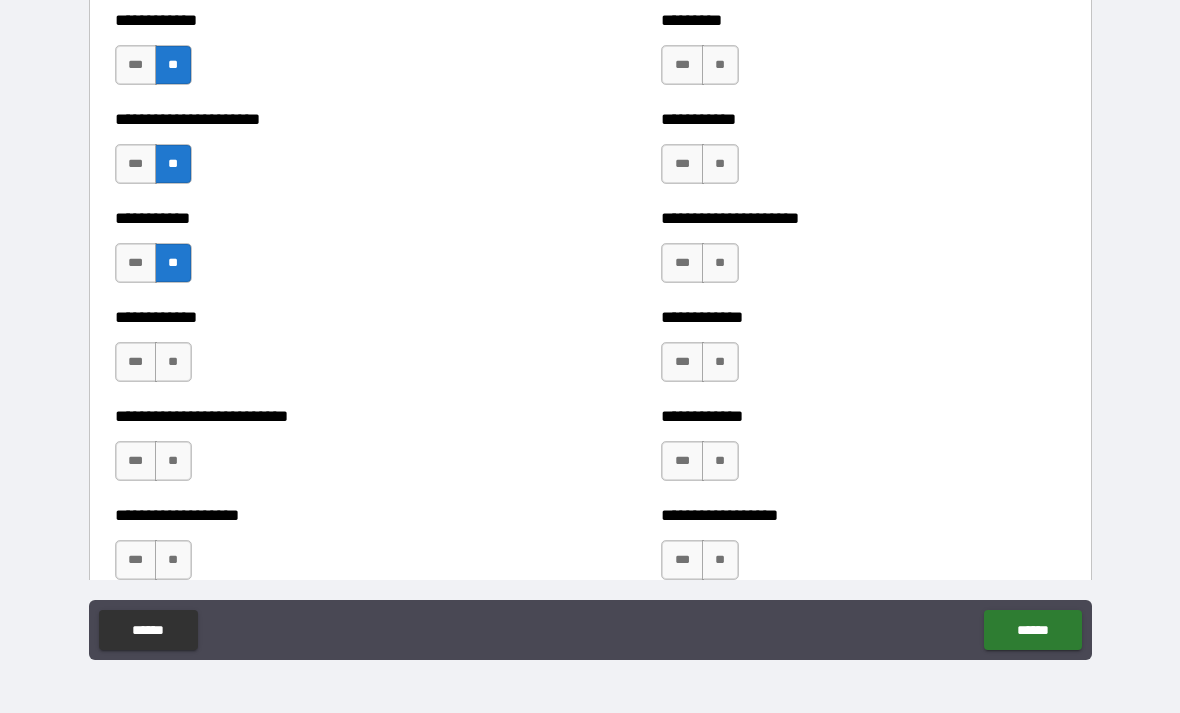 scroll, scrollTop: 5219, scrollLeft: 0, axis: vertical 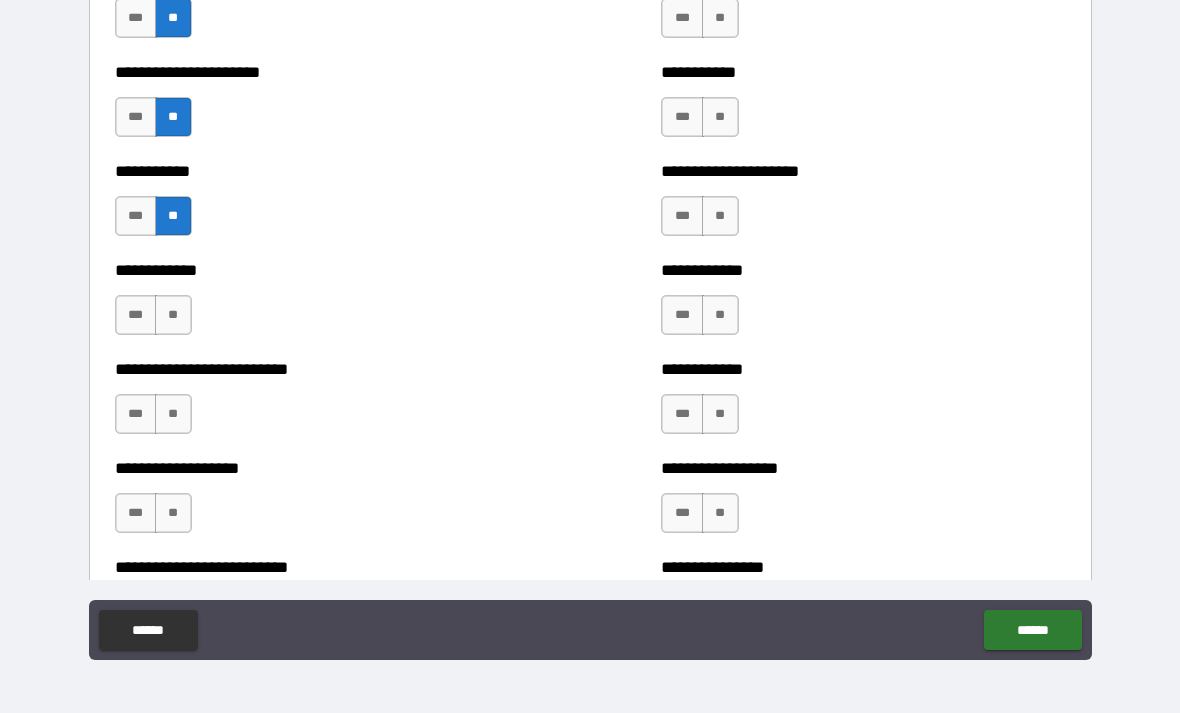 click on "**" at bounding box center [173, 315] 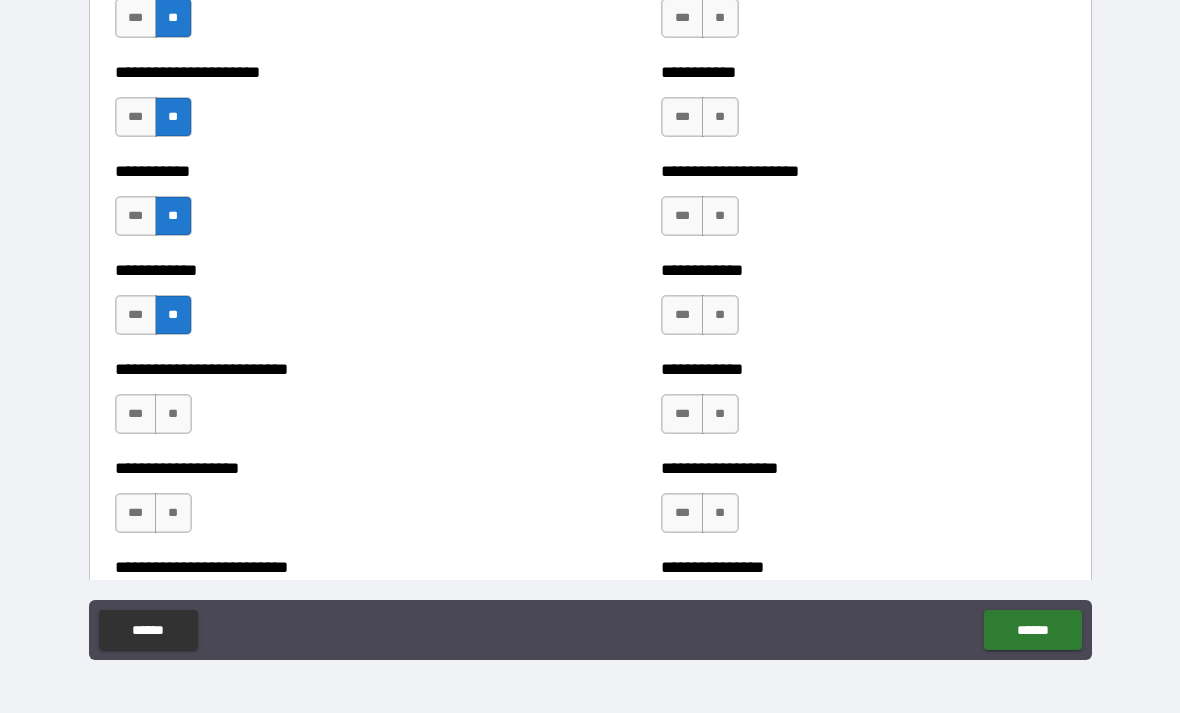 click on "***" at bounding box center [136, 414] 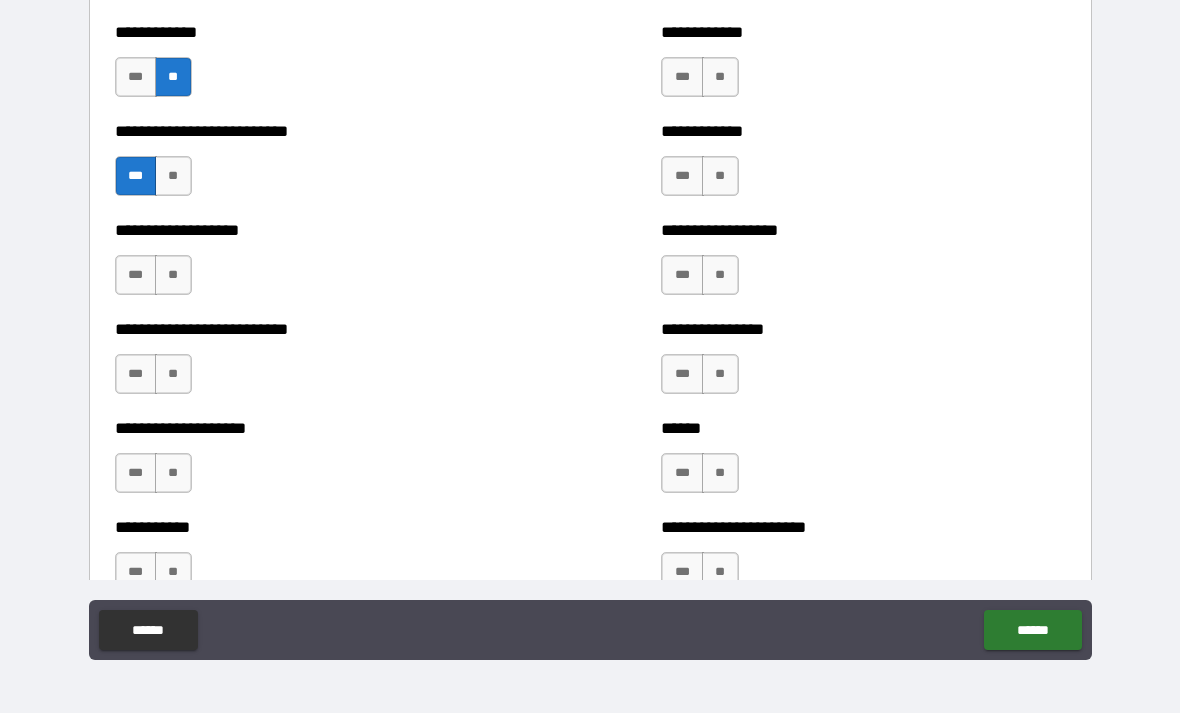 scroll, scrollTop: 5461, scrollLeft: 0, axis: vertical 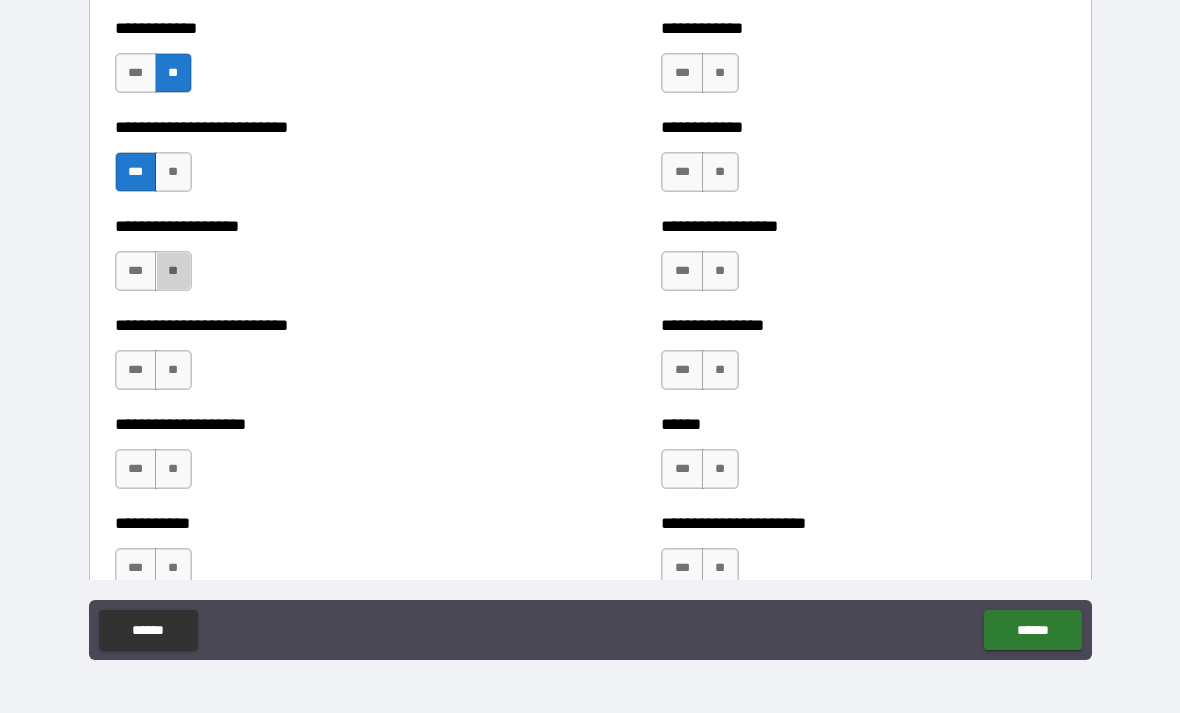 click on "**" at bounding box center [173, 271] 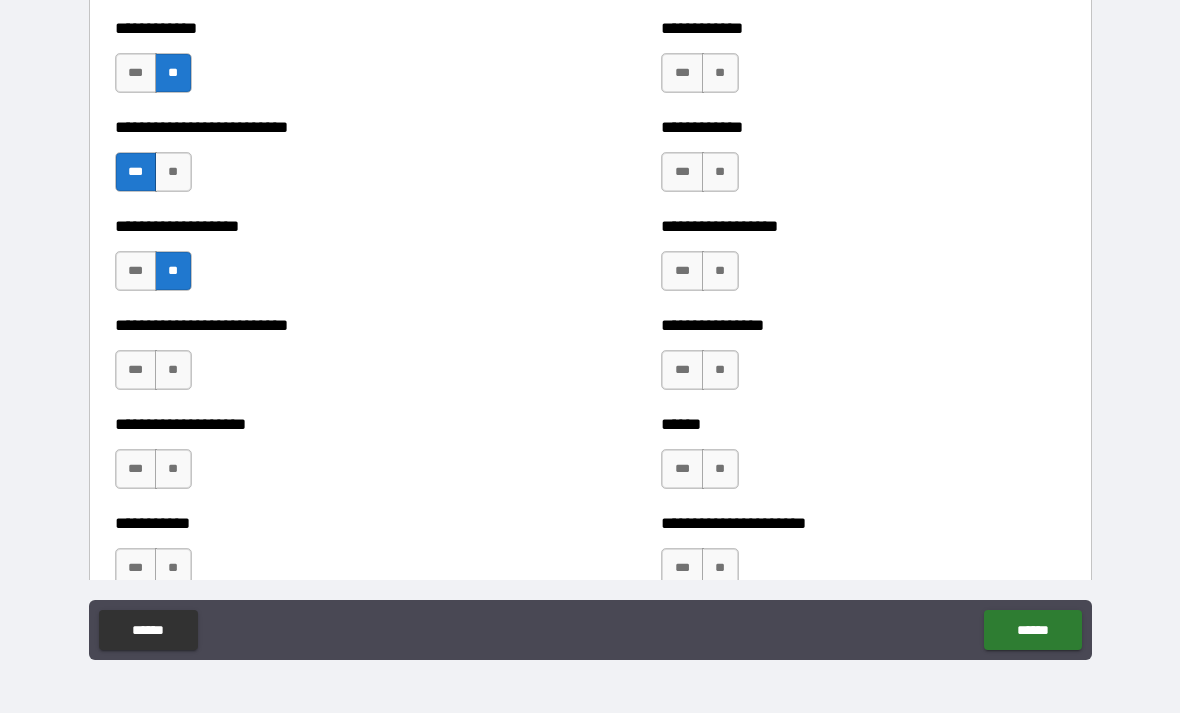 click on "**" at bounding box center (173, 370) 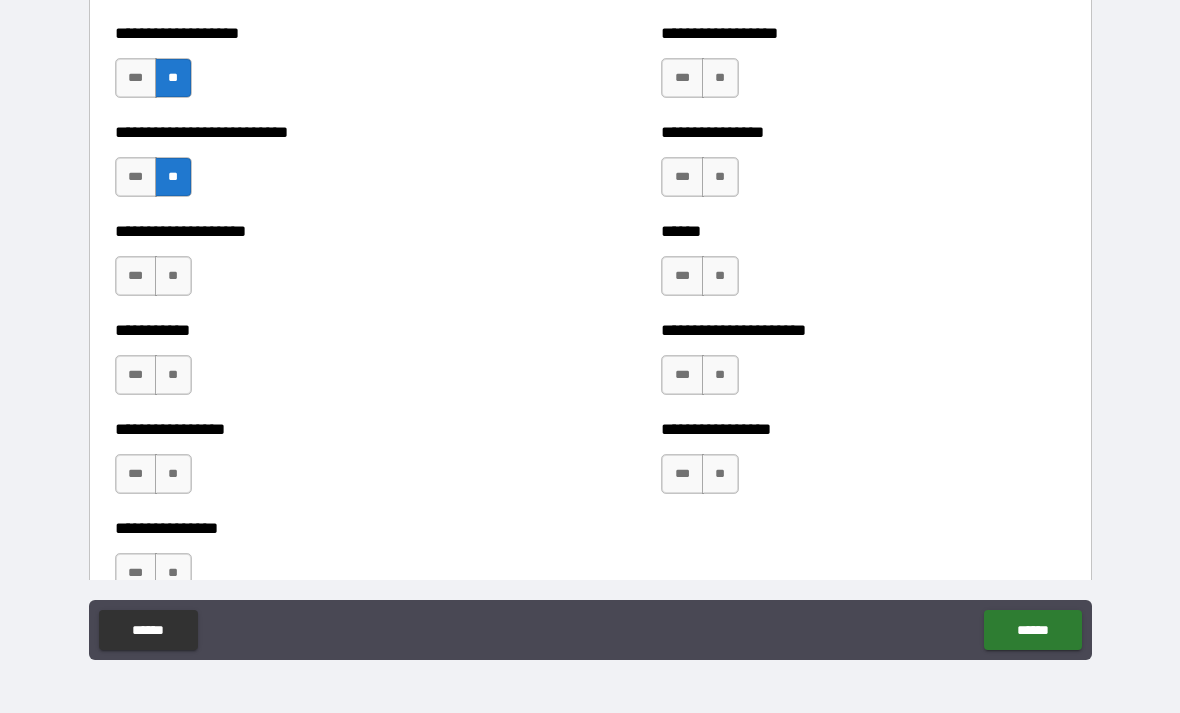 scroll, scrollTop: 5656, scrollLeft: 0, axis: vertical 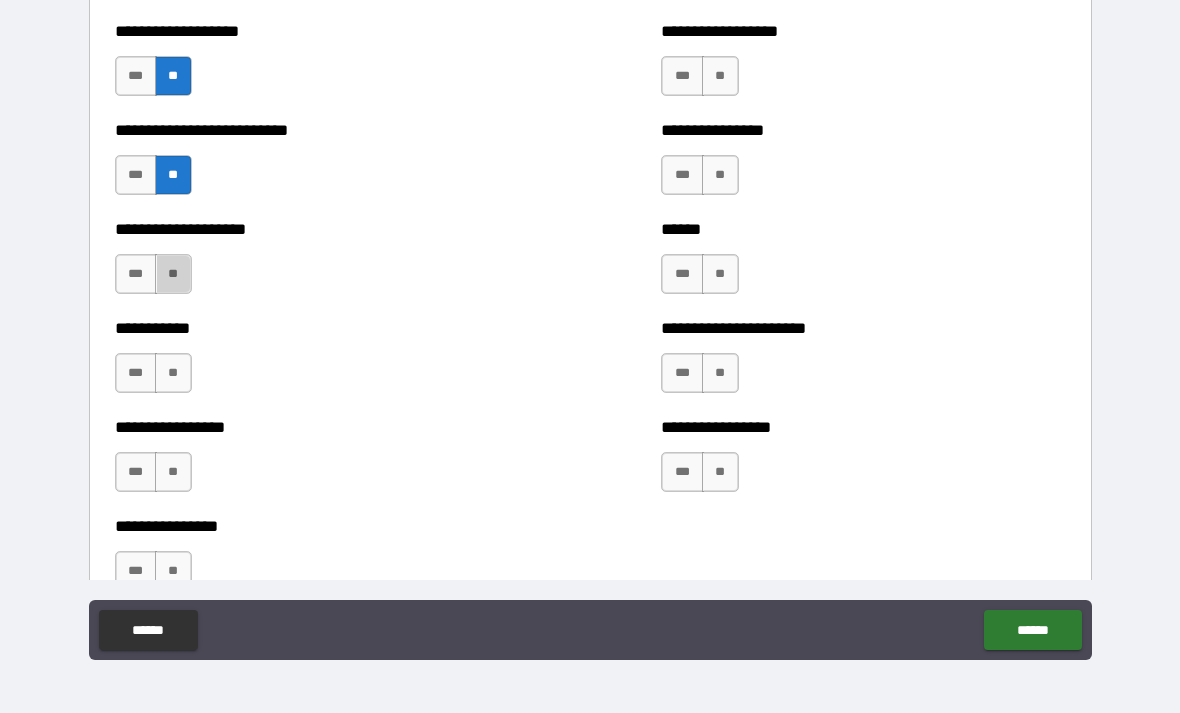 click on "**" at bounding box center [173, 274] 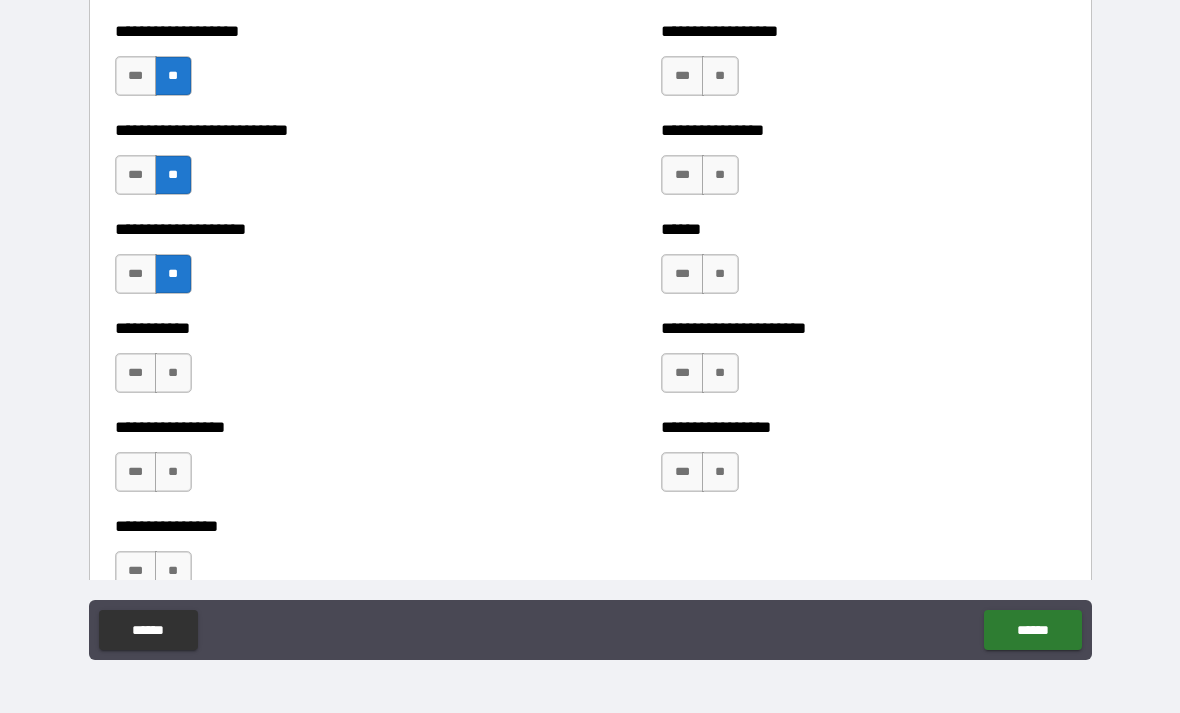 click on "**" at bounding box center (173, 373) 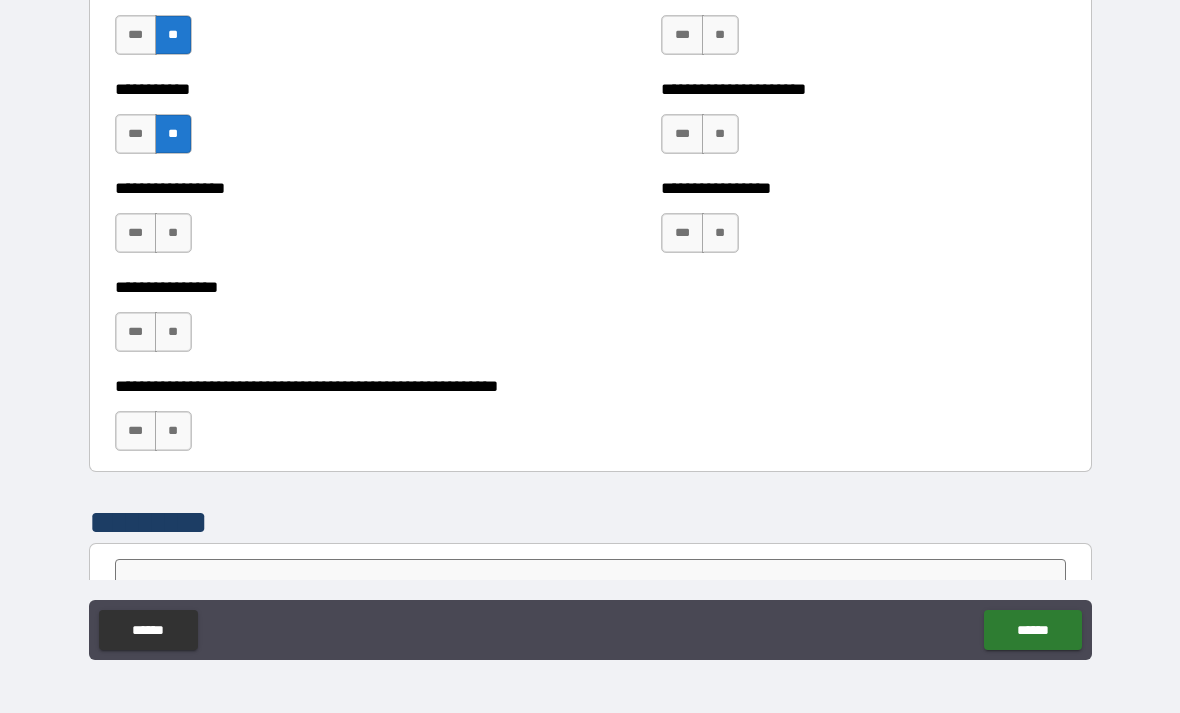 scroll, scrollTop: 5903, scrollLeft: 0, axis: vertical 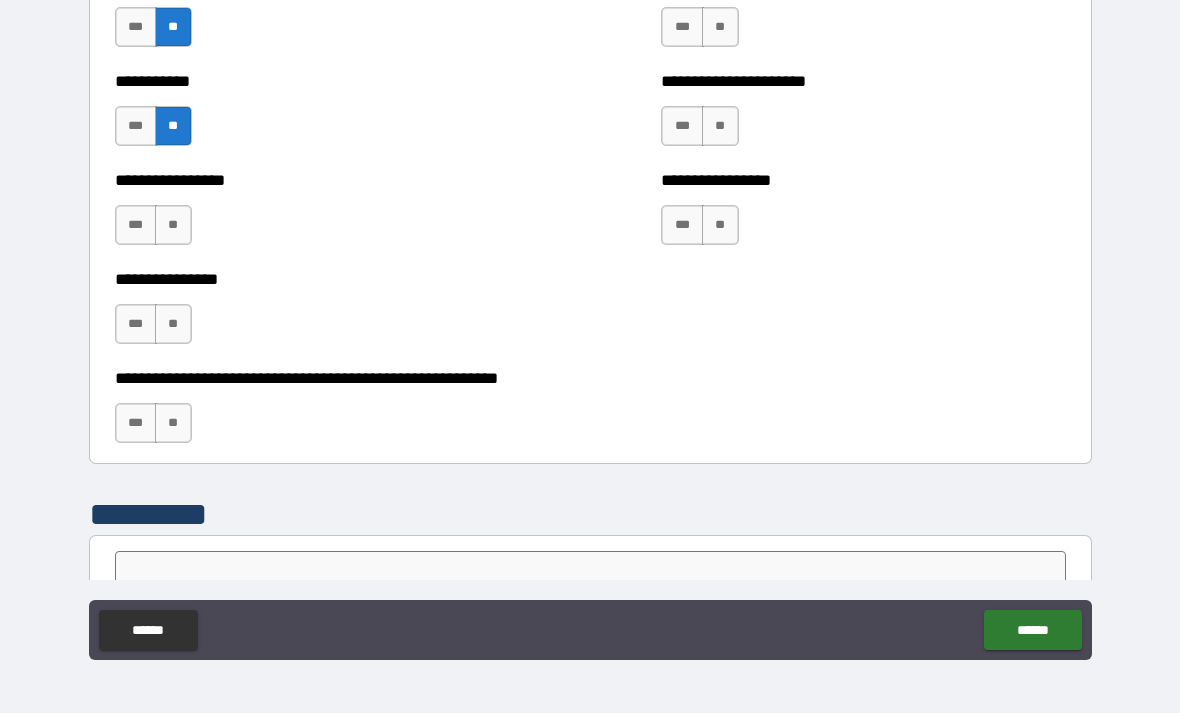 click on "**" at bounding box center (173, 225) 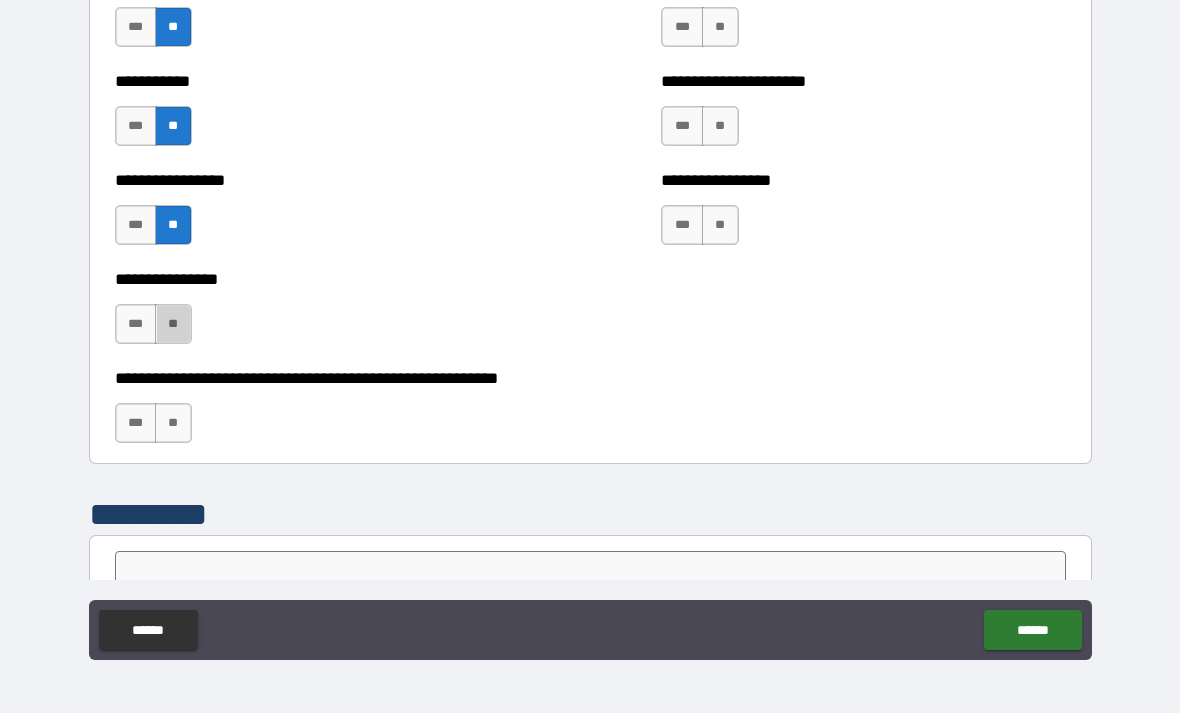 click on "**" at bounding box center (173, 324) 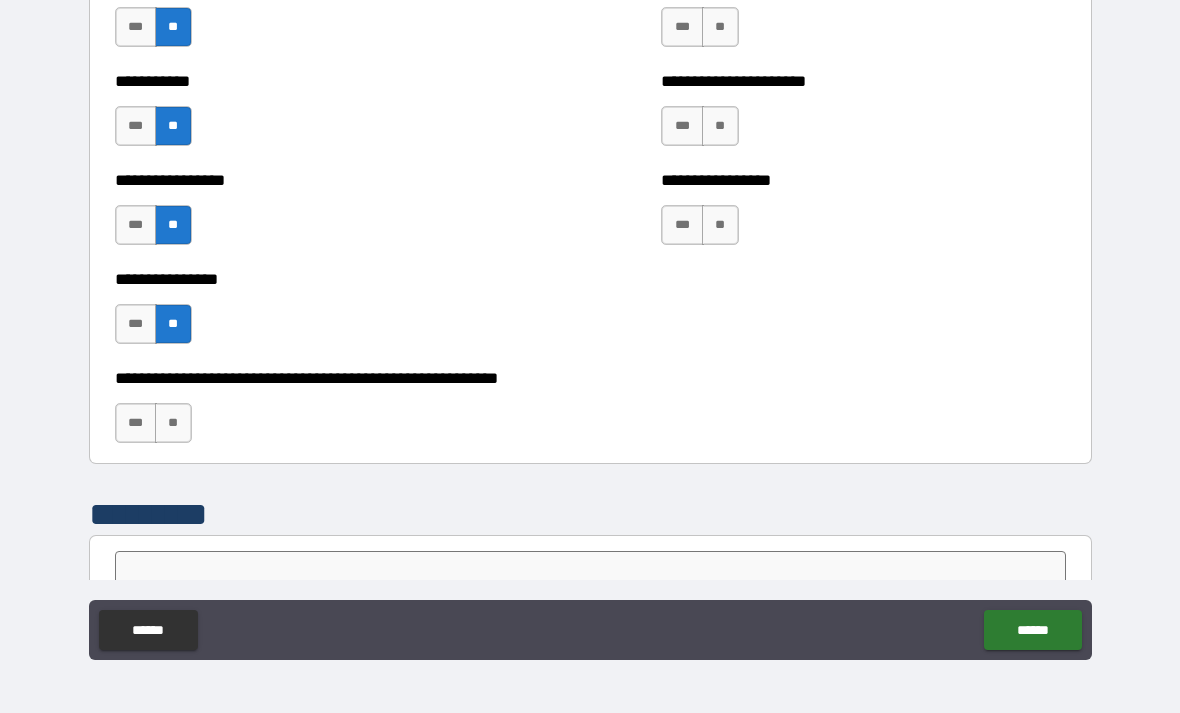 click on "**" at bounding box center [173, 423] 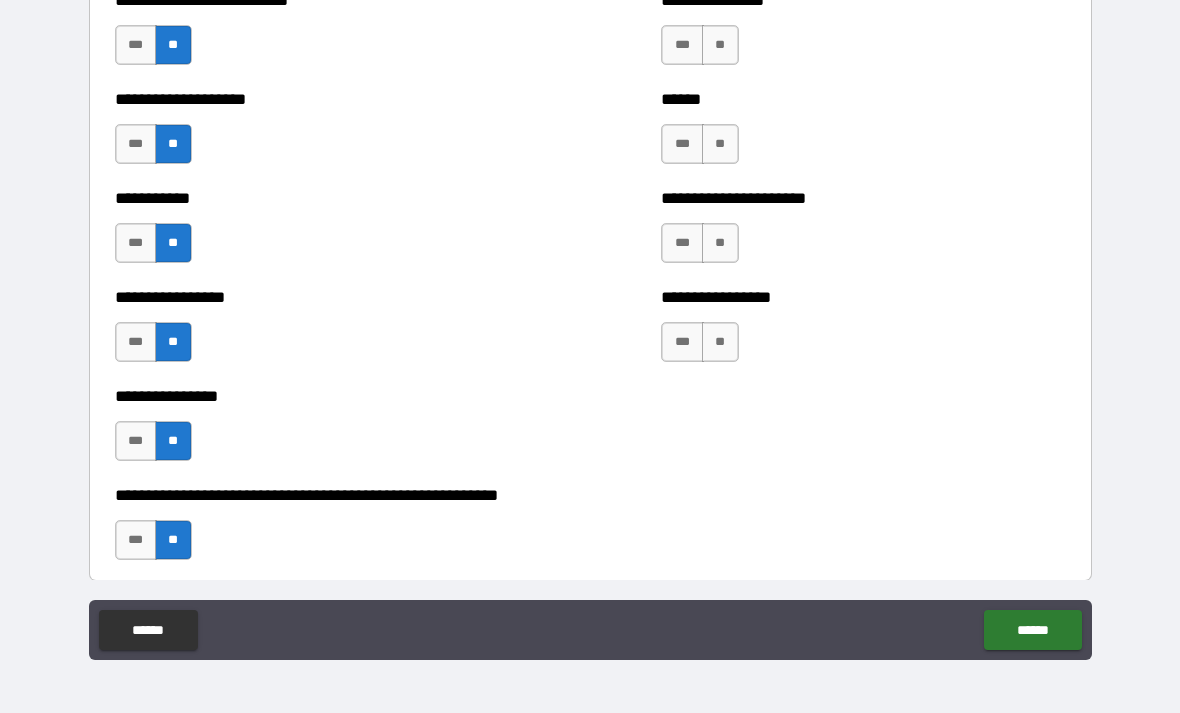 scroll, scrollTop: 5777, scrollLeft: 0, axis: vertical 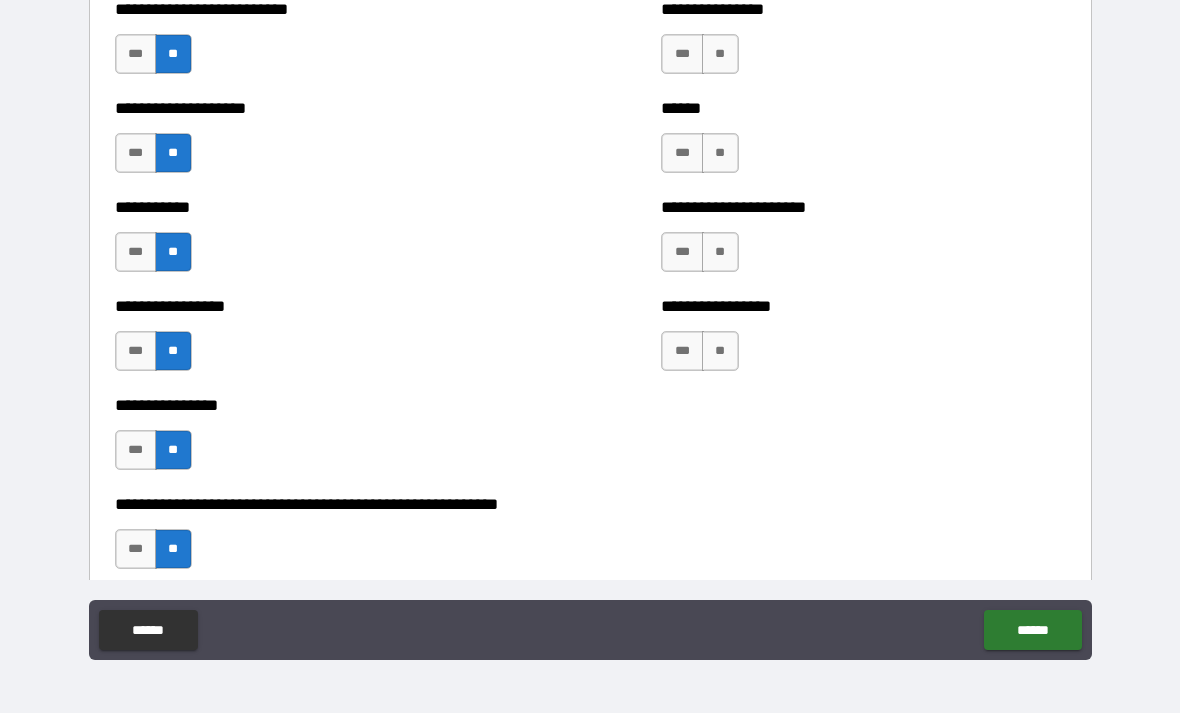 click on "**" at bounding box center (720, 351) 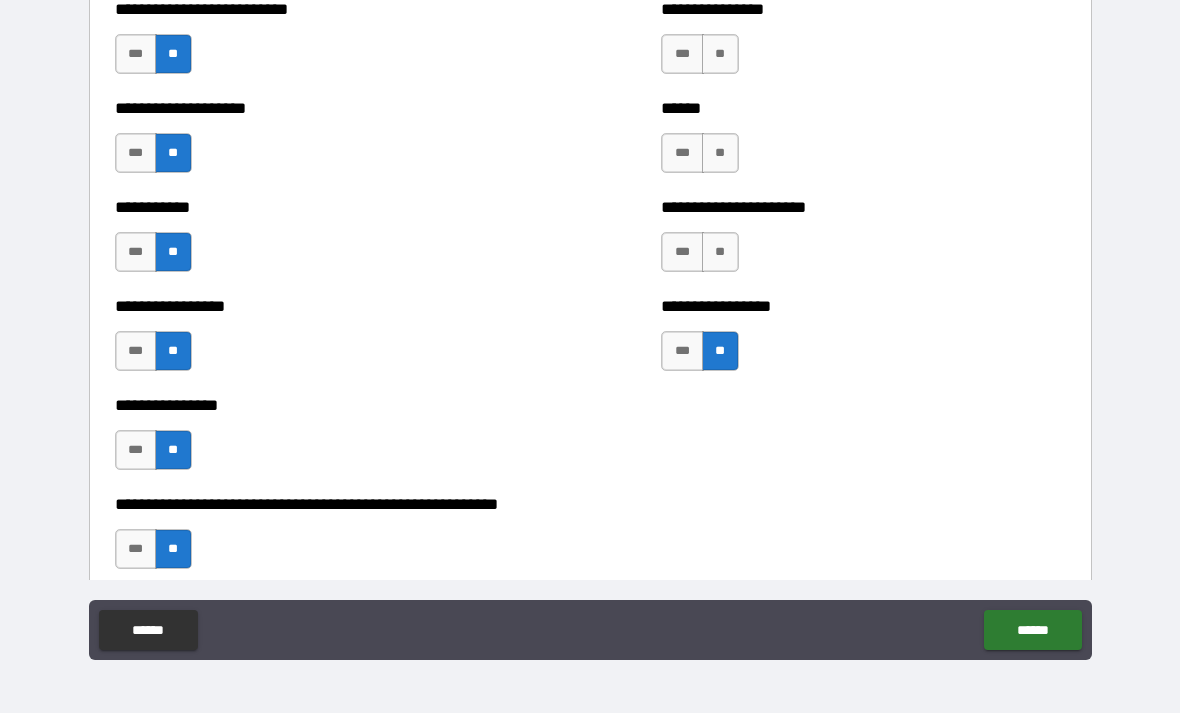 click on "**" at bounding box center (720, 252) 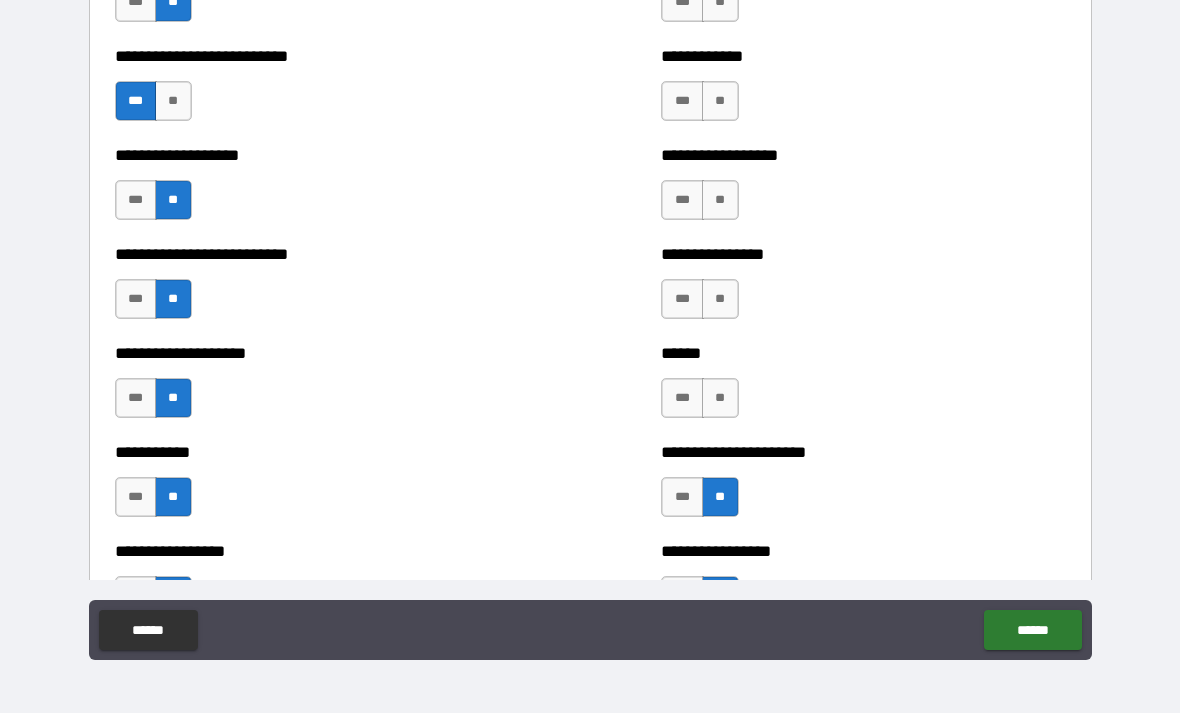 scroll, scrollTop: 5472, scrollLeft: 0, axis: vertical 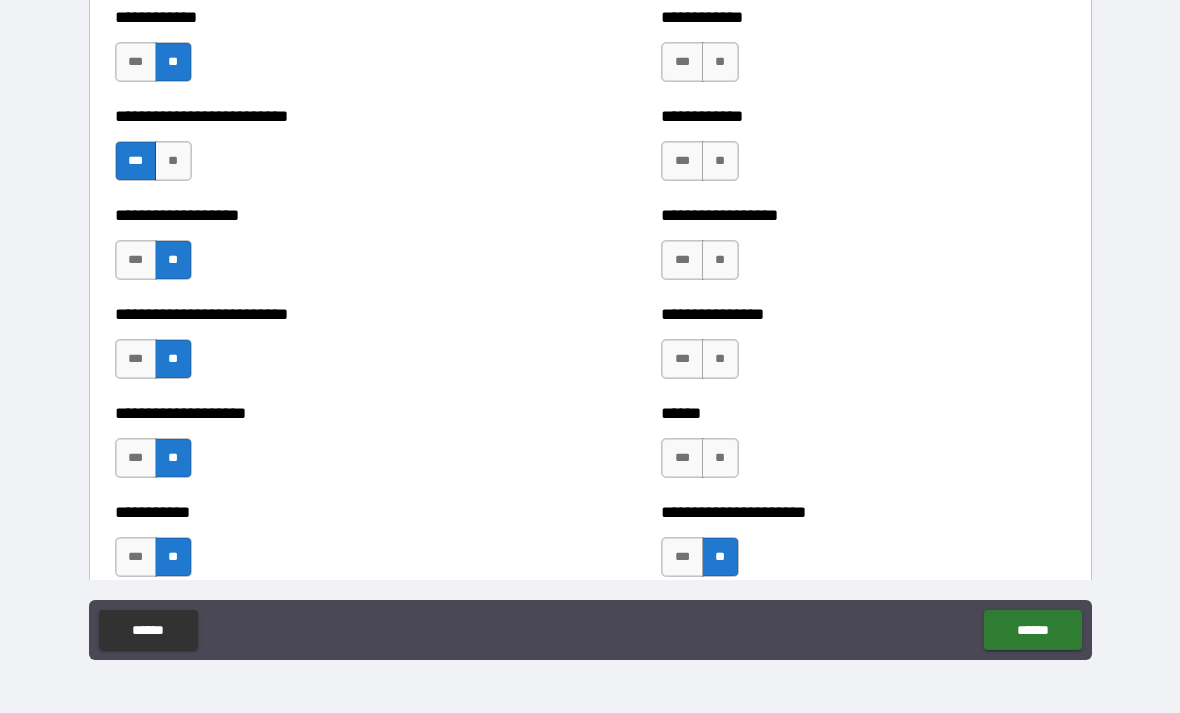 click on "**" at bounding box center (720, 458) 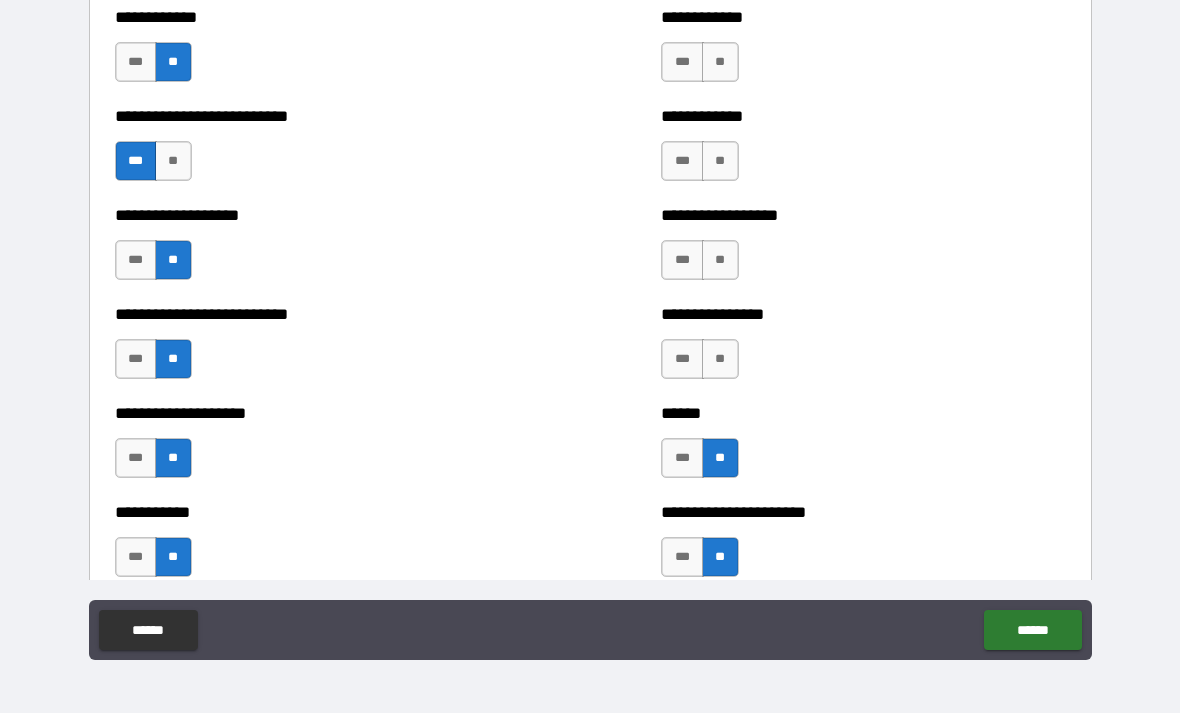 click on "**" at bounding box center [720, 359] 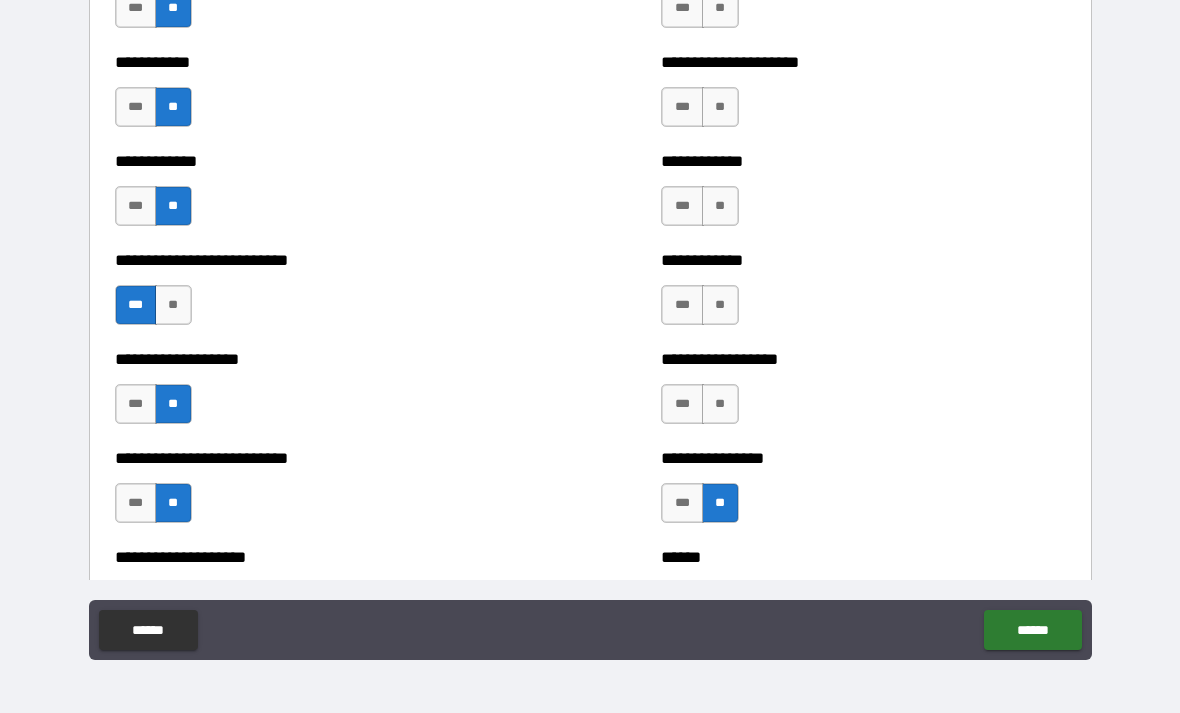 scroll, scrollTop: 5326, scrollLeft: 0, axis: vertical 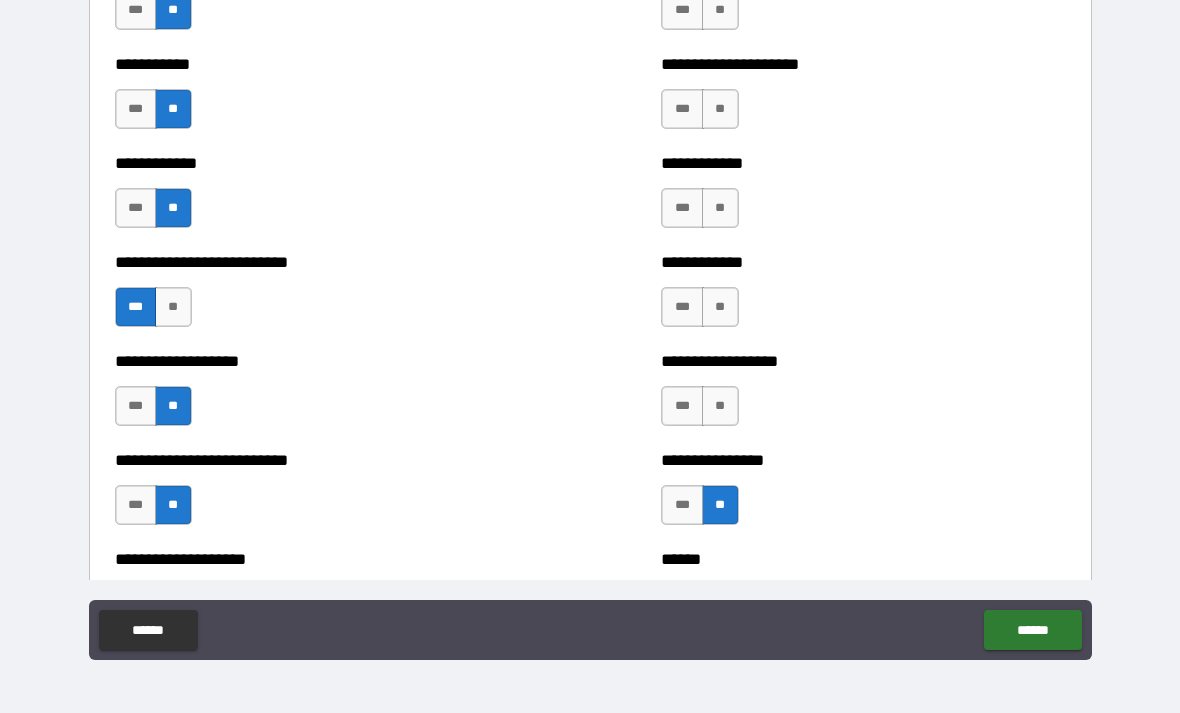 click on "**" at bounding box center [720, 406] 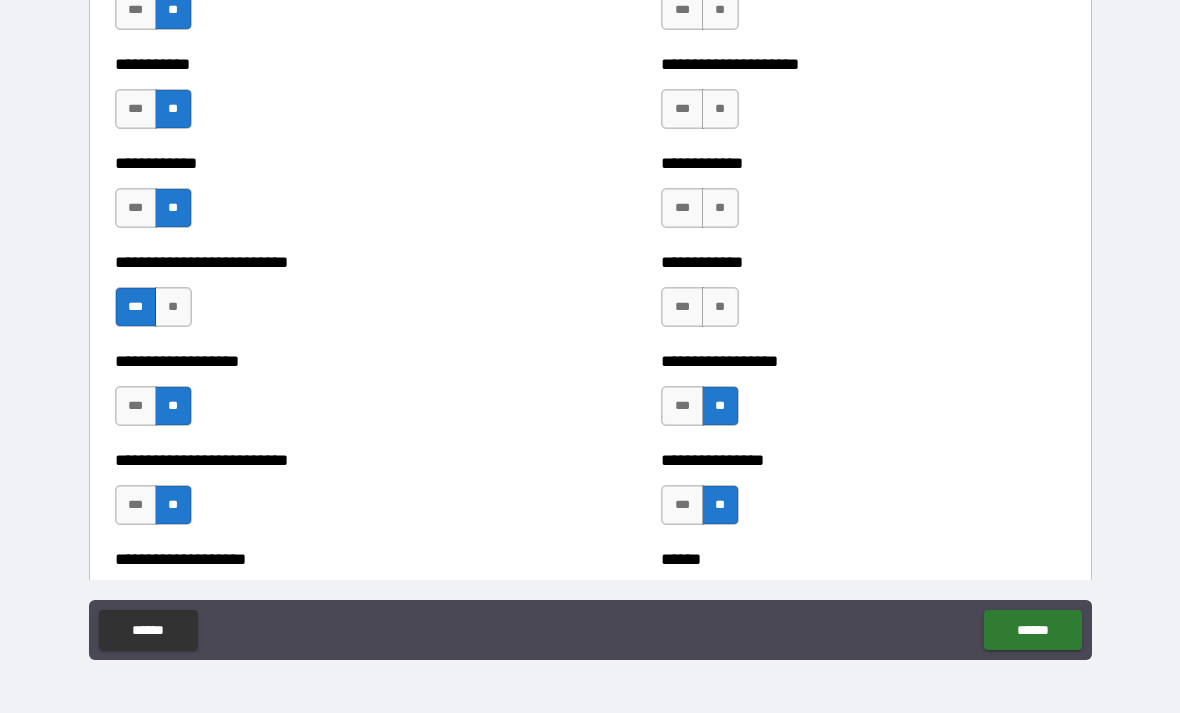 click on "**" at bounding box center (720, 307) 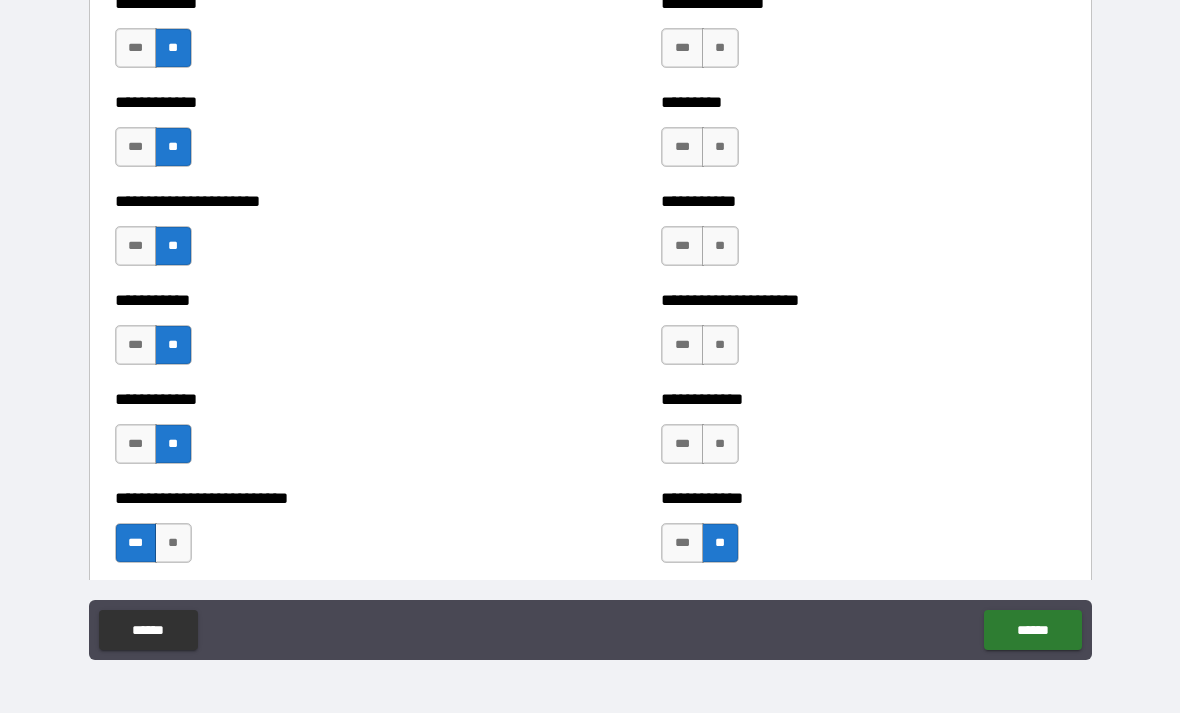 scroll, scrollTop: 5082, scrollLeft: 0, axis: vertical 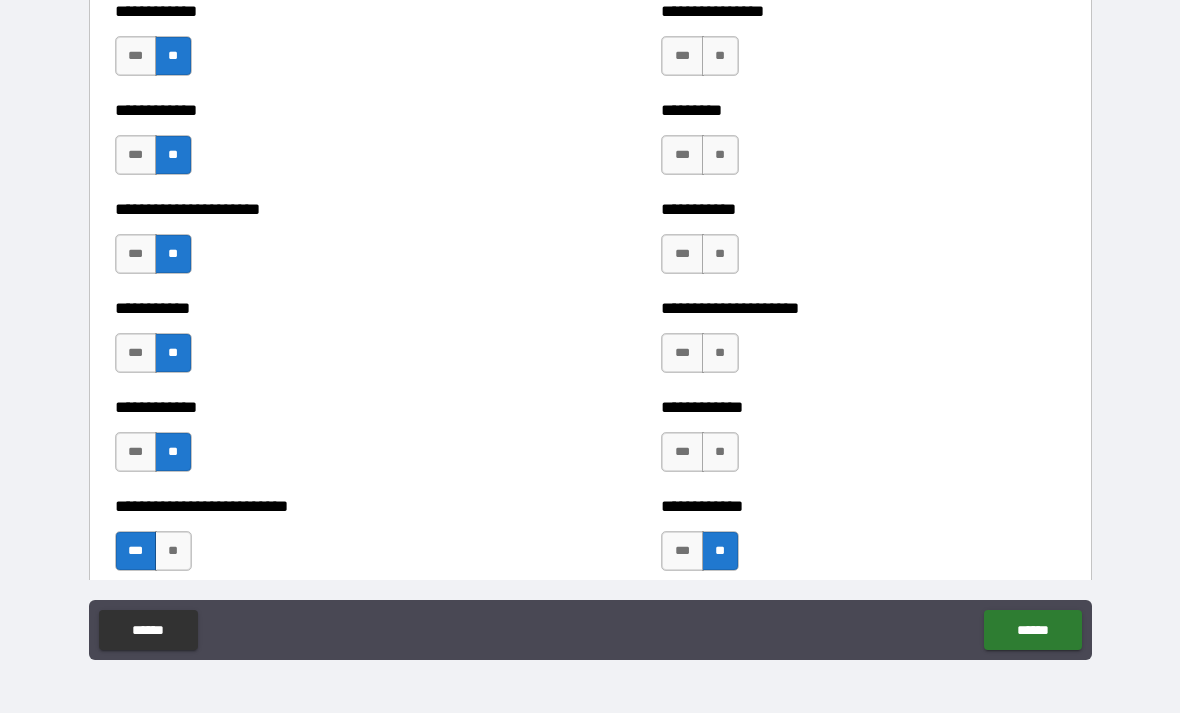 click on "**" at bounding box center [720, 452] 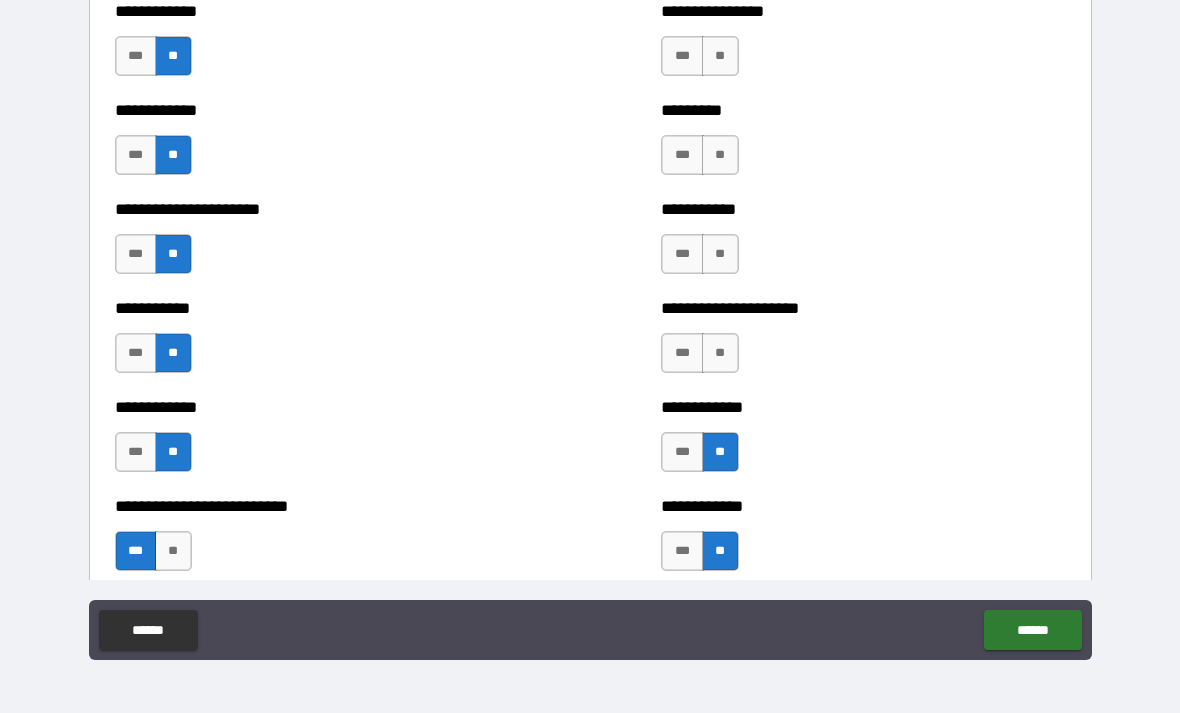 click on "**" at bounding box center [720, 353] 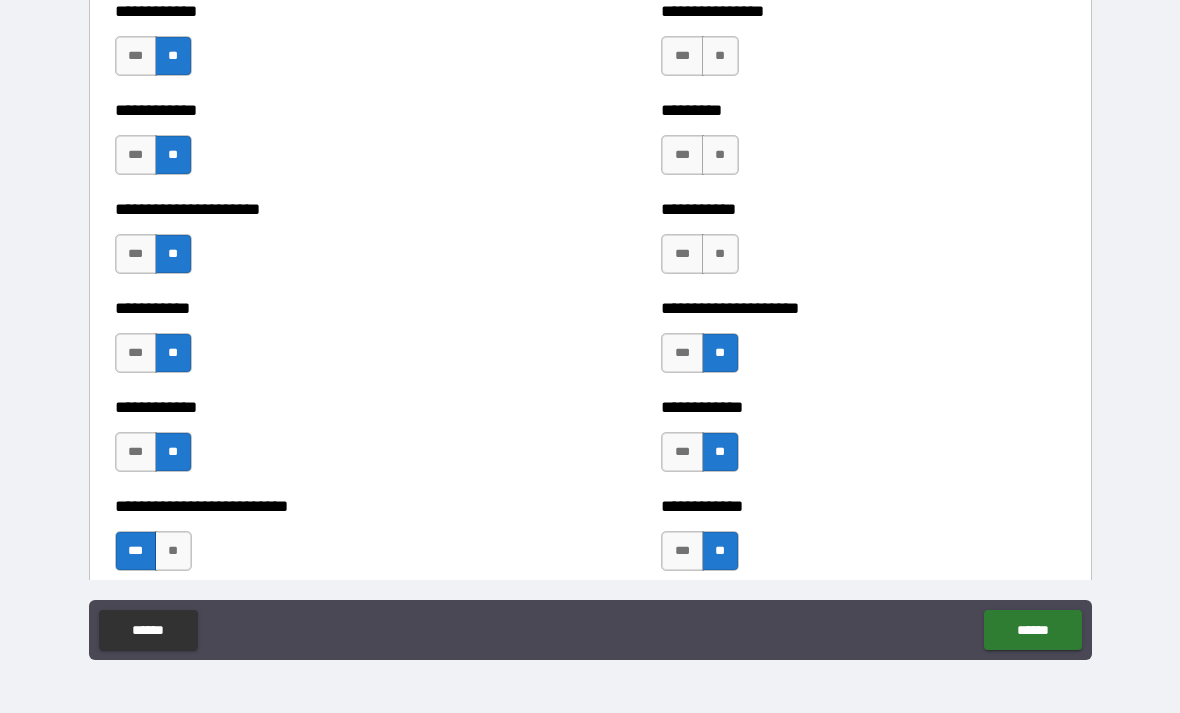 click on "**" at bounding box center (720, 254) 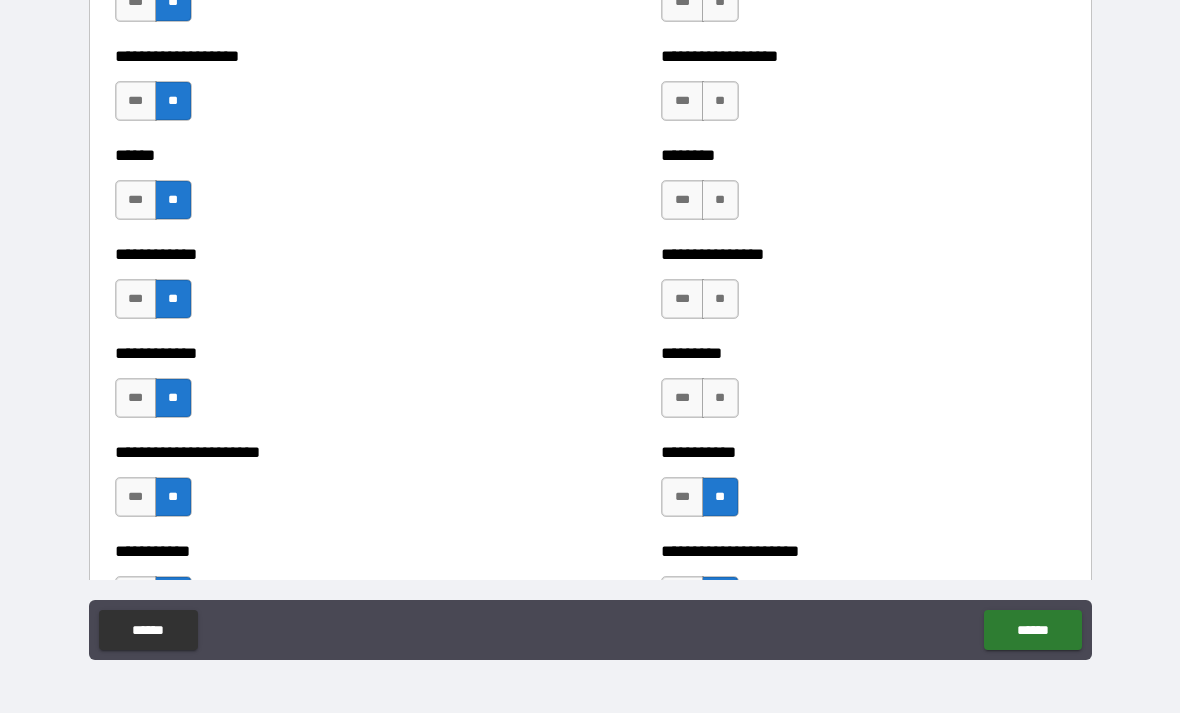 scroll, scrollTop: 4836, scrollLeft: 0, axis: vertical 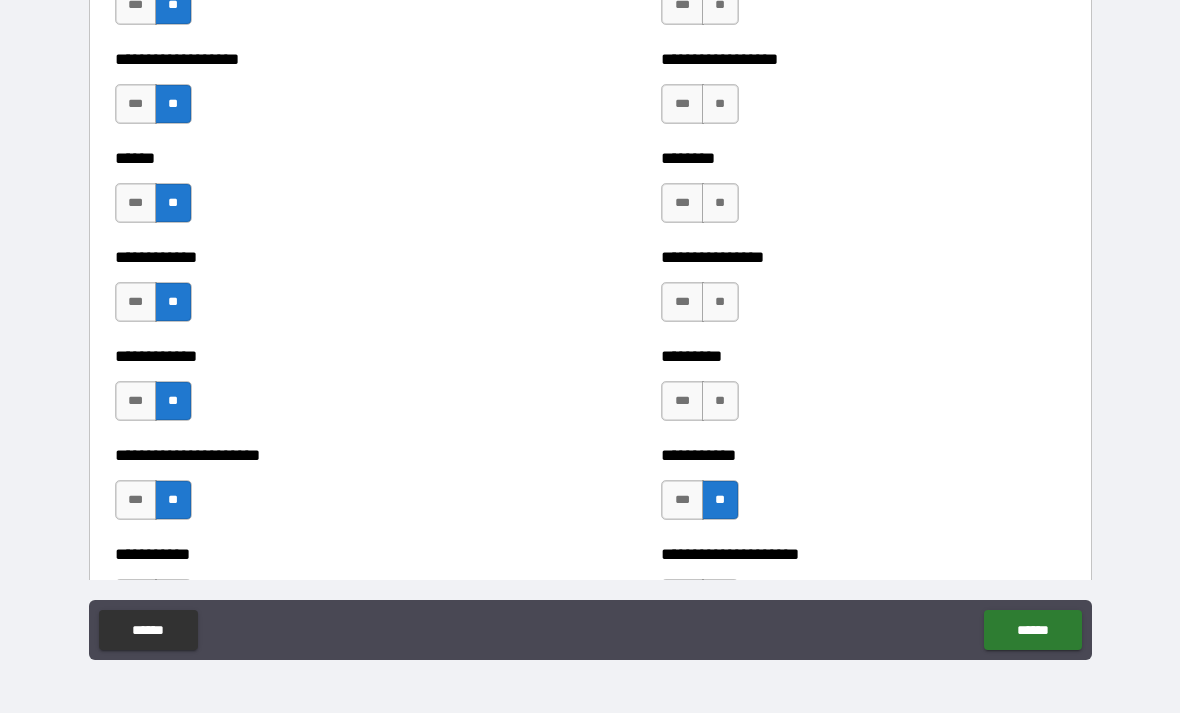 click on "**" at bounding box center (720, 401) 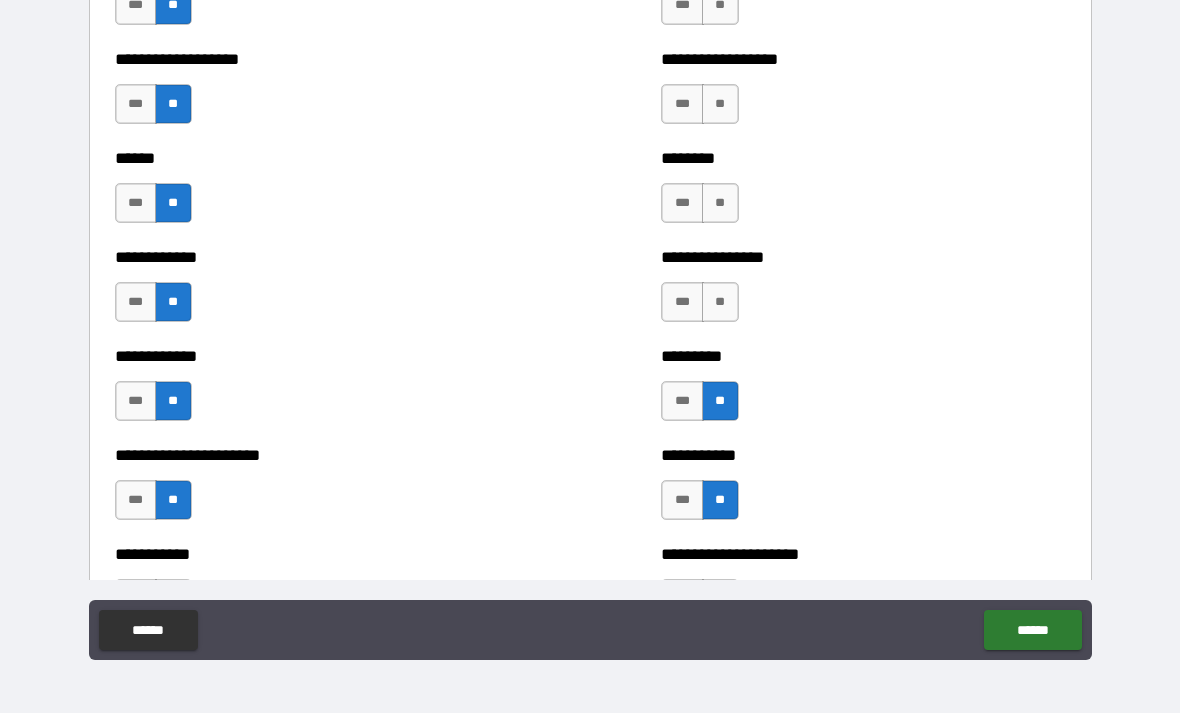 click on "**" at bounding box center (720, 302) 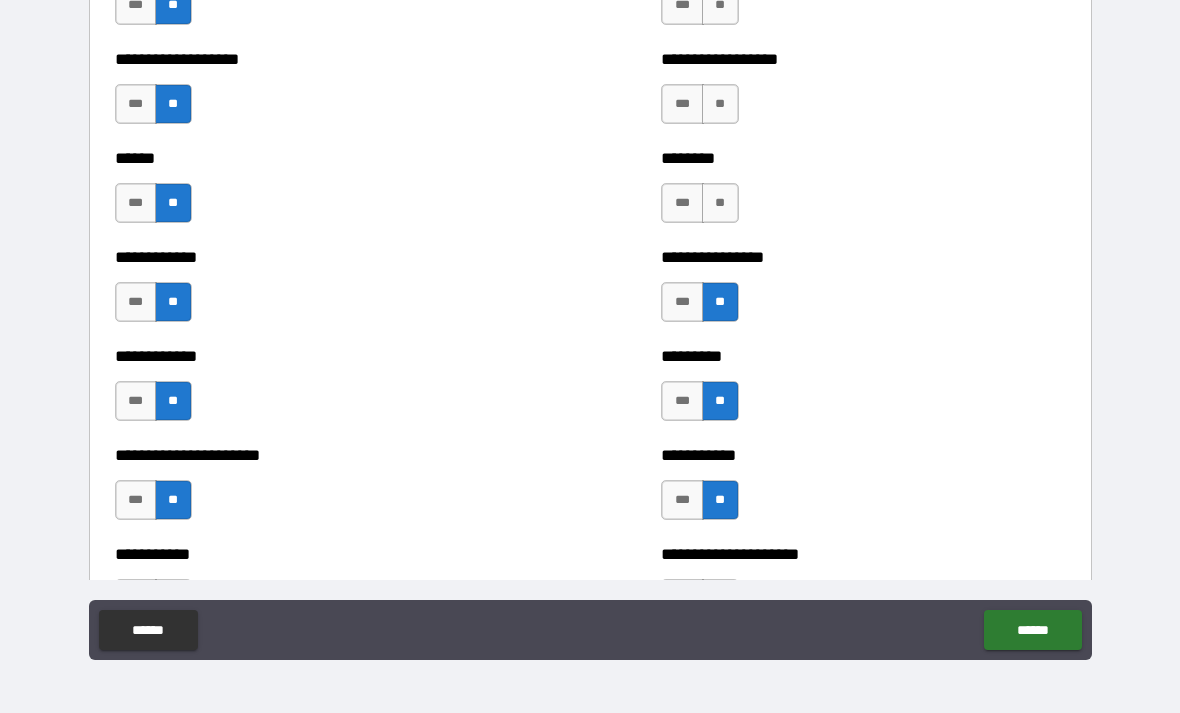 click on "**" at bounding box center (720, 203) 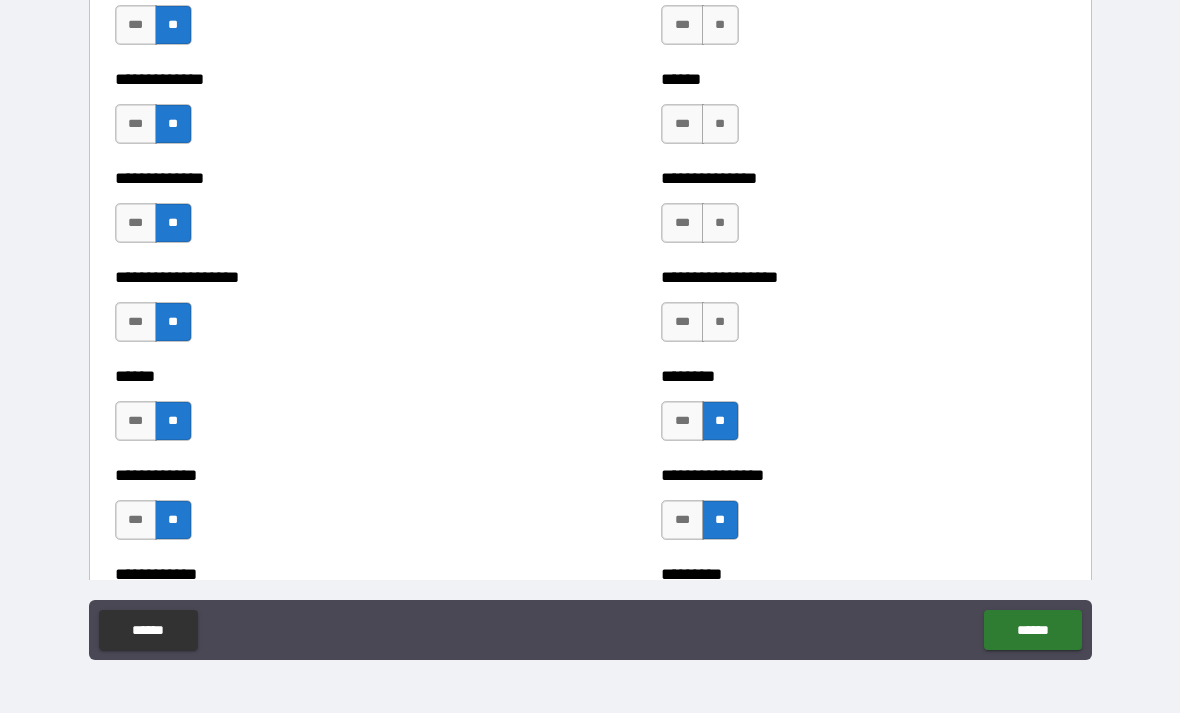 scroll, scrollTop: 4612, scrollLeft: 0, axis: vertical 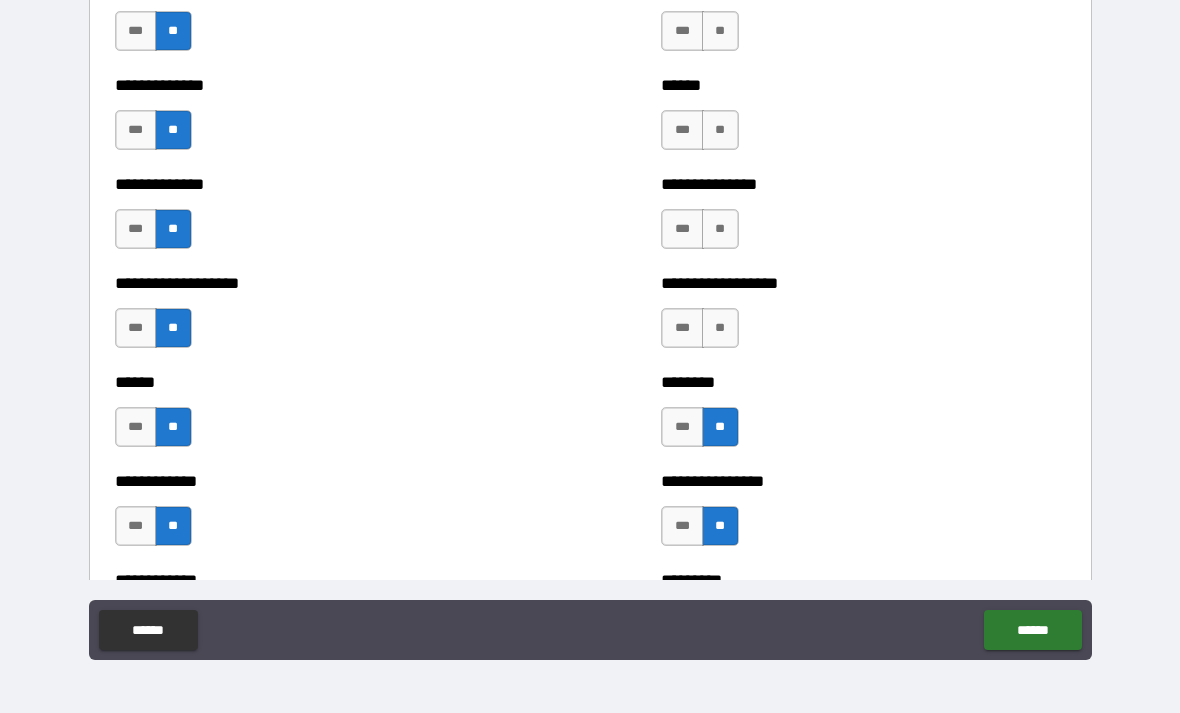 click on "**" at bounding box center (720, 328) 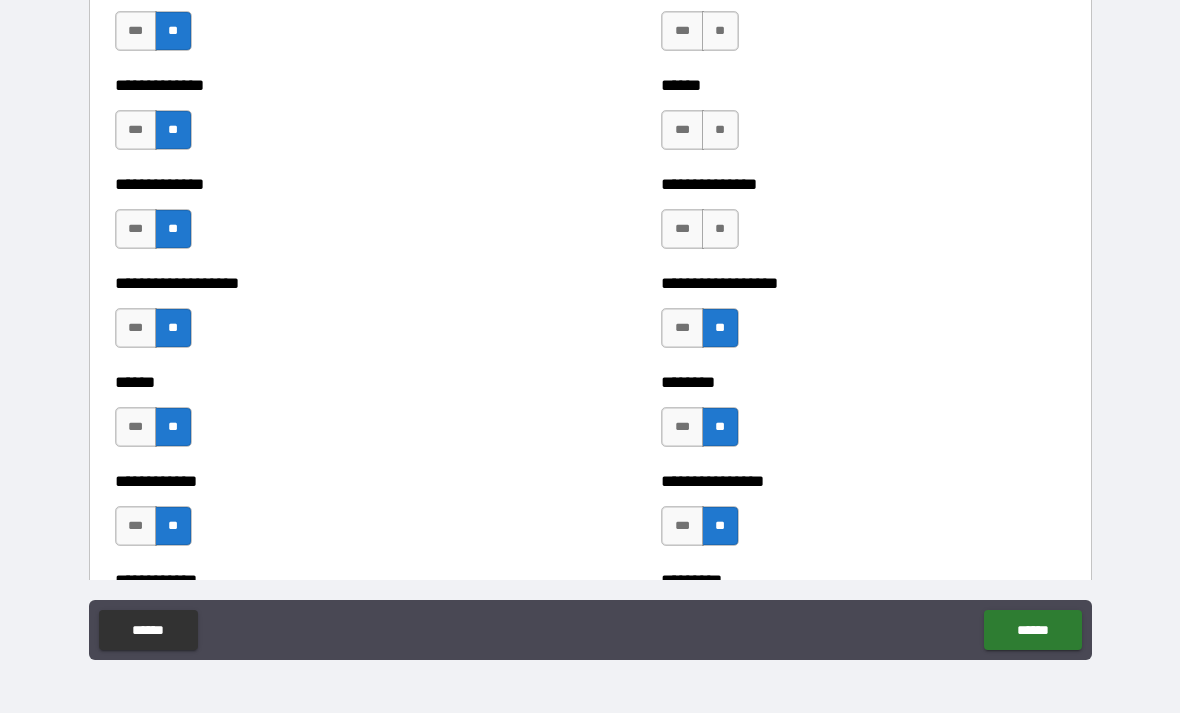 click on "**" at bounding box center (720, 229) 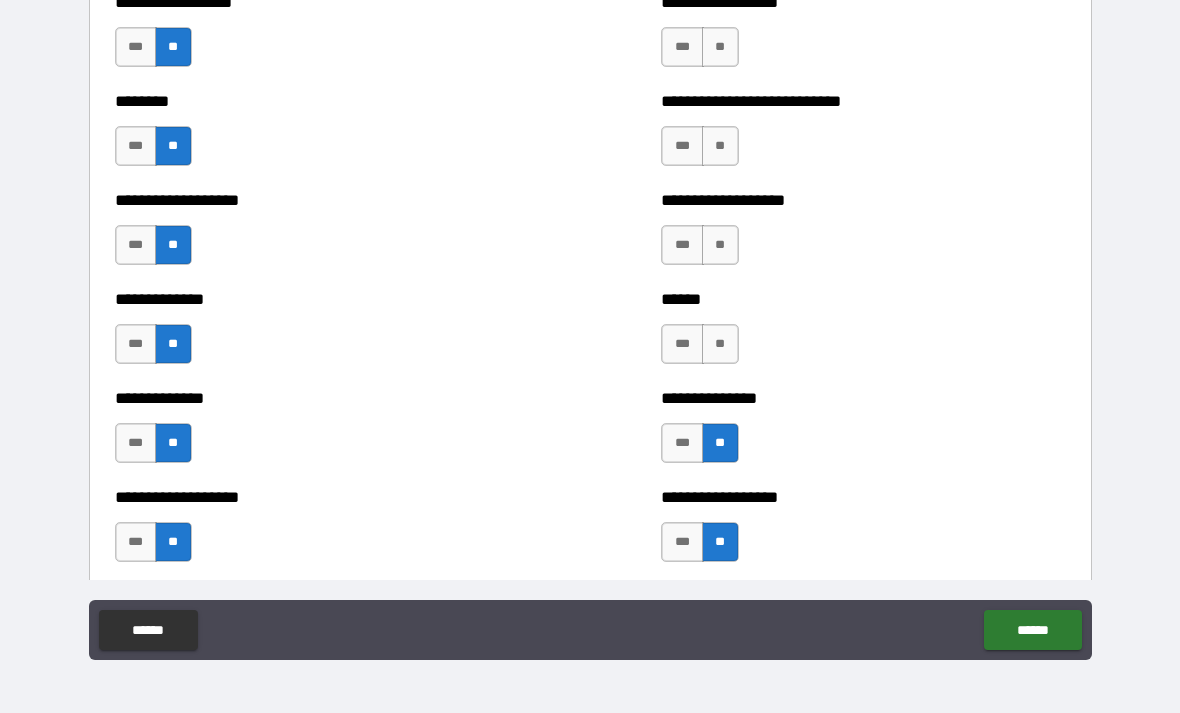 scroll, scrollTop: 4395, scrollLeft: 0, axis: vertical 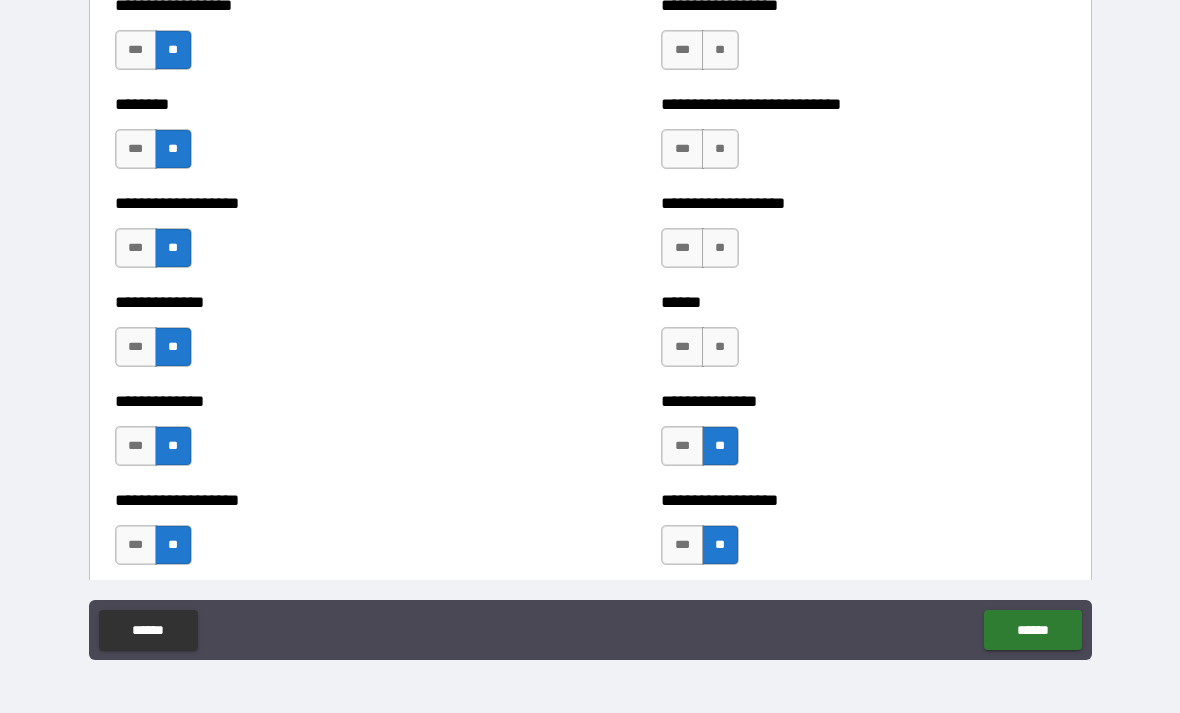 click on "**" at bounding box center [720, 347] 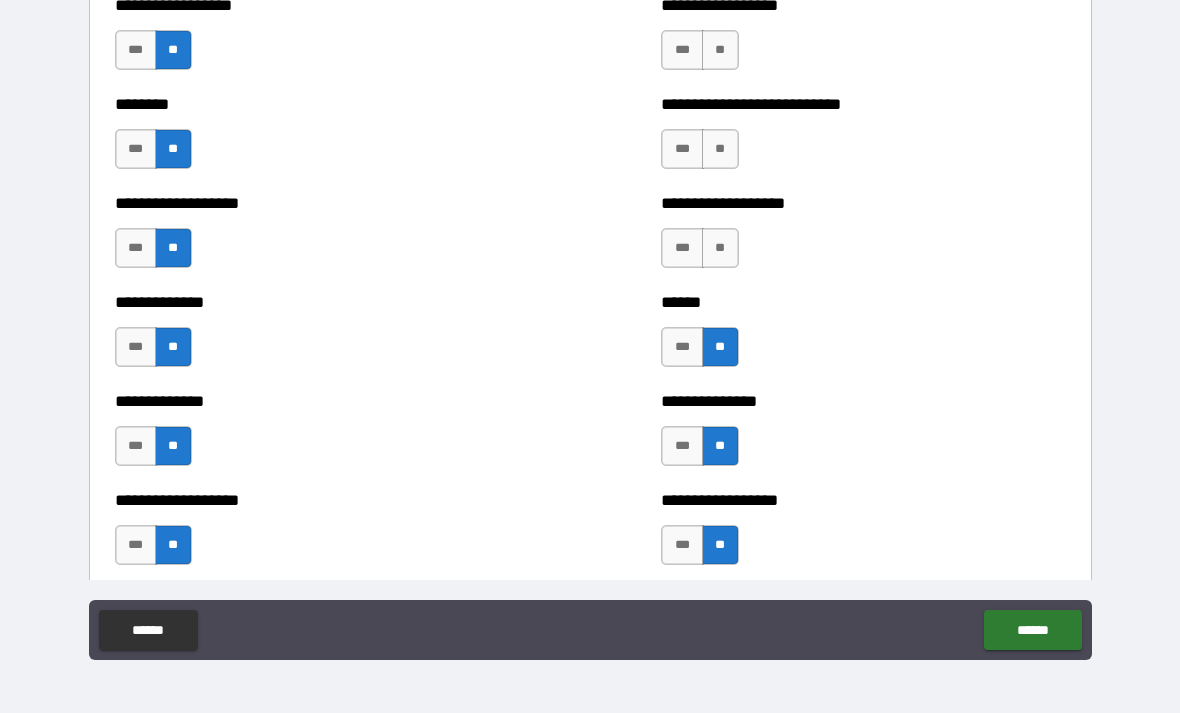 click on "**" at bounding box center (720, 248) 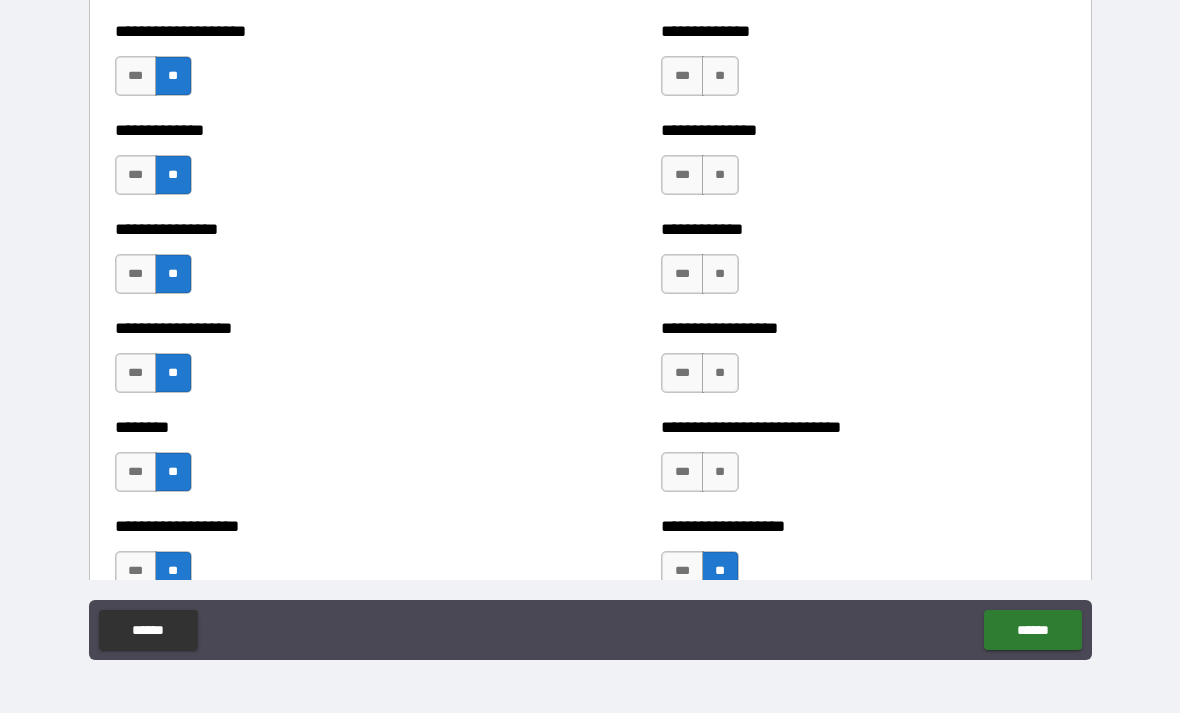 scroll, scrollTop: 4070, scrollLeft: 0, axis: vertical 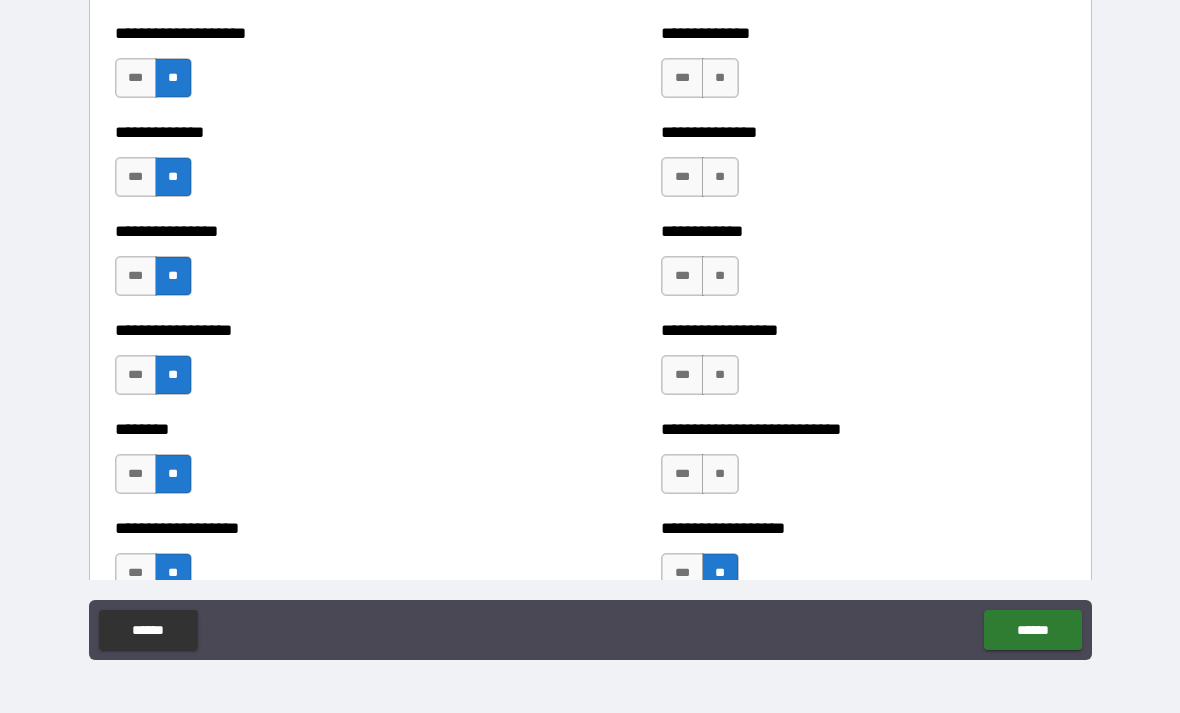 click on "**" at bounding box center (720, 474) 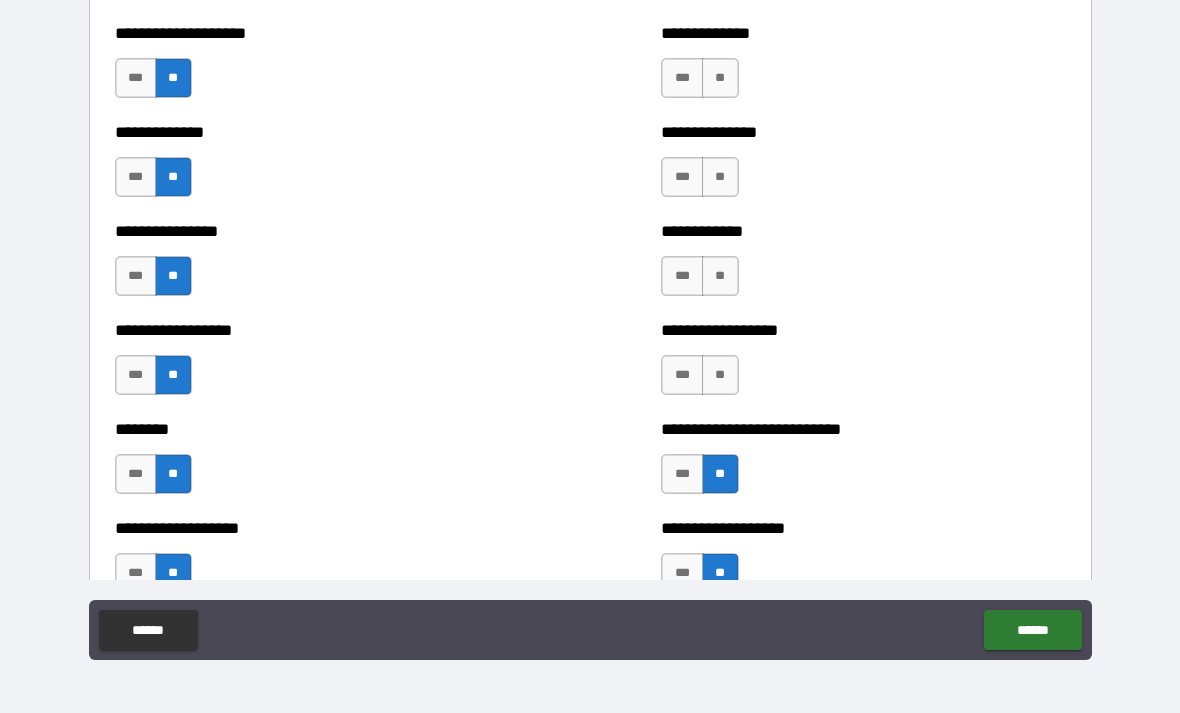 click on "**" at bounding box center (720, 375) 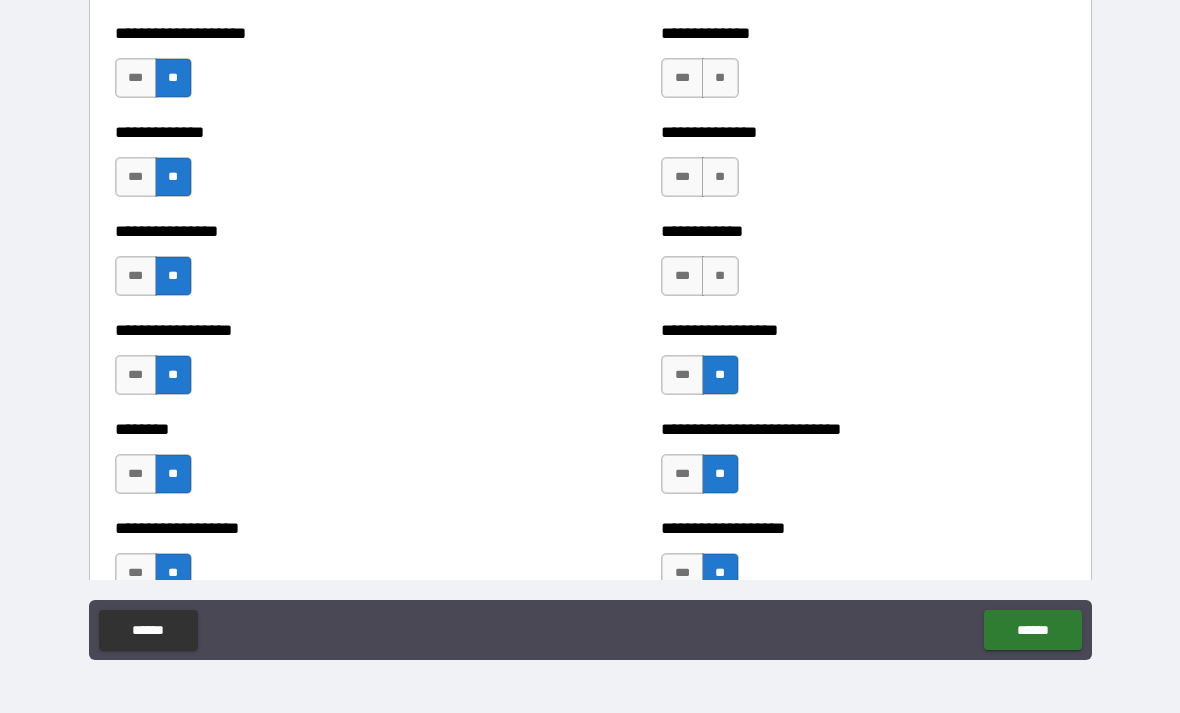 click on "**" at bounding box center [720, 276] 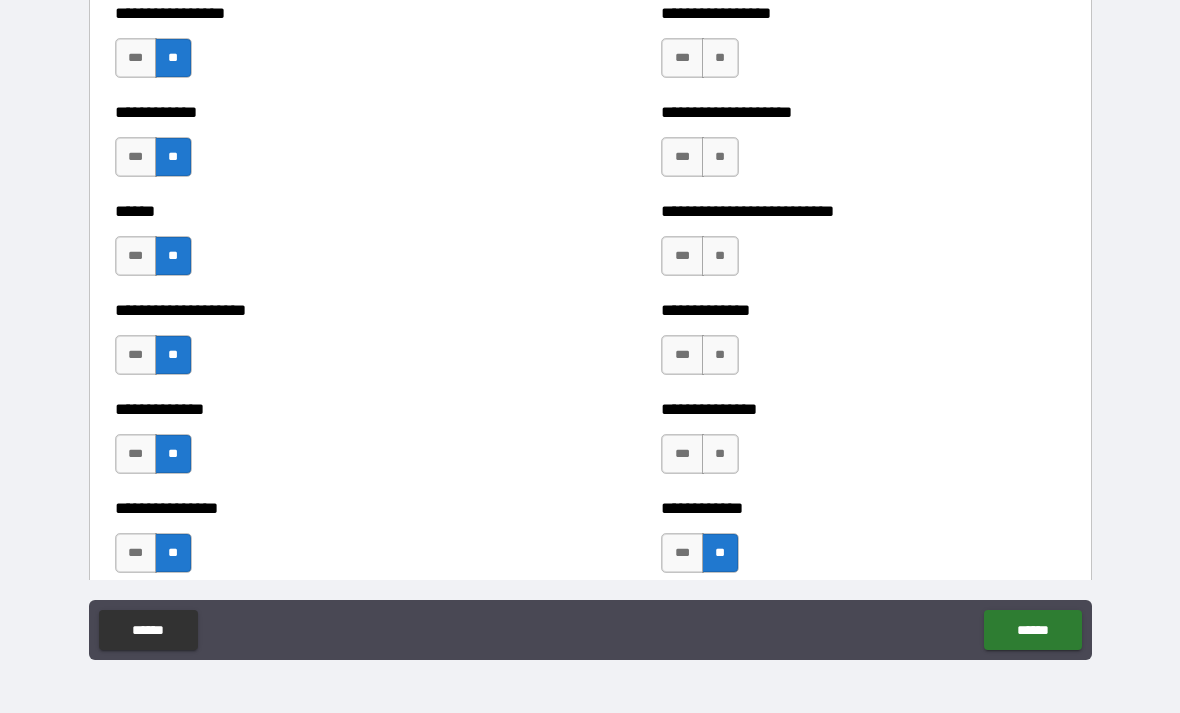 scroll, scrollTop: 3795, scrollLeft: 0, axis: vertical 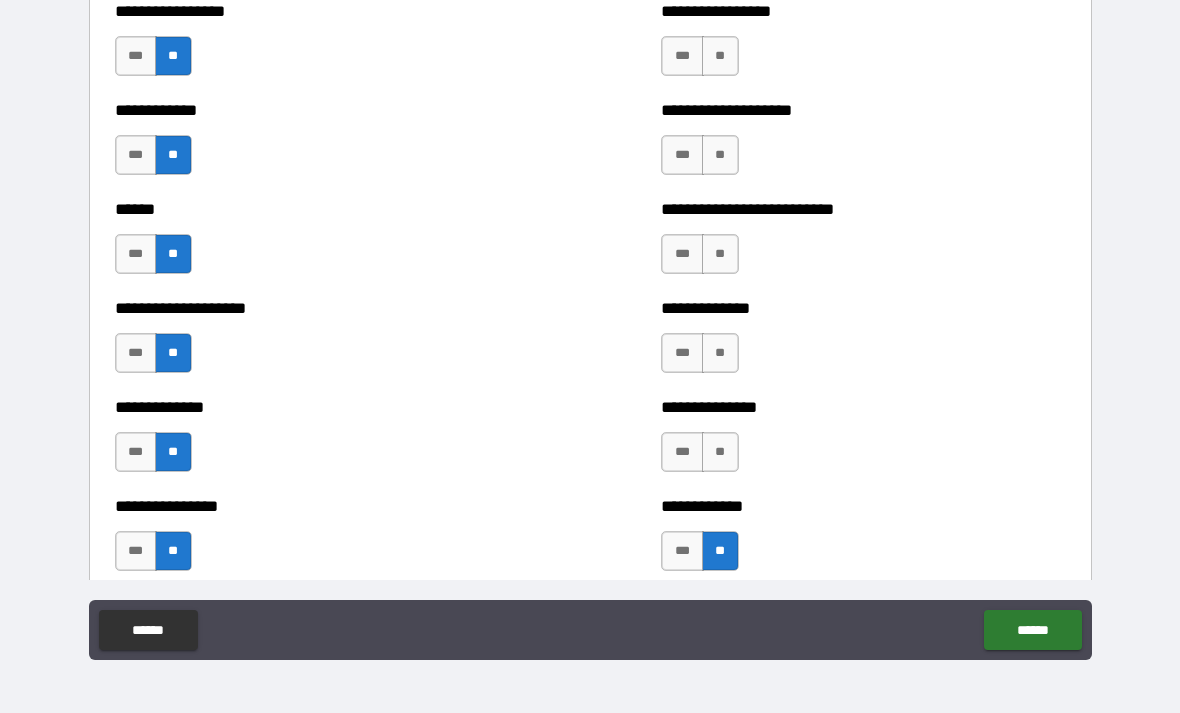 click on "**" at bounding box center [720, 452] 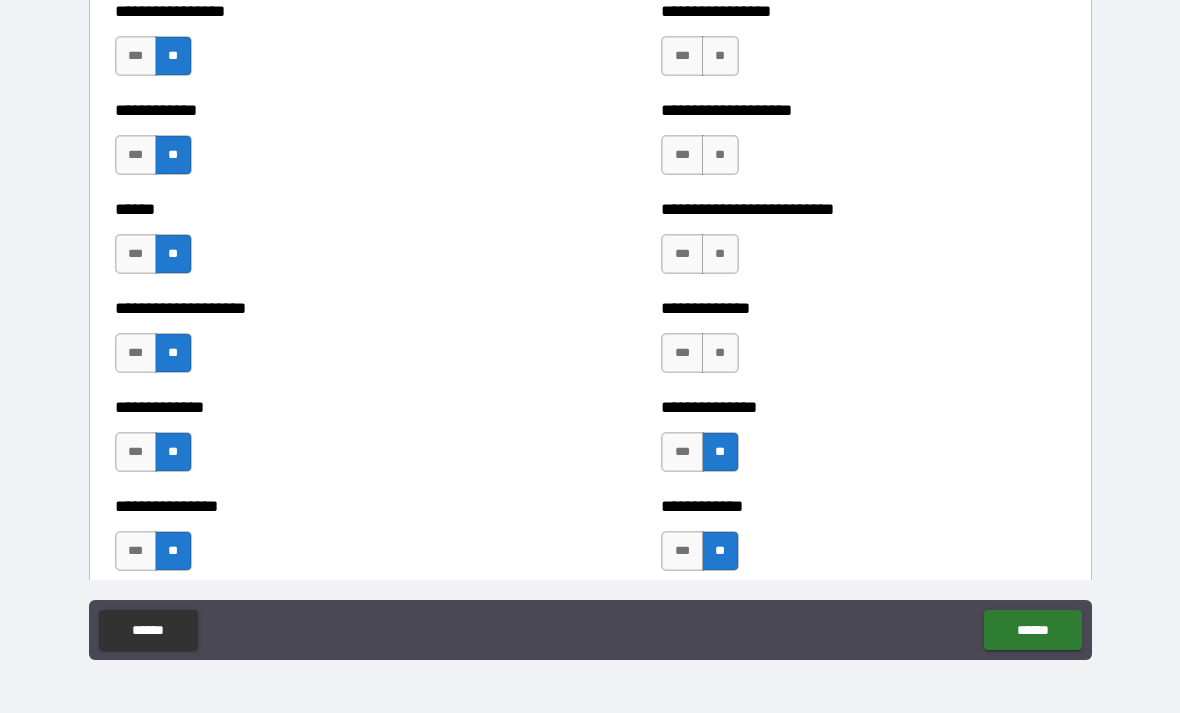 click on "**" at bounding box center (720, 353) 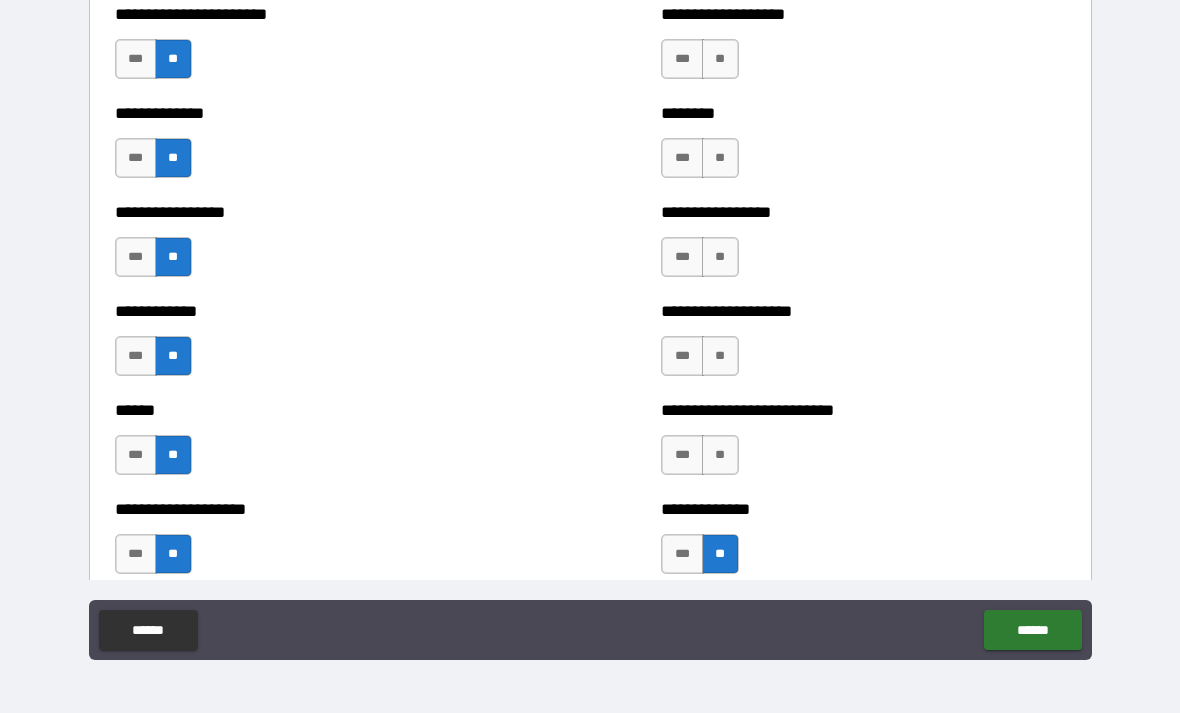 scroll, scrollTop: 3593, scrollLeft: 0, axis: vertical 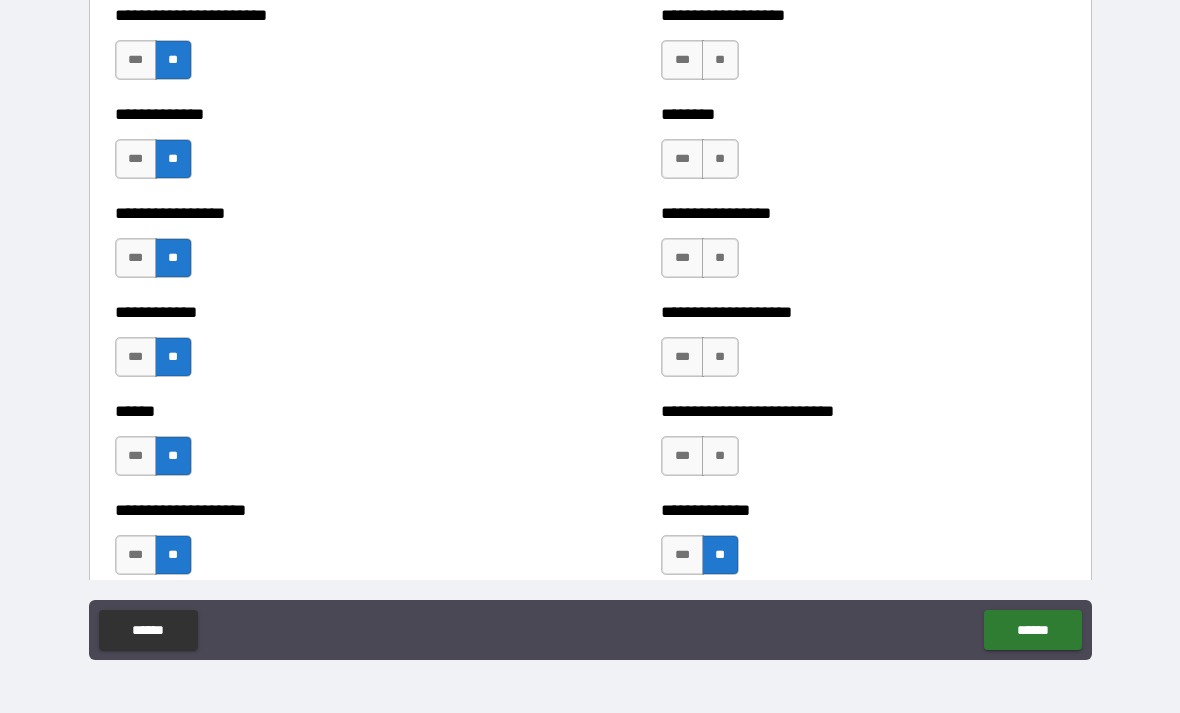 click on "**" at bounding box center [720, 456] 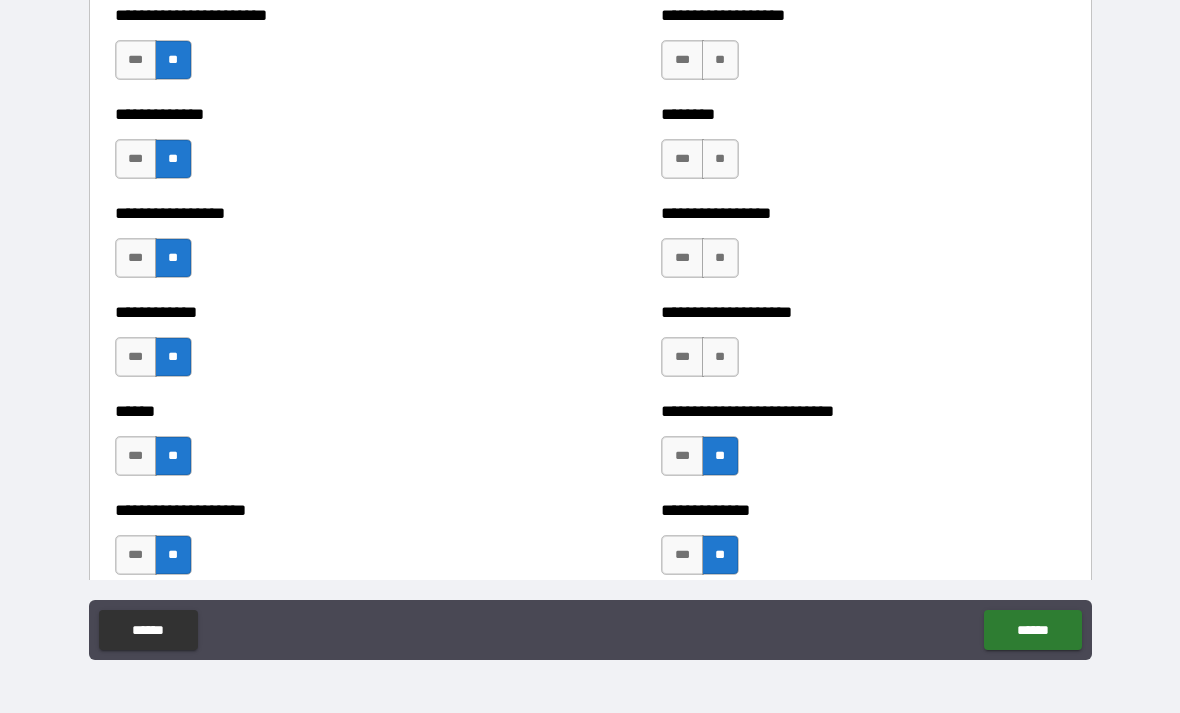 click on "**" at bounding box center [720, 357] 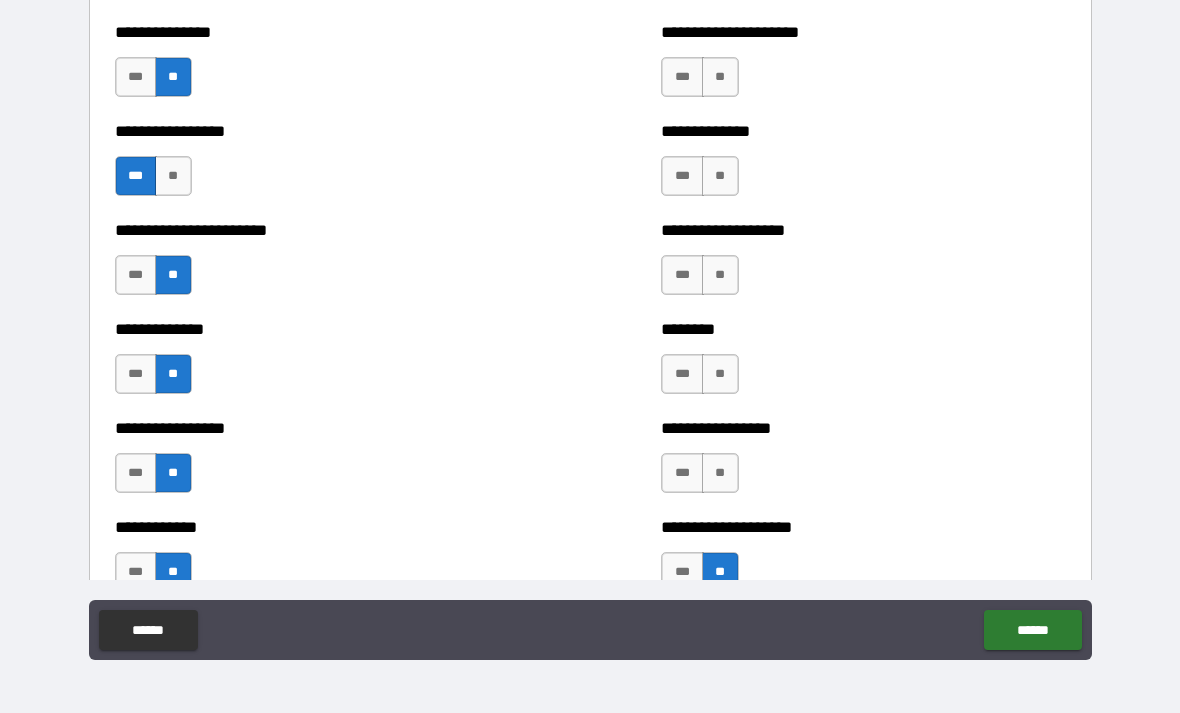 scroll, scrollTop: 3372, scrollLeft: 0, axis: vertical 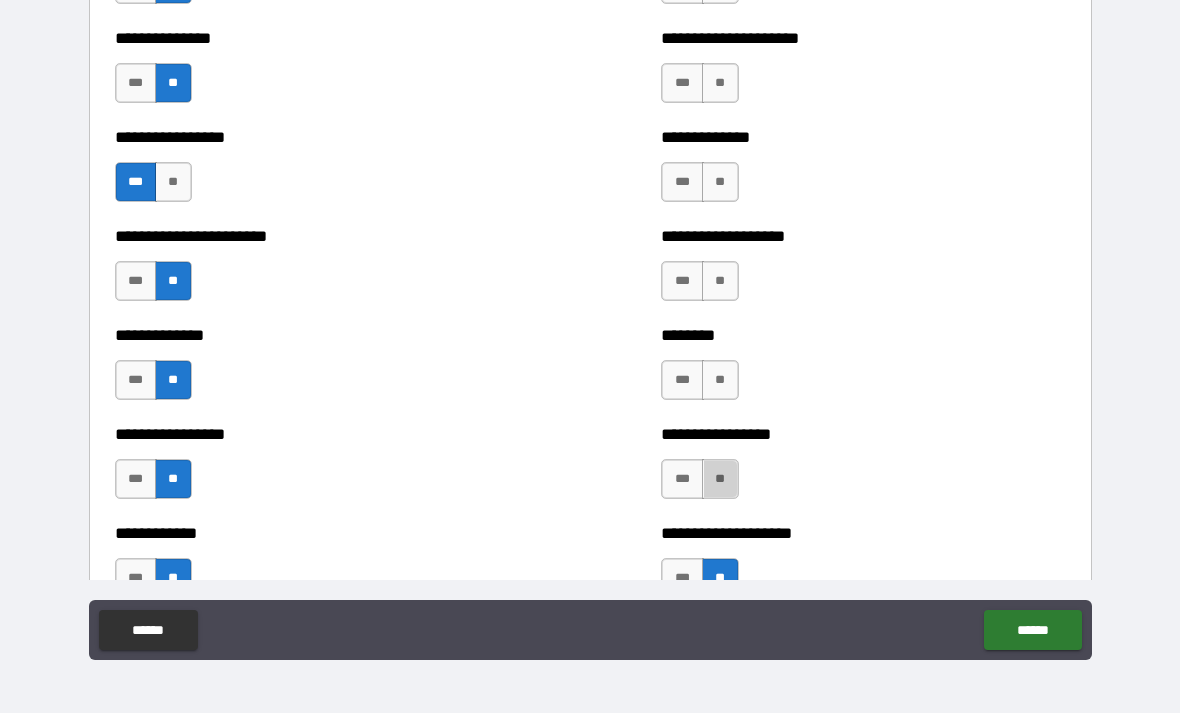 click on "**" at bounding box center [720, 479] 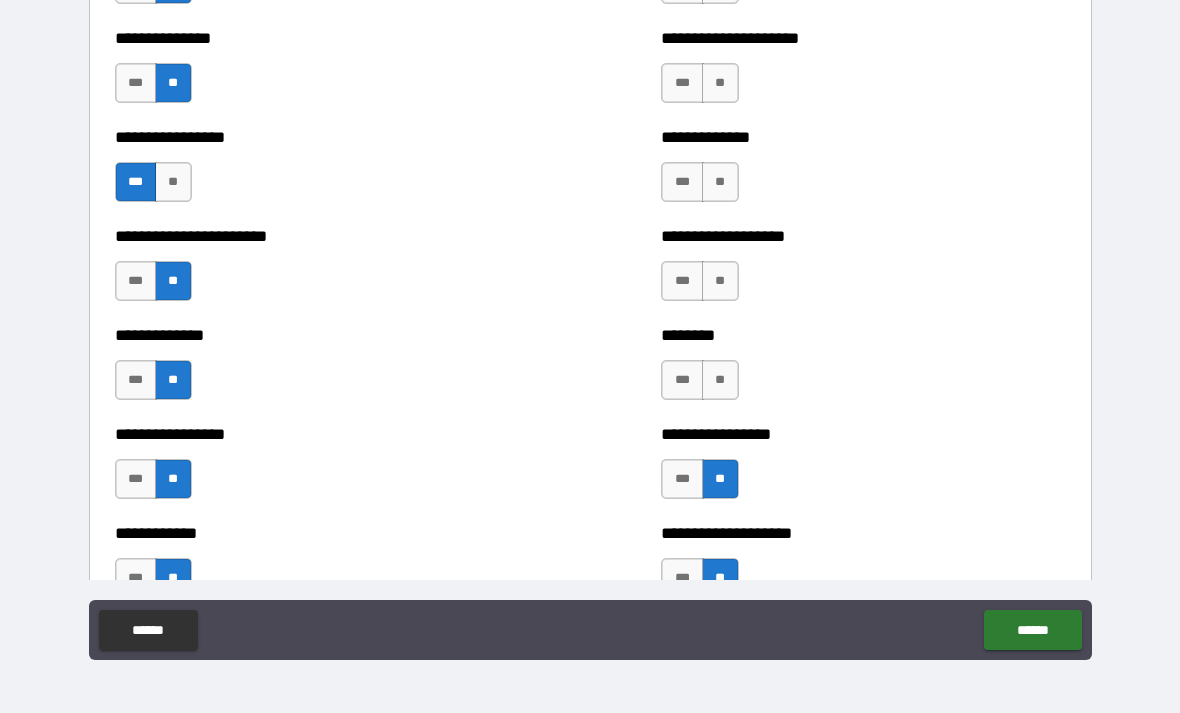 click on "**" at bounding box center [720, 380] 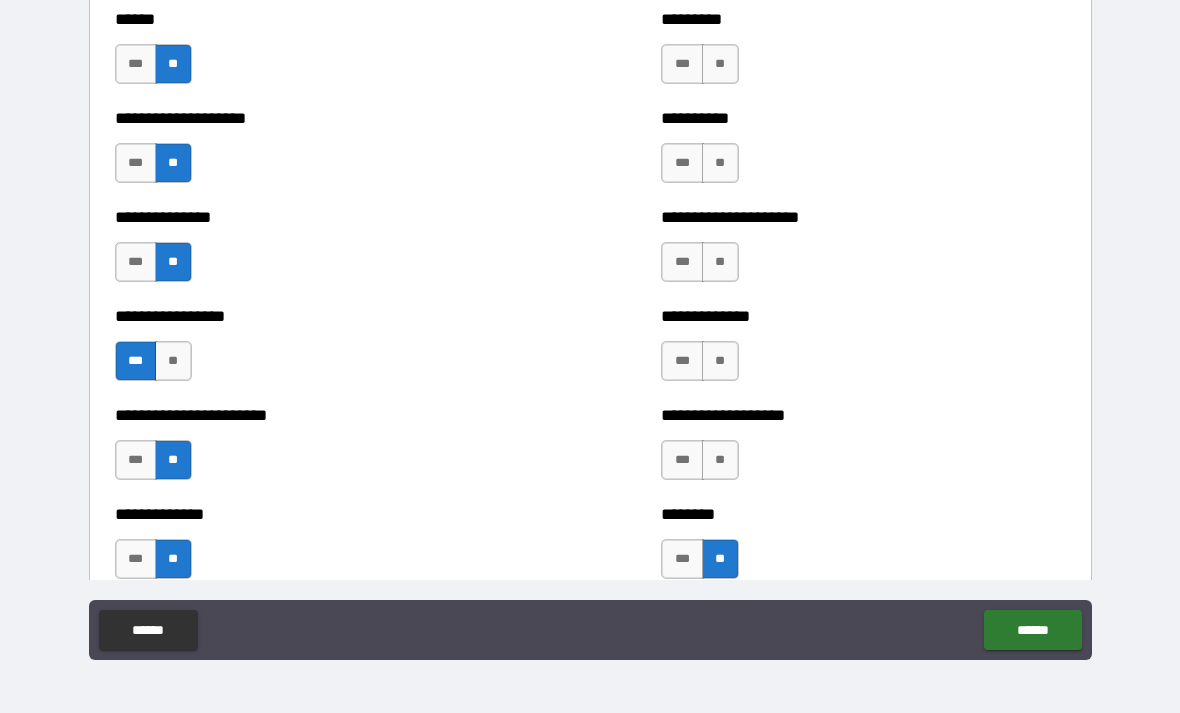 scroll, scrollTop: 3190, scrollLeft: 0, axis: vertical 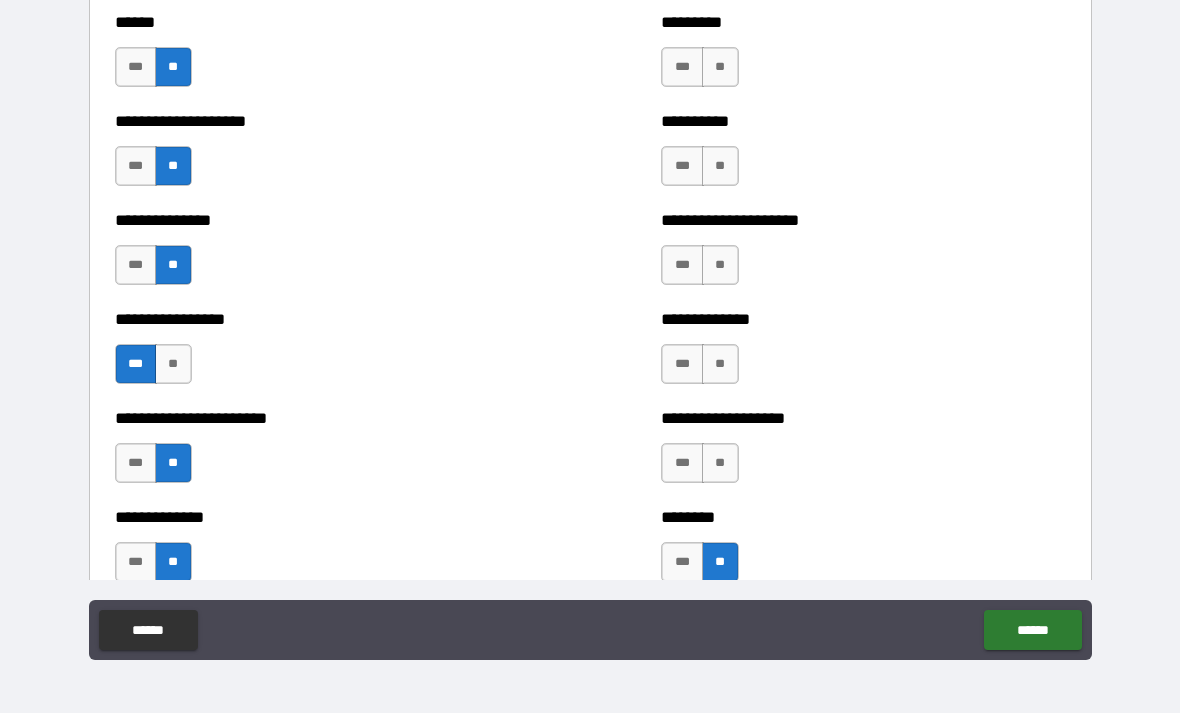 click on "**" at bounding box center (720, 463) 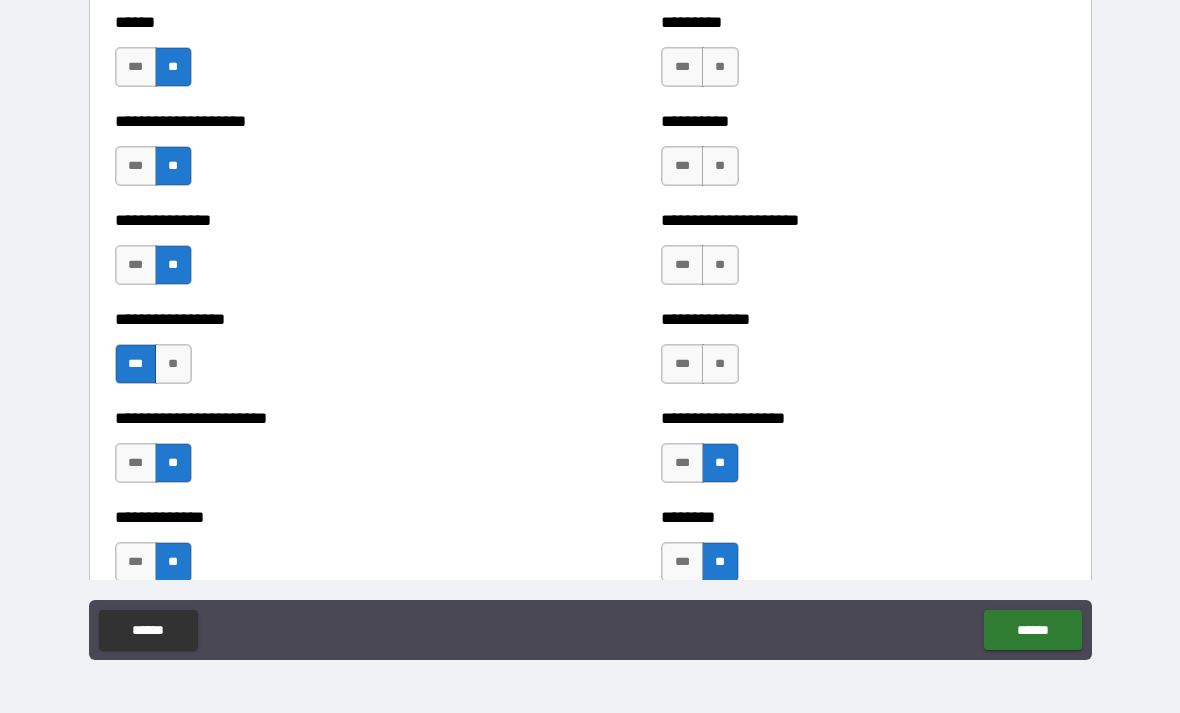 click on "**" at bounding box center [720, 364] 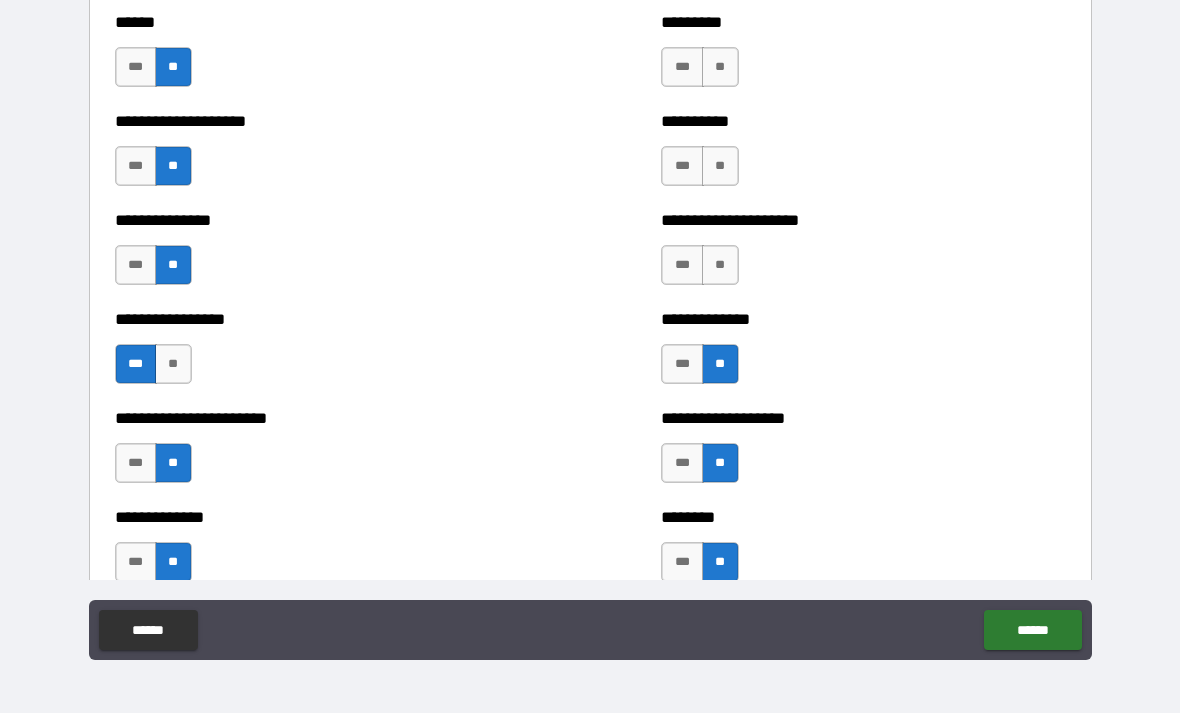 click on "**" at bounding box center [720, 265] 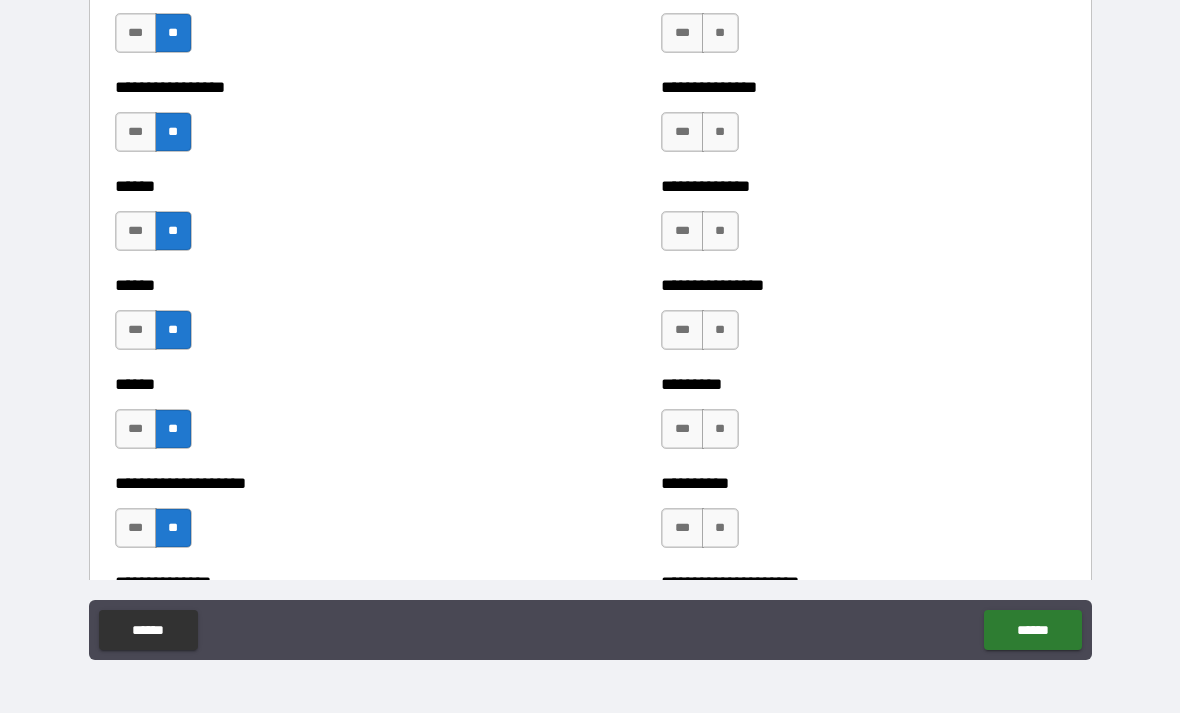 scroll, scrollTop: 2825, scrollLeft: 0, axis: vertical 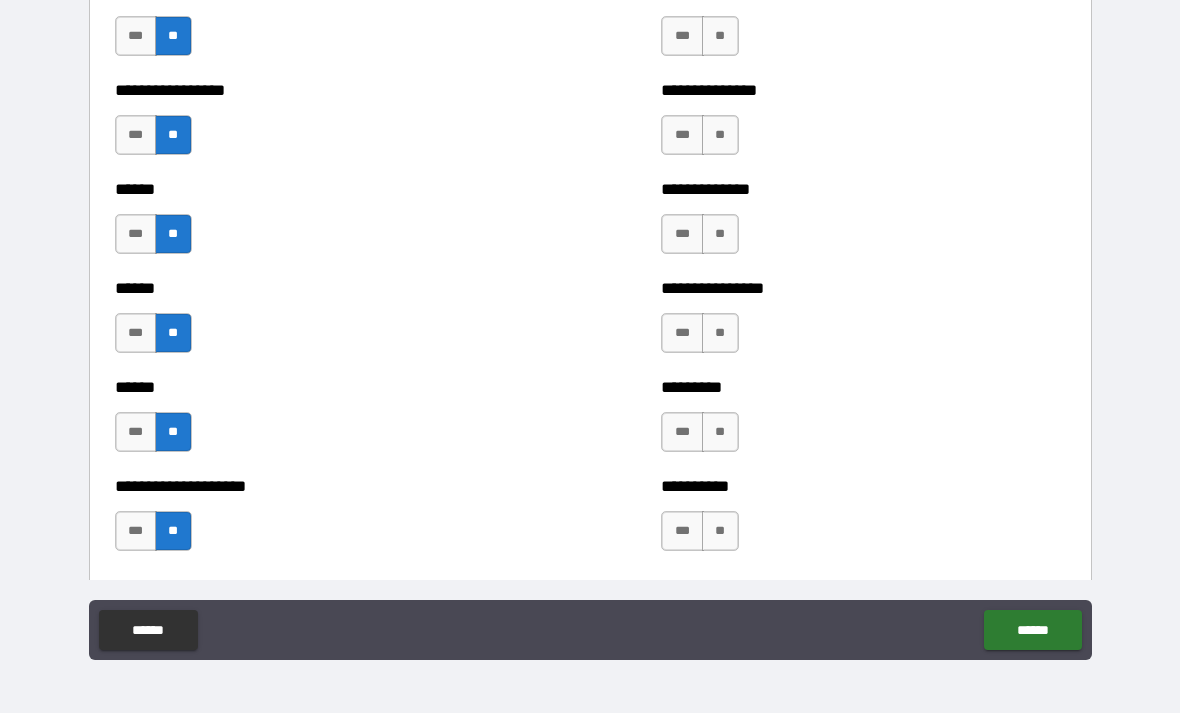 click on "**" at bounding box center (720, 531) 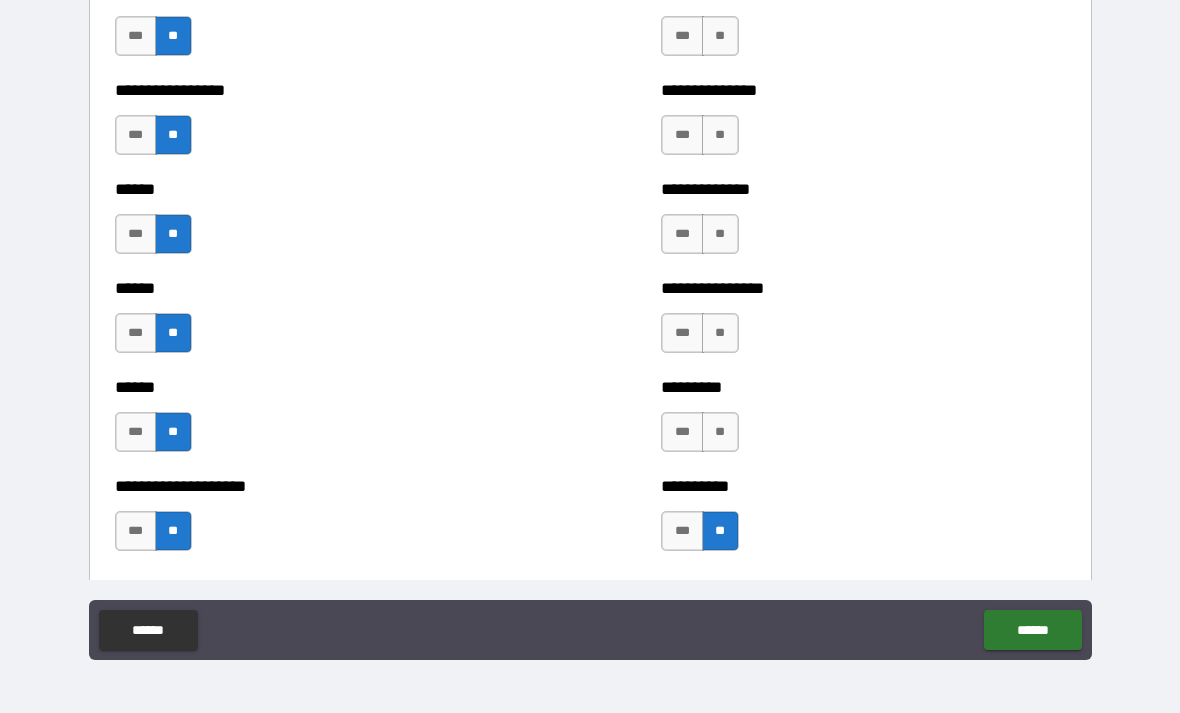 click on "**" at bounding box center [720, 432] 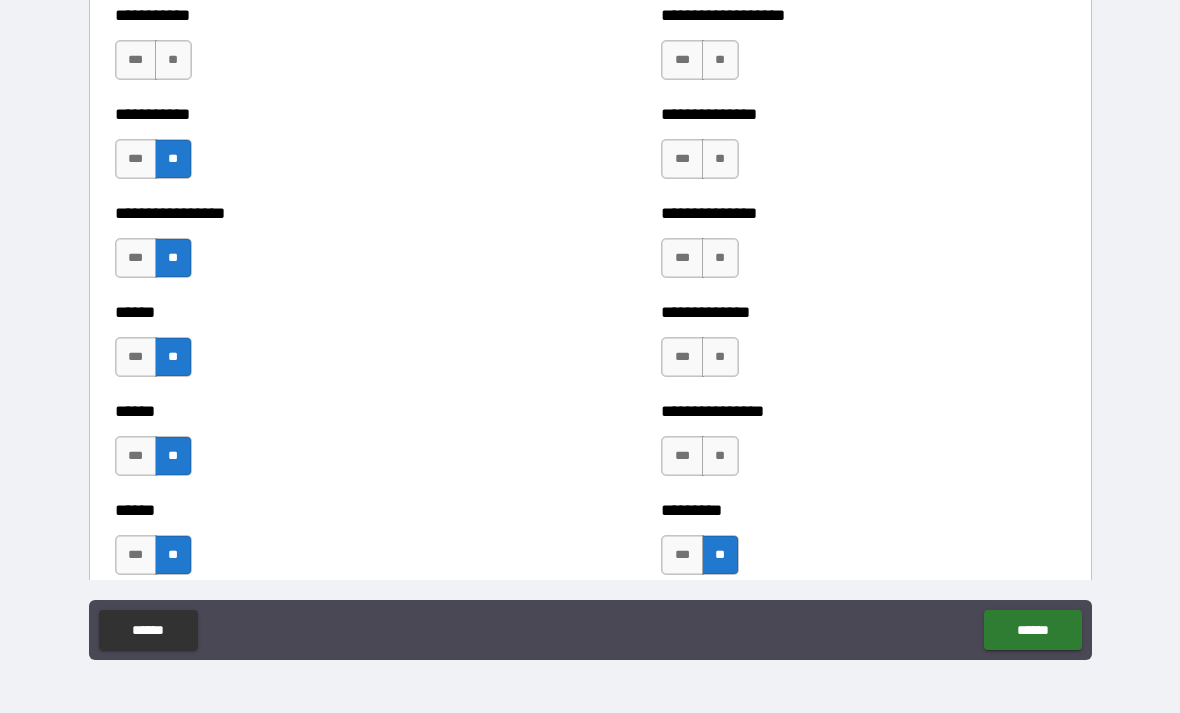 scroll, scrollTop: 2697, scrollLeft: 0, axis: vertical 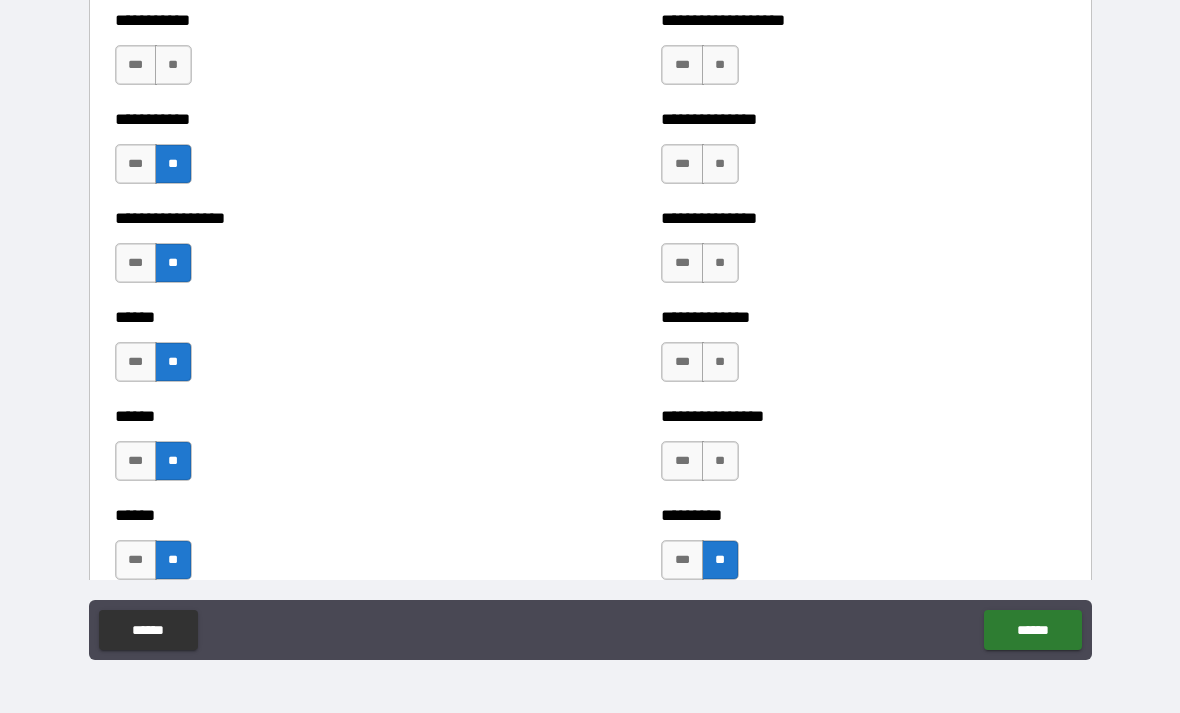 click on "**" at bounding box center (720, 461) 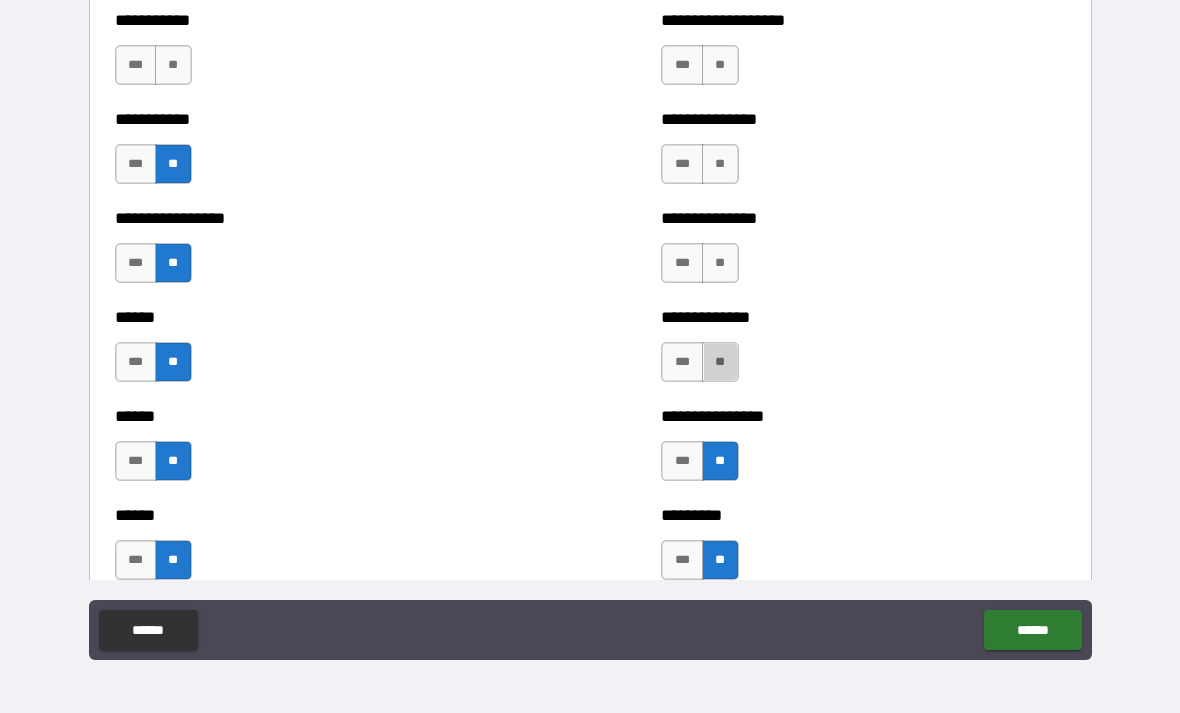 click on "**" at bounding box center (720, 362) 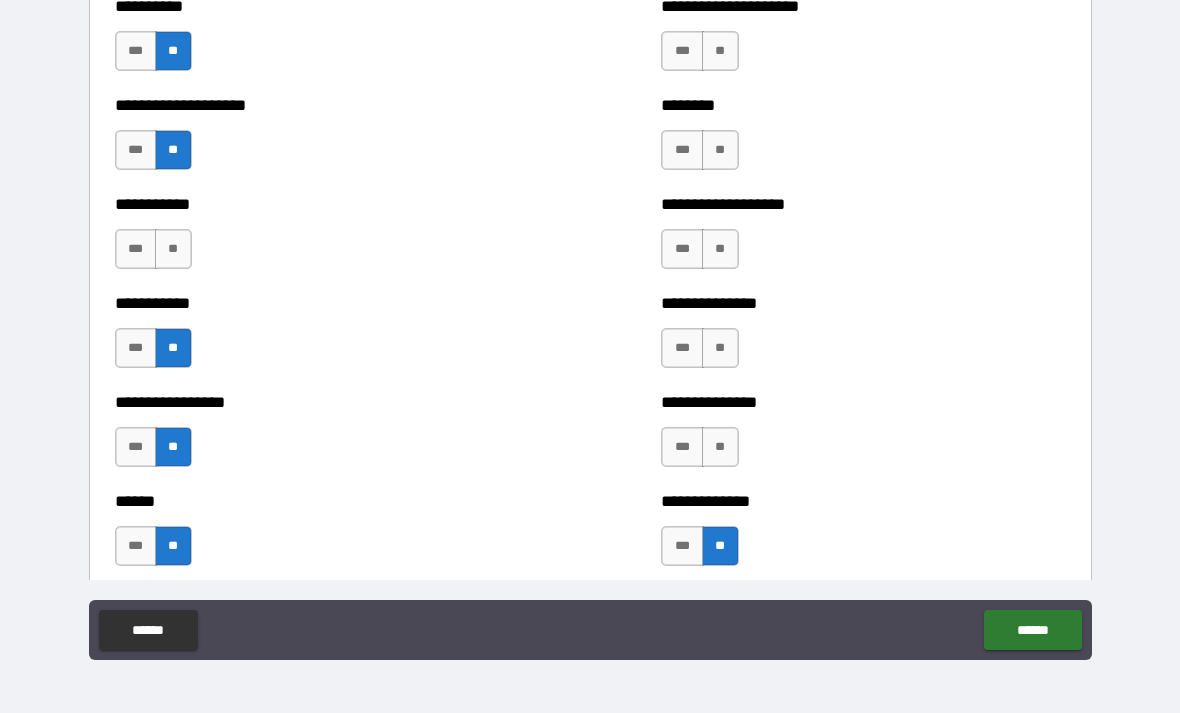 scroll, scrollTop: 2506, scrollLeft: 0, axis: vertical 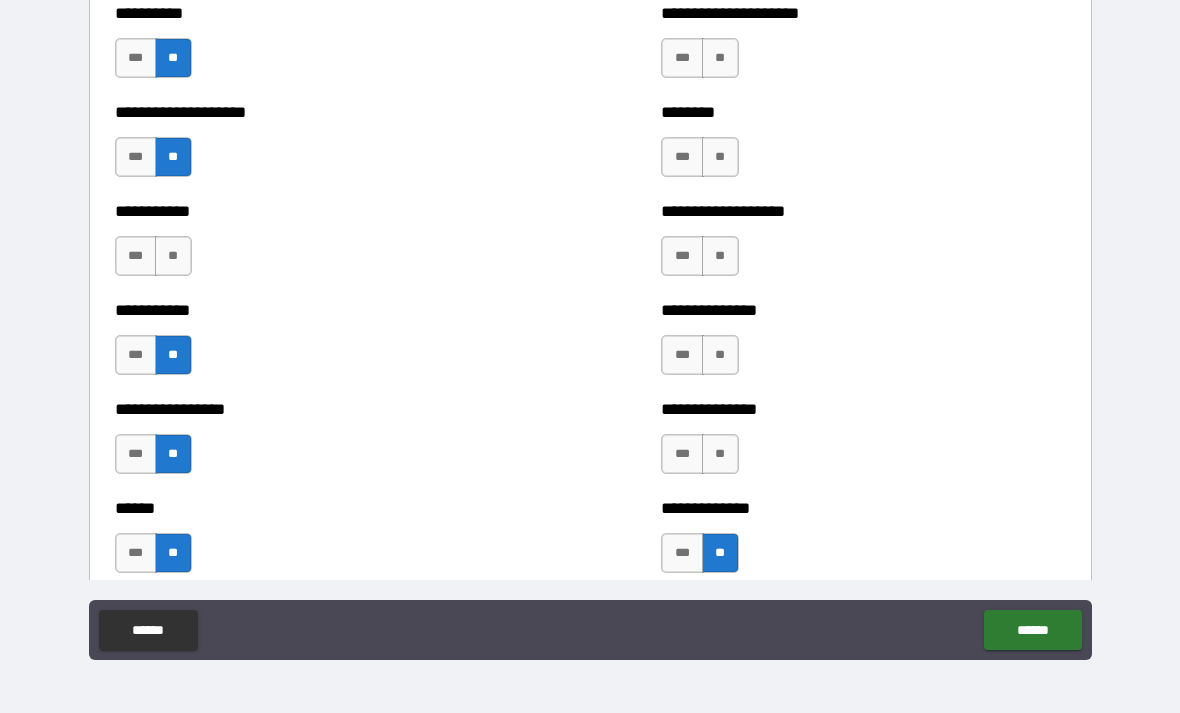 click on "**" at bounding box center (720, 454) 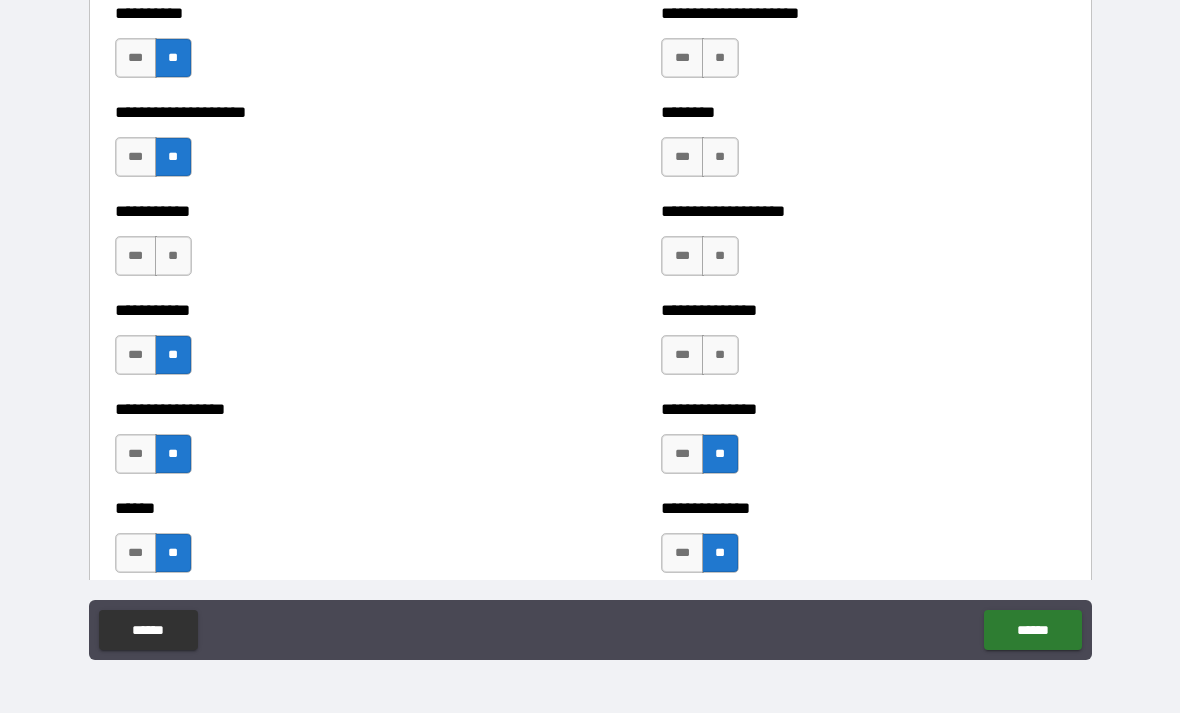 click on "**" at bounding box center (720, 355) 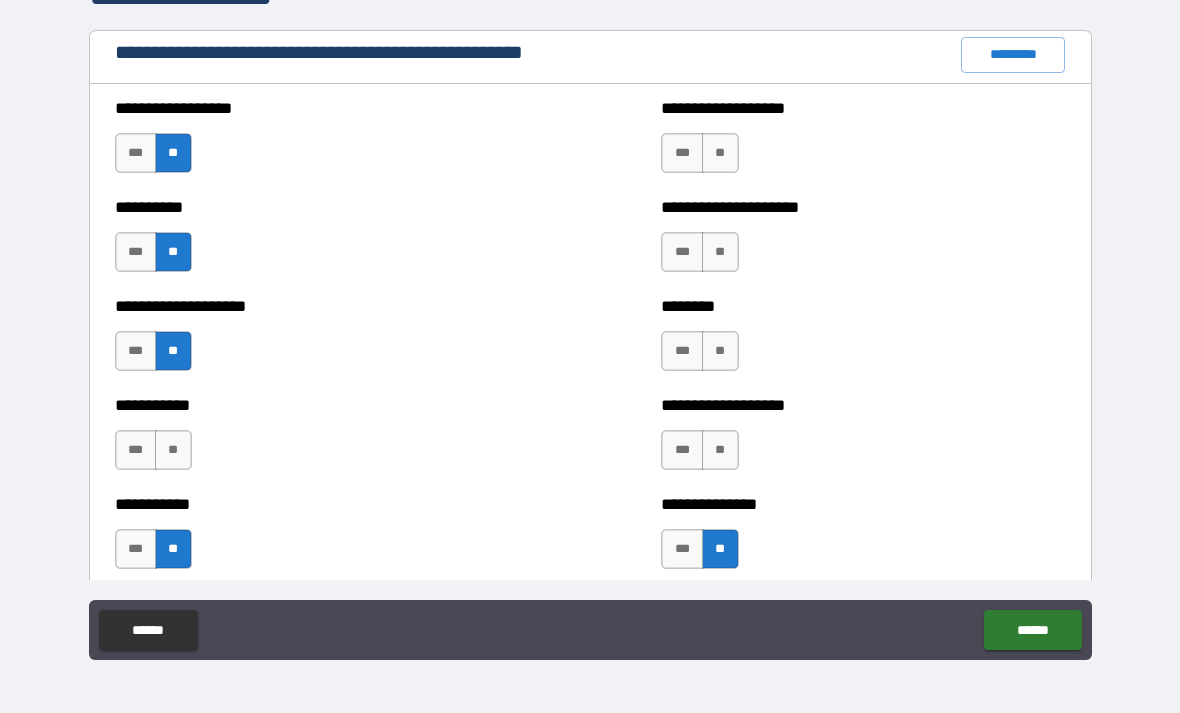 scroll, scrollTop: 2305, scrollLeft: 0, axis: vertical 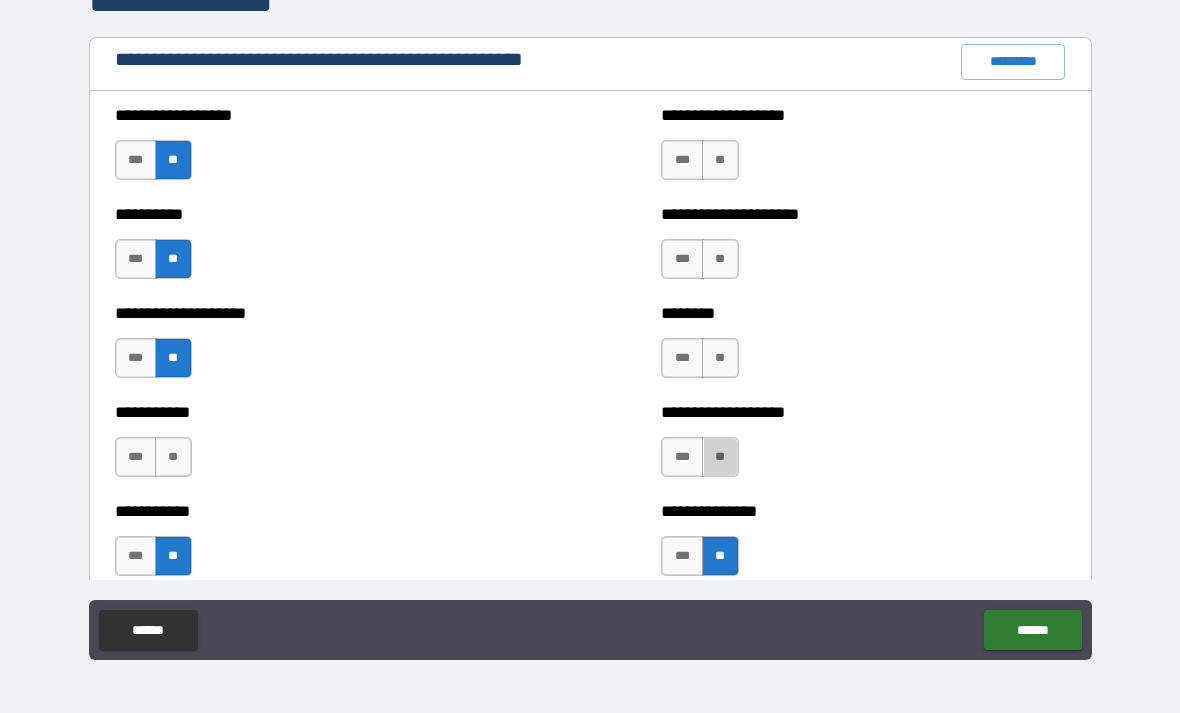 click on "**" at bounding box center (720, 457) 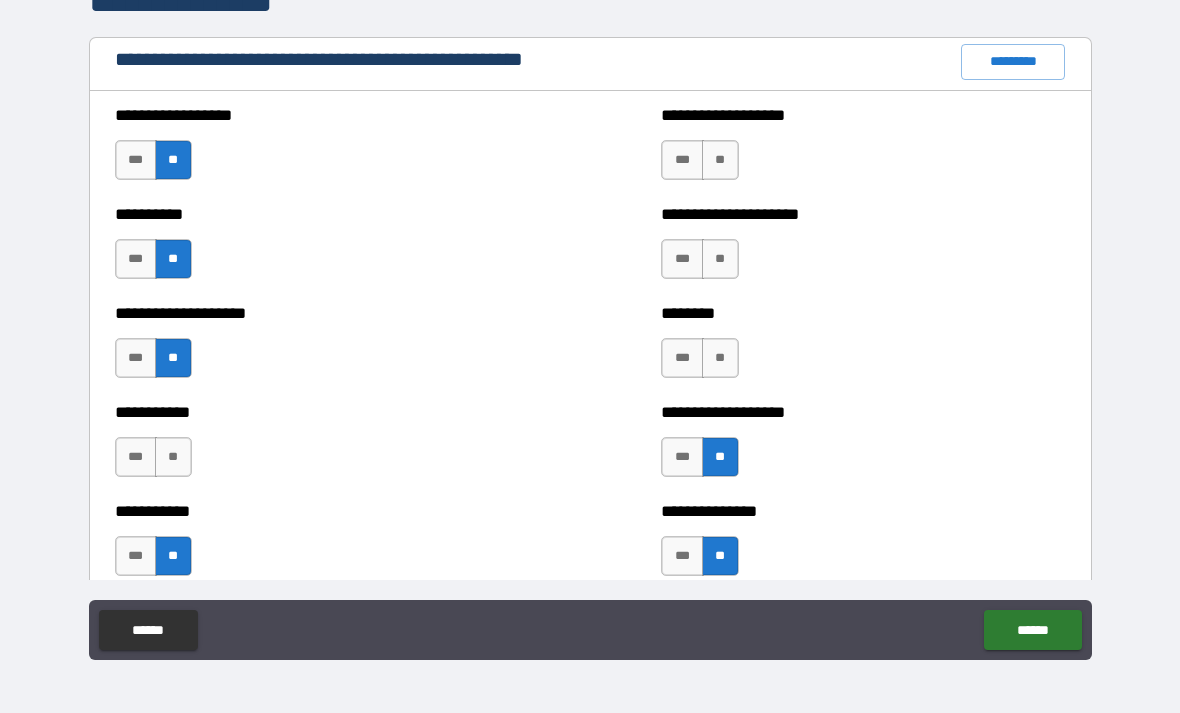 click on "**" at bounding box center (720, 358) 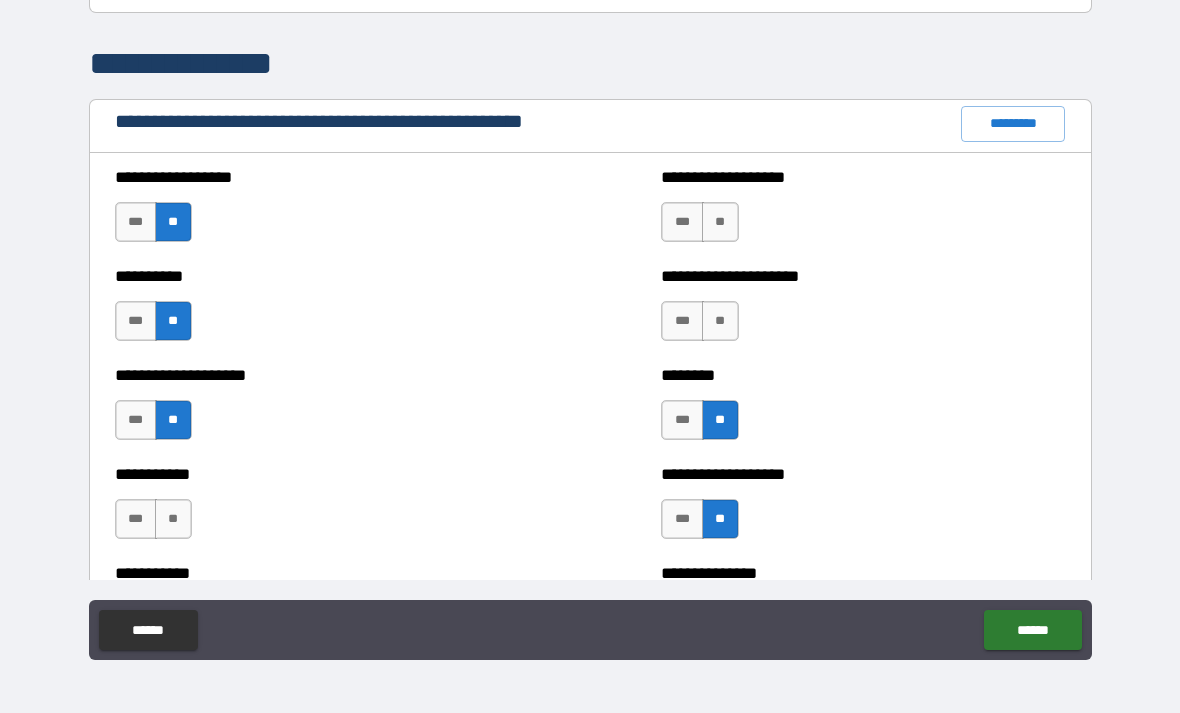 scroll, scrollTop: 2211, scrollLeft: 0, axis: vertical 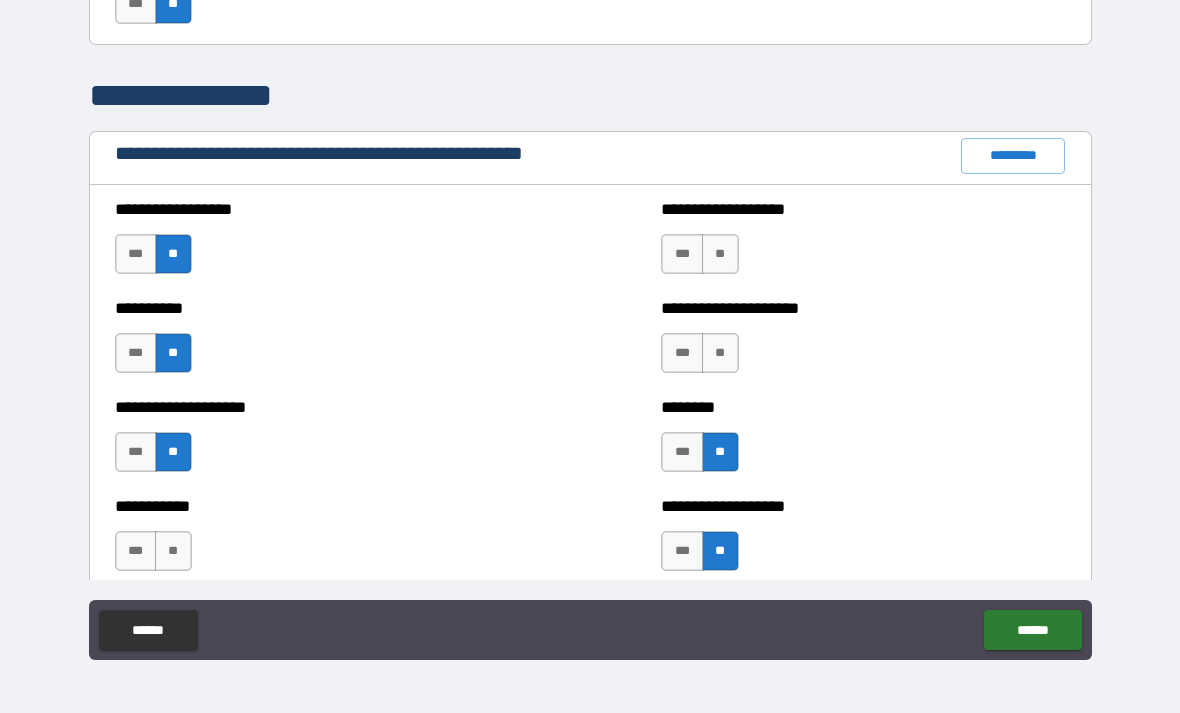 click on "**" at bounding box center [720, 353] 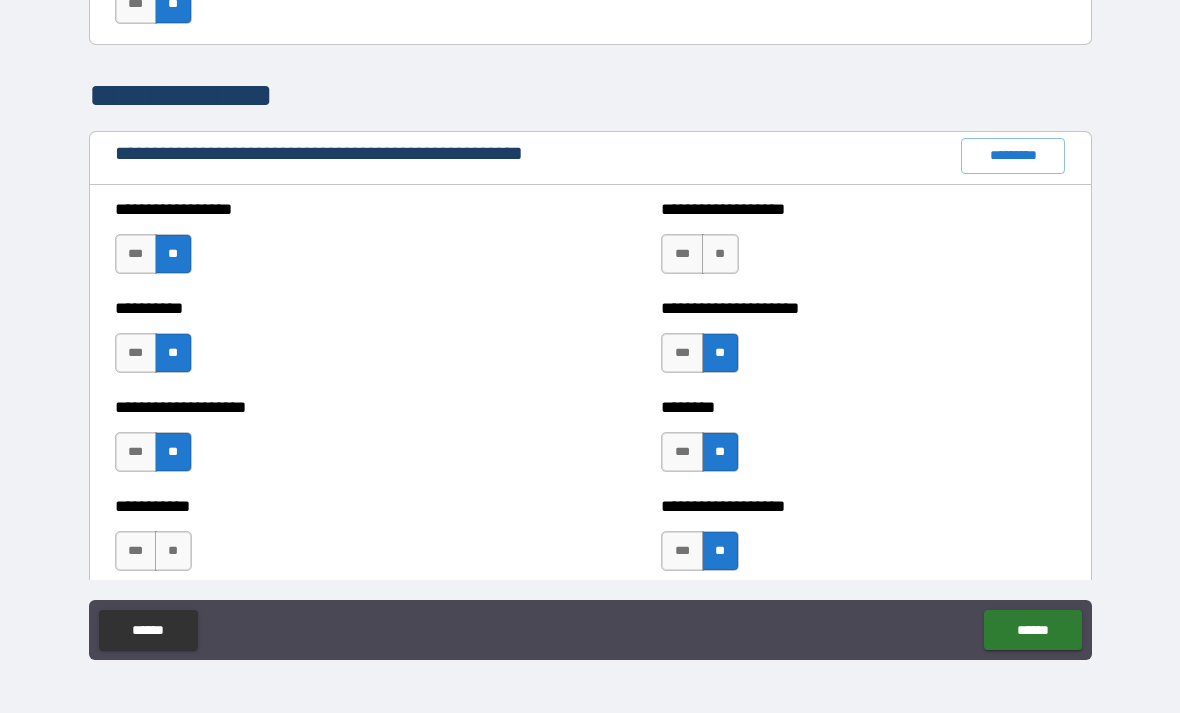 click on "**" at bounding box center (720, 254) 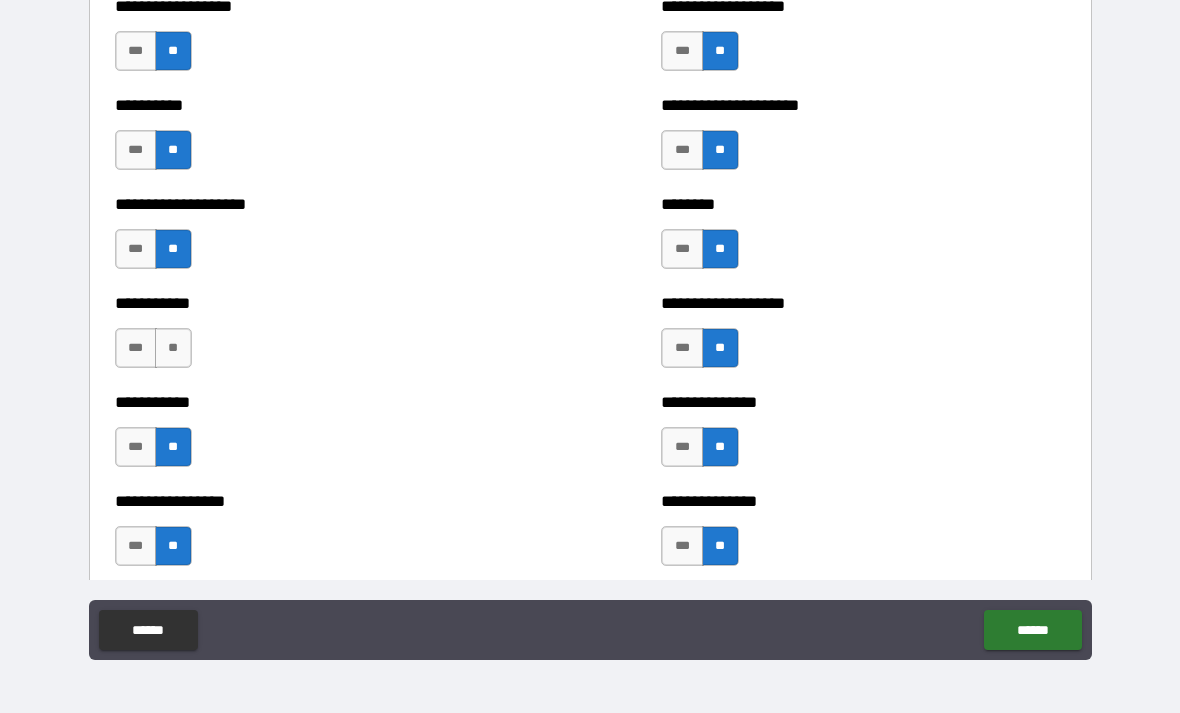 scroll, scrollTop: 2415, scrollLeft: 0, axis: vertical 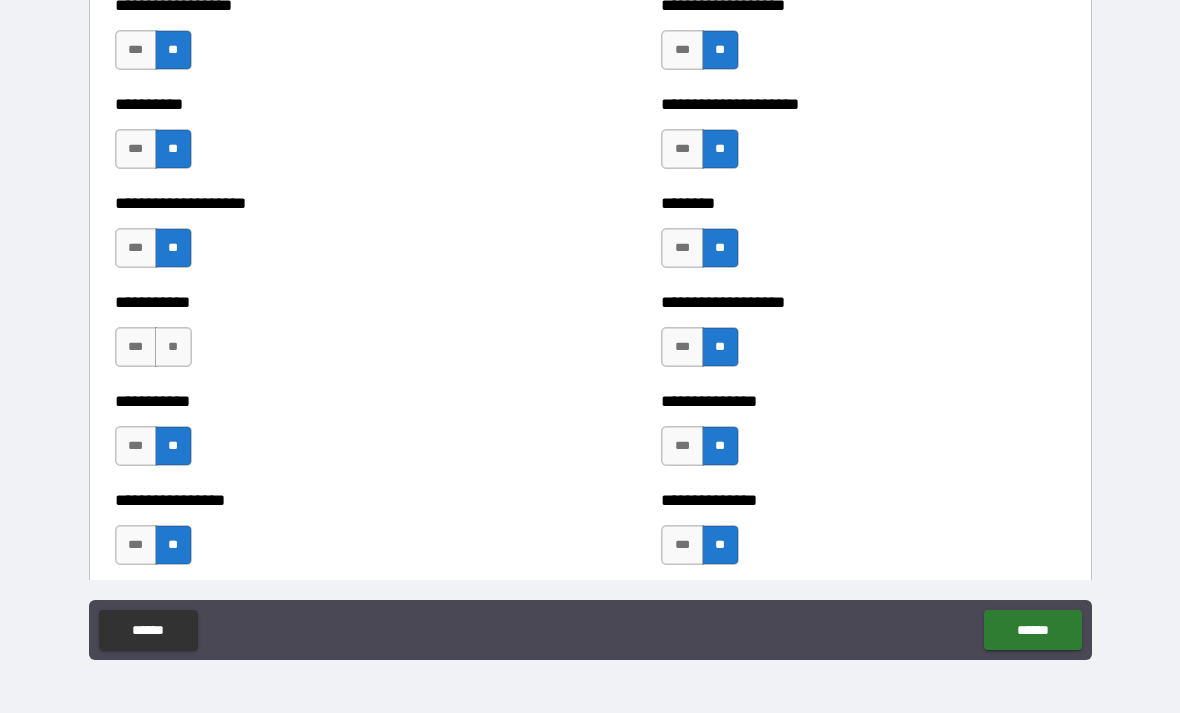 click on "**" at bounding box center (173, 347) 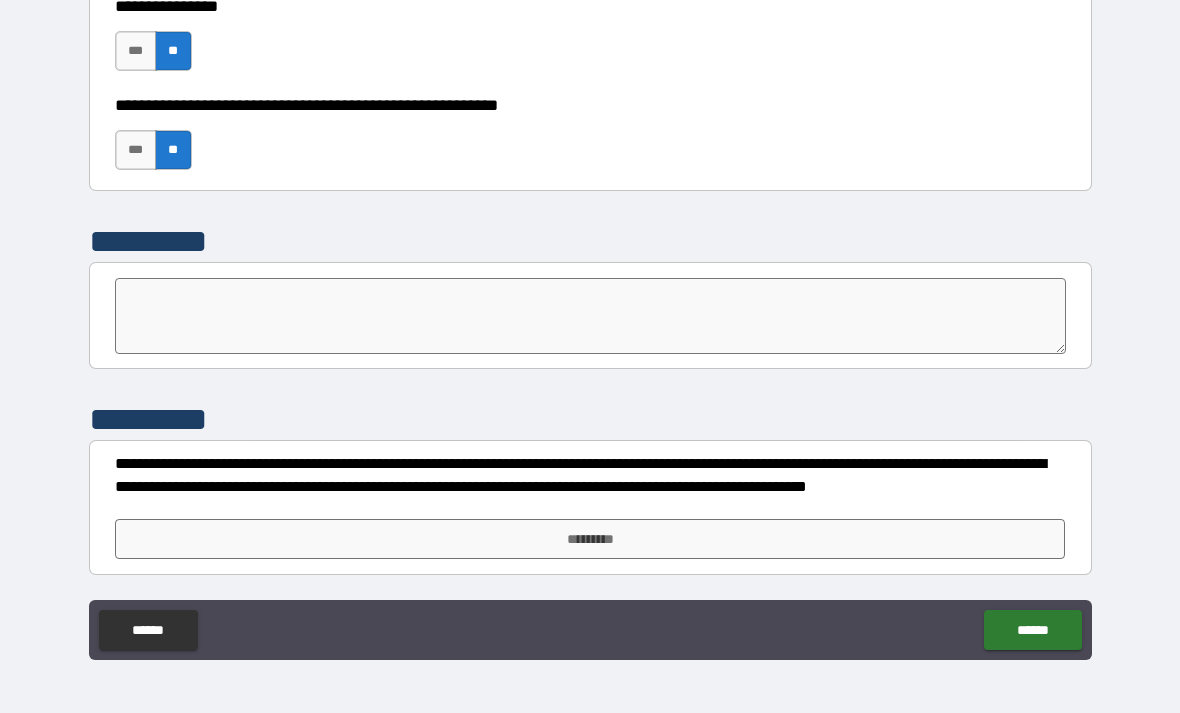 scroll, scrollTop: 6176, scrollLeft: 0, axis: vertical 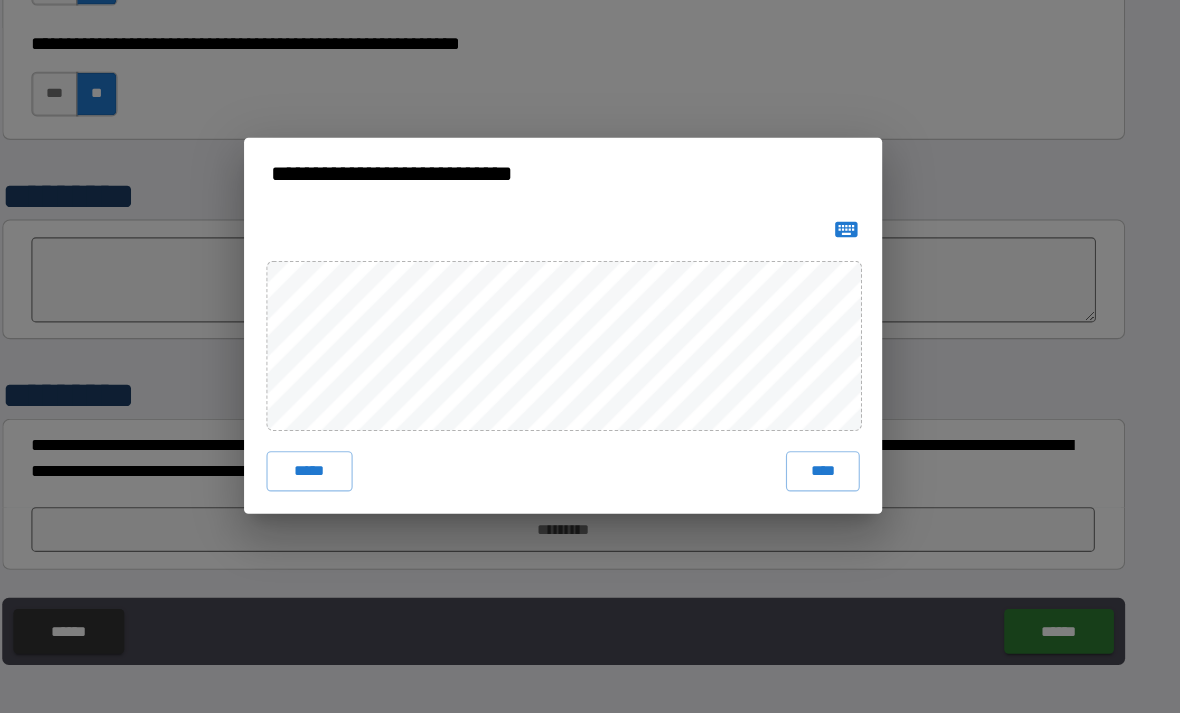 click on "**********" at bounding box center [590, 356] 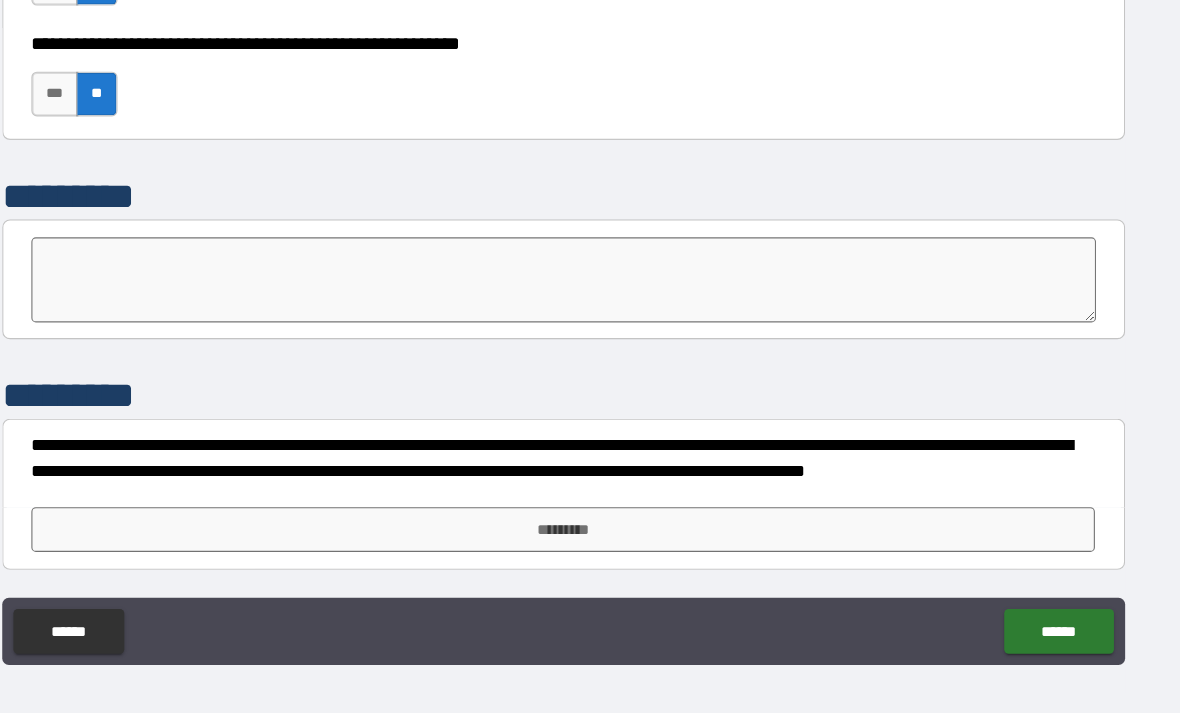 click on "*********" at bounding box center [590, 539] 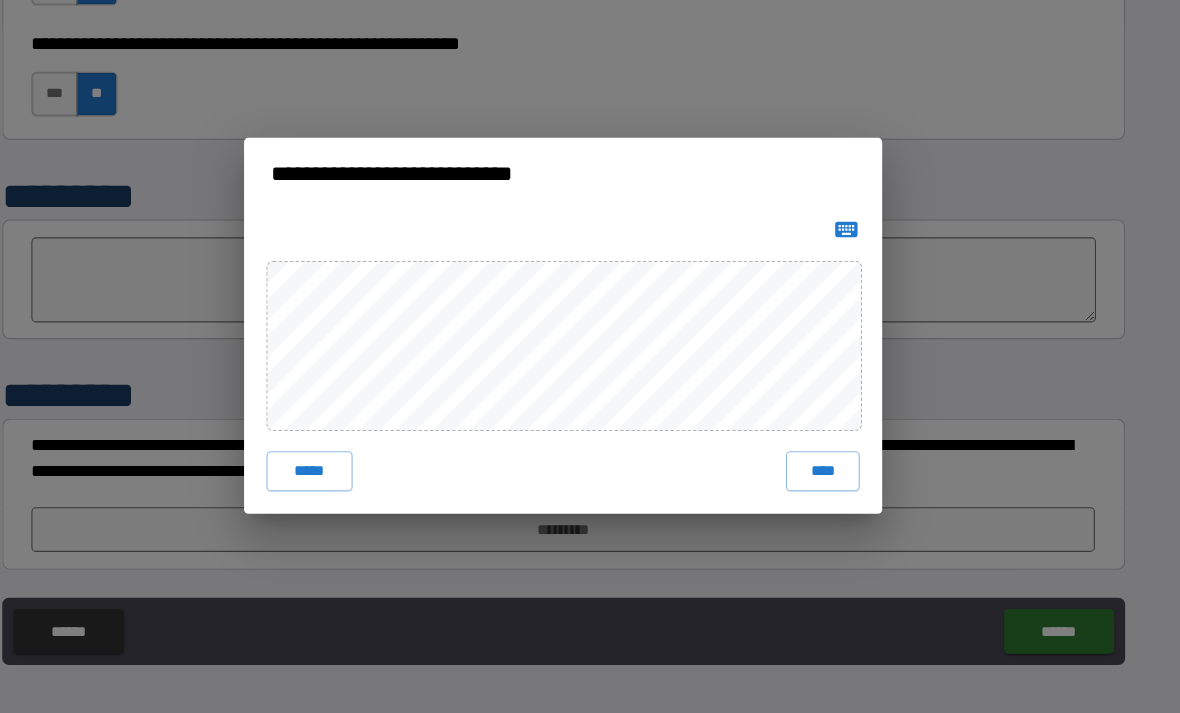 click on "****" at bounding box center [822, 487] 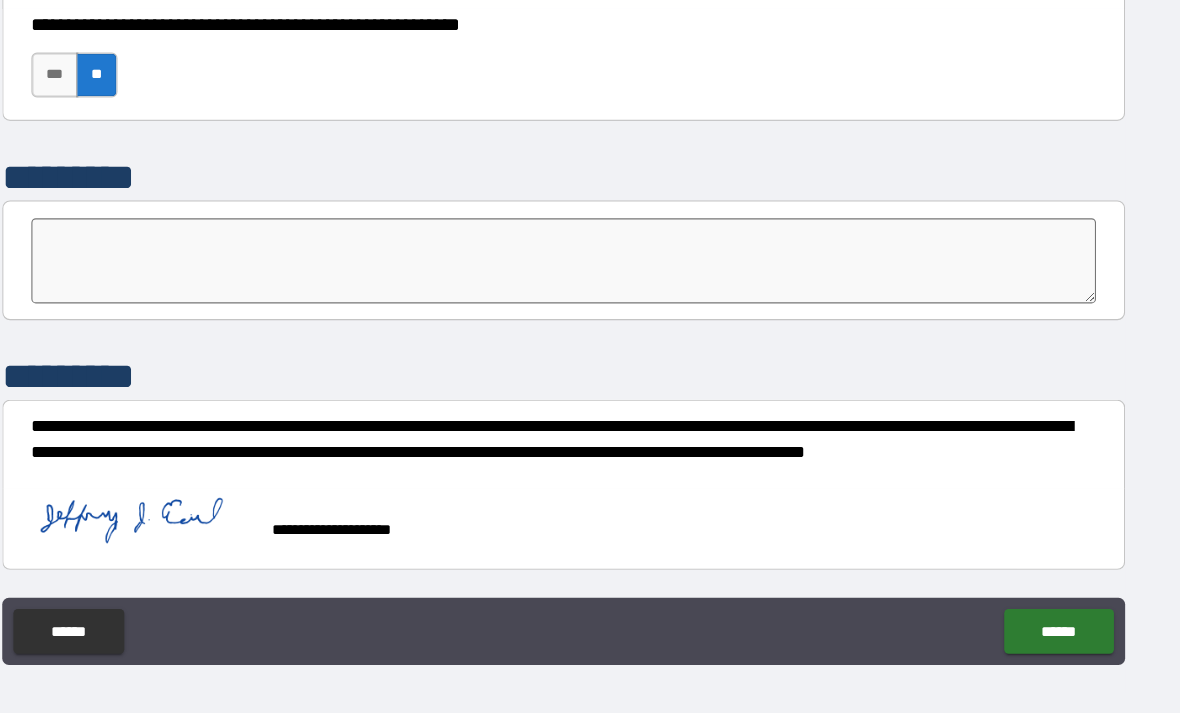 scroll, scrollTop: 6193, scrollLeft: 0, axis: vertical 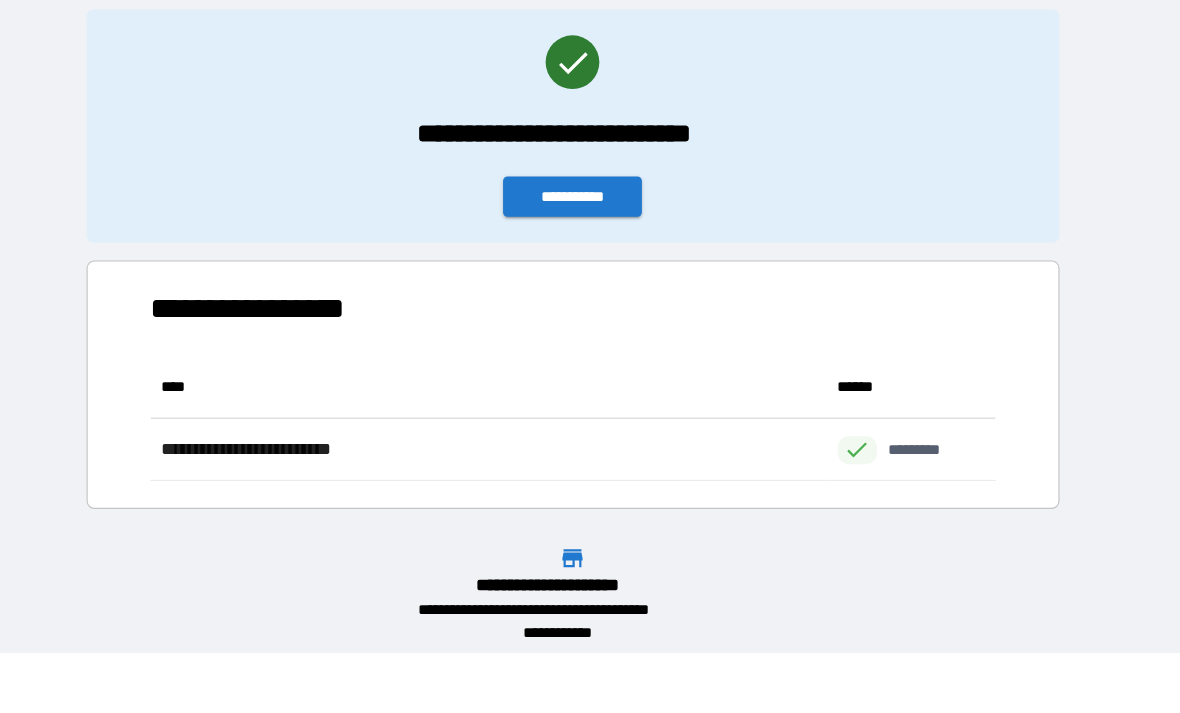 click on "**********" at bounding box center (598, 242) 